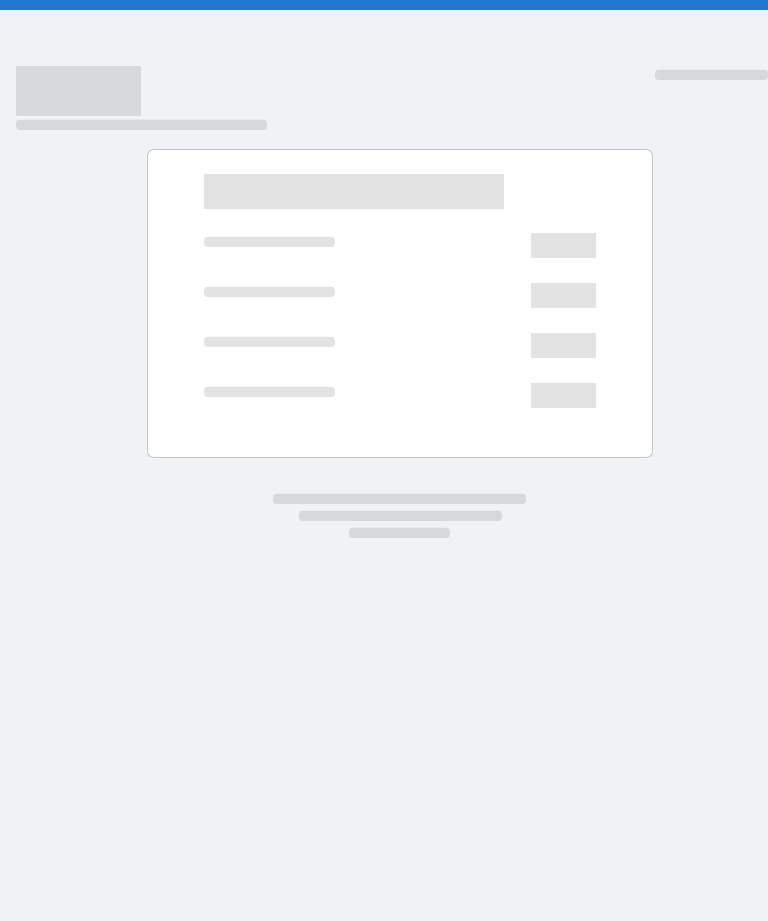 scroll, scrollTop: 0, scrollLeft: 0, axis: both 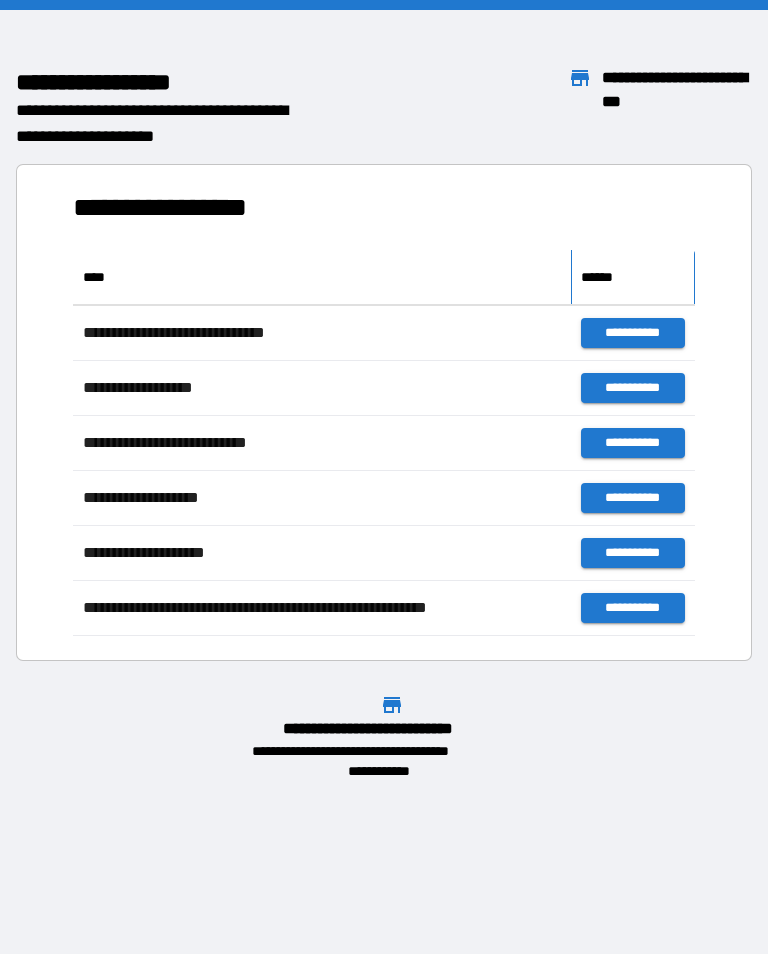 click on "******" at bounding box center (601, 277) 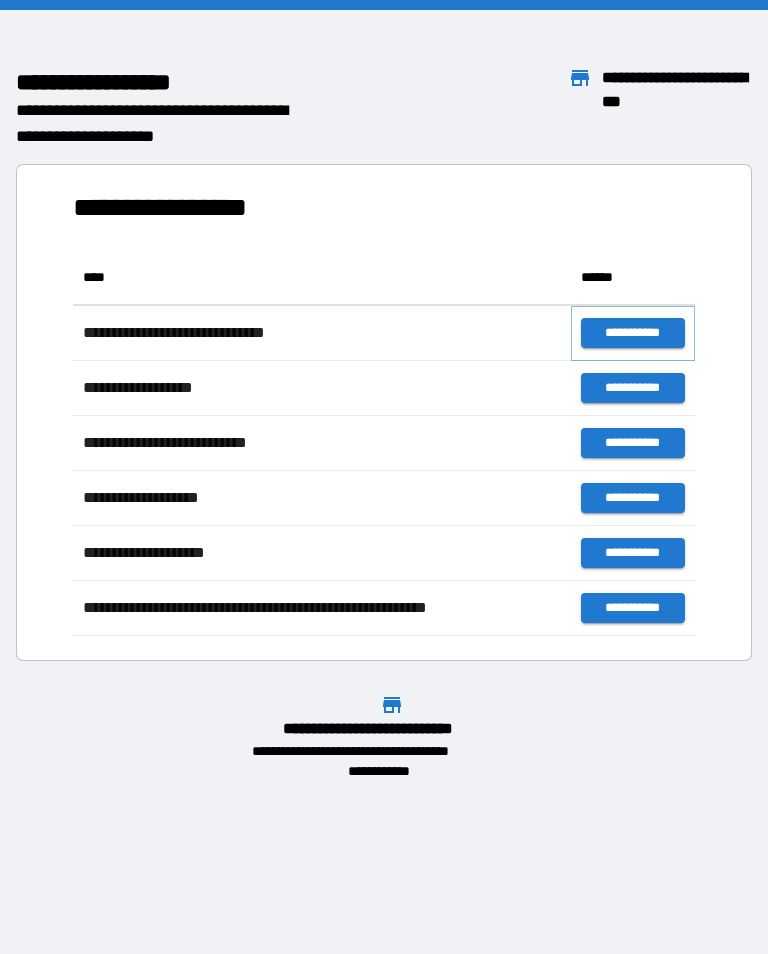 click on "**********" at bounding box center [633, 333] 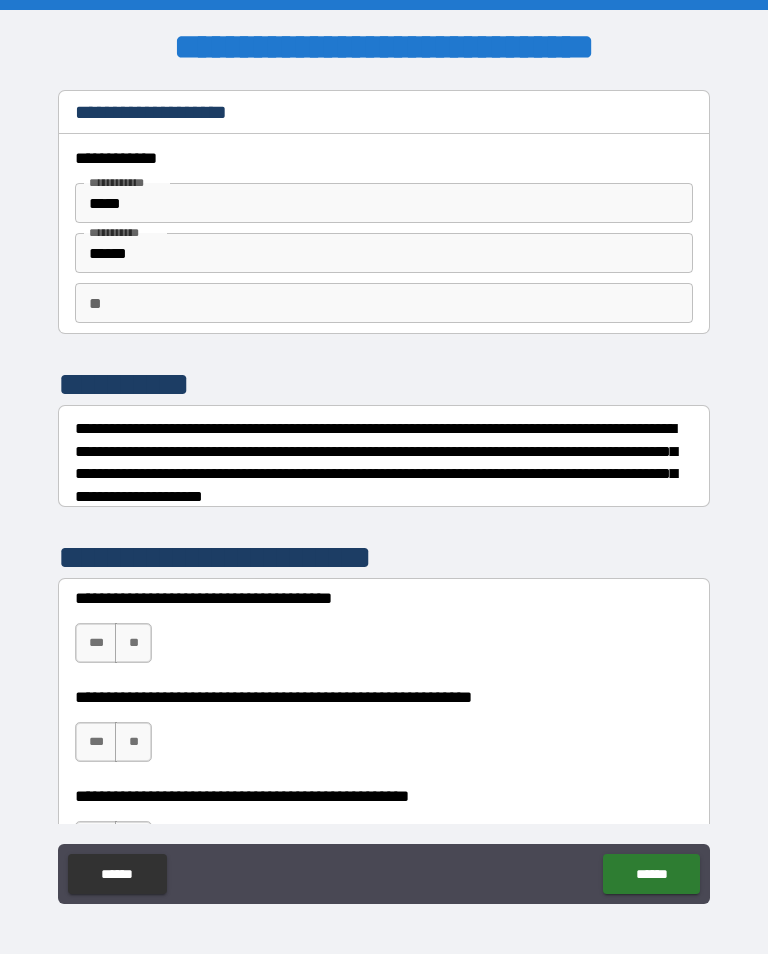 click on "**" at bounding box center [384, 303] 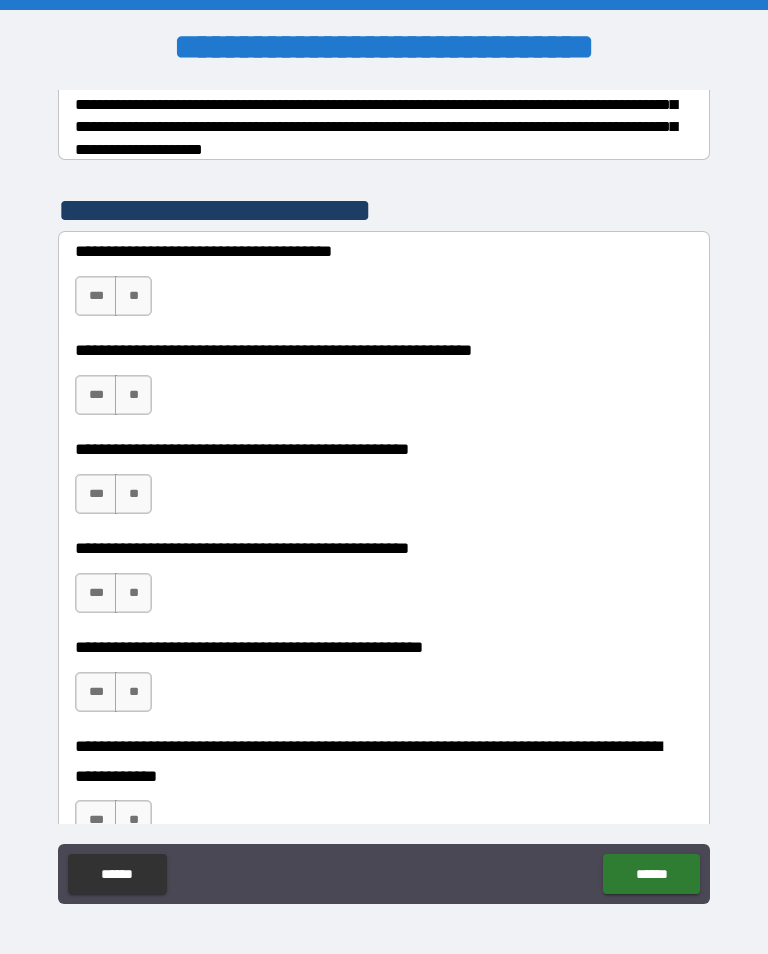 scroll, scrollTop: 348, scrollLeft: 0, axis: vertical 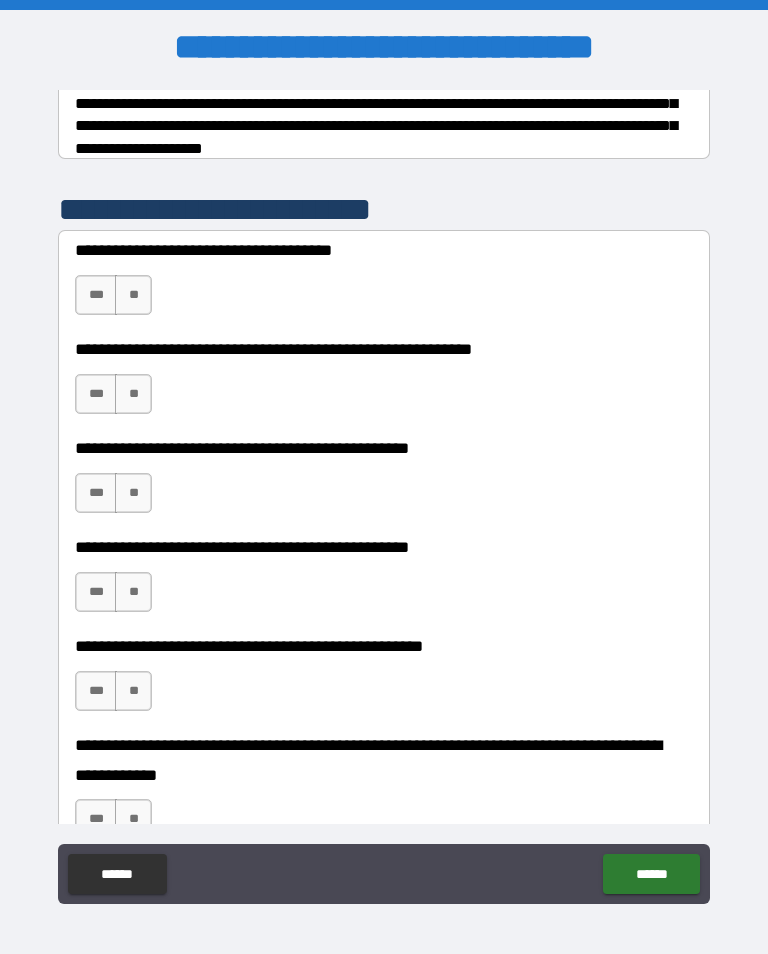 type on "**" 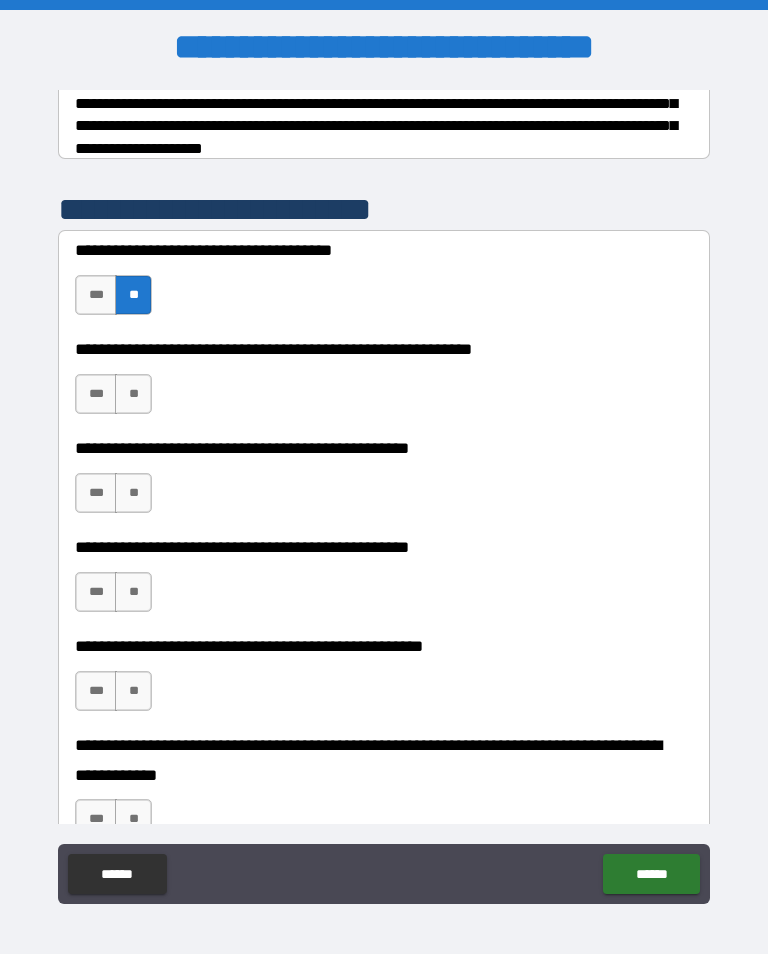 click on "**" at bounding box center (133, 394) 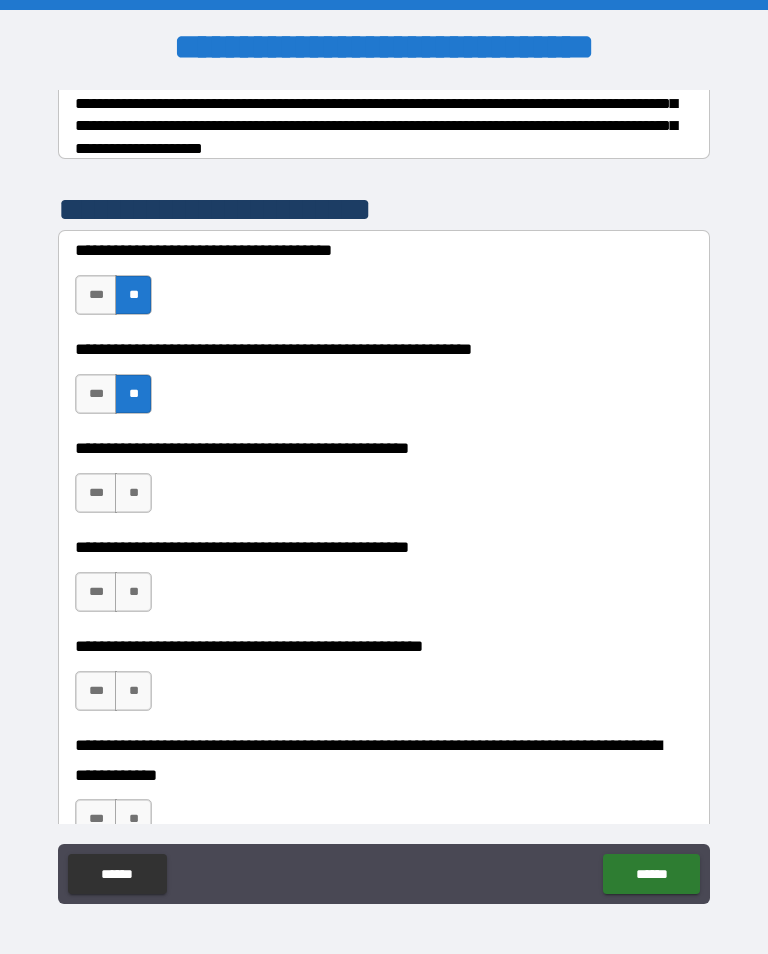click on "**" at bounding box center [133, 493] 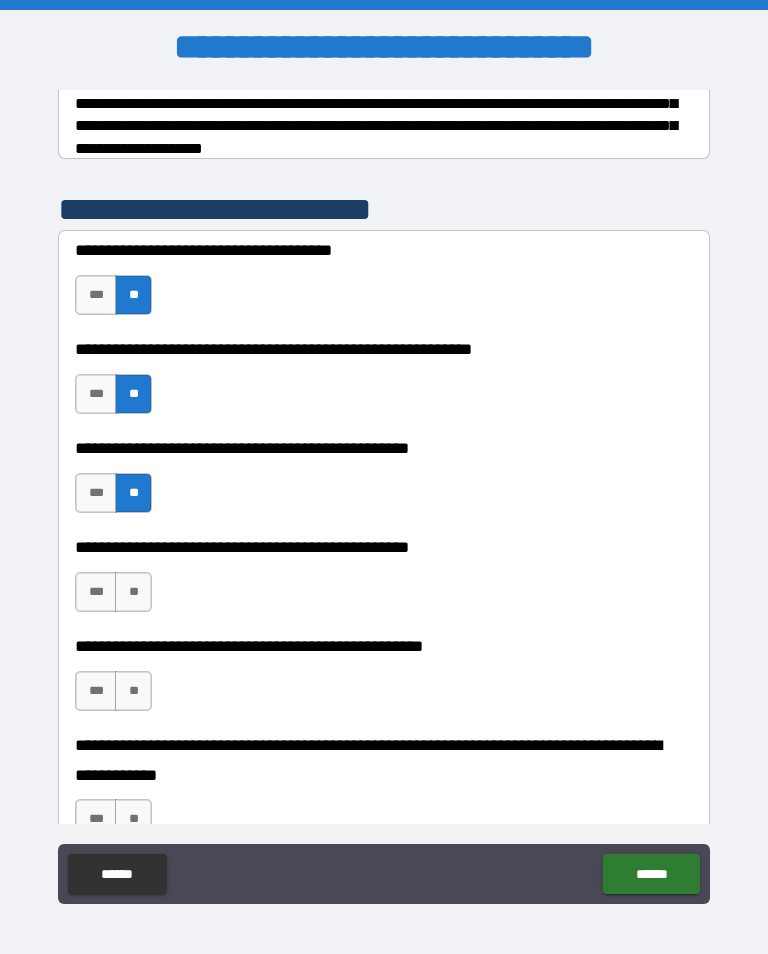 click on "**" at bounding box center [133, 592] 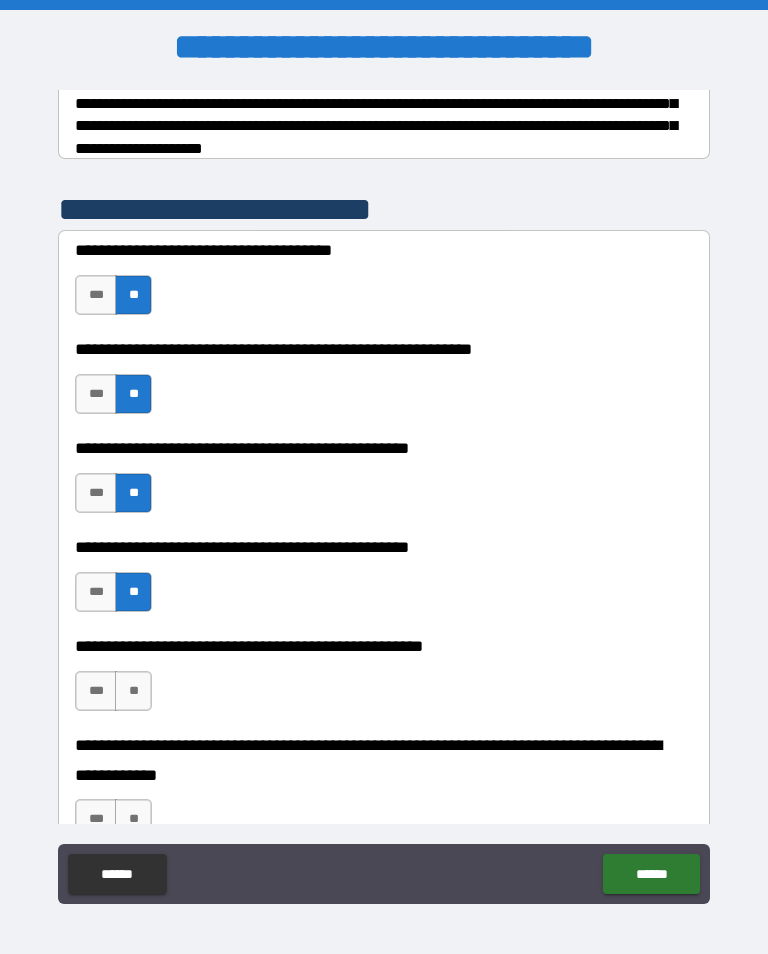 click on "**" at bounding box center (133, 691) 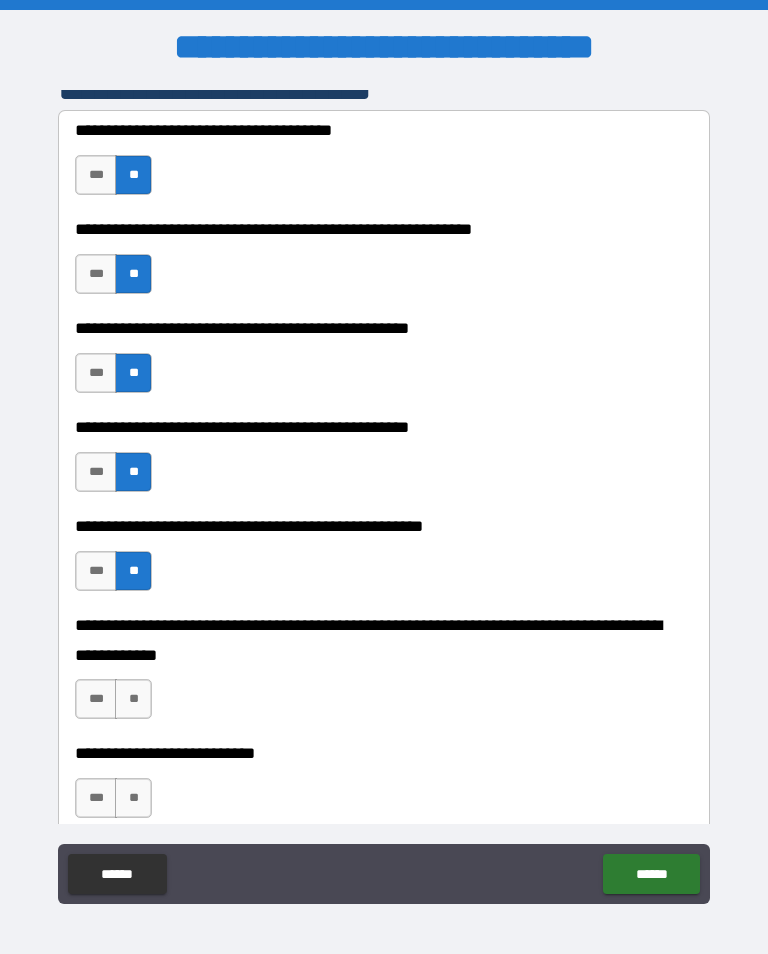 scroll, scrollTop: 469, scrollLeft: 0, axis: vertical 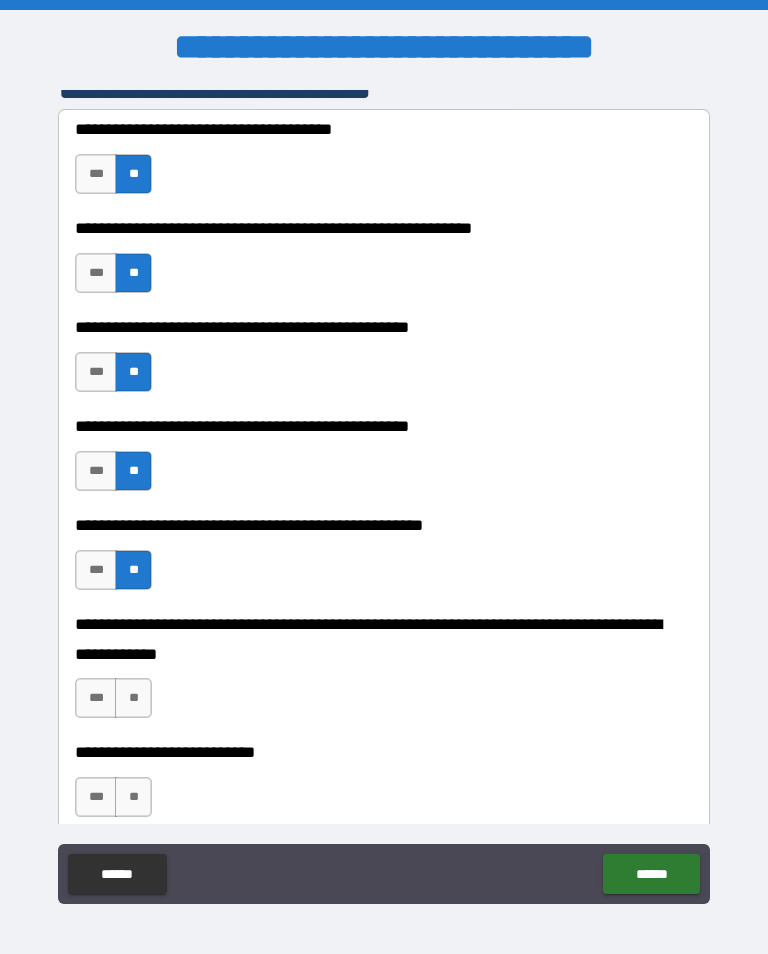 click on "**" at bounding box center (133, 698) 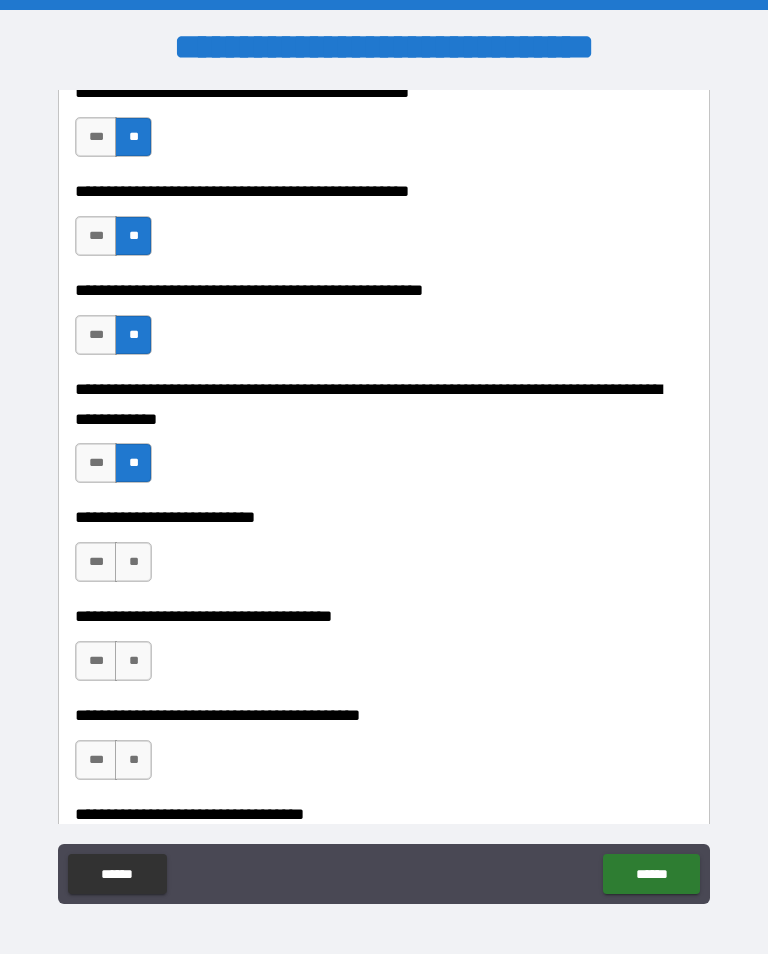 scroll, scrollTop: 704, scrollLeft: 0, axis: vertical 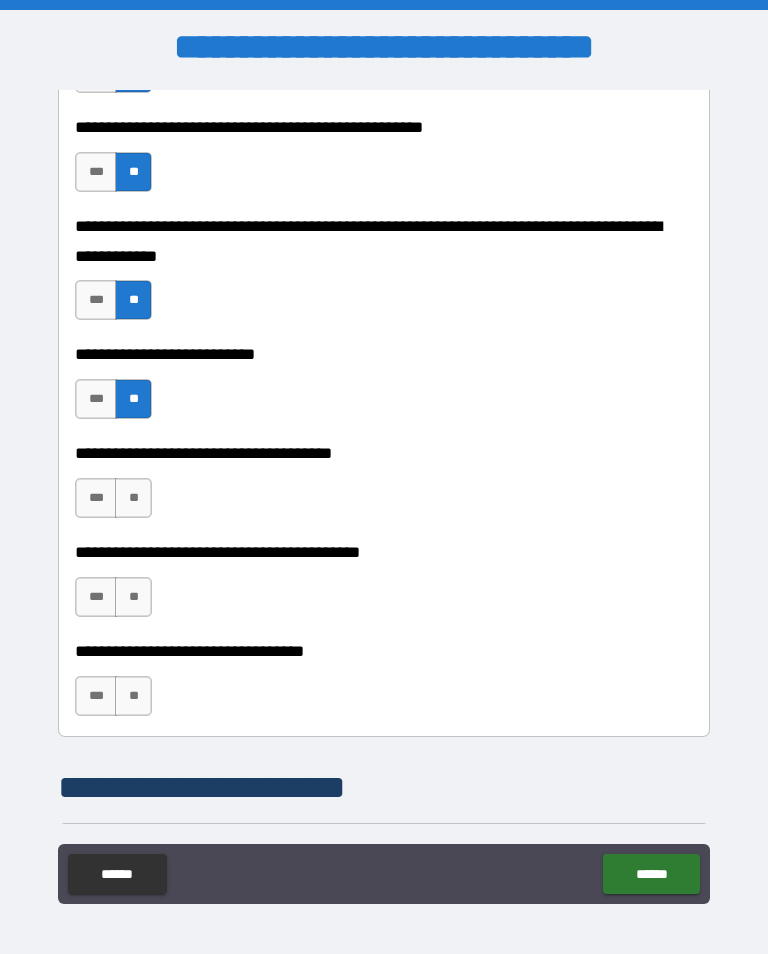 click on "**" at bounding box center [133, 498] 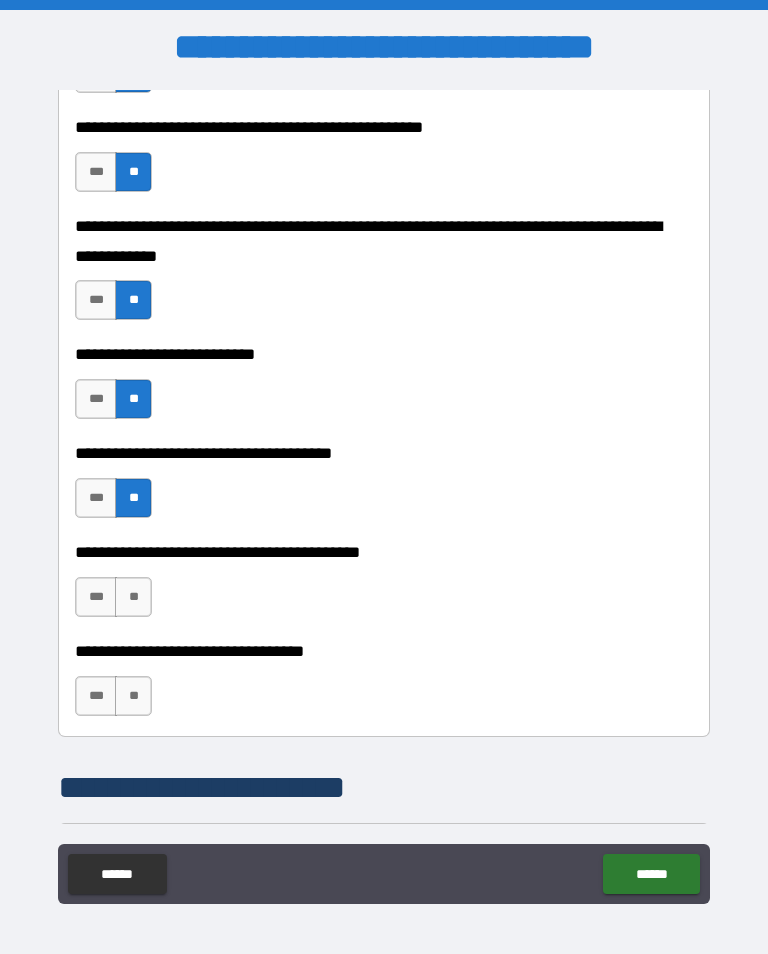 click on "**" at bounding box center [133, 597] 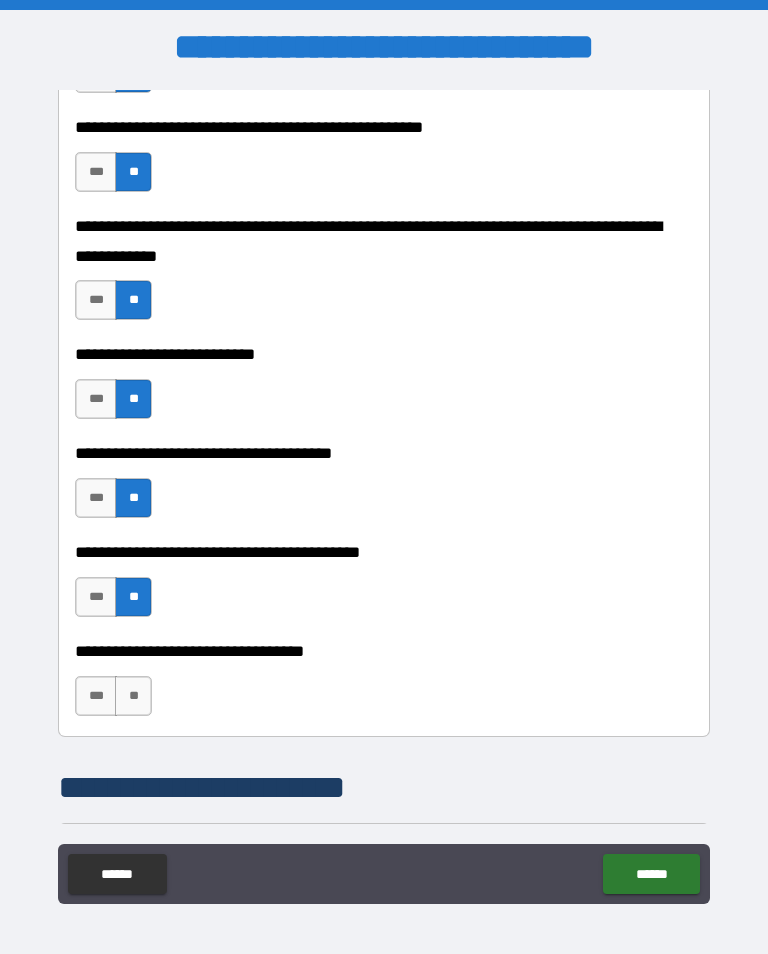 click on "**" at bounding box center (133, 696) 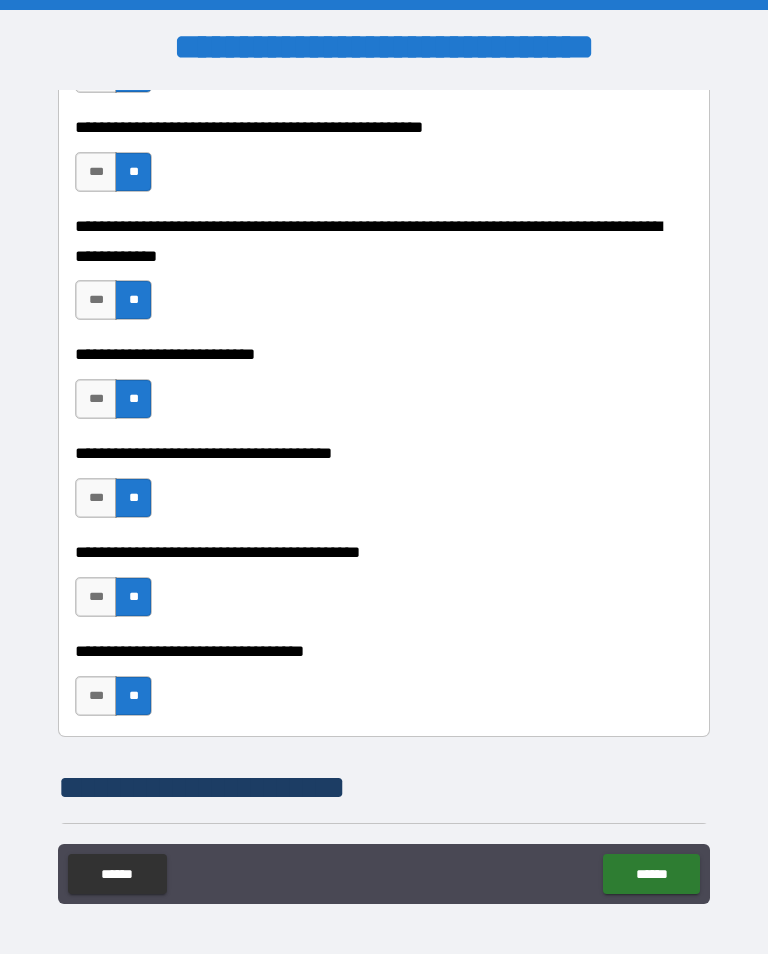 click on "******" at bounding box center [651, 874] 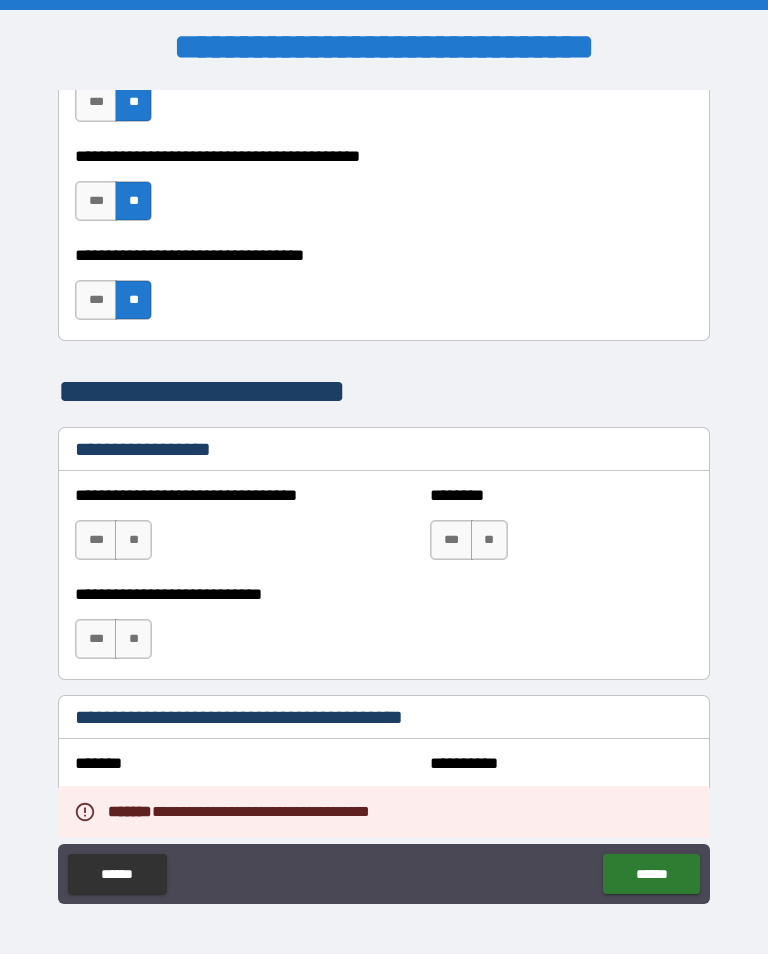 scroll, scrollTop: 1317, scrollLeft: 0, axis: vertical 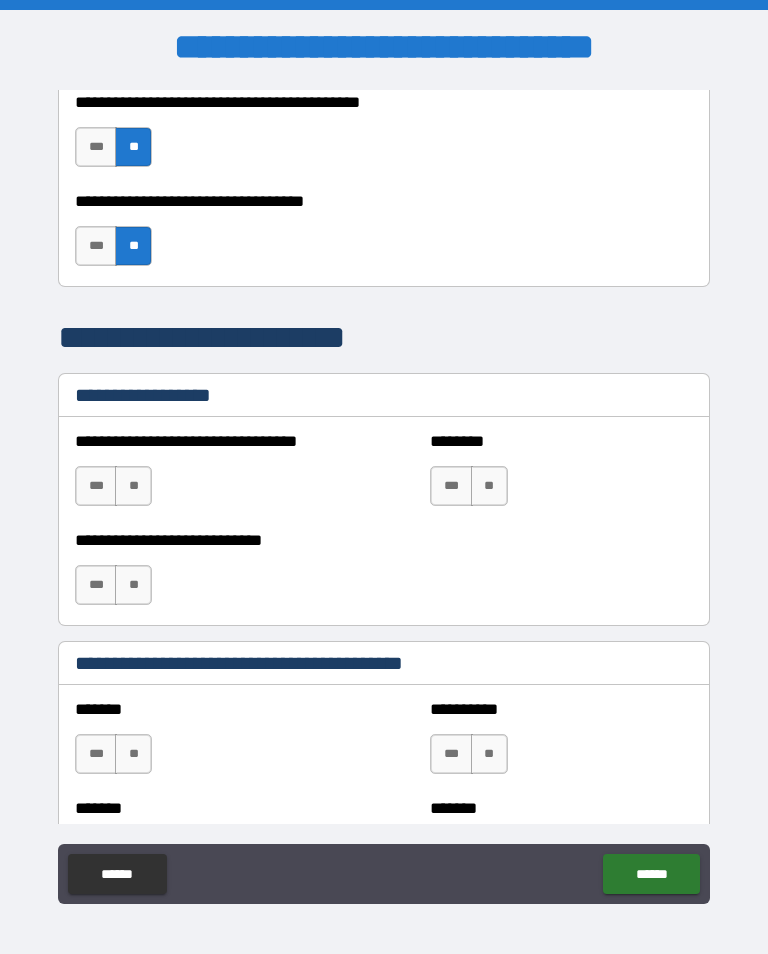 click on "**" at bounding box center [133, 486] 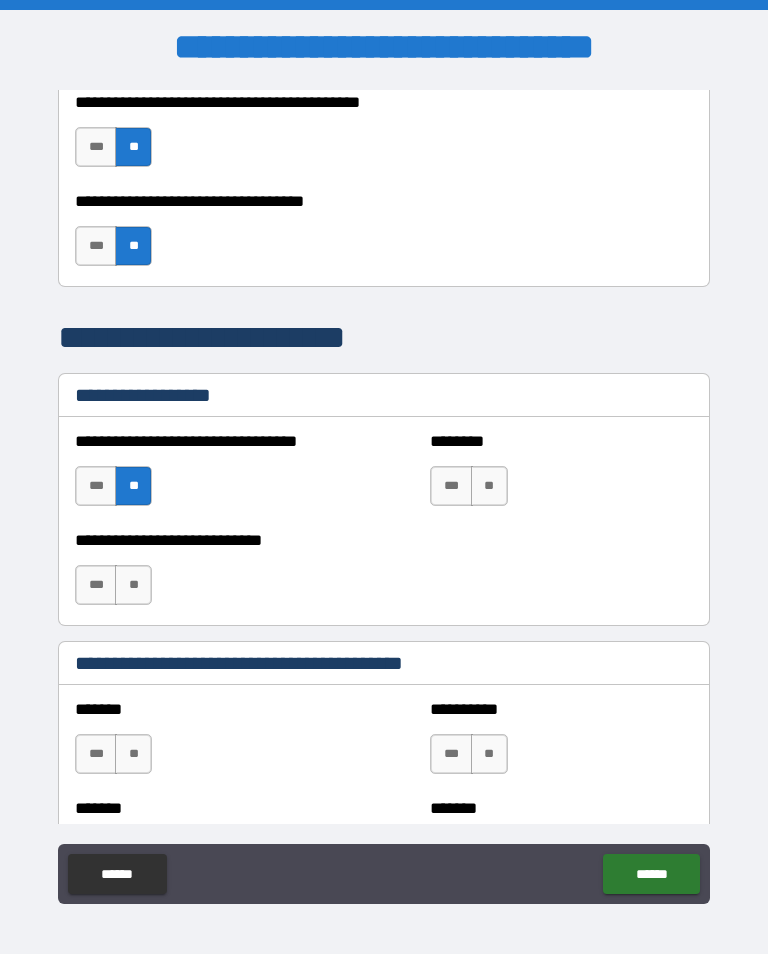 click on "**" at bounding box center [133, 585] 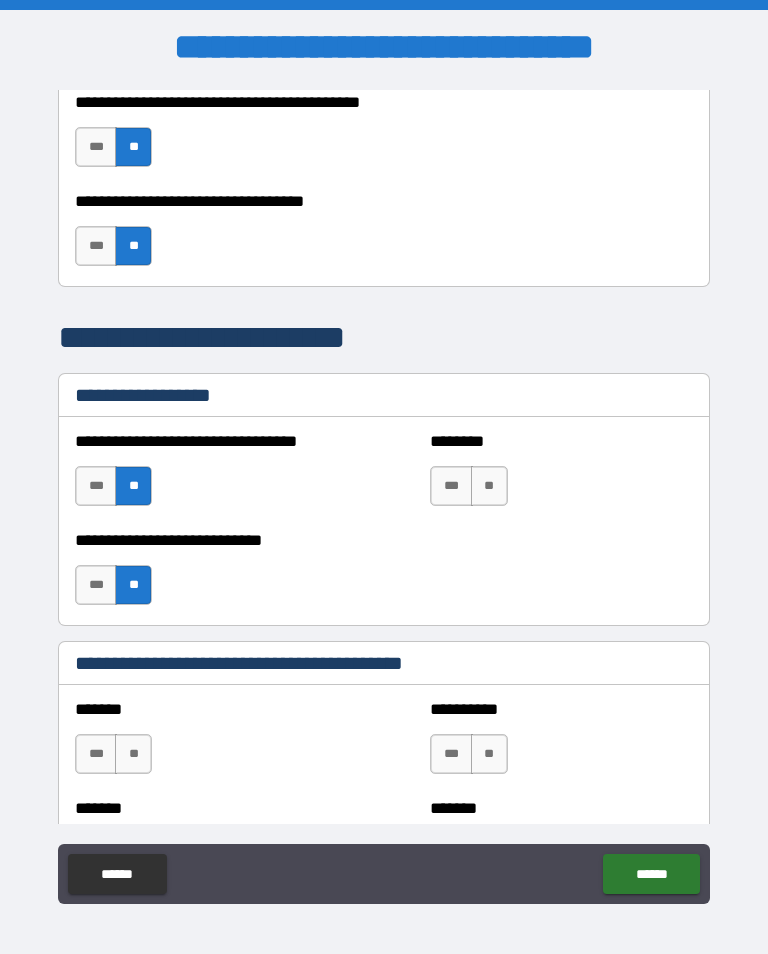 click on "**" at bounding box center (489, 486) 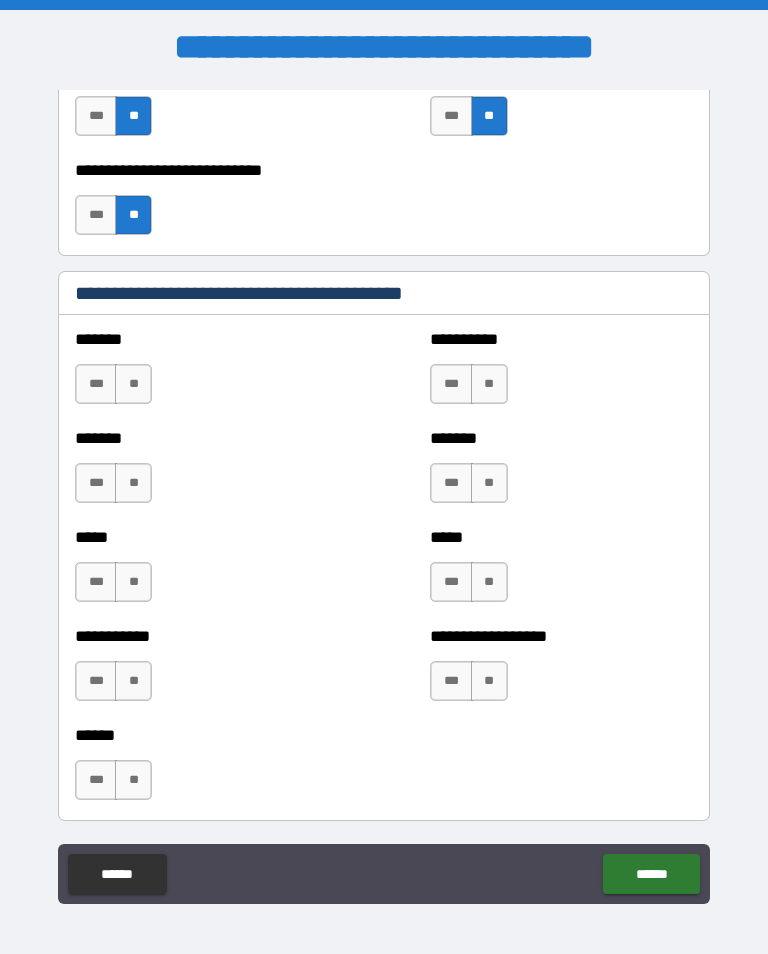 scroll, scrollTop: 1688, scrollLeft: 0, axis: vertical 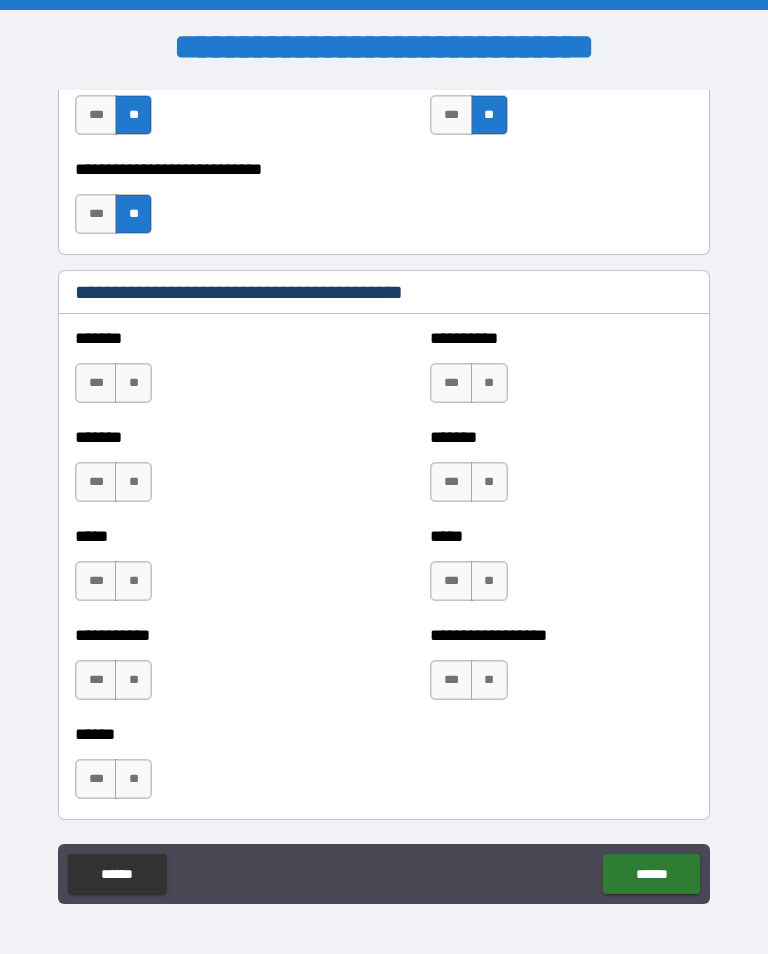 click on "**" at bounding box center (133, 383) 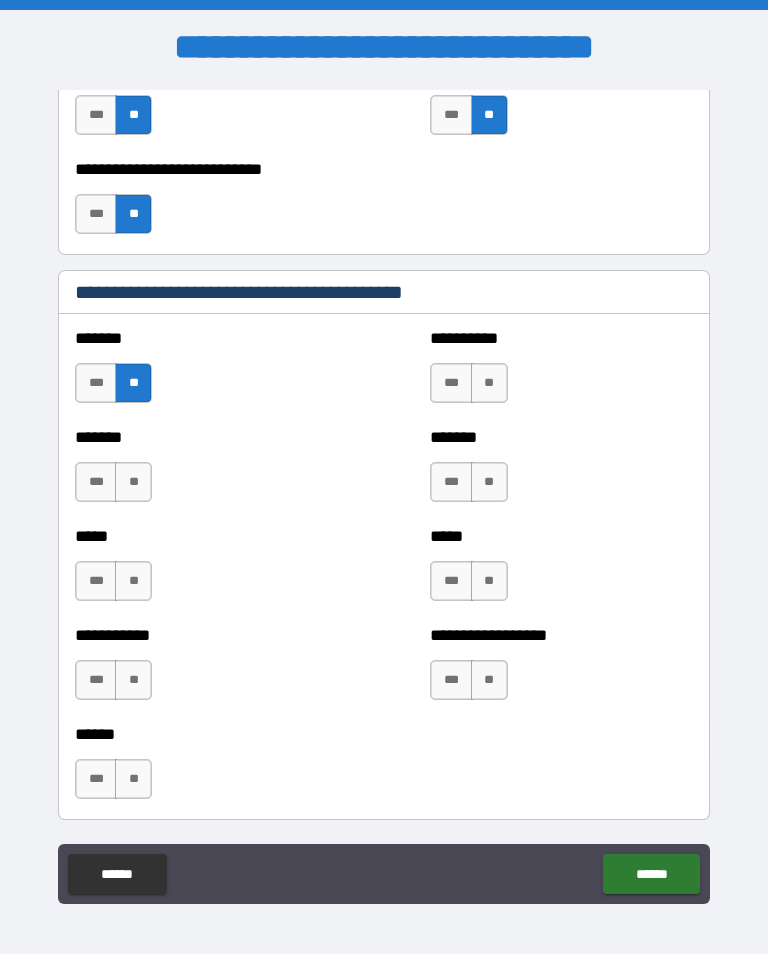 click on "**" at bounding box center [133, 482] 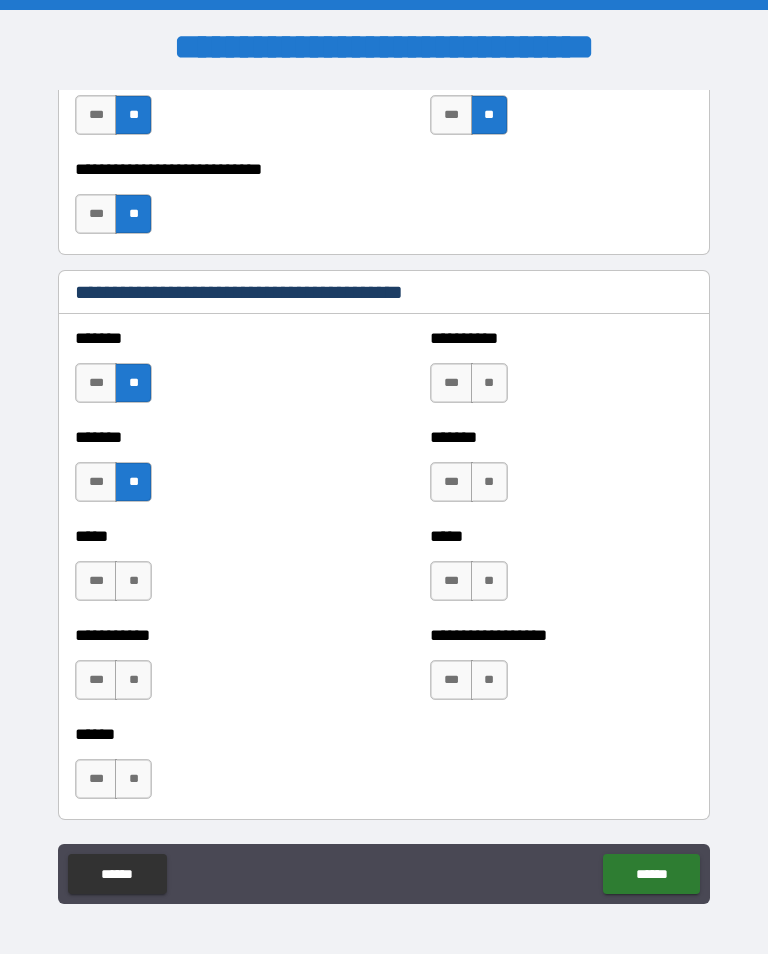 click on "**" at bounding box center [133, 581] 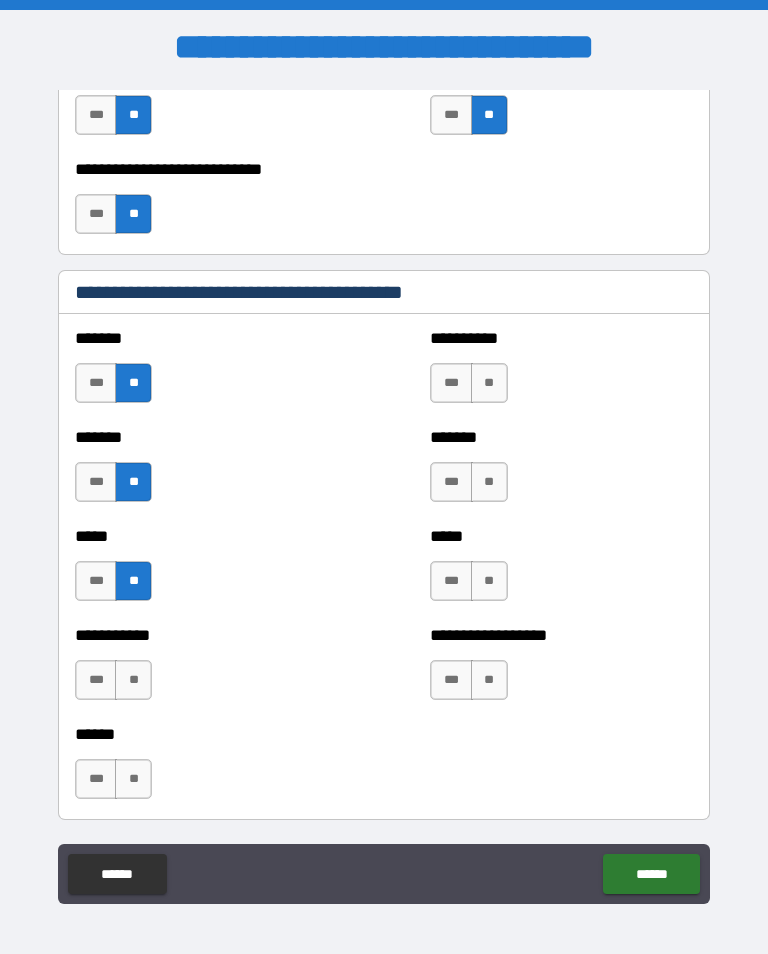 click on "**" at bounding box center (133, 680) 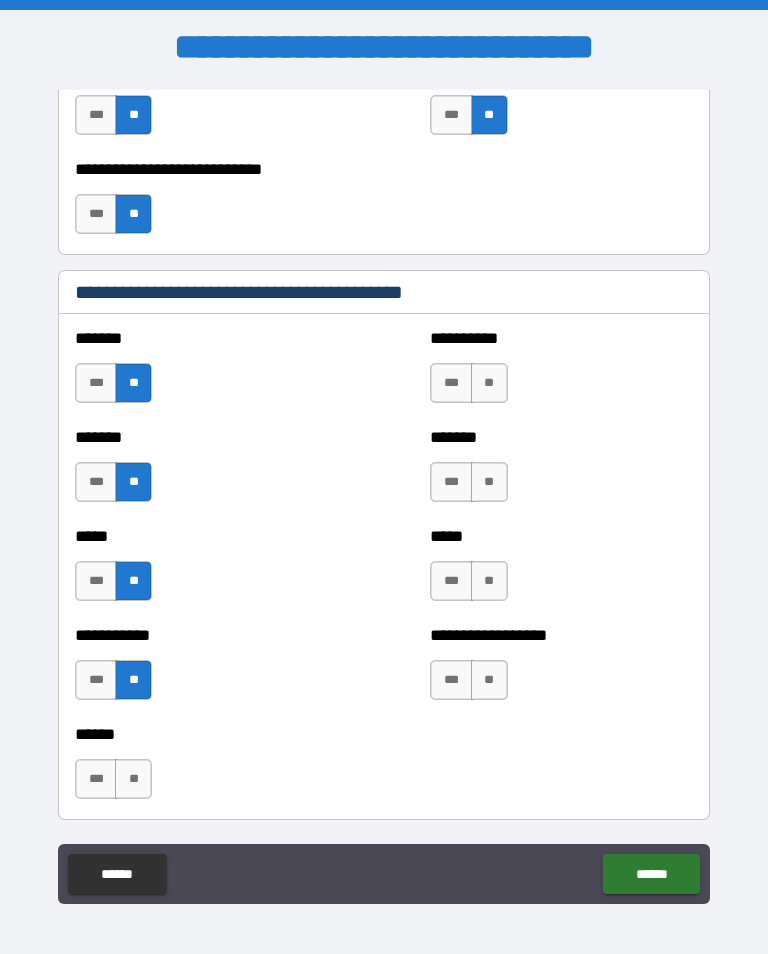 click on "**" at bounding box center [133, 779] 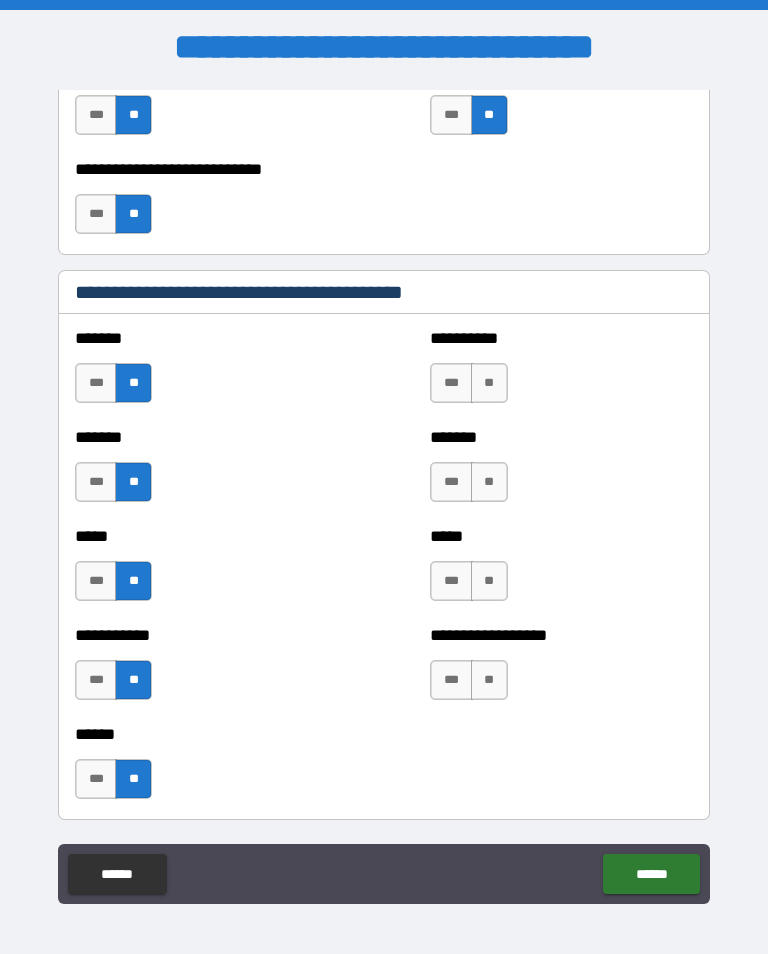 click on "**" at bounding box center (489, 680) 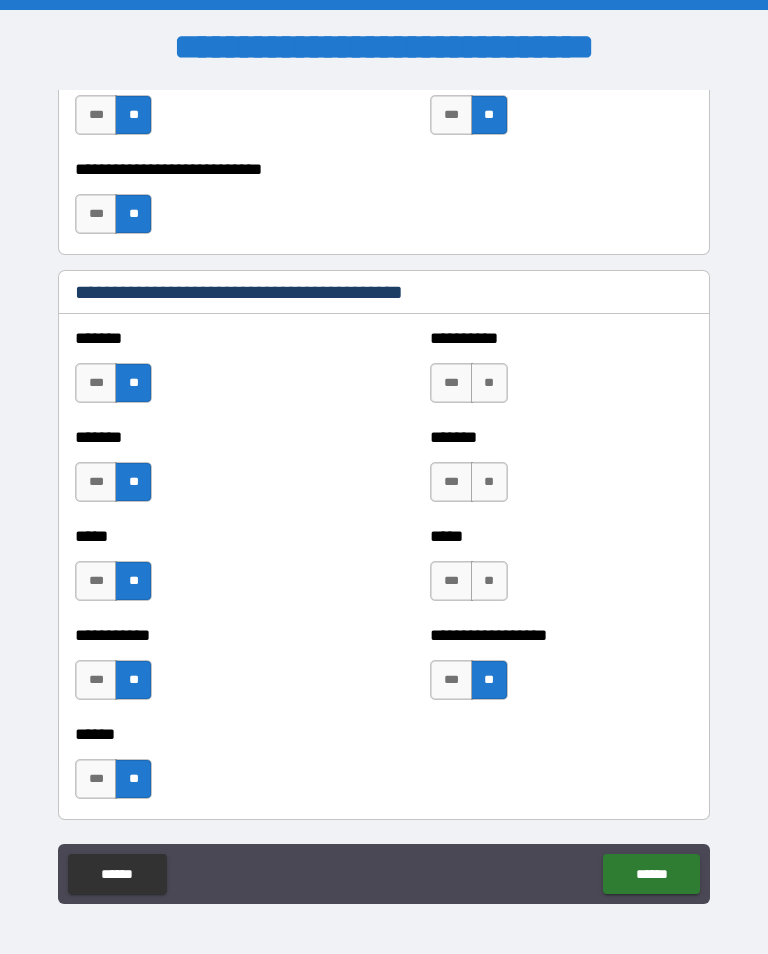 click on "**" at bounding box center (489, 581) 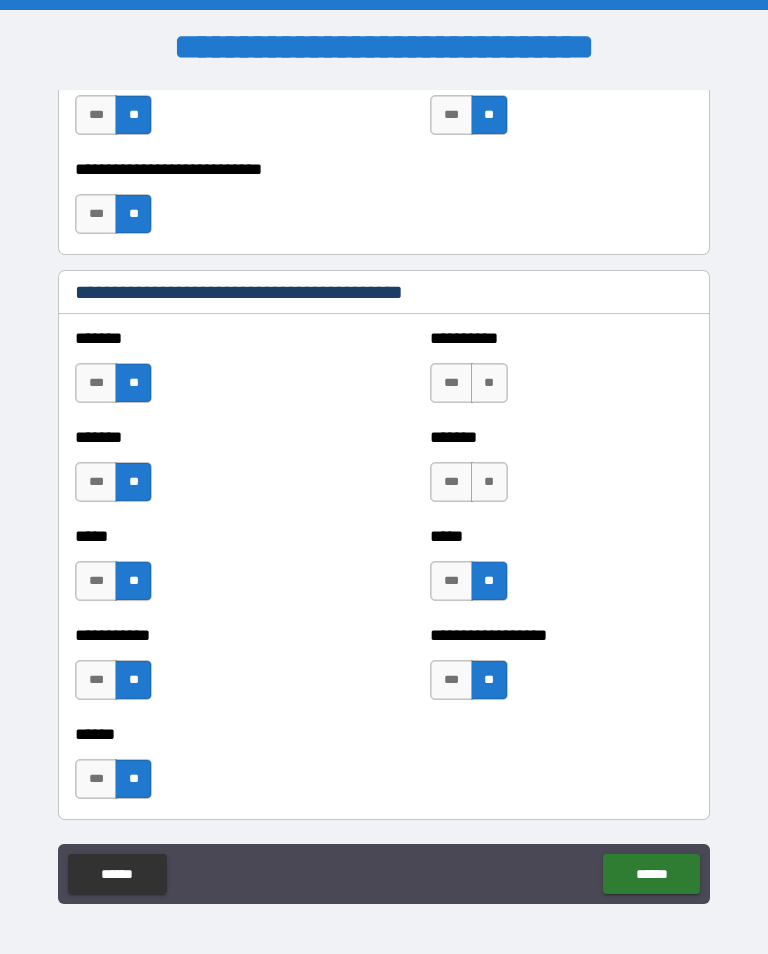 click on "**" at bounding box center (489, 482) 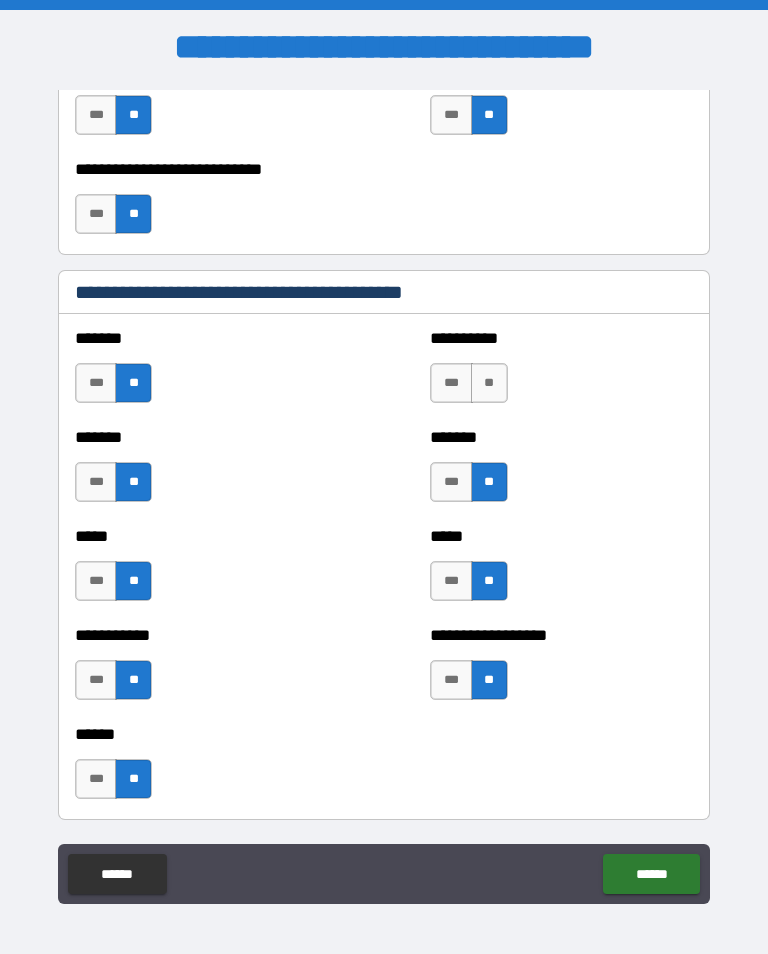 click on "**" at bounding box center (489, 383) 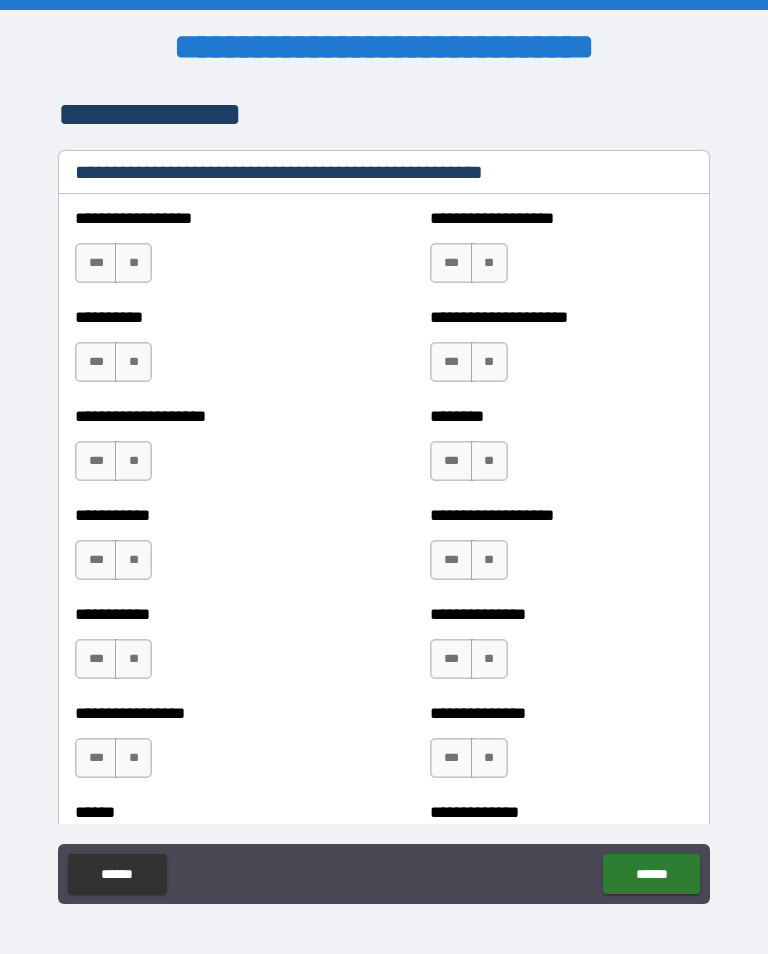 scroll, scrollTop: 2469, scrollLeft: 0, axis: vertical 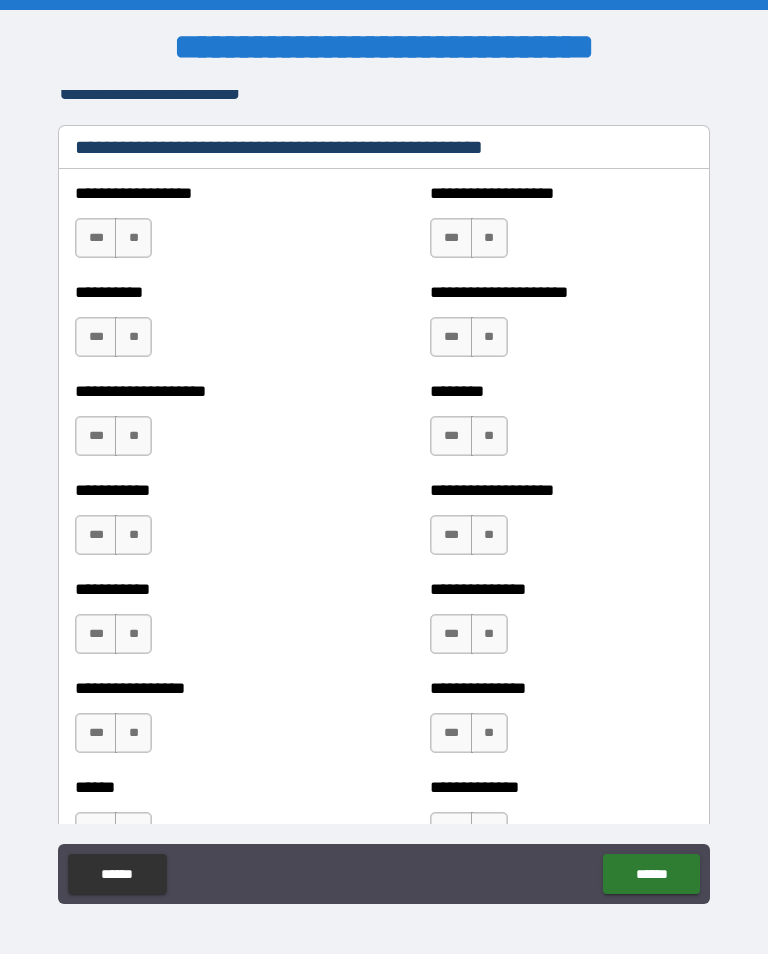 click on "**" at bounding box center (489, 238) 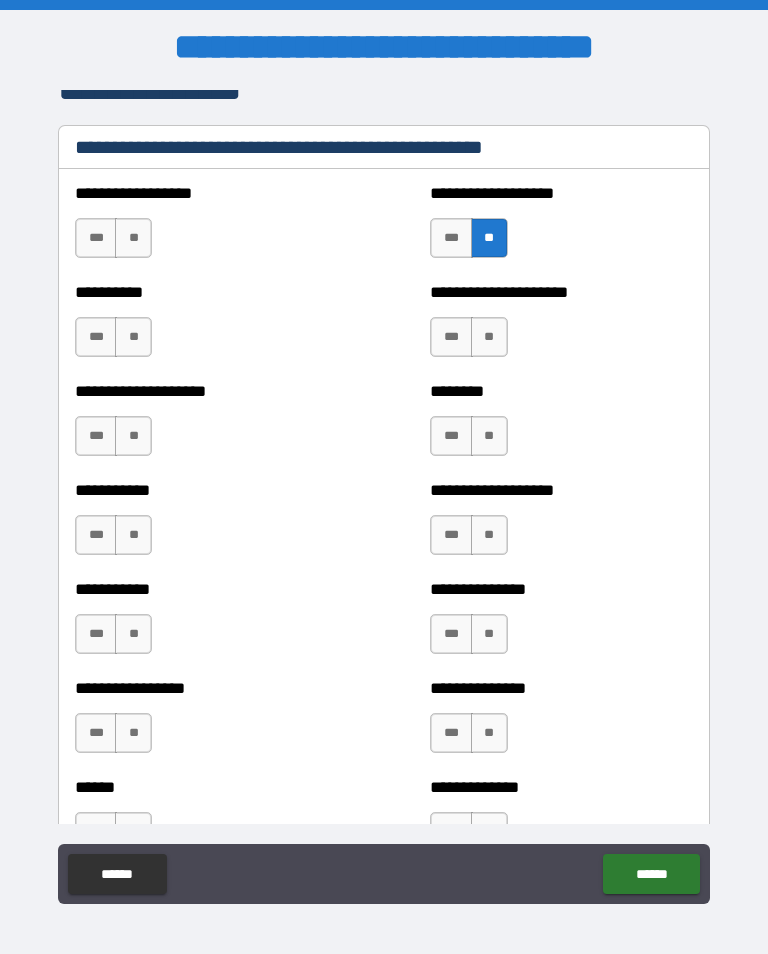 click on "**" at bounding box center [133, 238] 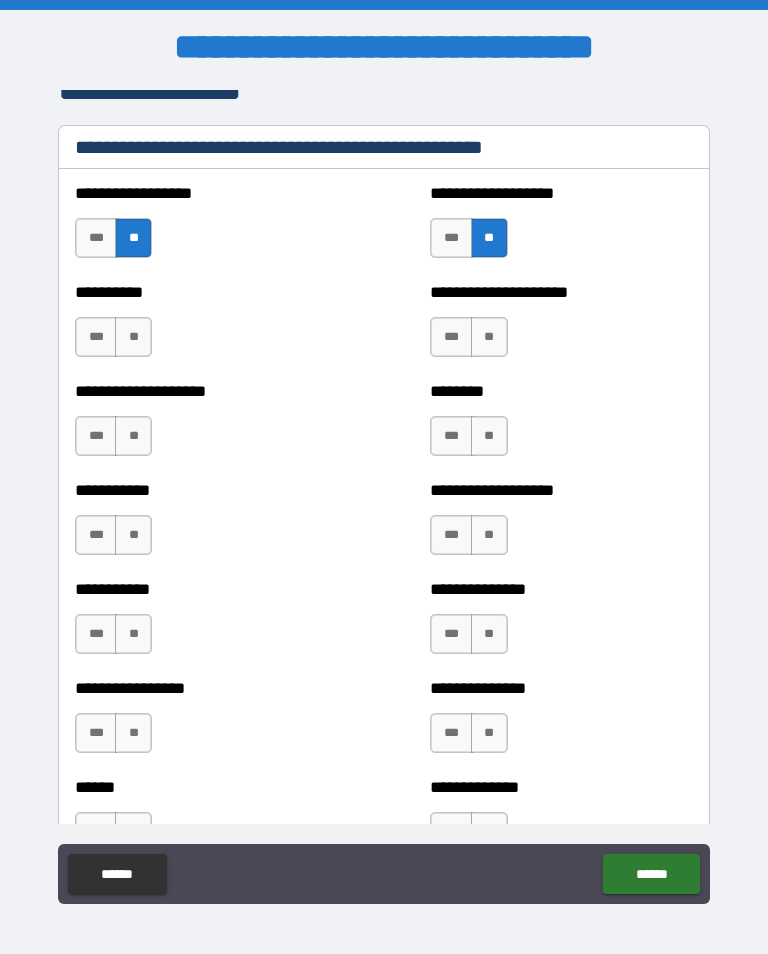 click on "**" at bounding box center [133, 337] 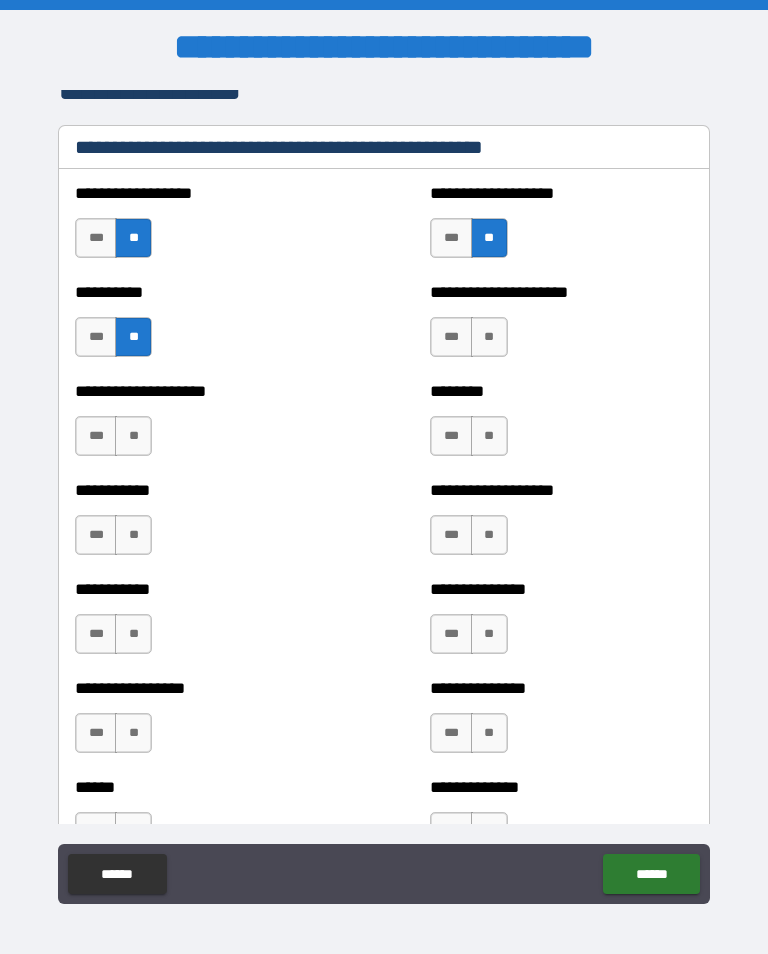 click on "**" at bounding box center [489, 337] 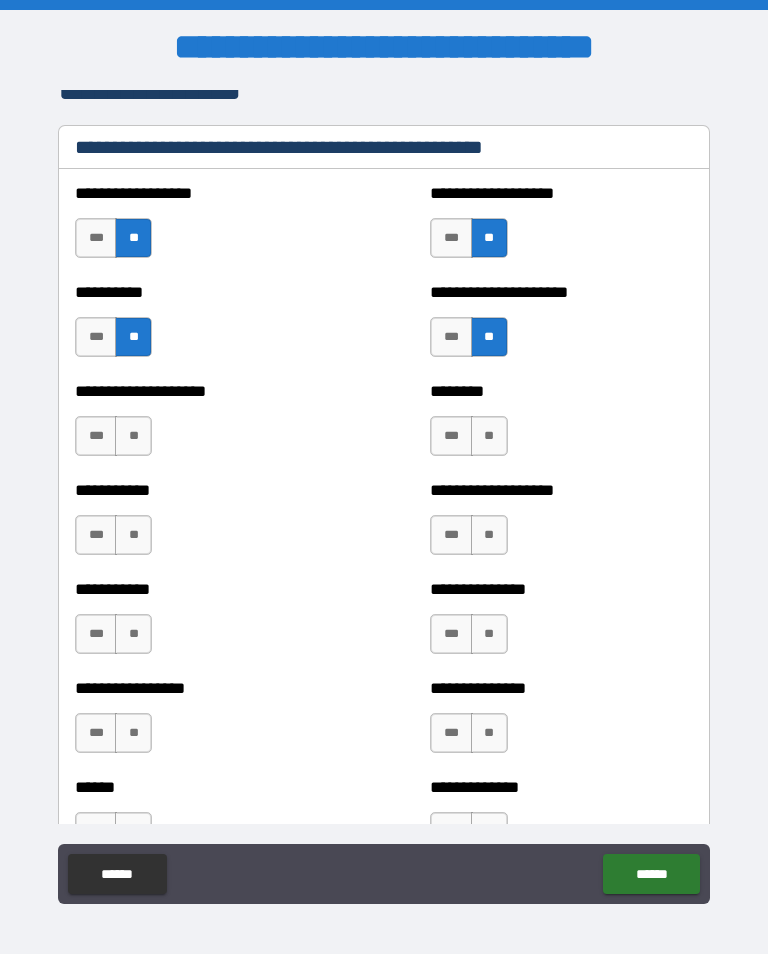 click on "**" at bounding box center [489, 436] 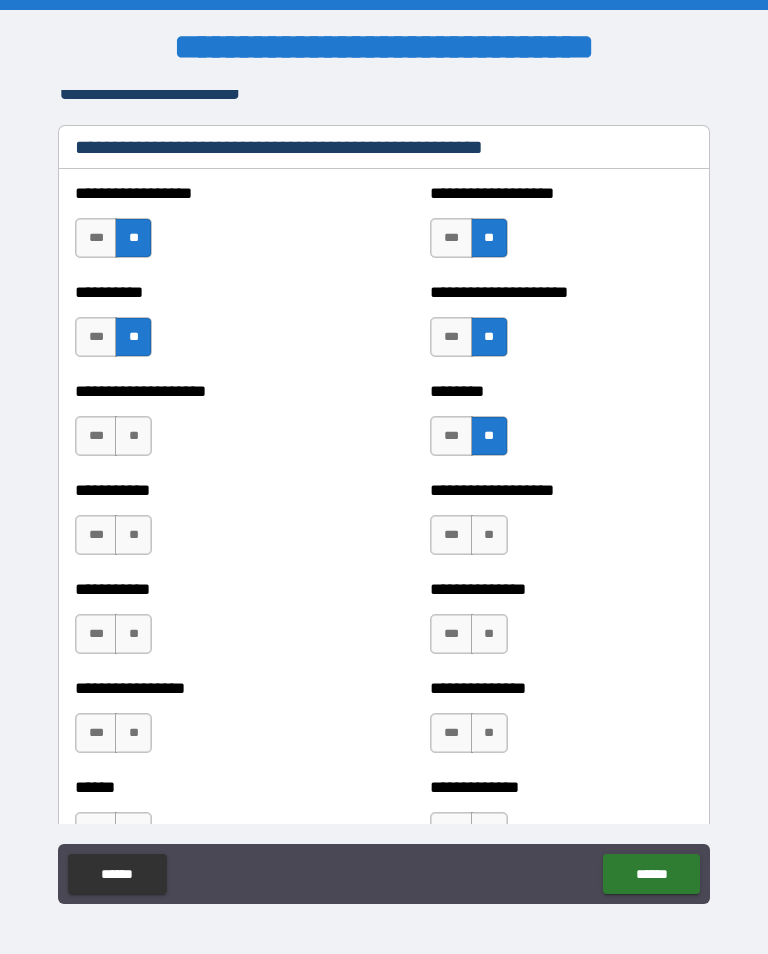 click on "**" at bounding box center [133, 436] 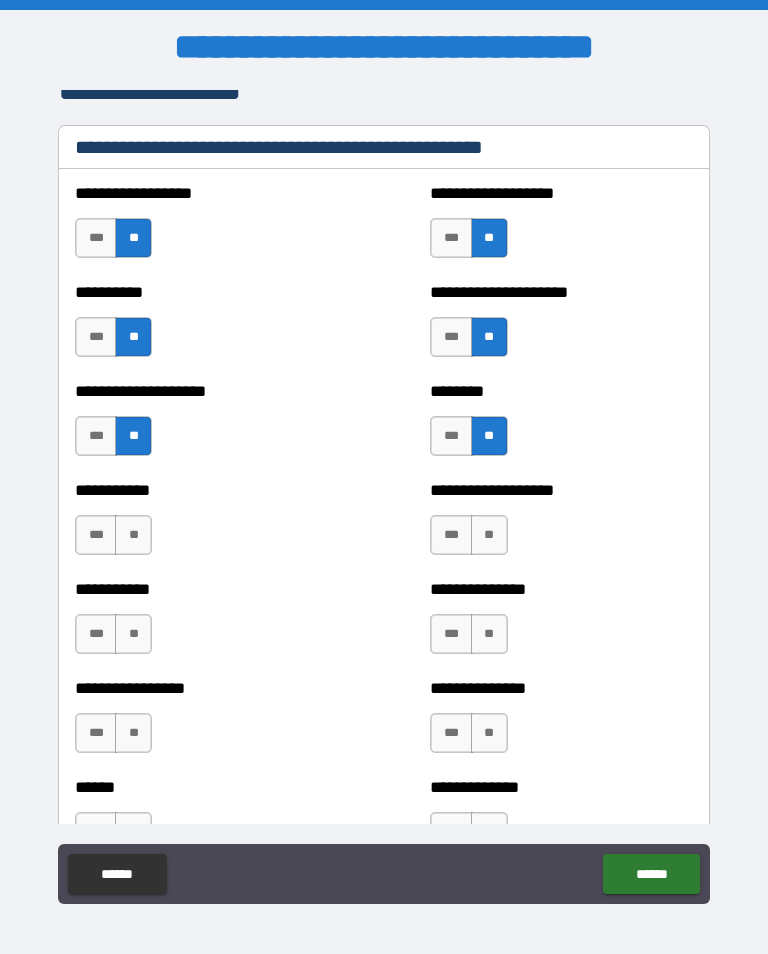 click on "**" at bounding box center (133, 535) 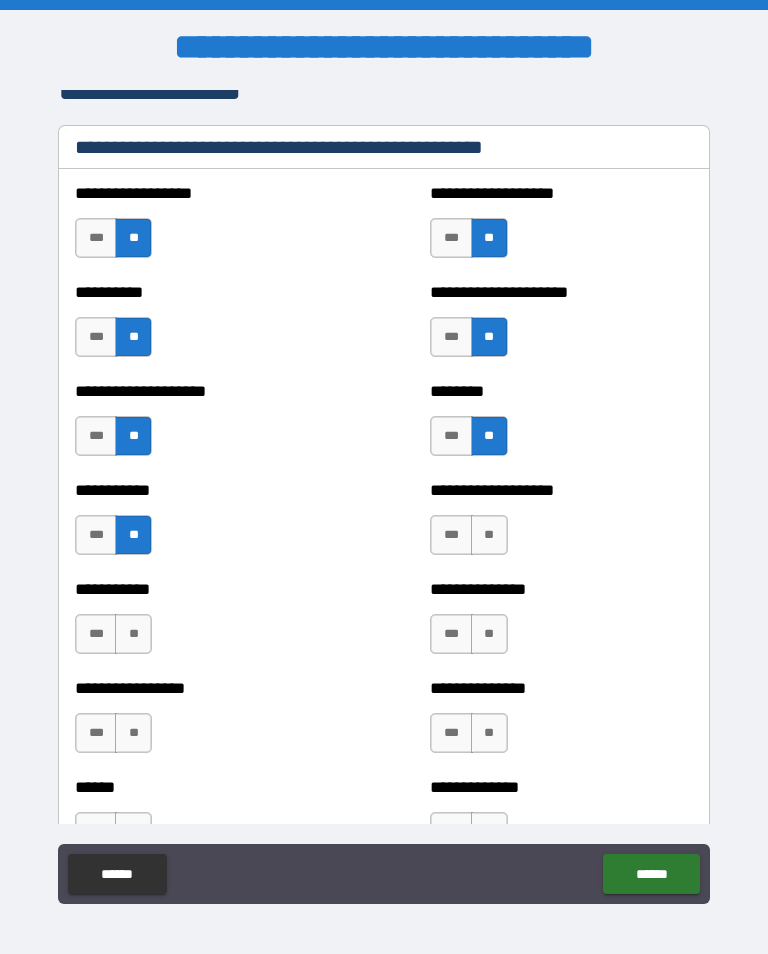 click on "**" at bounding box center [133, 634] 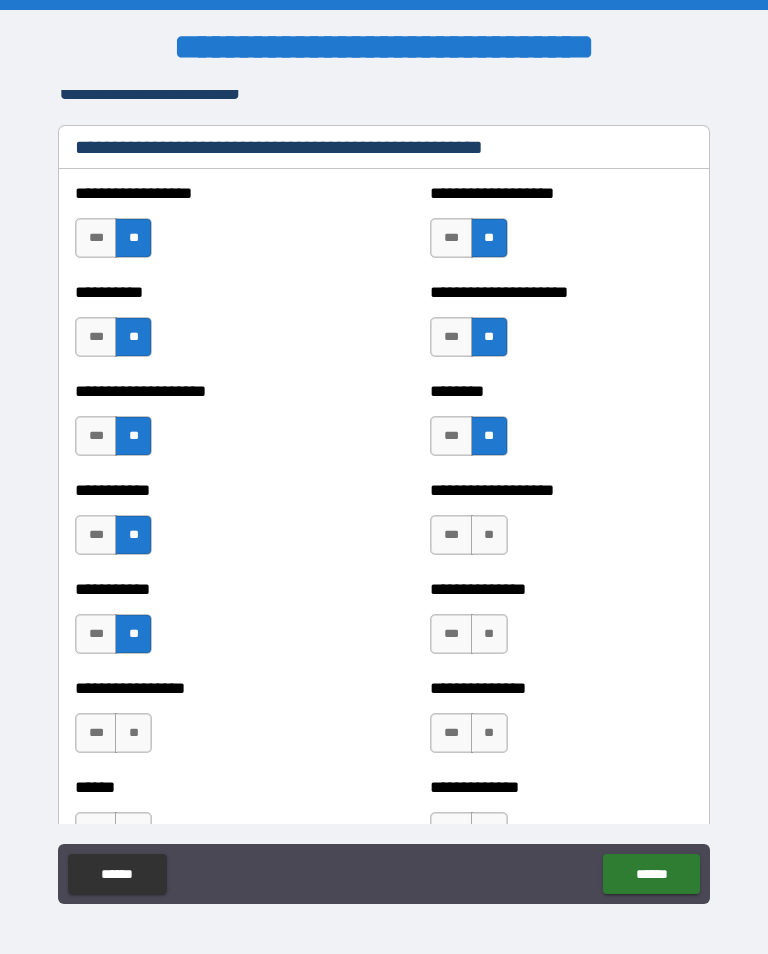 click on "**" at bounding box center (489, 535) 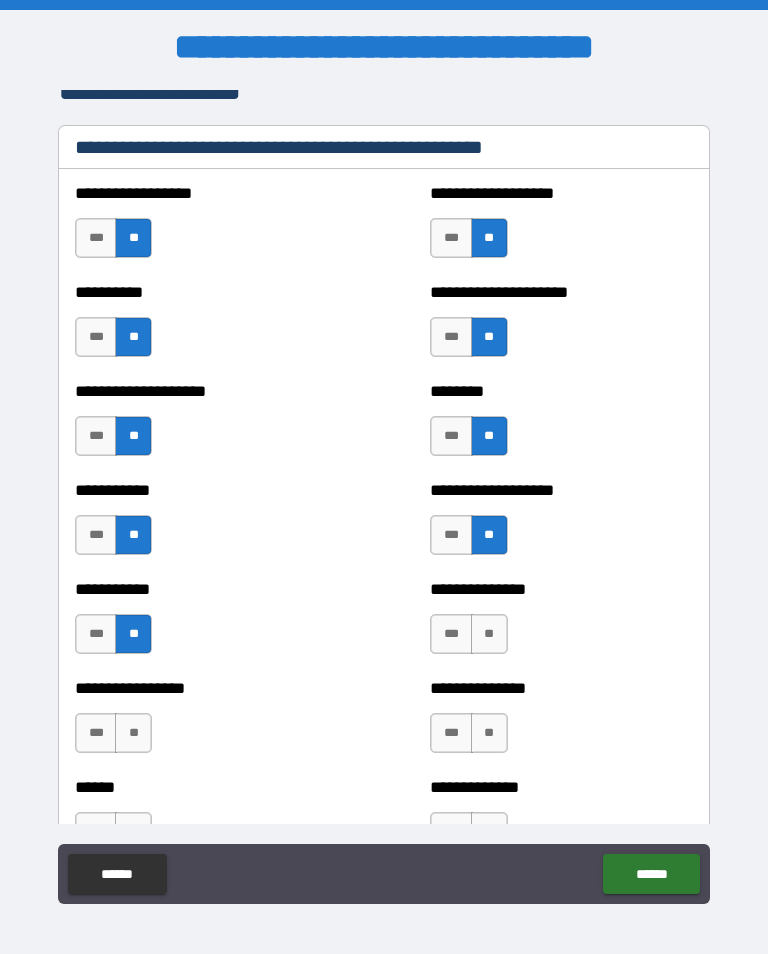click on "**" at bounding box center [489, 634] 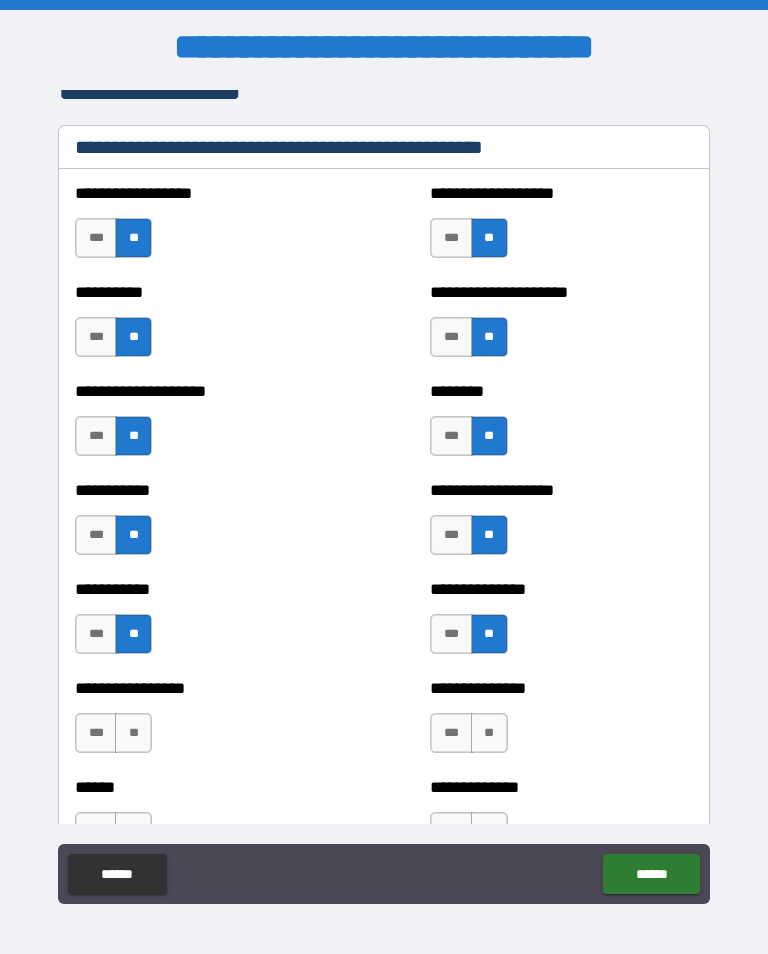 click on "**" at bounding box center (489, 733) 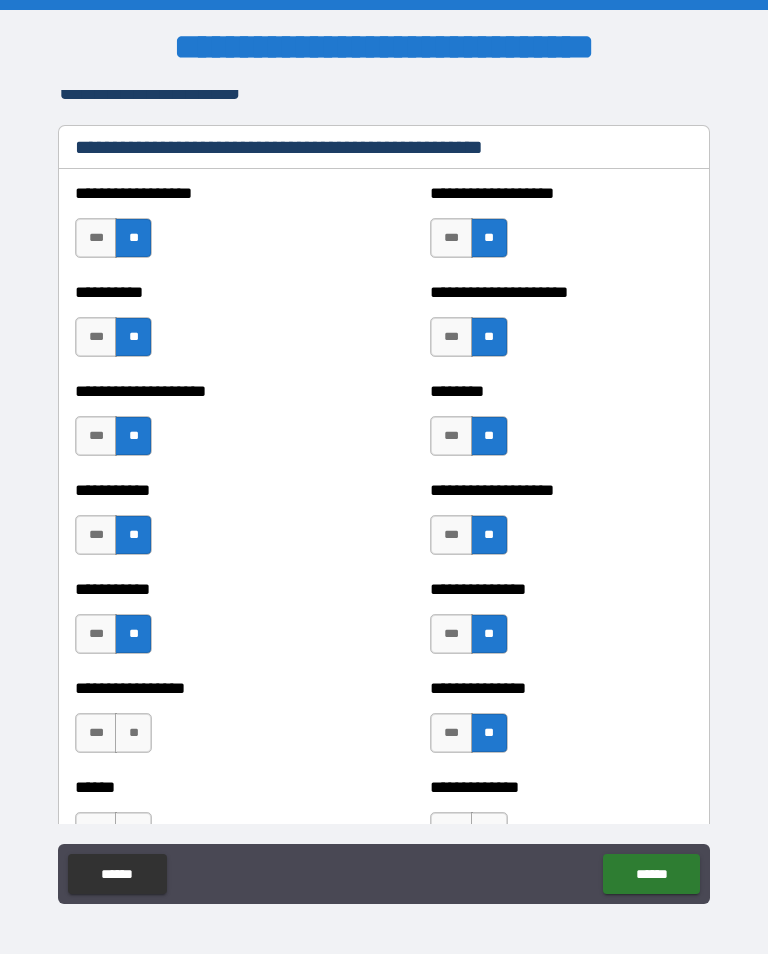 click on "**" at bounding box center (133, 733) 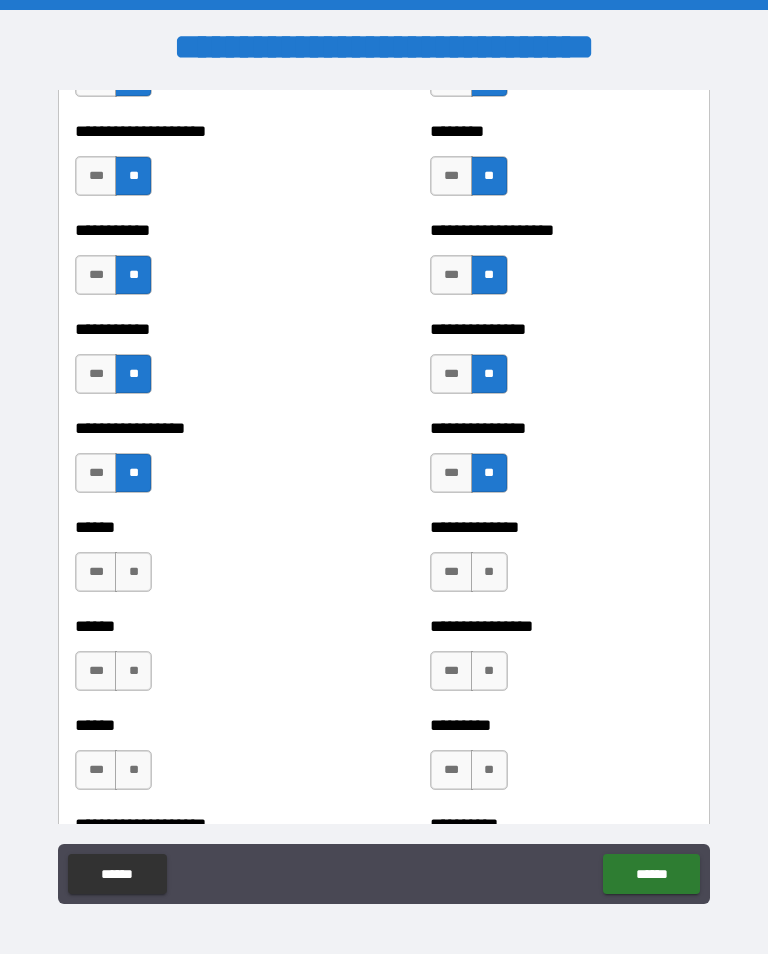scroll, scrollTop: 2762, scrollLeft: 0, axis: vertical 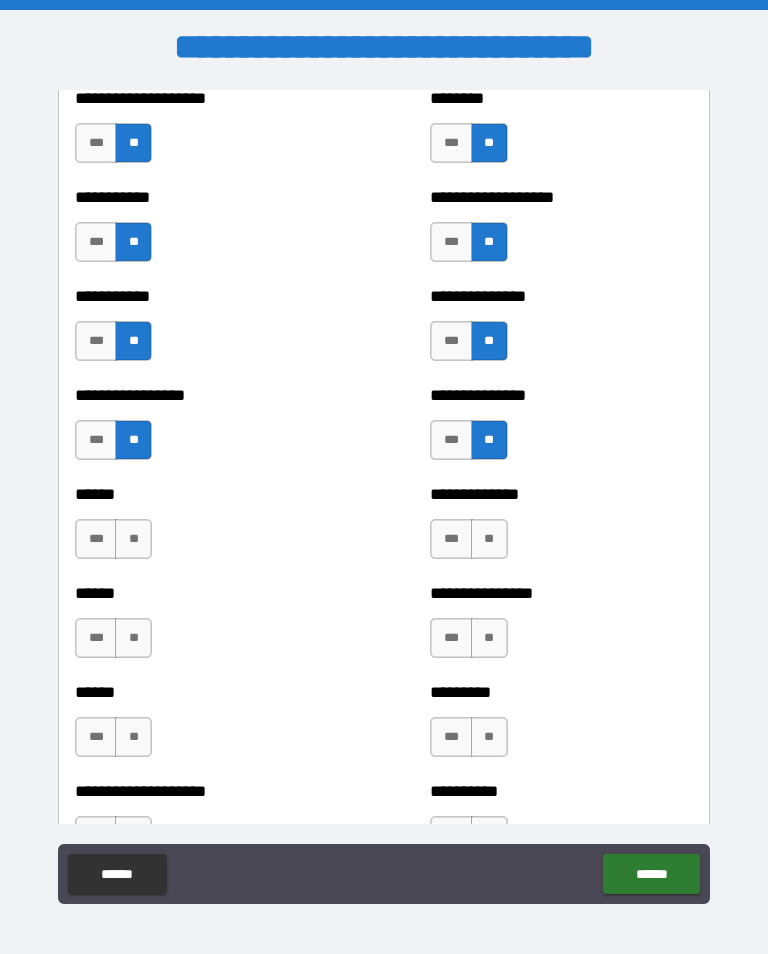 click on "**" at bounding box center (489, 539) 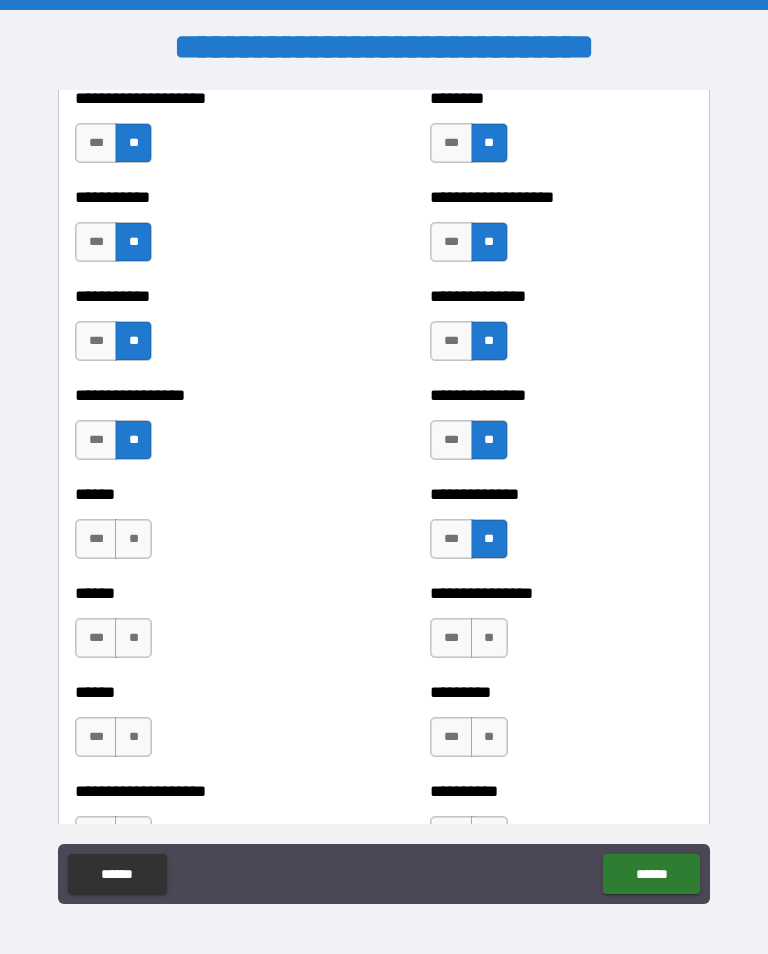 click on "**" at bounding box center (133, 539) 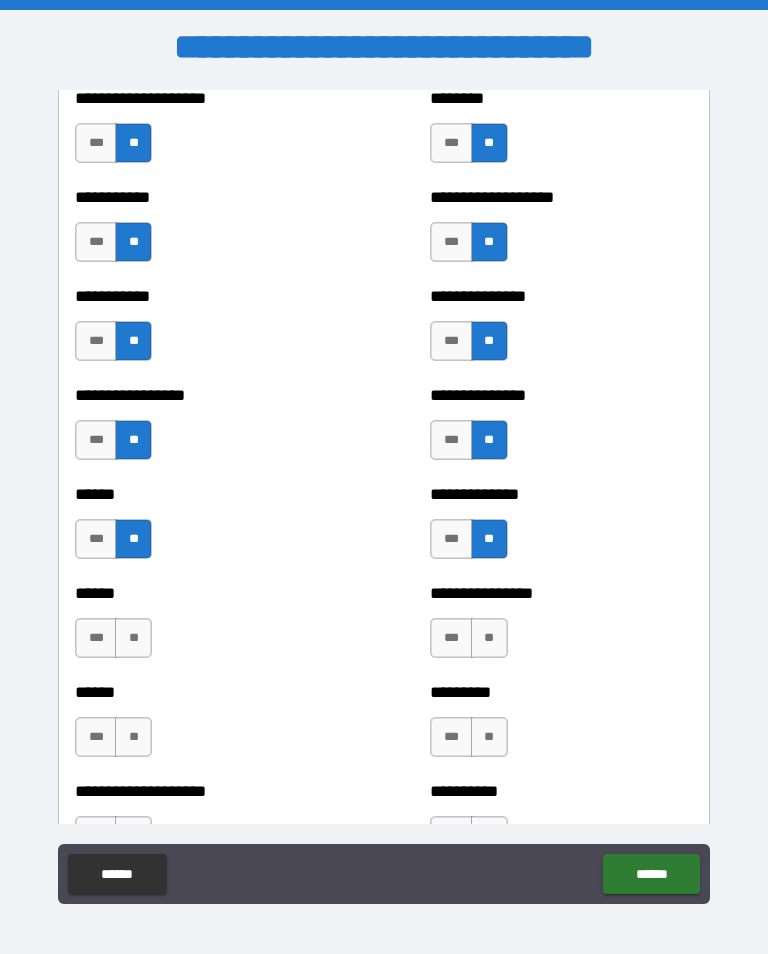click on "**" at bounding box center (133, 638) 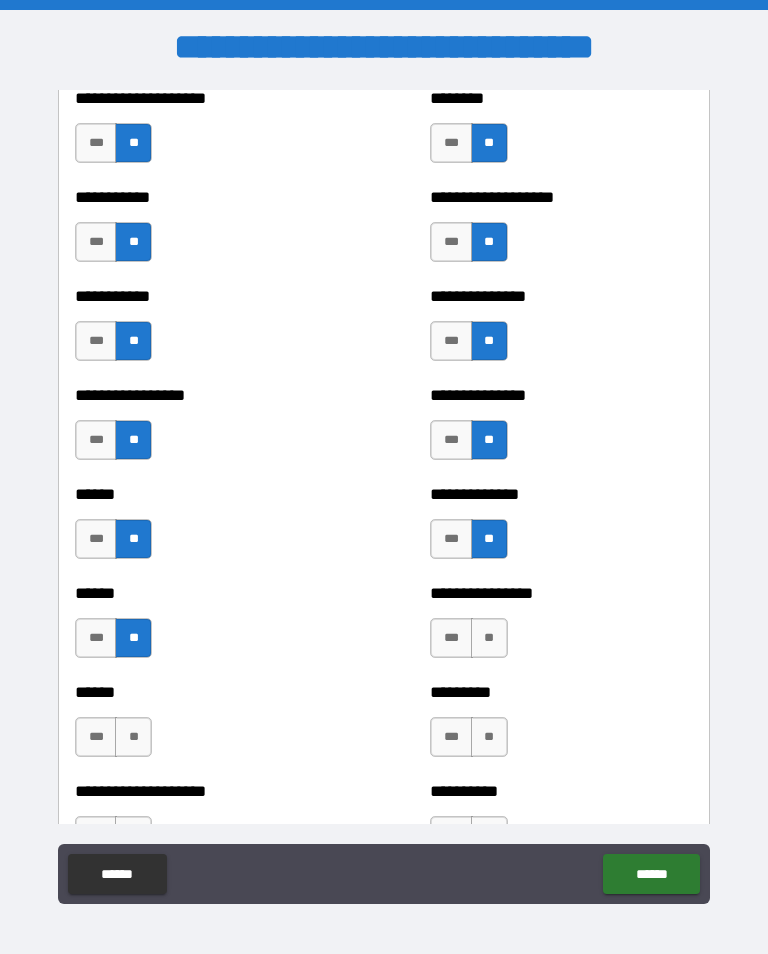 click on "**" at bounding box center [489, 638] 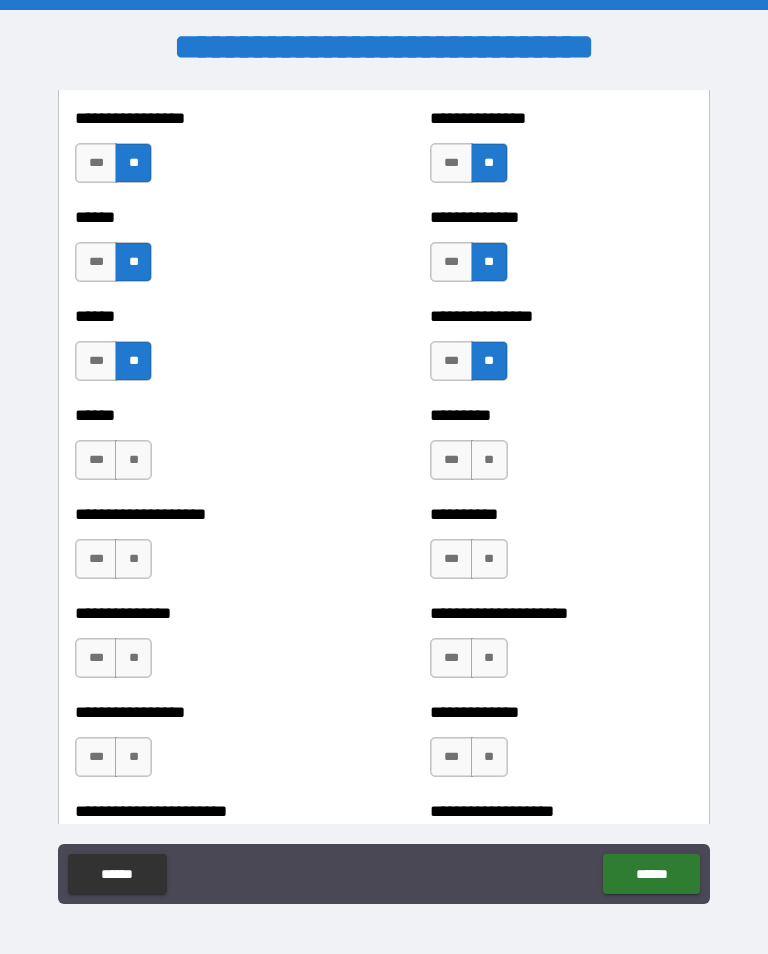 scroll, scrollTop: 3040, scrollLeft: 0, axis: vertical 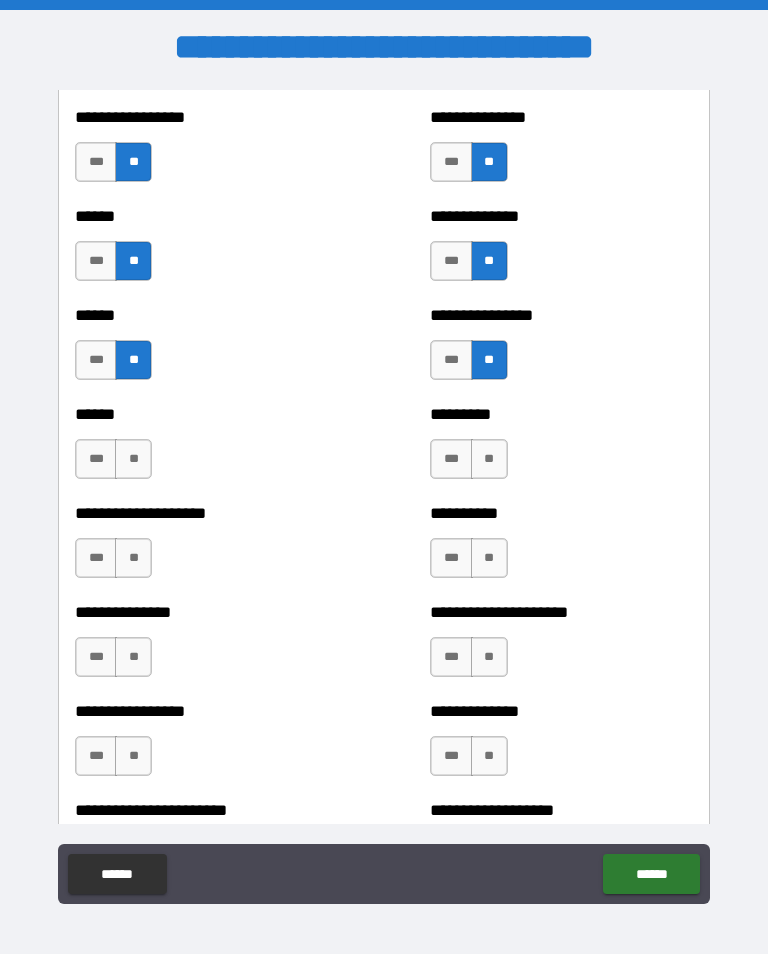 click on "**" at bounding box center (489, 459) 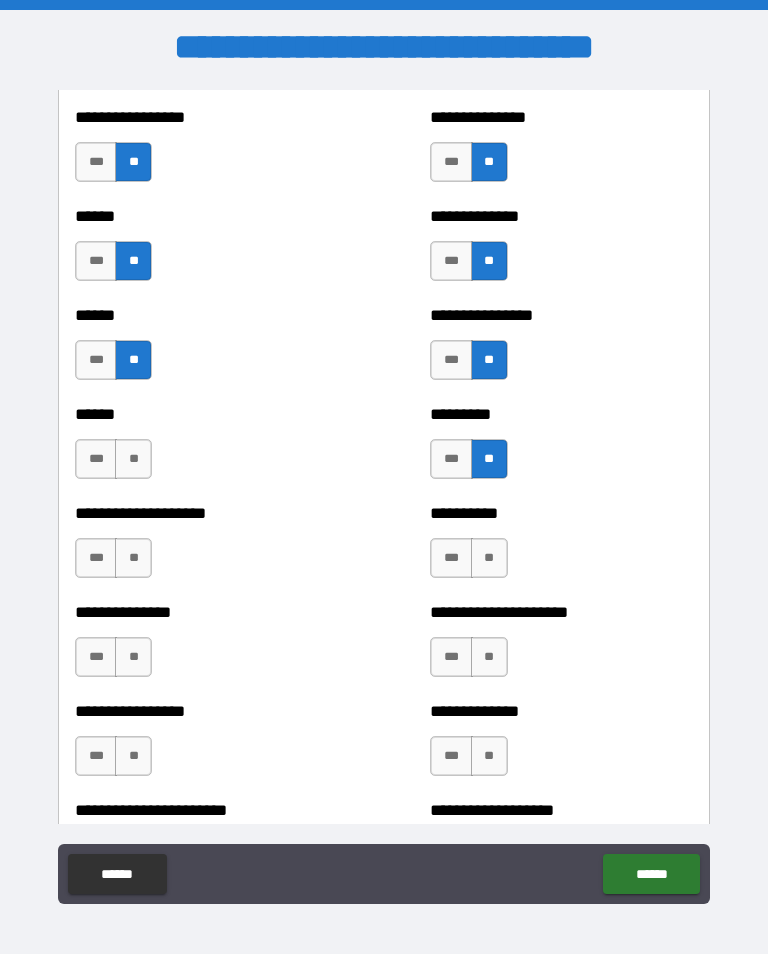 click on "**" at bounding box center [133, 459] 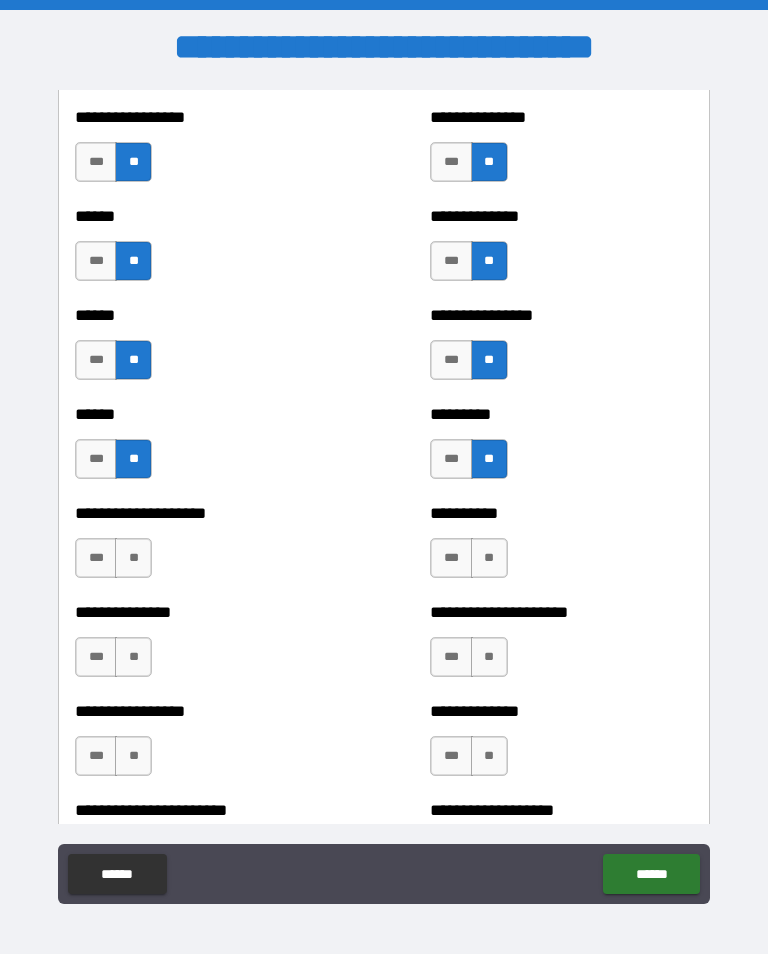 click on "**" at bounding box center (133, 558) 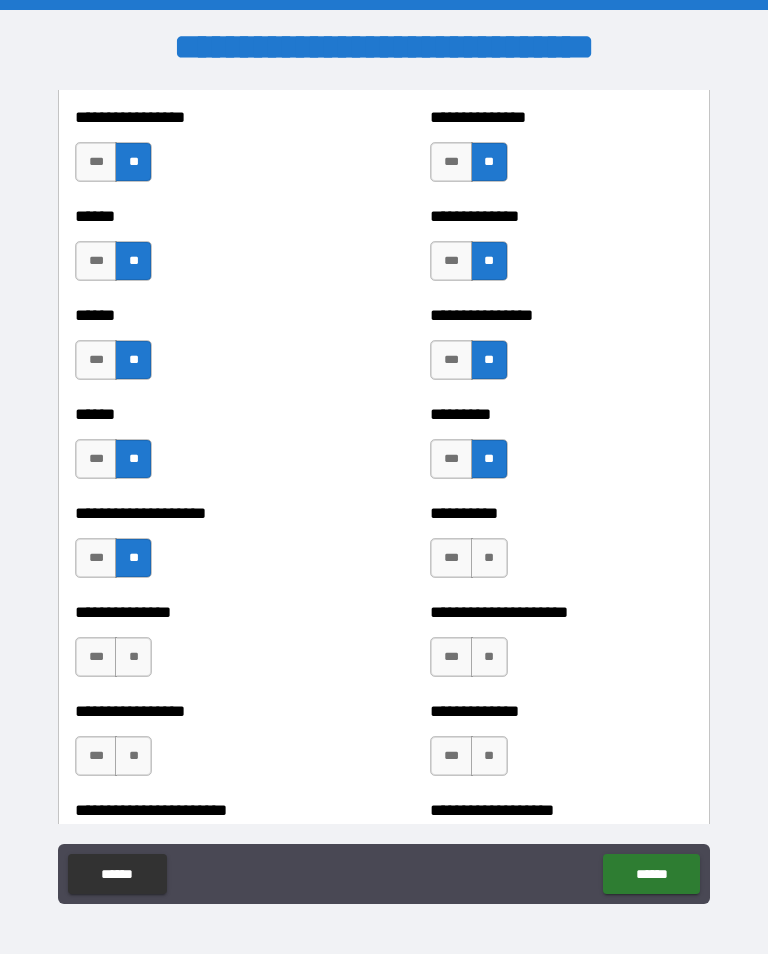click on "**" at bounding box center [489, 558] 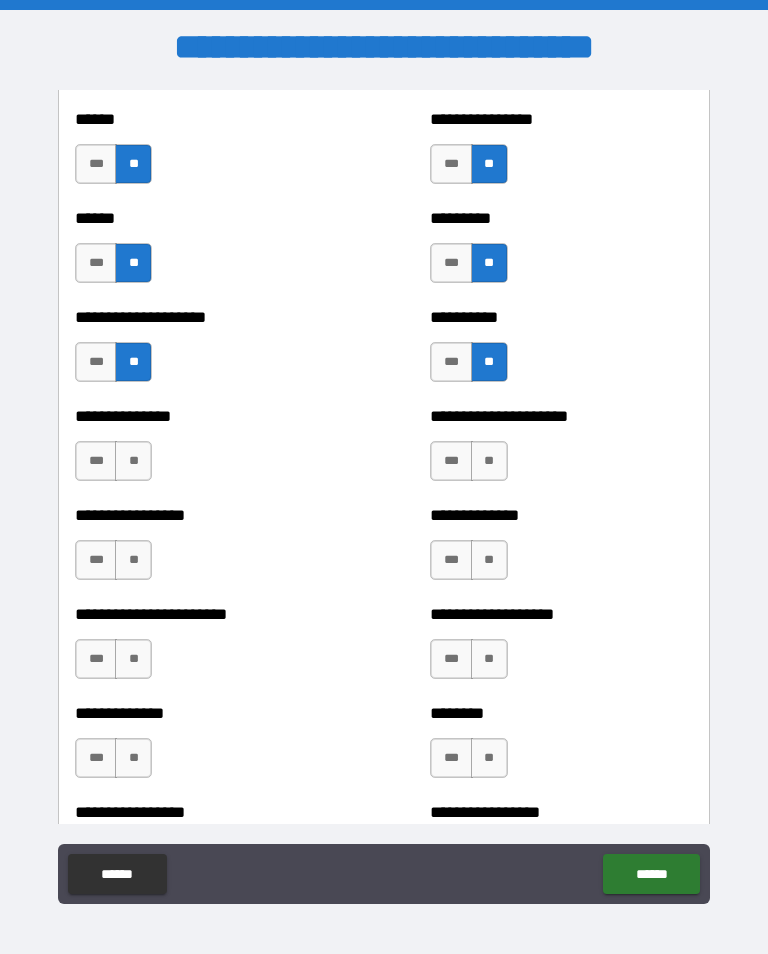 scroll, scrollTop: 3237, scrollLeft: 0, axis: vertical 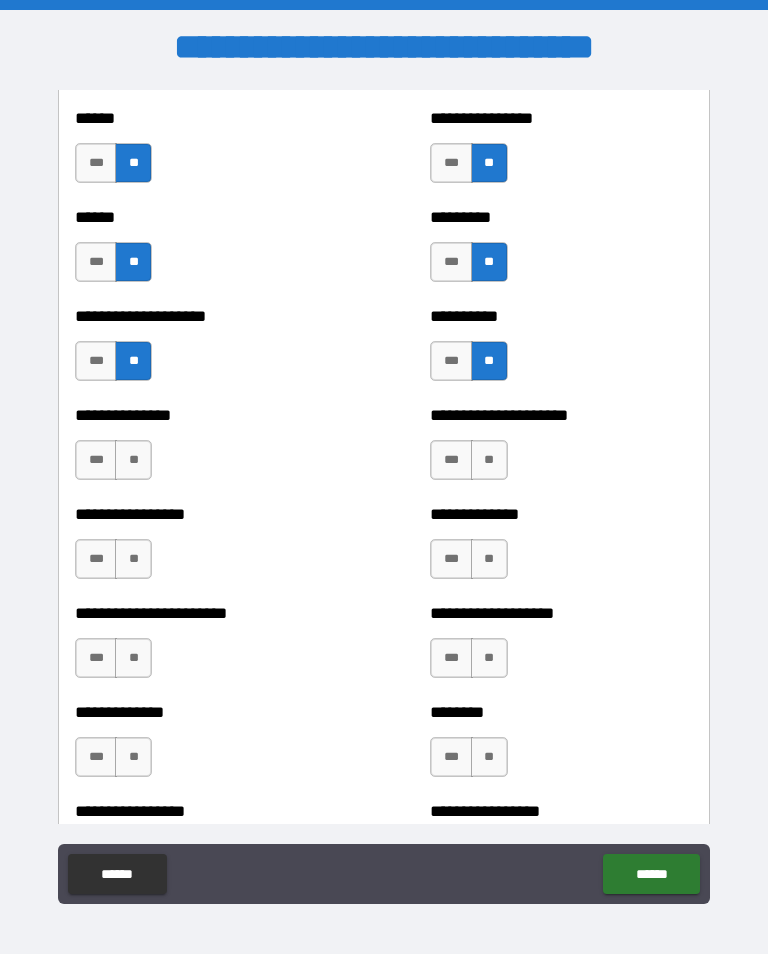 click on "**" at bounding box center (133, 460) 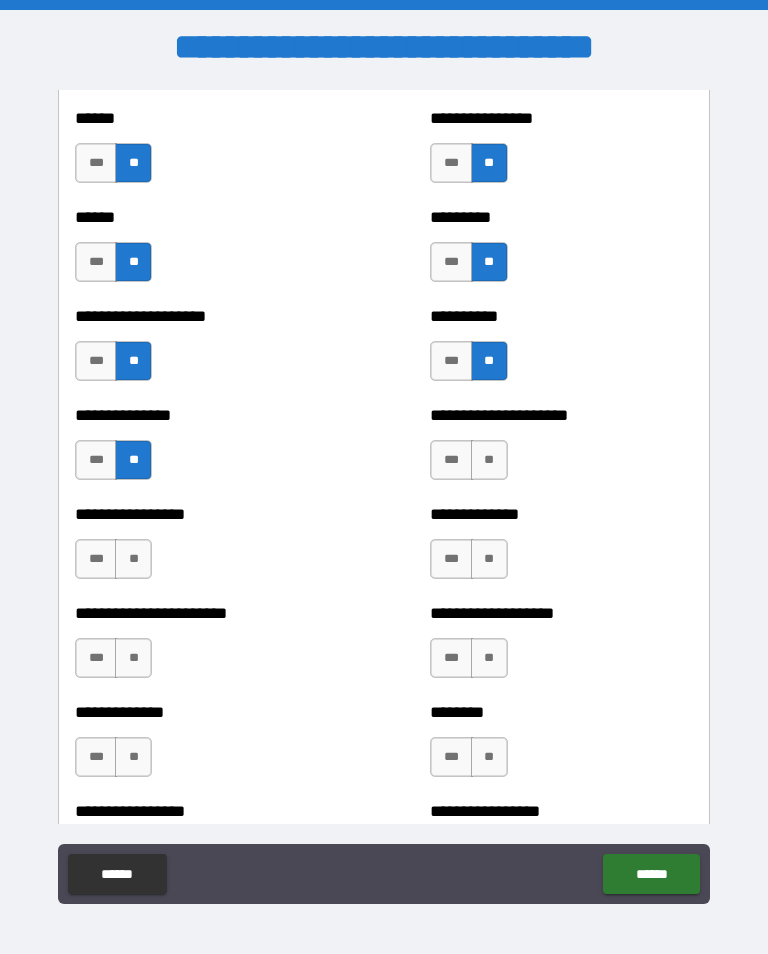 click on "**" at bounding box center [489, 460] 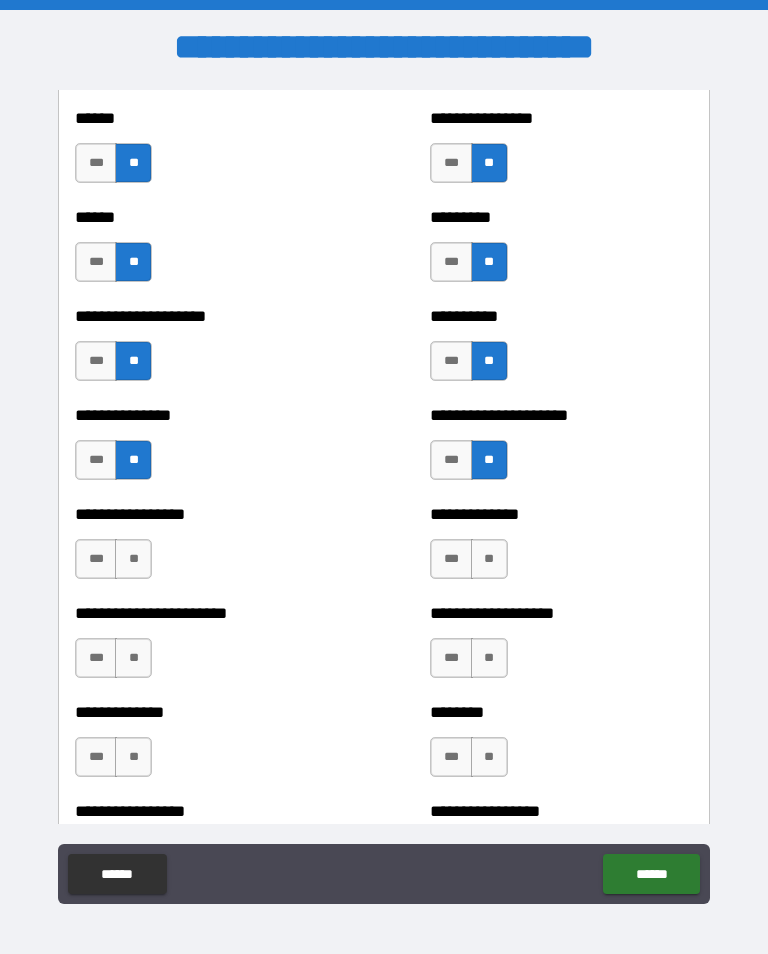 click on "**" at bounding box center [489, 559] 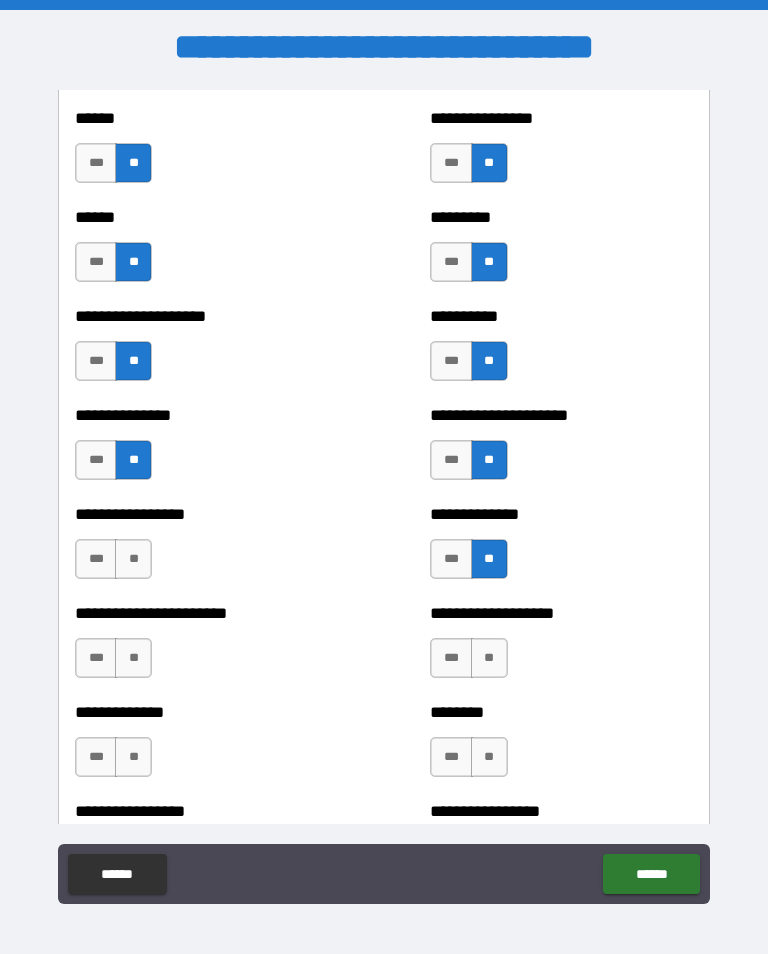 click on "**" at bounding box center (133, 559) 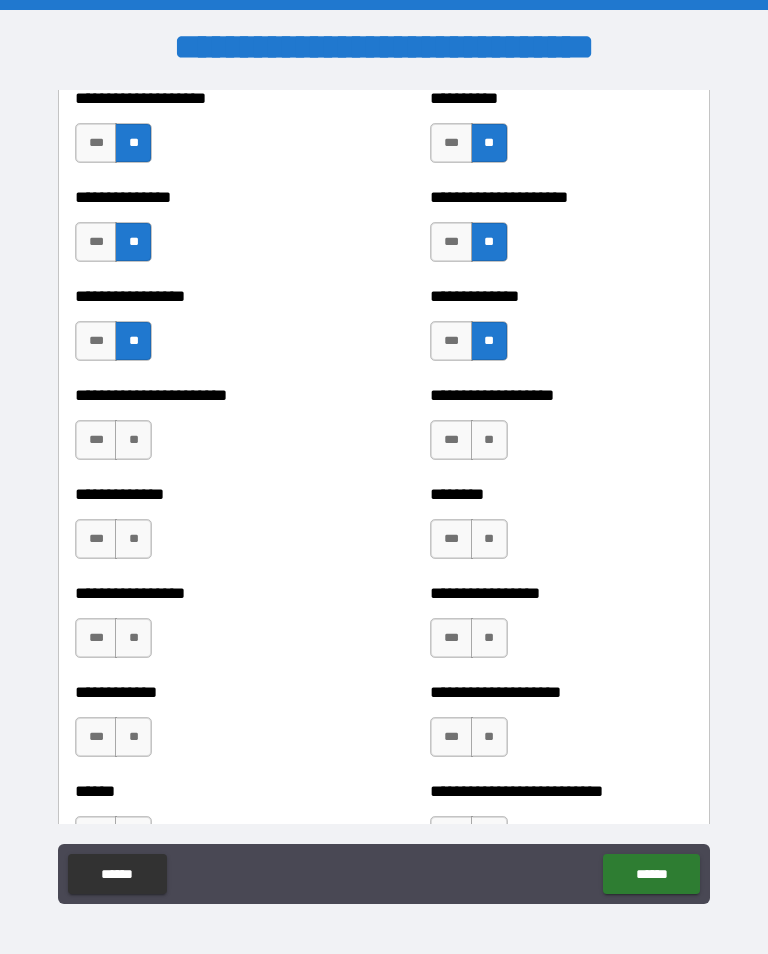 scroll, scrollTop: 3492, scrollLeft: 0, axis: vertical 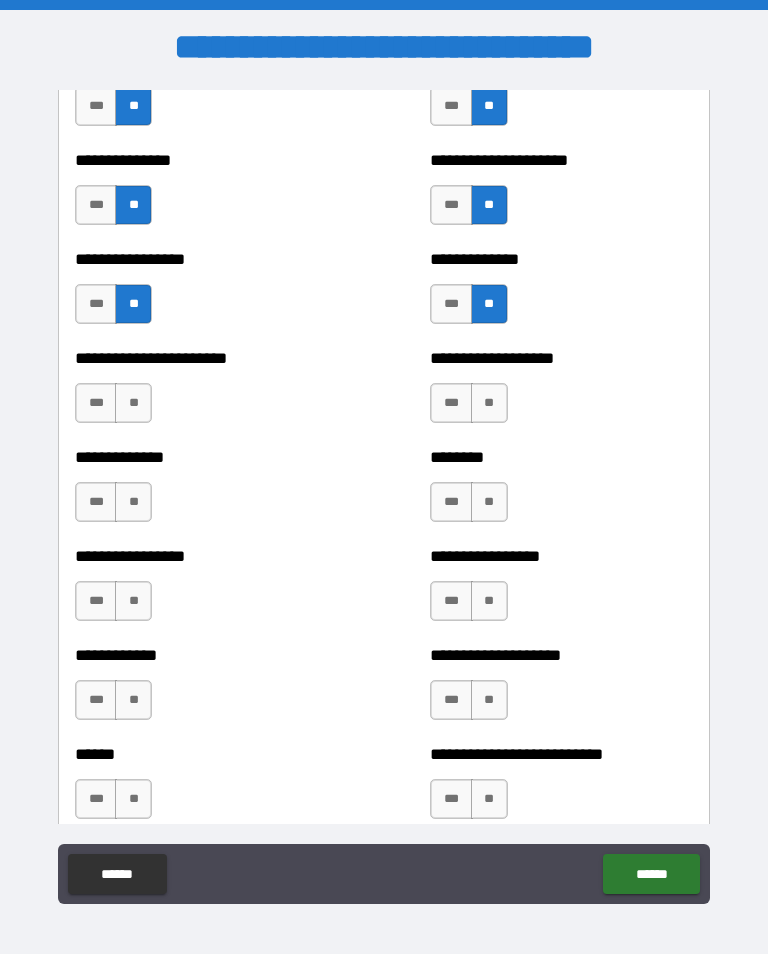 click on "**" at bounding box center (133, 403) 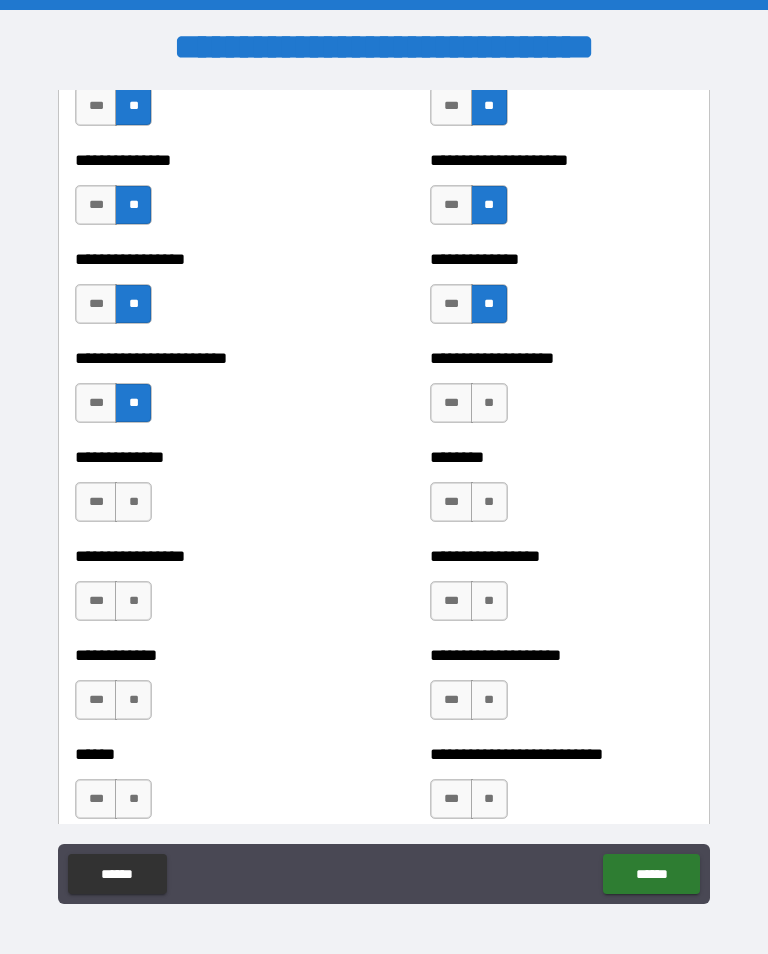 click on "**" at bounding box center (489, 403) 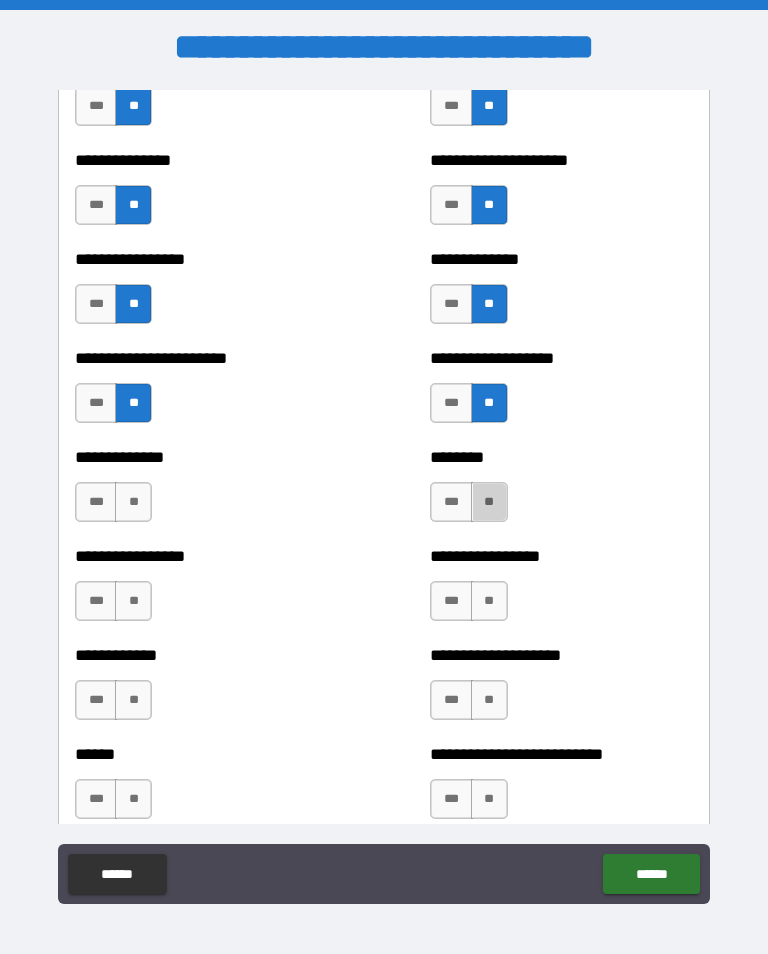 click on "**" at bounding box center (489, 502) 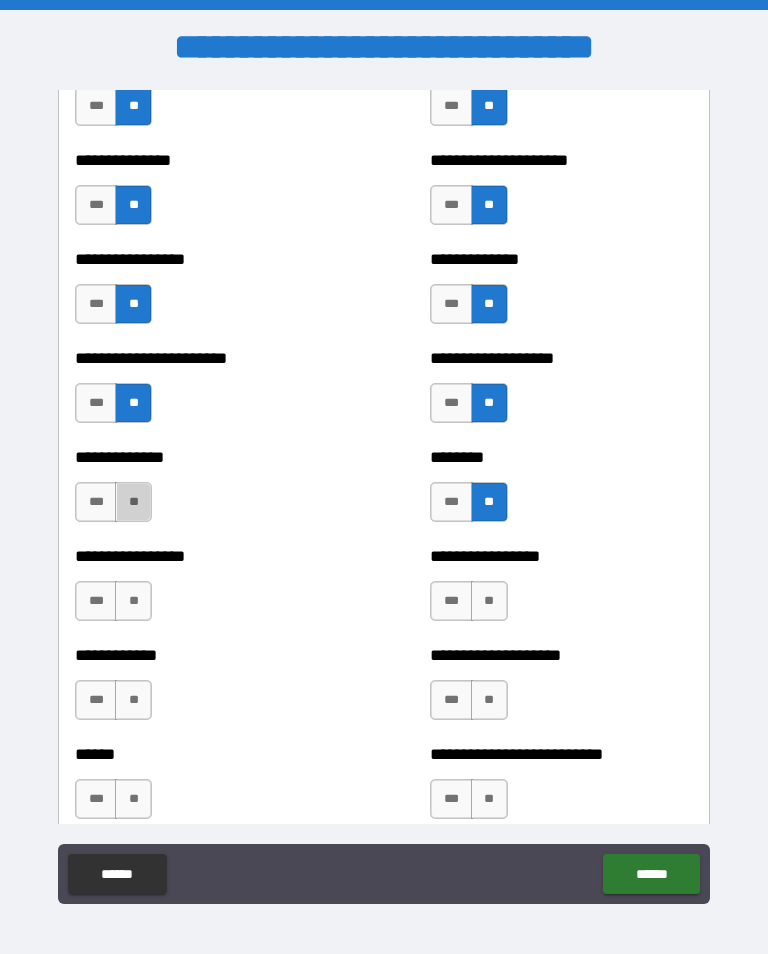click on "**" at bounding box center (133, 502) 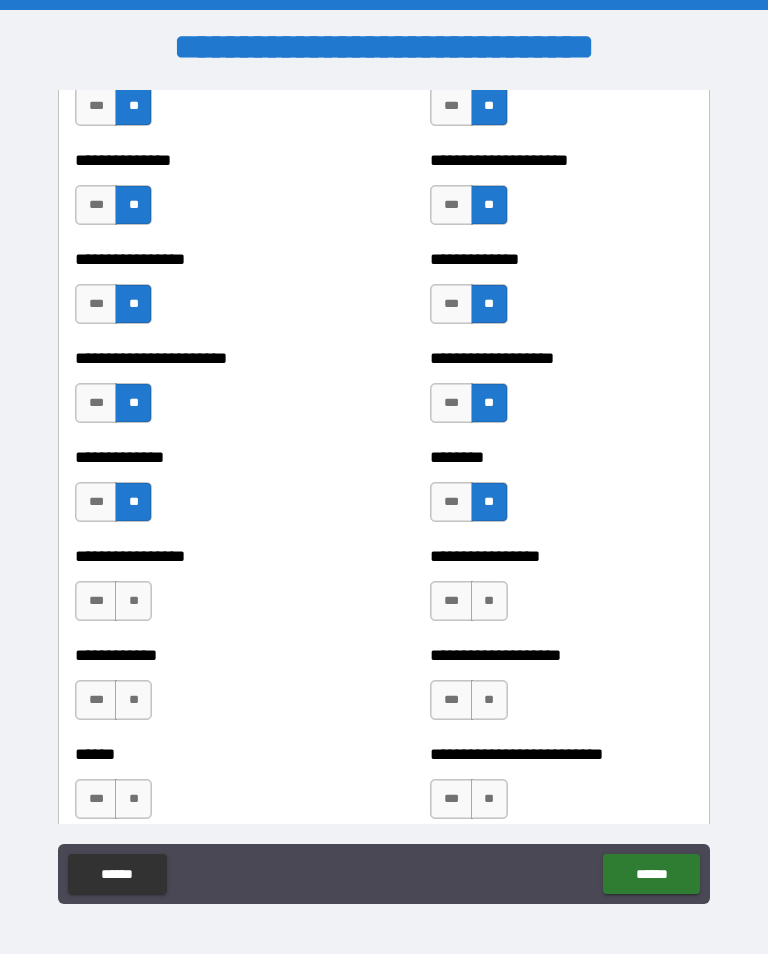 click on "**" at bounding box center (133, 601) 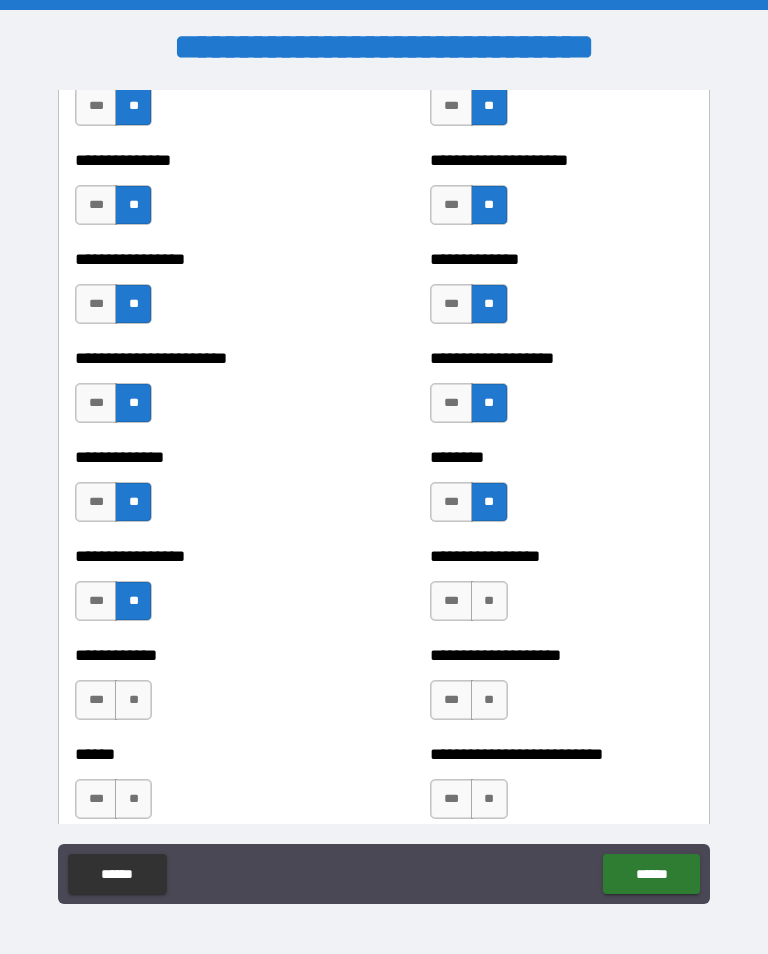 click on "**" at bounding box center [489, 601] 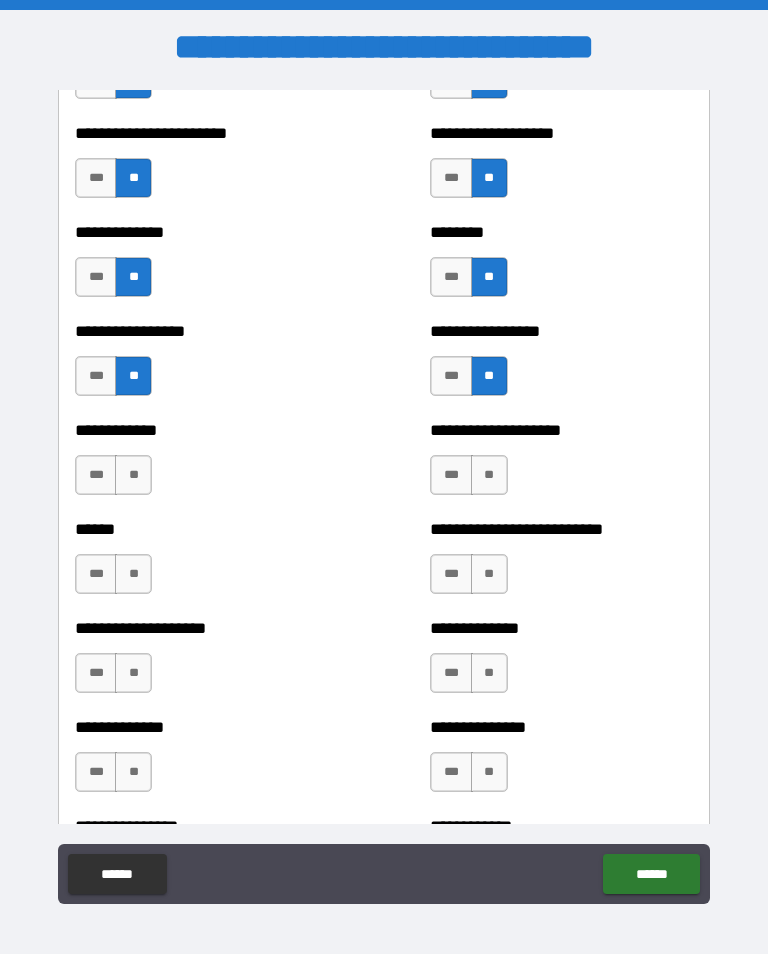 scroll, scrollTop: 3751, scrollLeft: 0, axis: vertical 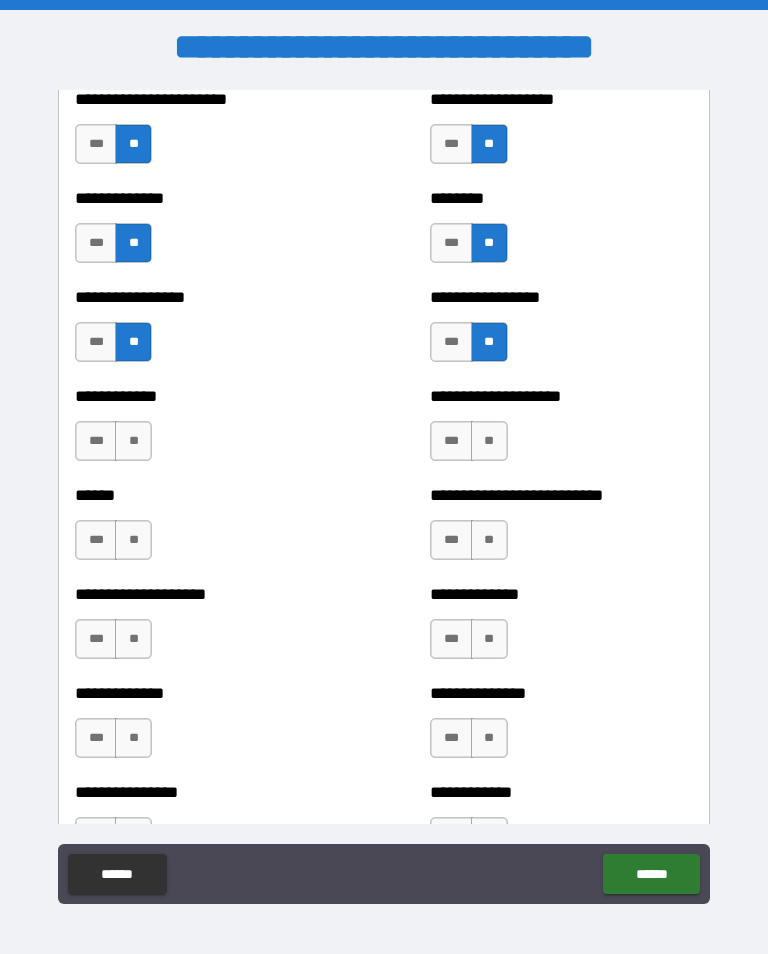 click on "**" at bounding box center (489, 441) 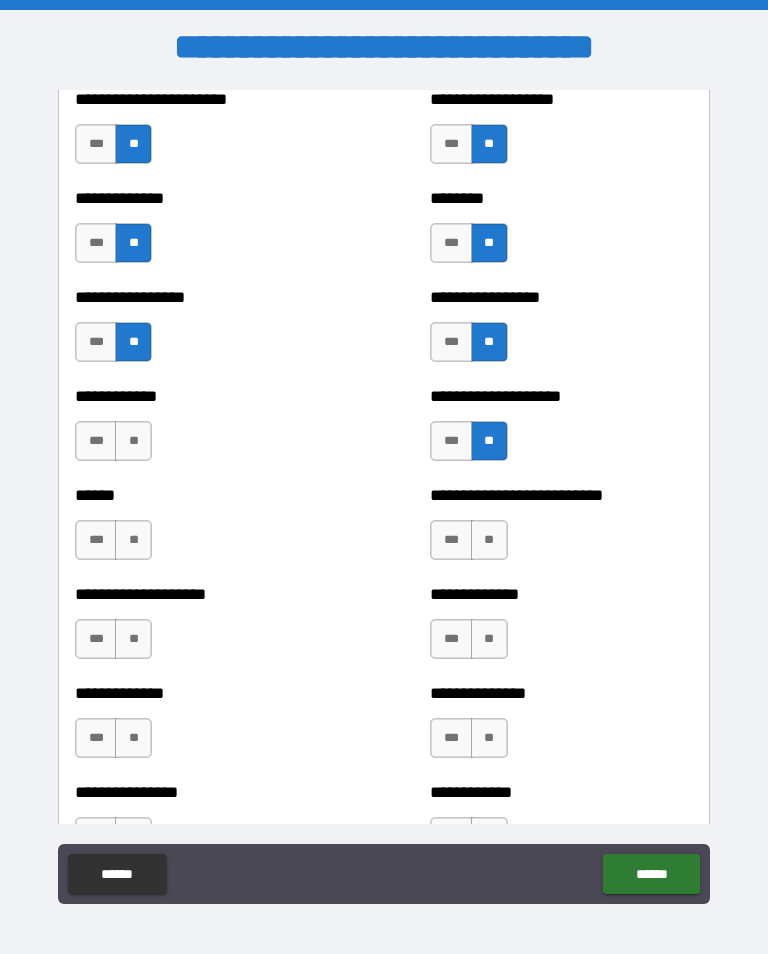 click on "**" at bounding box center (133, 441) 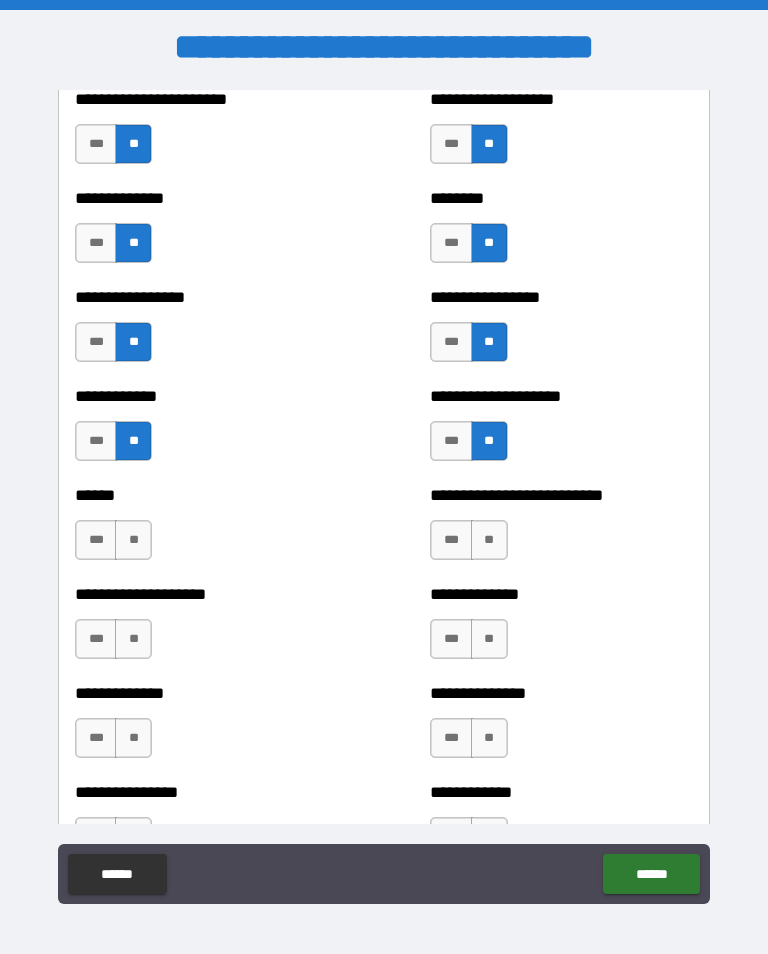 click on "**" at bounding box center (133, 540) 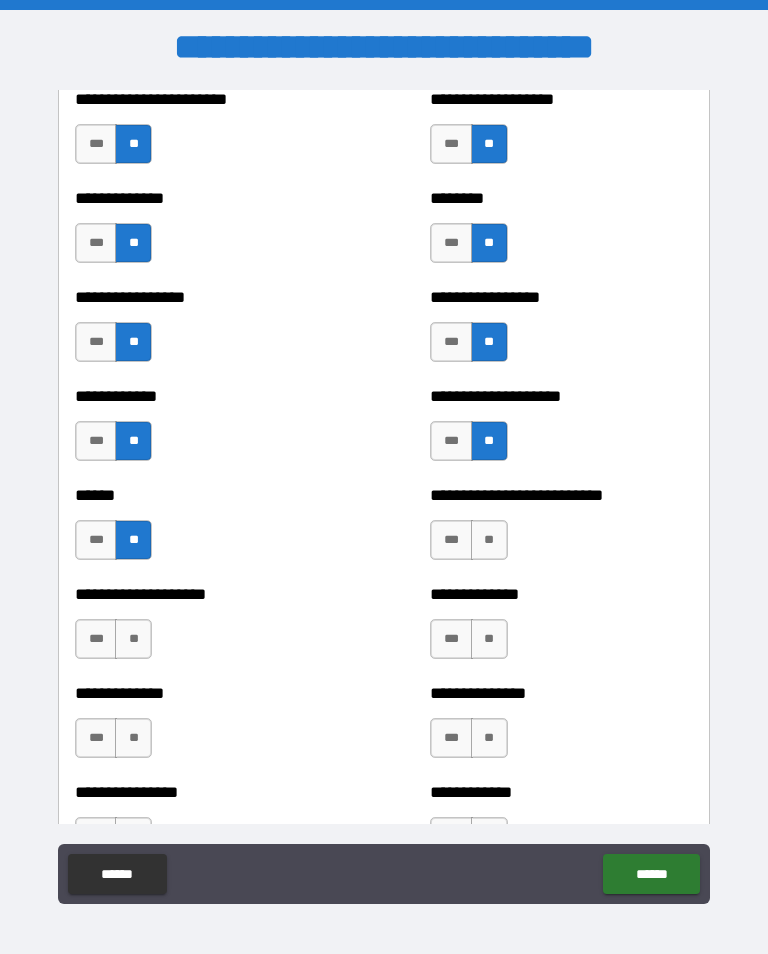 click on "**" at bounding box center (489, 540) 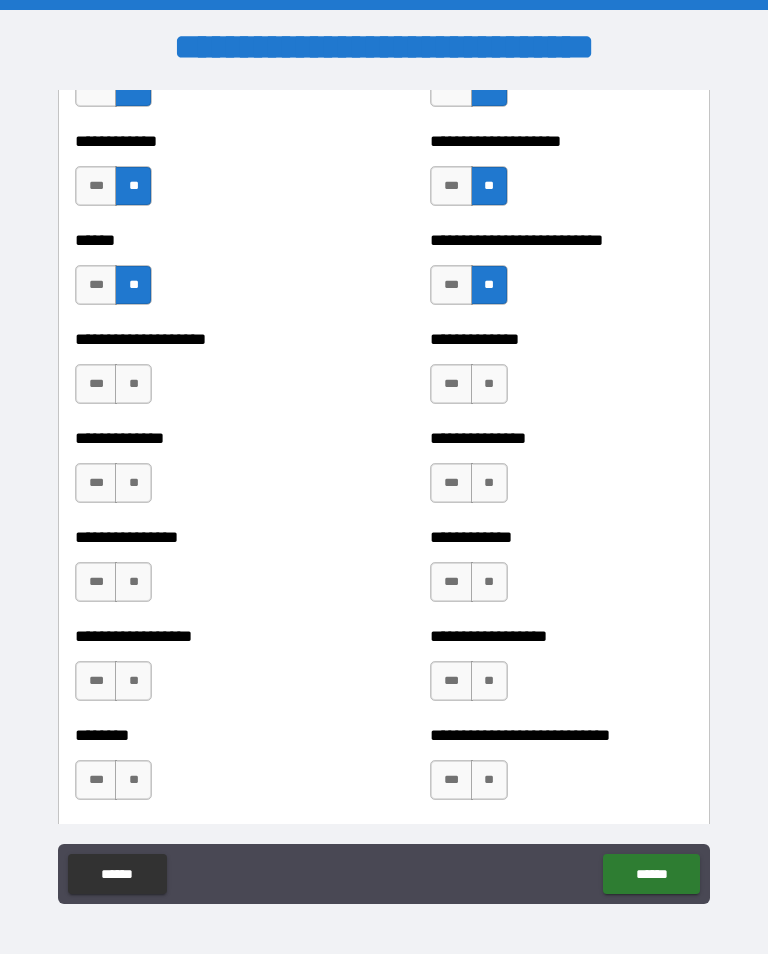 scroll, scrollTop: 4015, scrollLeft: 0, axis: vertical 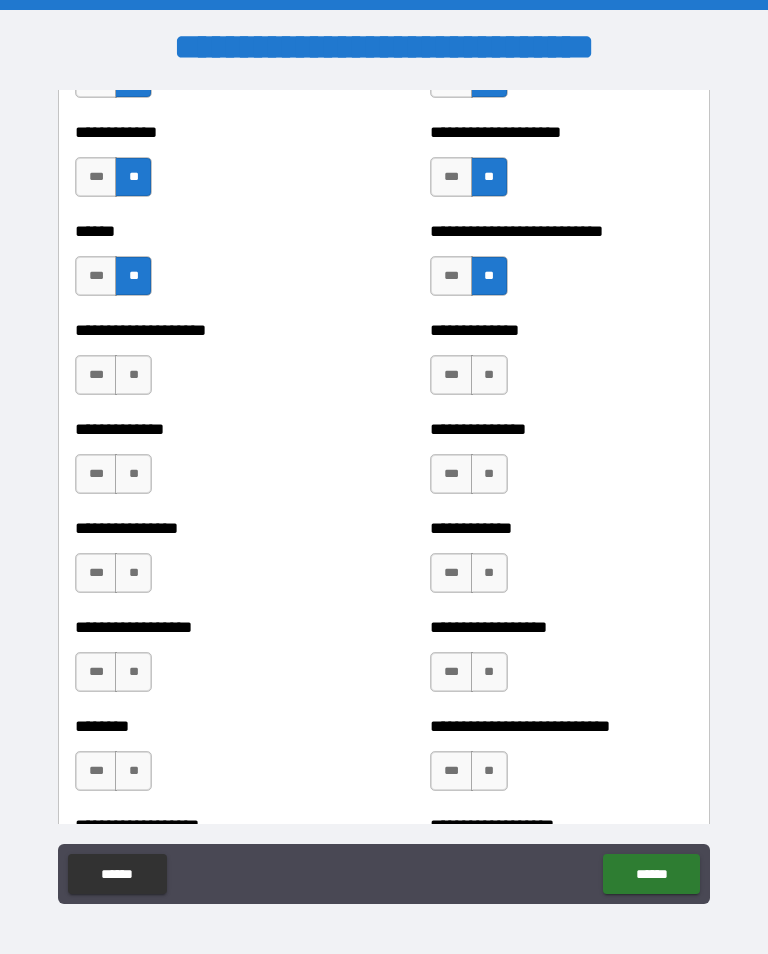 click on "**" at bounding box center (489, 375) 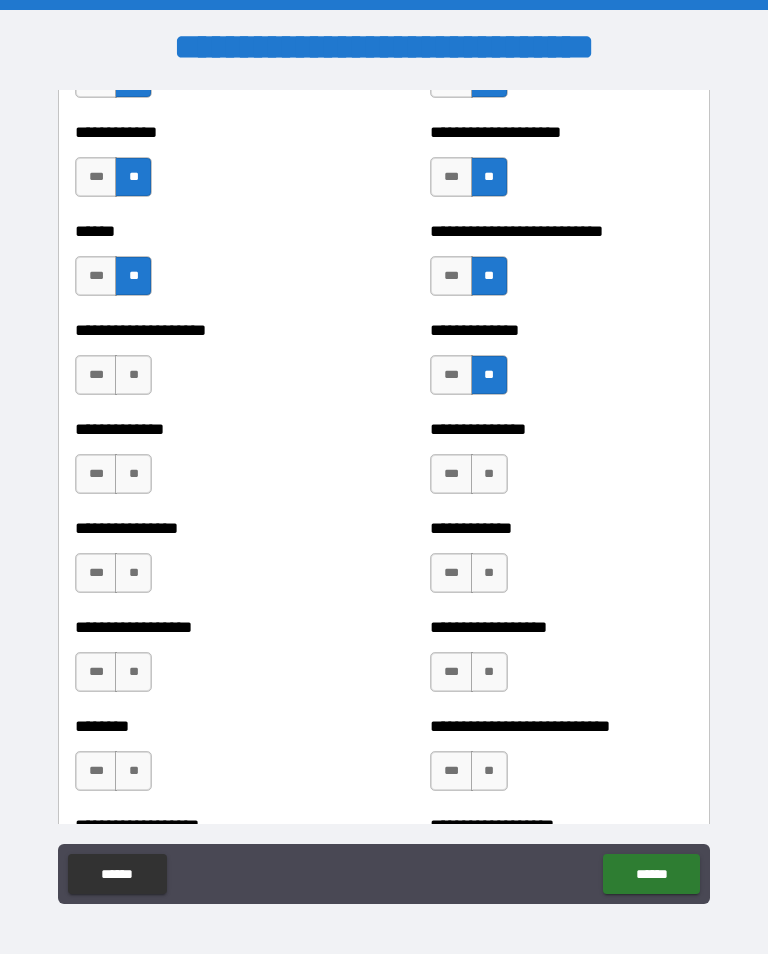 click on "**" at bounding box center (133, 375) 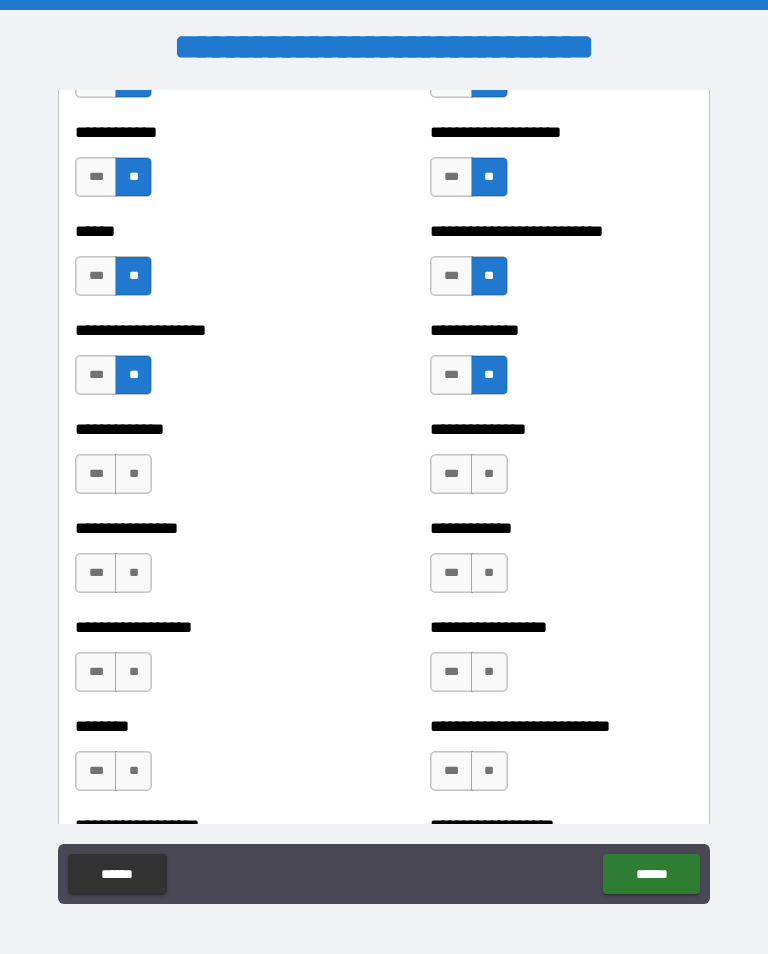 click on "**" at bounding box center (133, 474) 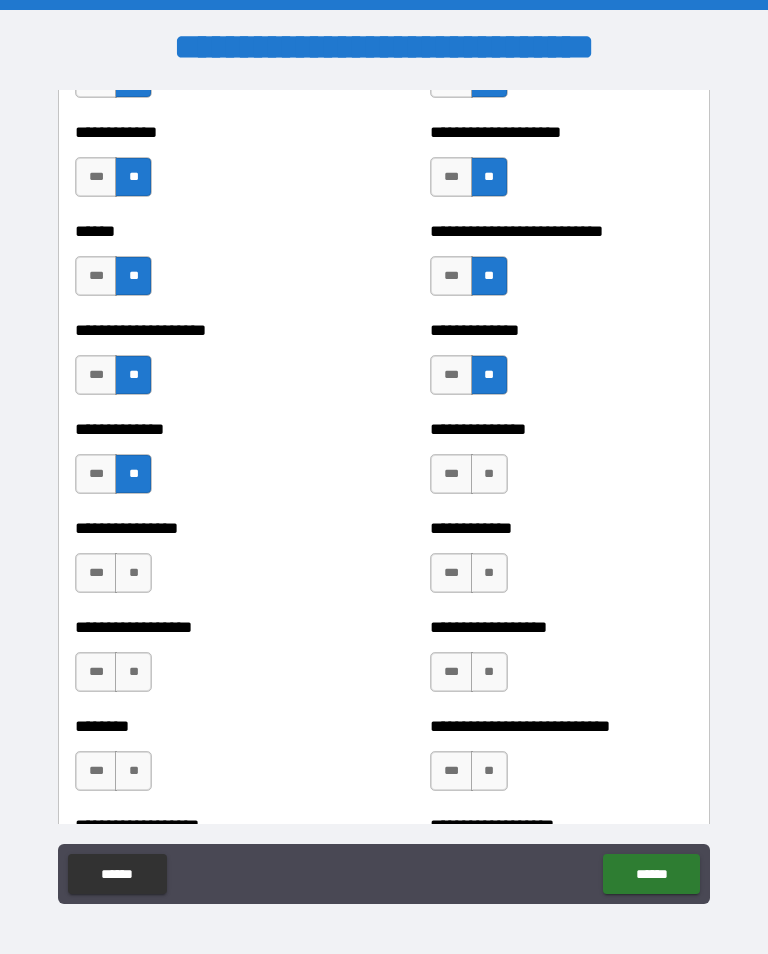 click on "**" at bounding box center [489, 474] 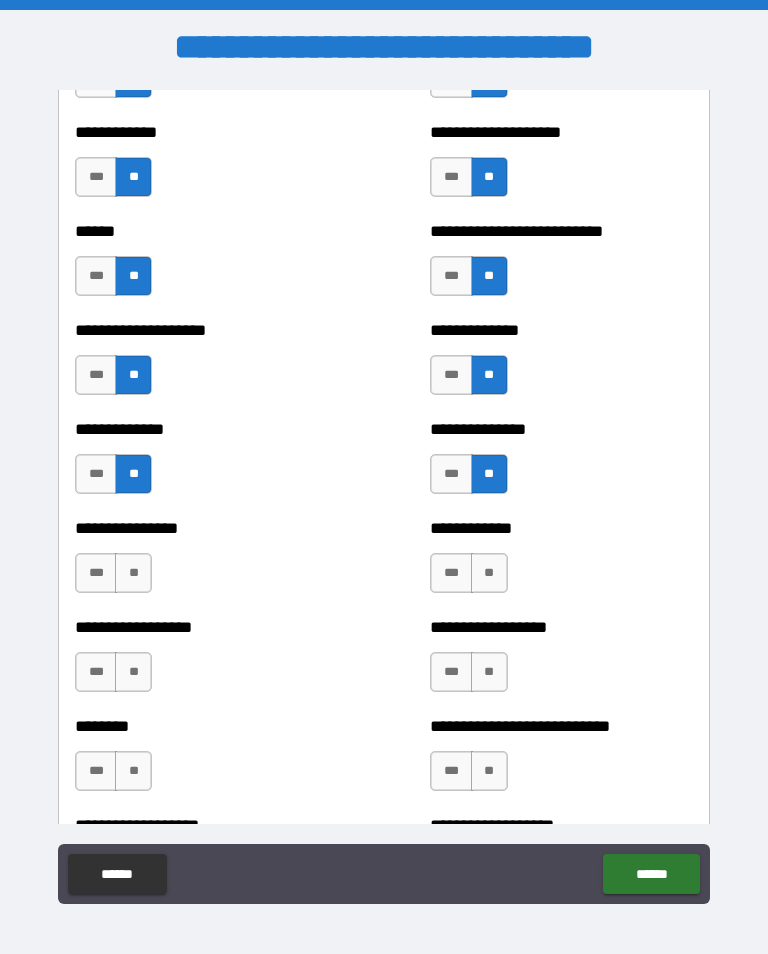 click on "**" at bounding box center [489, 573] 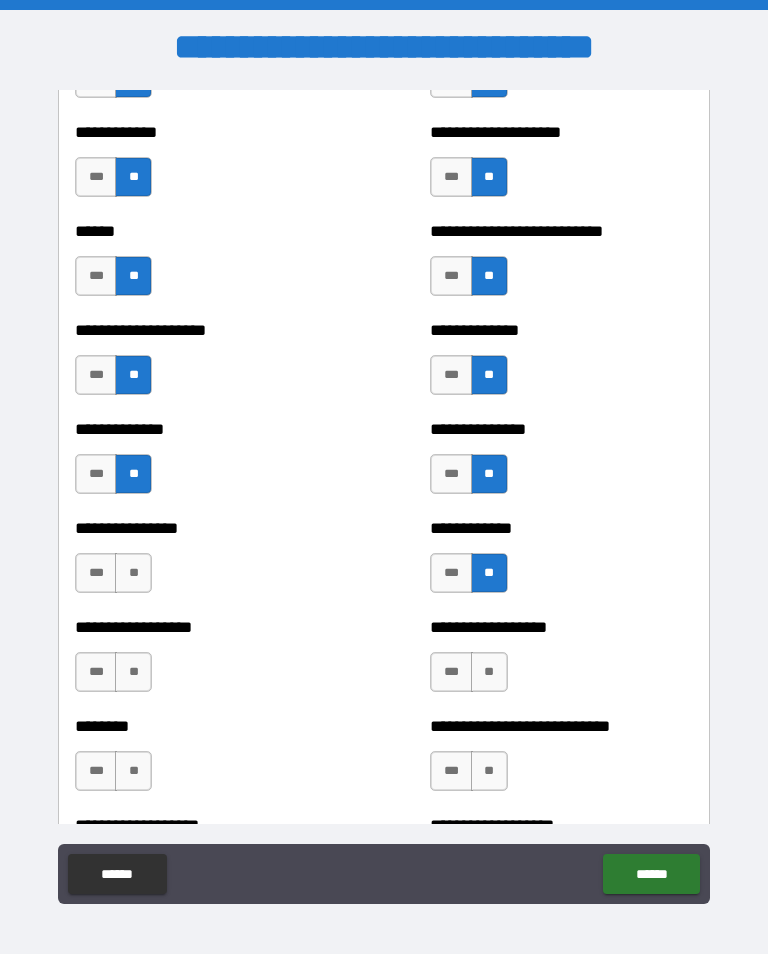 click on "**" at bounding box center (133, 573) 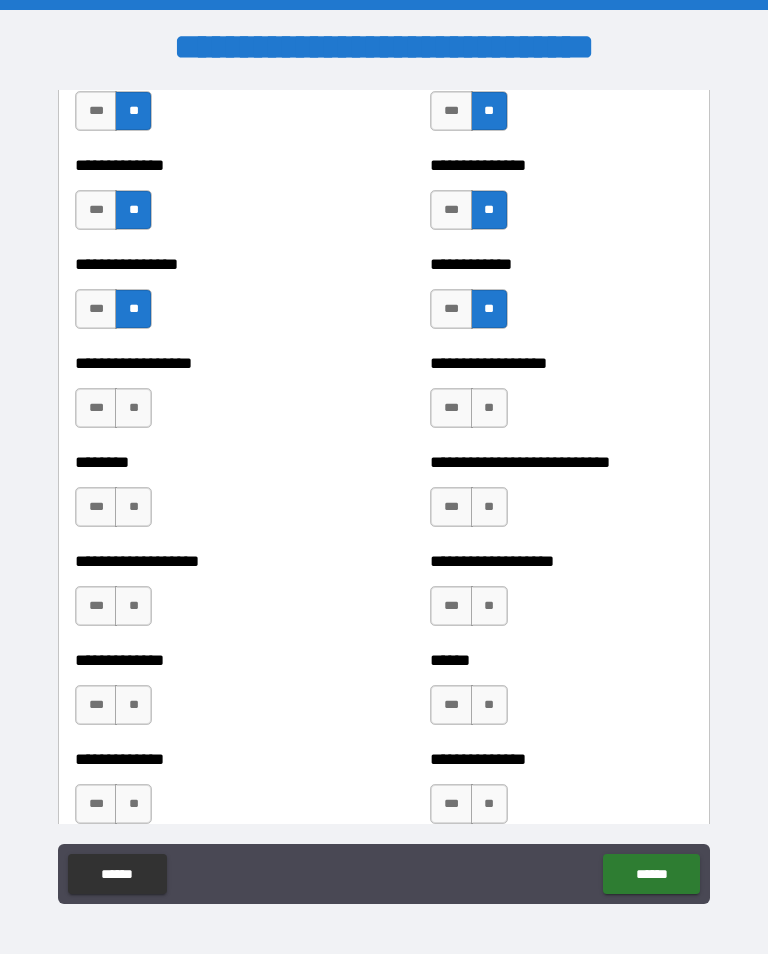scroll, scrollTop: 4293, scrollLeft: 0, axis: vertical 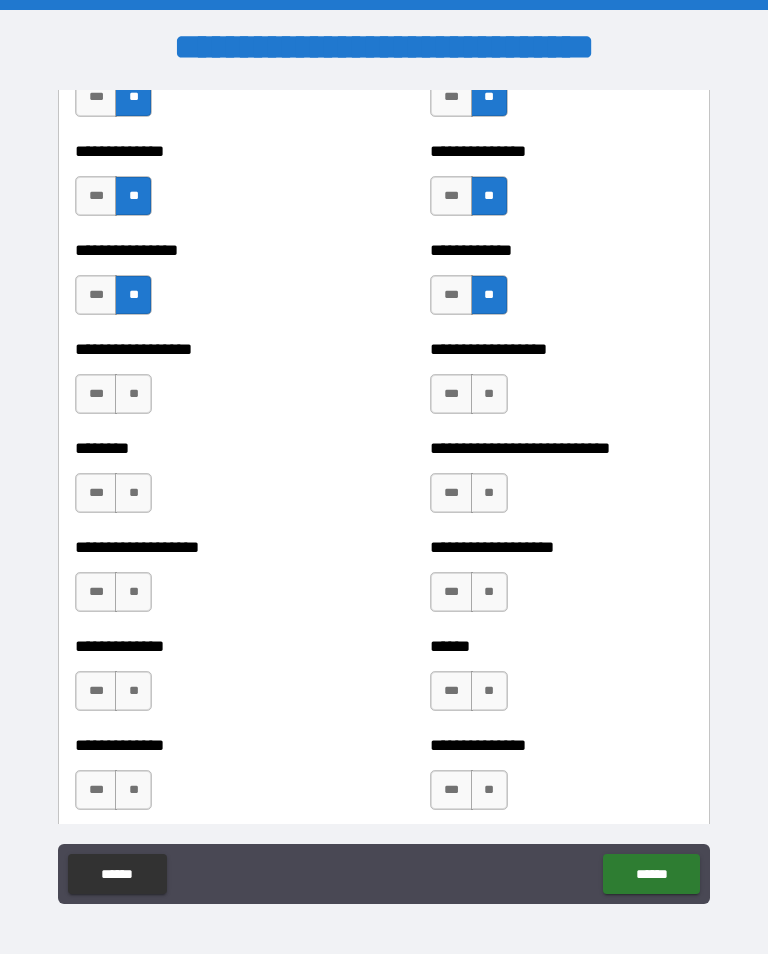 click on "**" at bounding box center (133, 394) 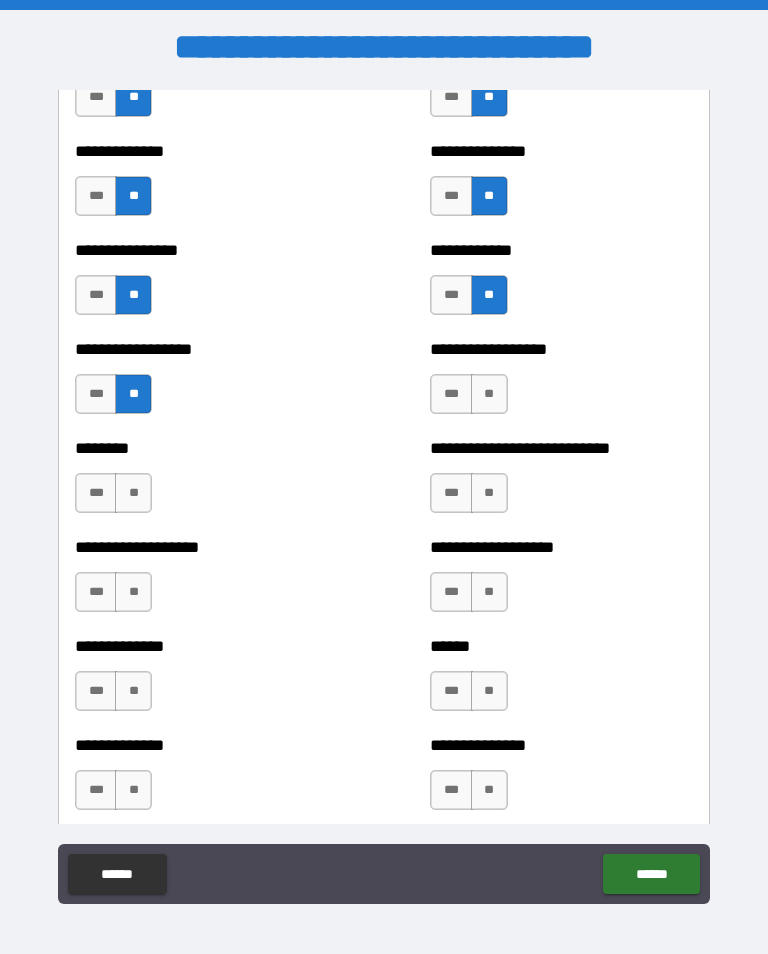 click on "**" at bounding box center [133, 493] 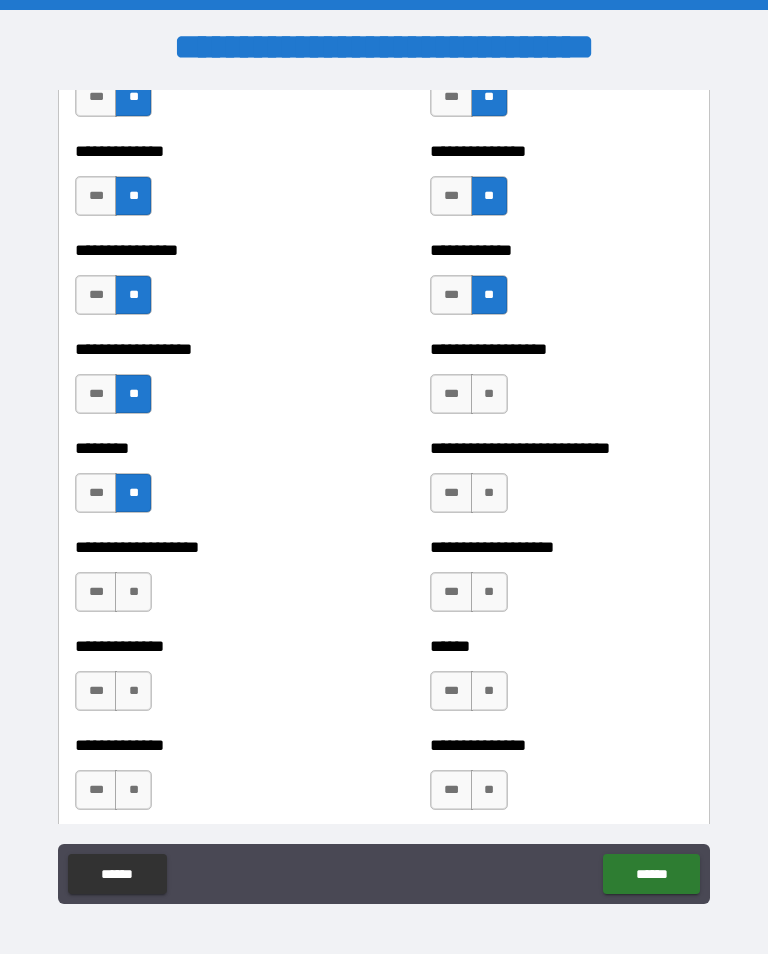 click on "**" at bounding box center (133, 592) 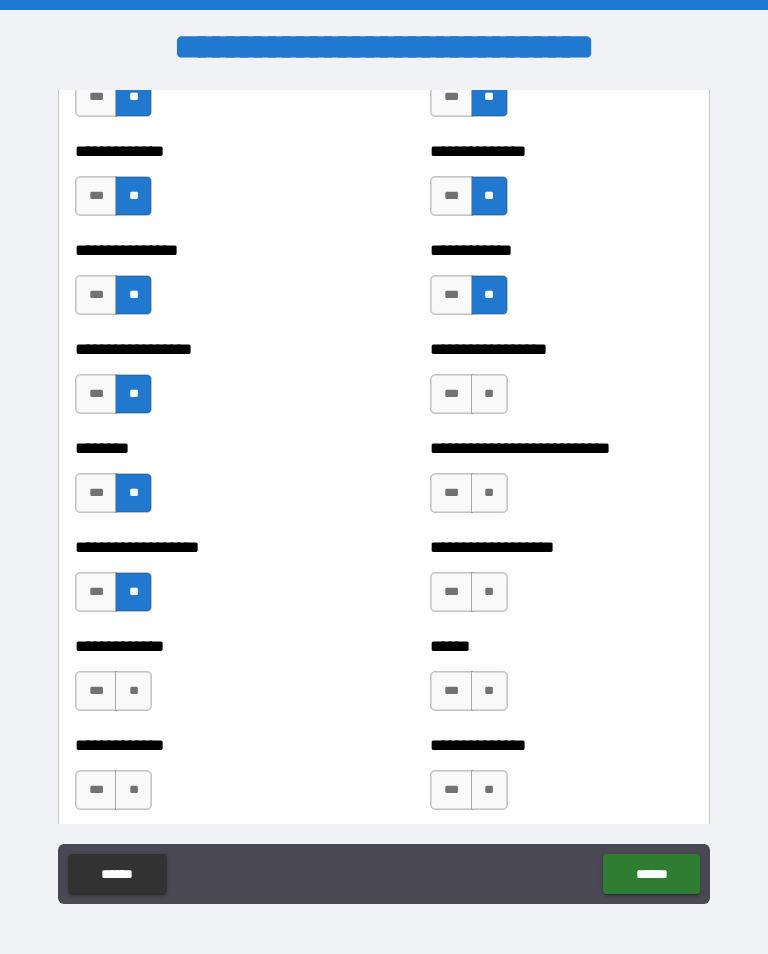 click on "**" at bounding box center [133, 691] 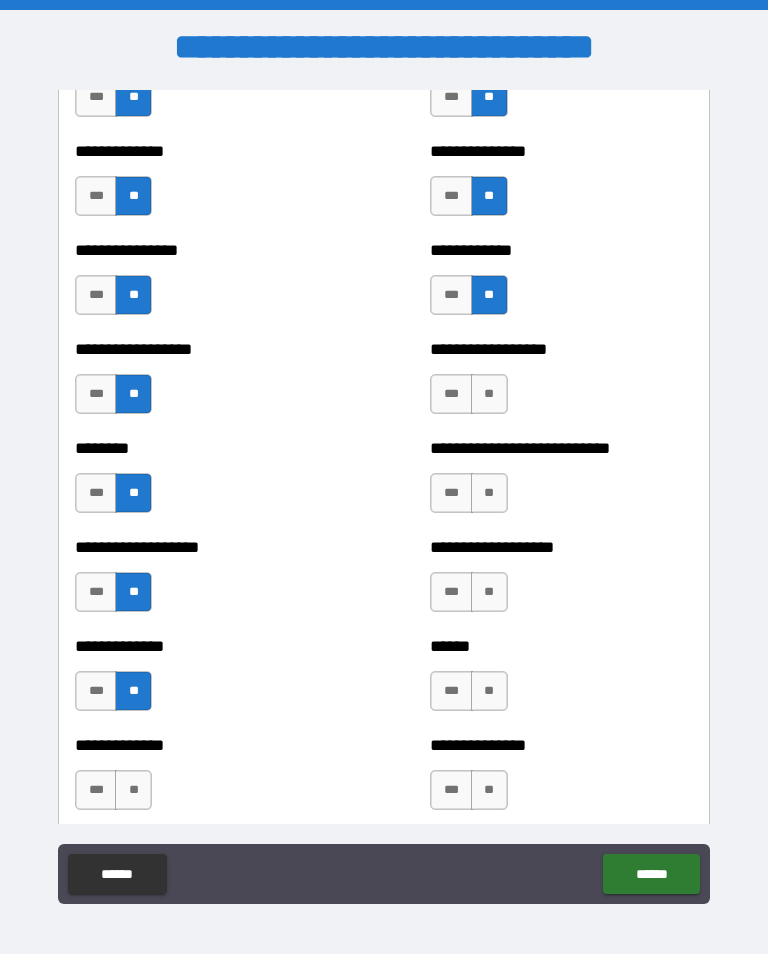 click on "**" at bounding box center [133, 790] 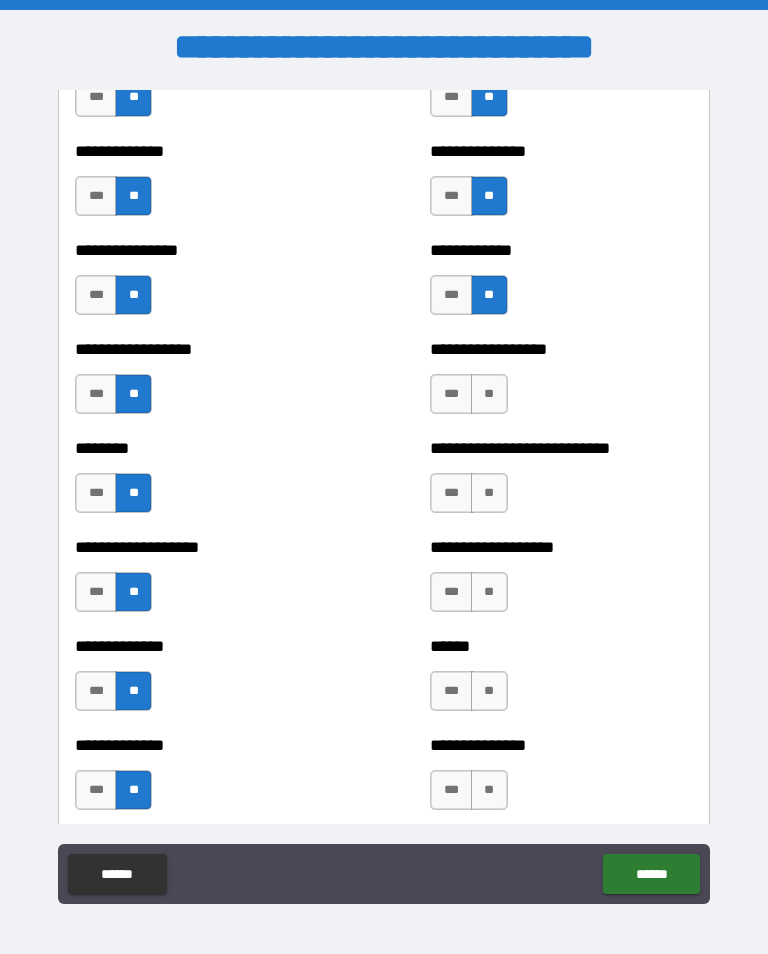 click on "**" at bounding box center [489, 790] 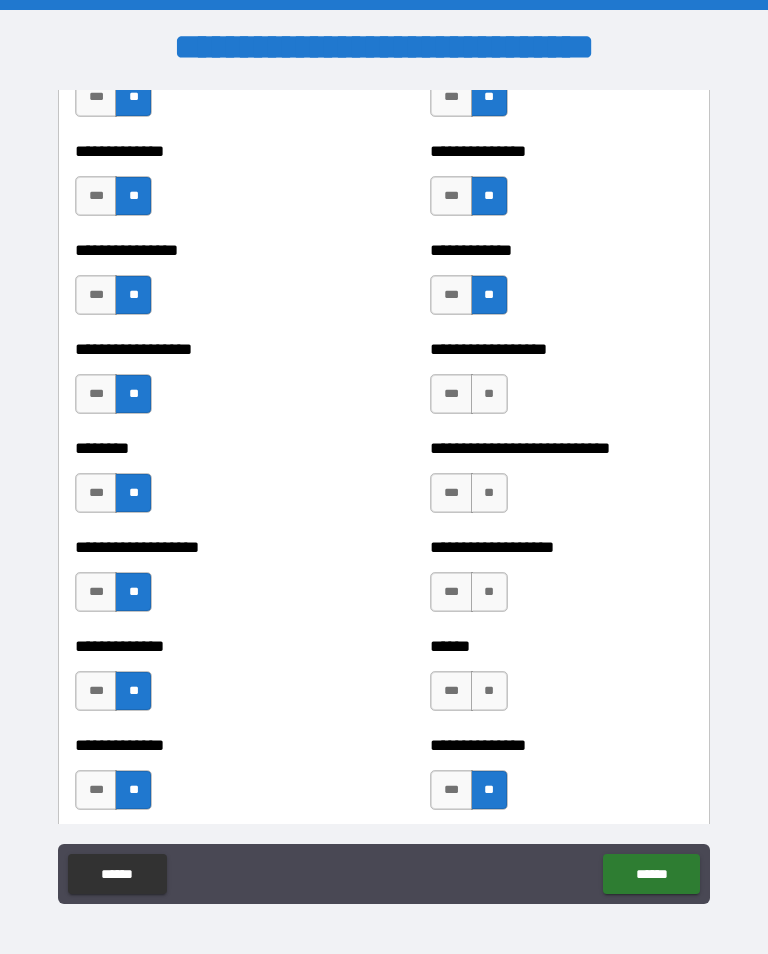 click on "**" at bounding box center (489, 691) 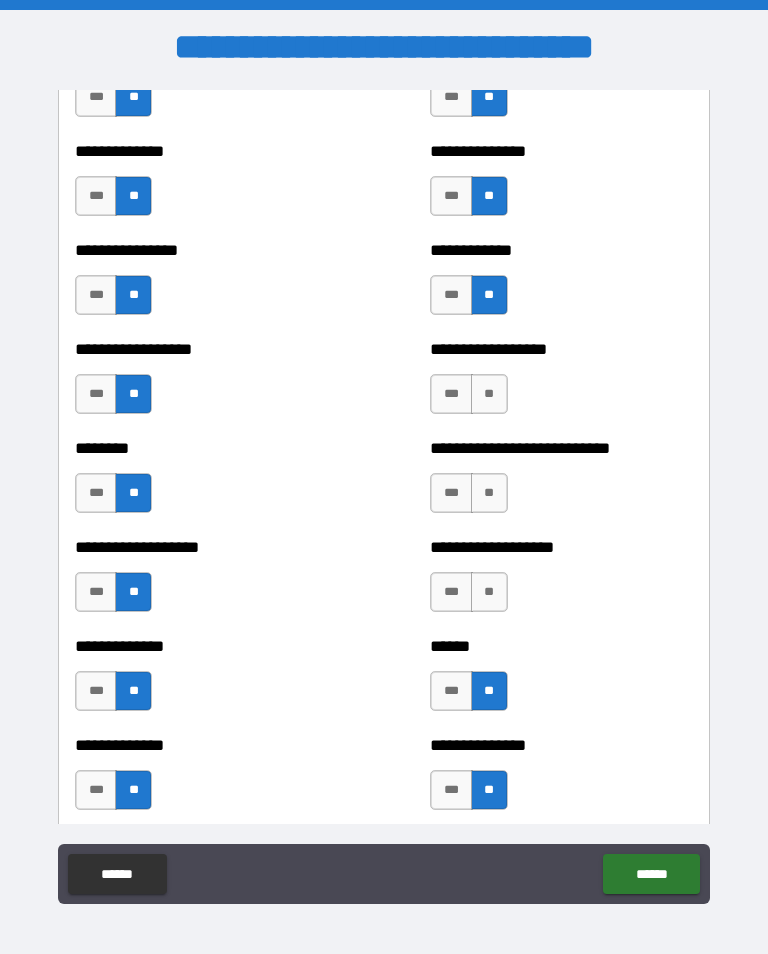 click on "**" at bounding box center [489, 592] 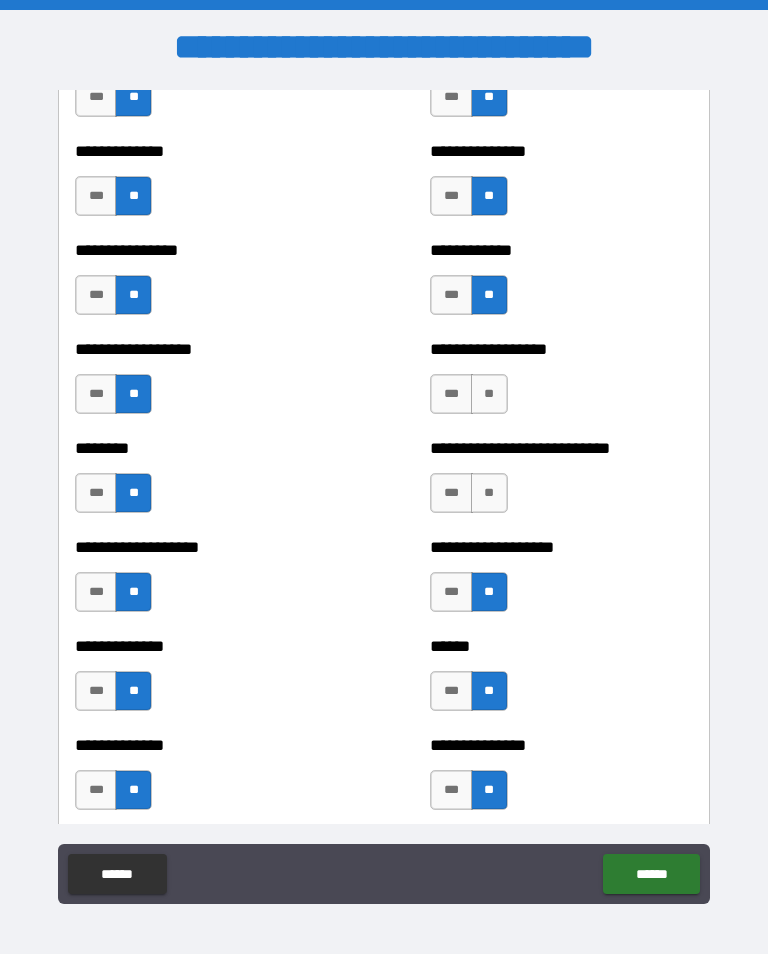 click on "**" at bounding box center [489, 493] 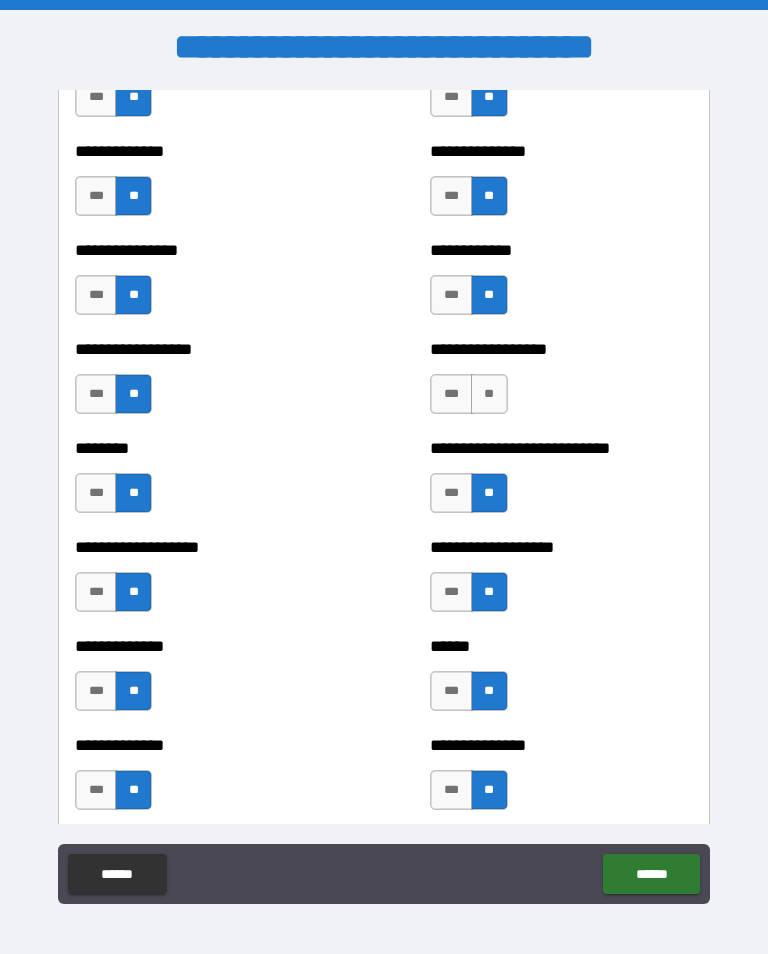 click on "**" at bounding box center (489, 394) 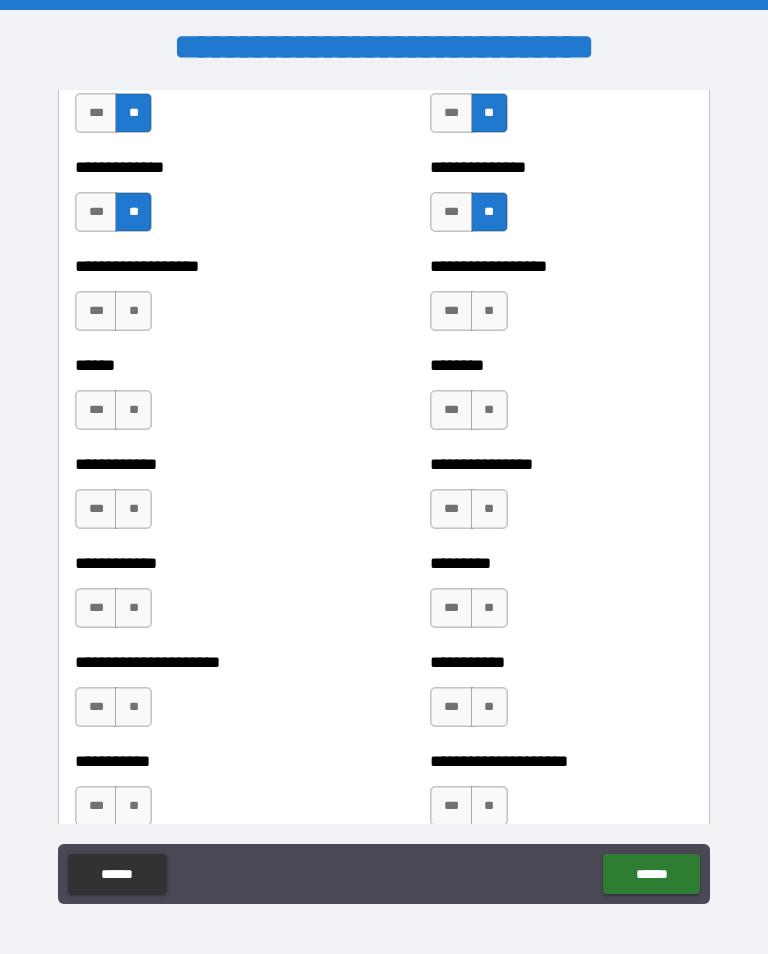scroll, scrollTop: 4871, scrollLeft: 0, axis: vertical 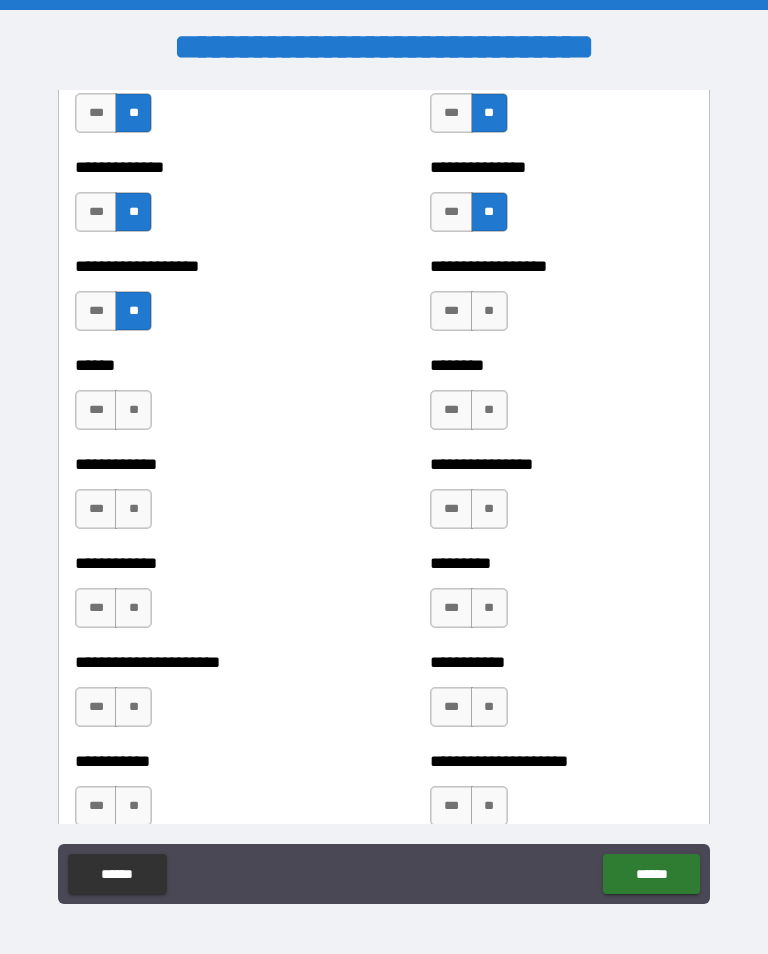 click on "**" at bounding box center (133, 410) 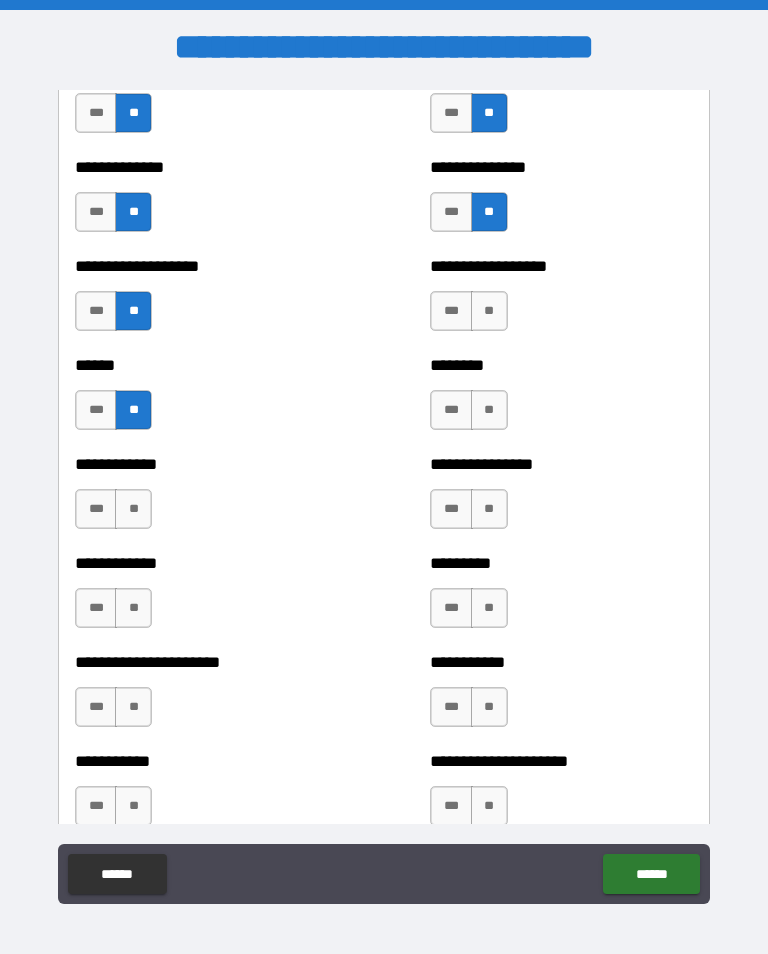 click on "**" at bounding box center (133, 509) 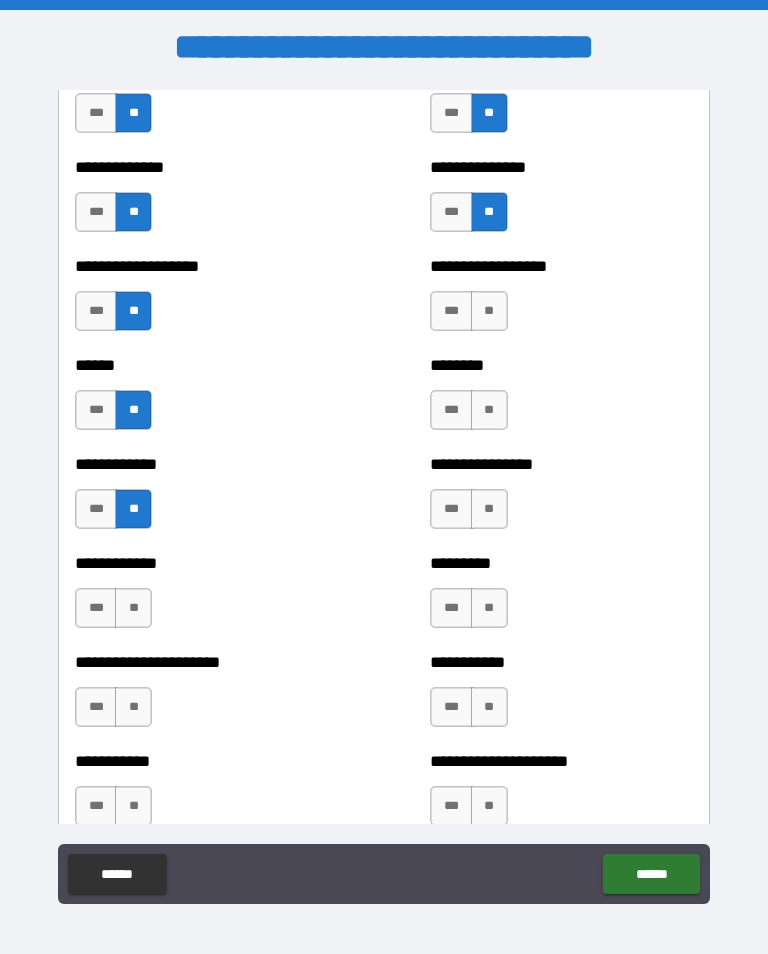 click on "**" at bounding box center [133, 608] 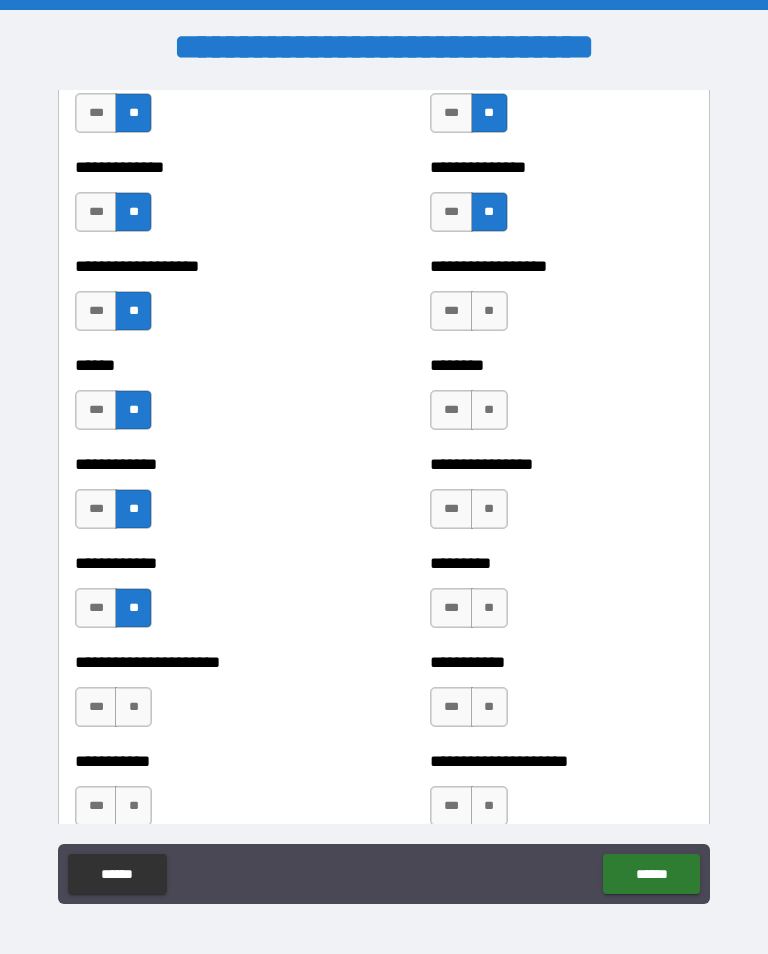 click on "**" at bounding box center [133, 707] 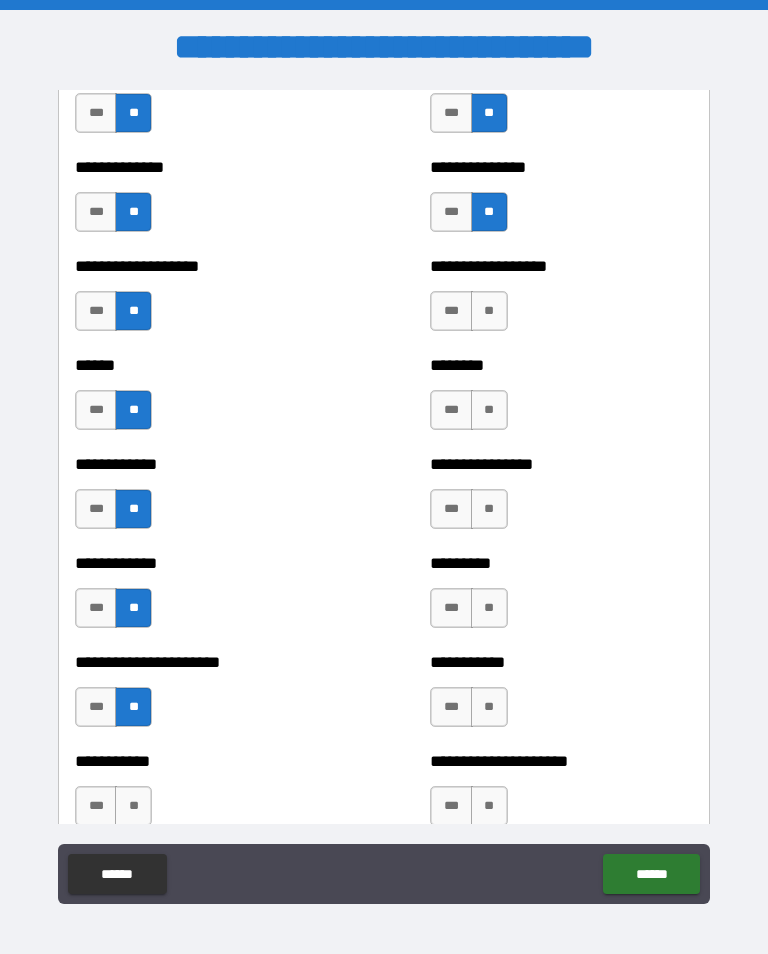 click on "**" at bounding box center [489, 707] 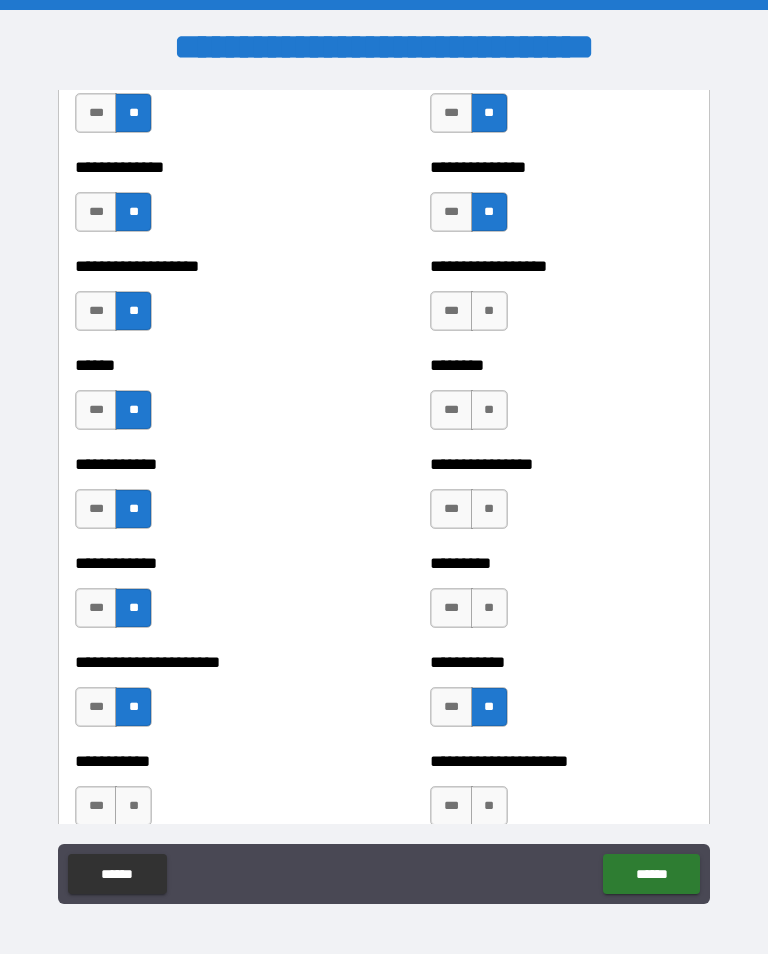 click on "**" at bounding box center (489, 608) 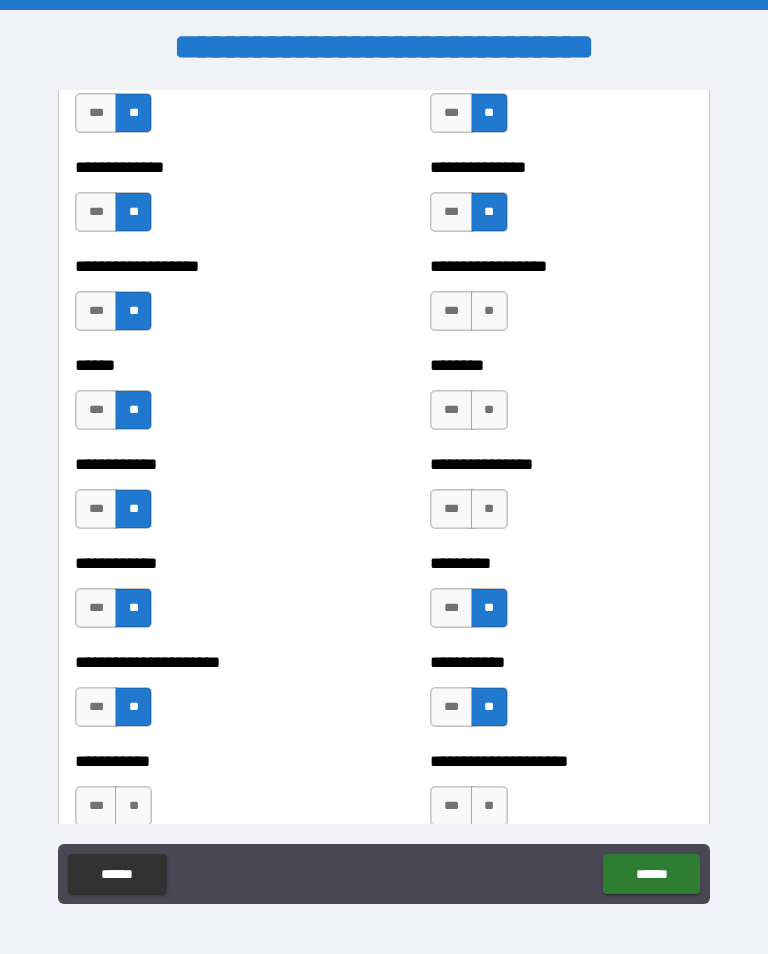 click on "**********" at bounding box center (561, 499) 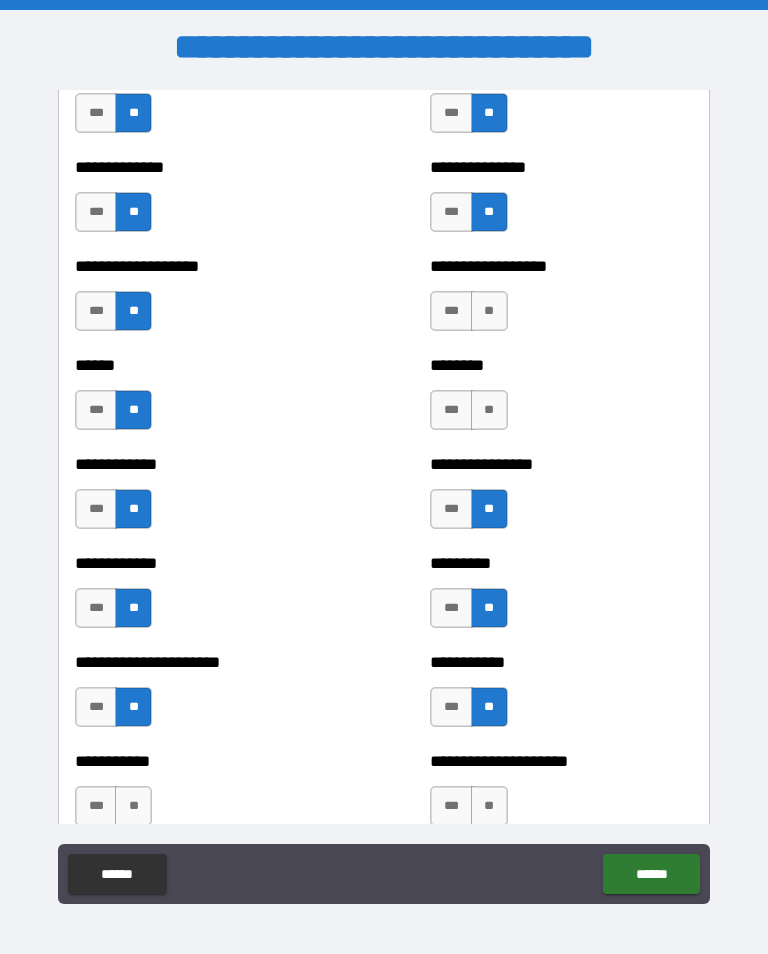 click on "**" at bounding box center (489, 410) 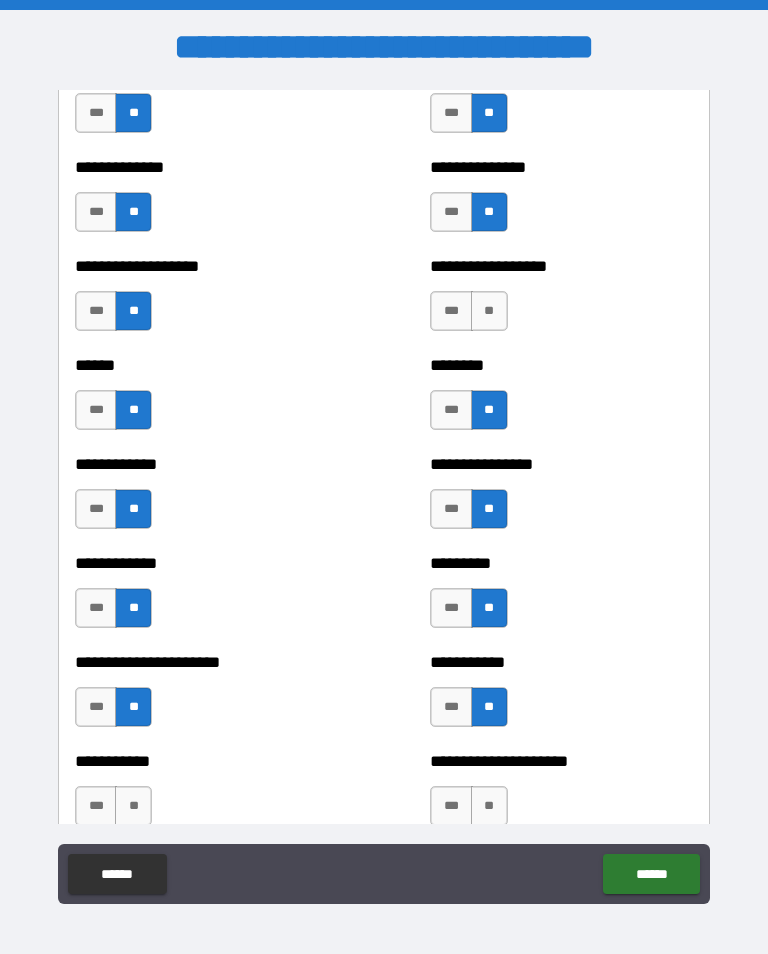 click on "**" at bounding box center [489, 311] 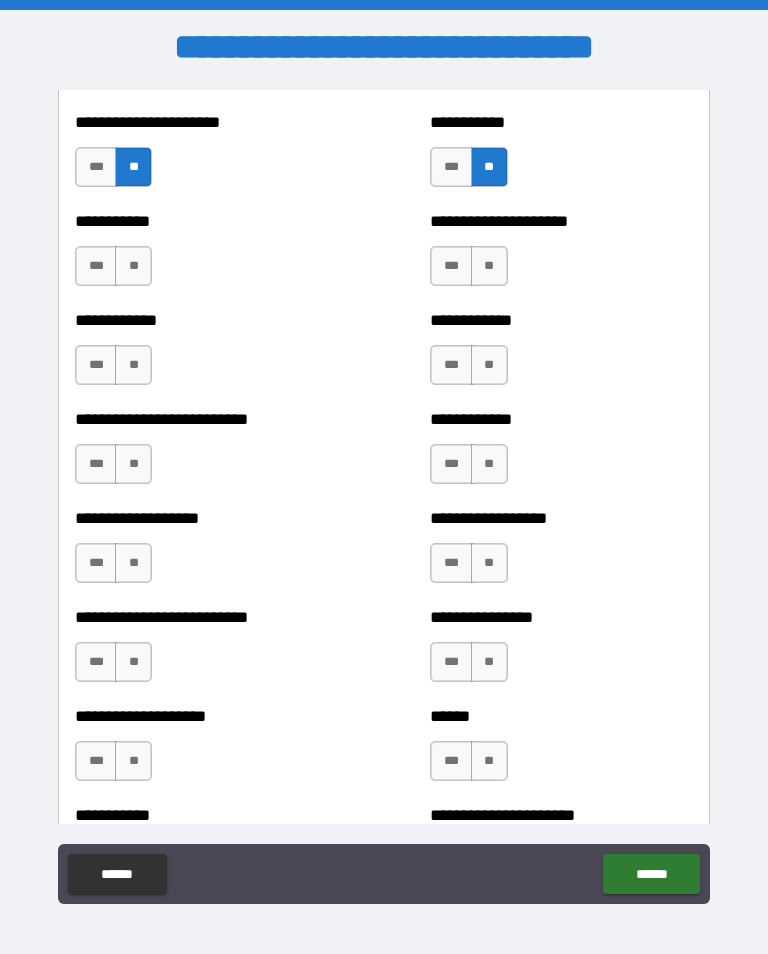 scroll, scrollTop: 5428, scrollLeft: 0, axis: vertical 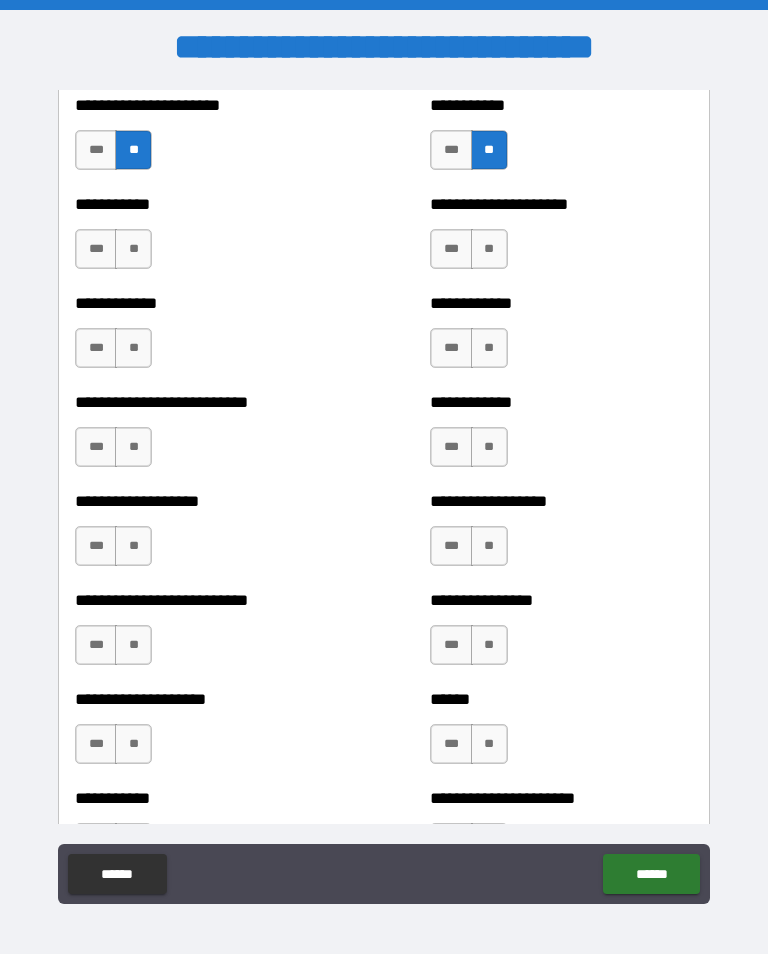 click on "**" at bounding box center (489, 249) 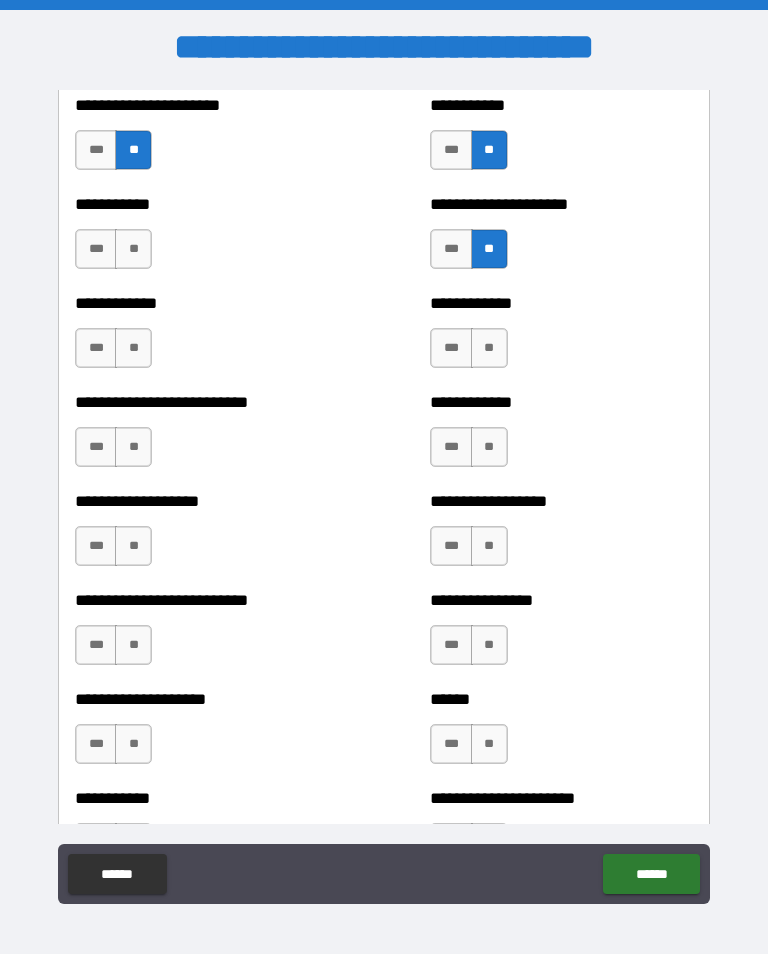 click on "**" at bounding box center [133, 249] 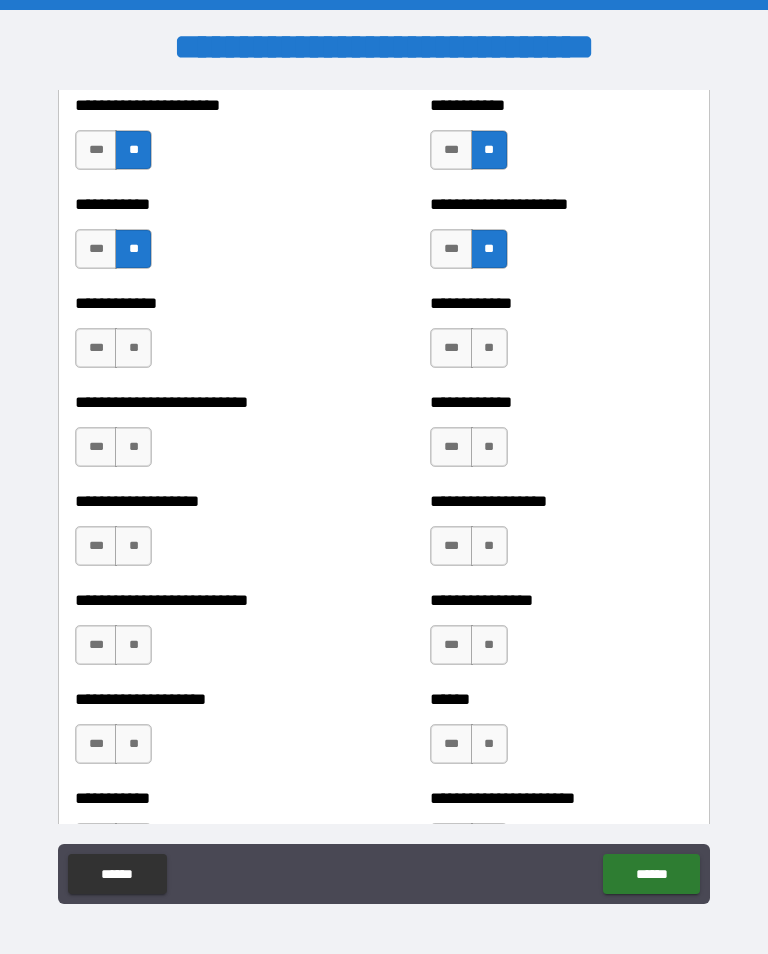 click on "**" at bounding box center [133, 348] 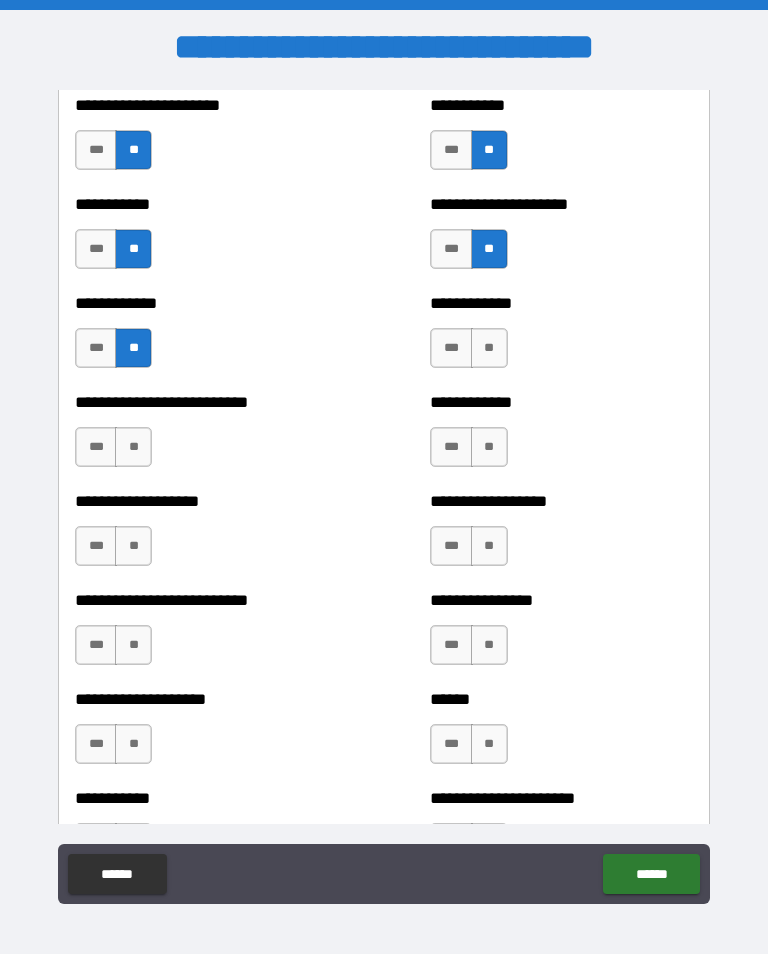 click on "**" at bounding box center (489, 348) 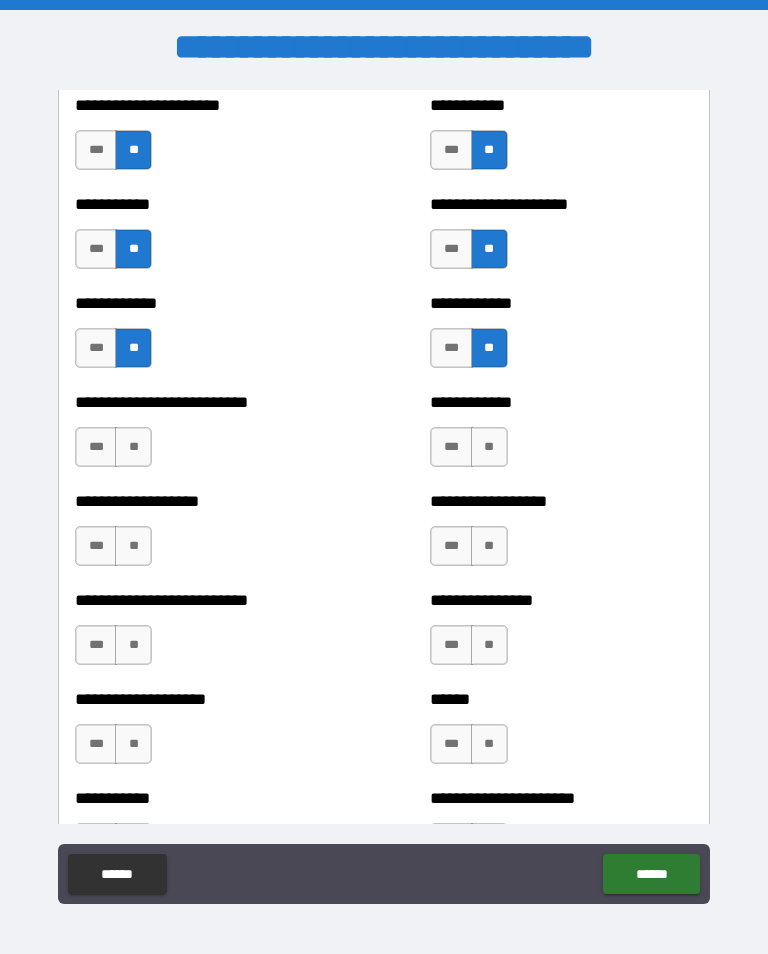 click on "**" at bounding box center (133, 447) 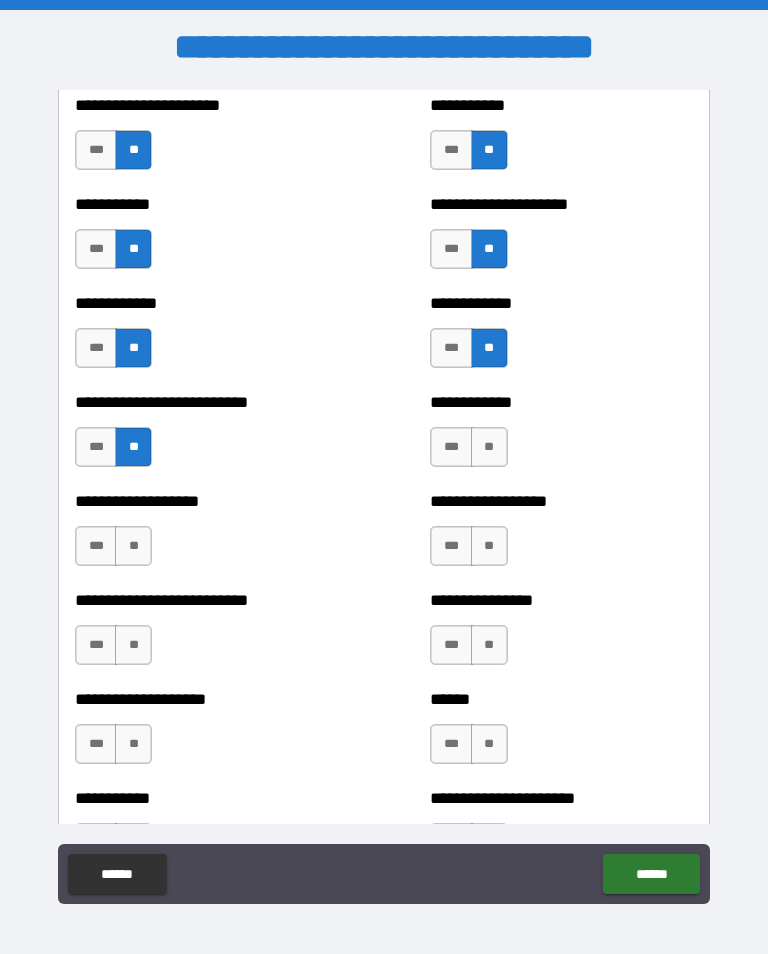 click on "**" at bounding box center [489, 447] 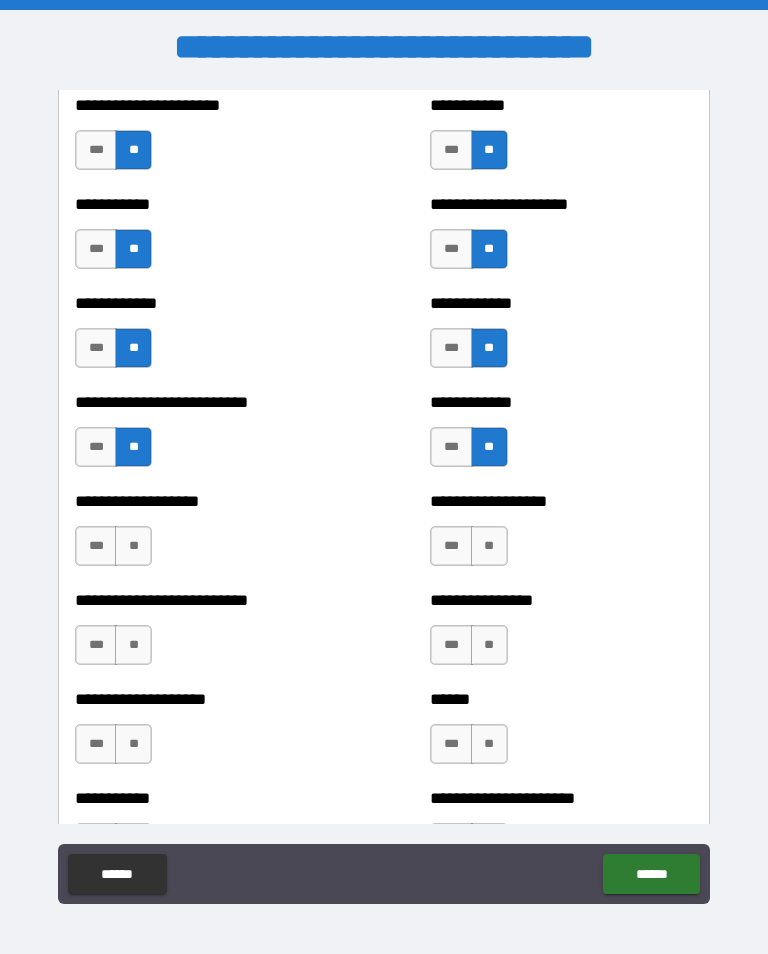 click on "**" at bounding box center (489, 546) 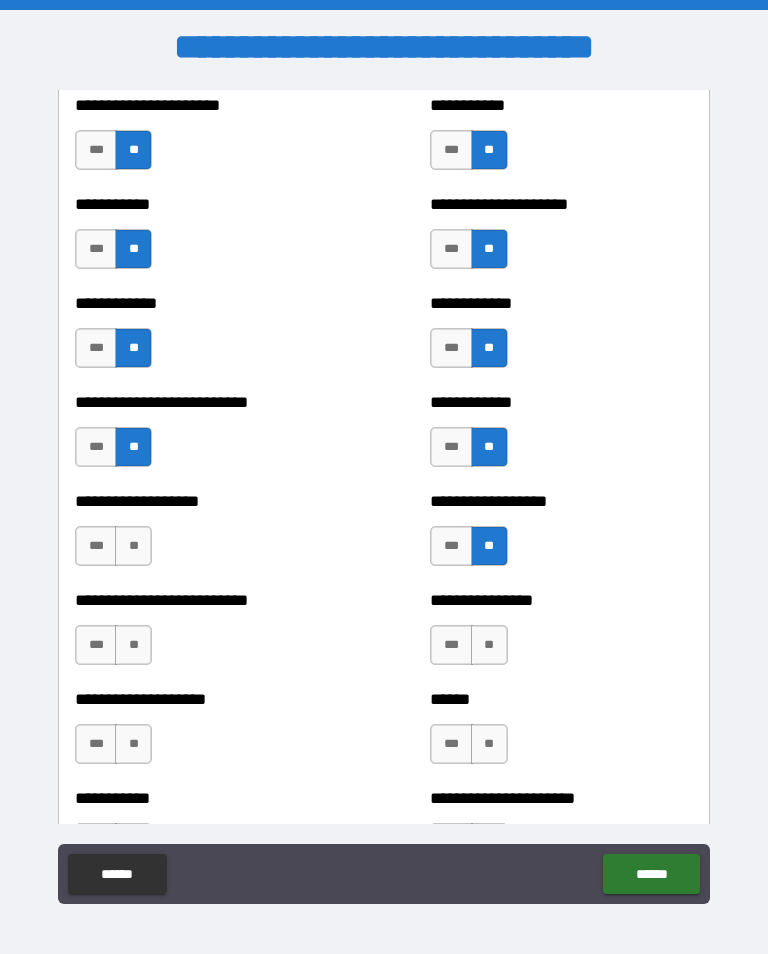 click on "**" at bounding box center [133, 546] 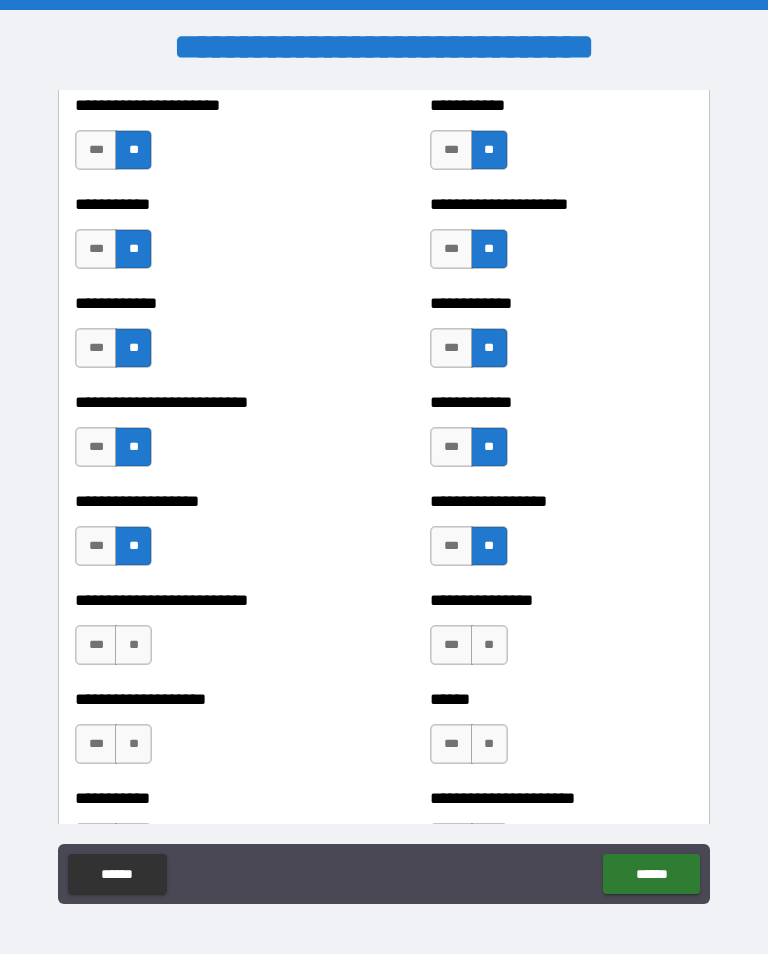 click on "**" at bounding box center [133, 645] 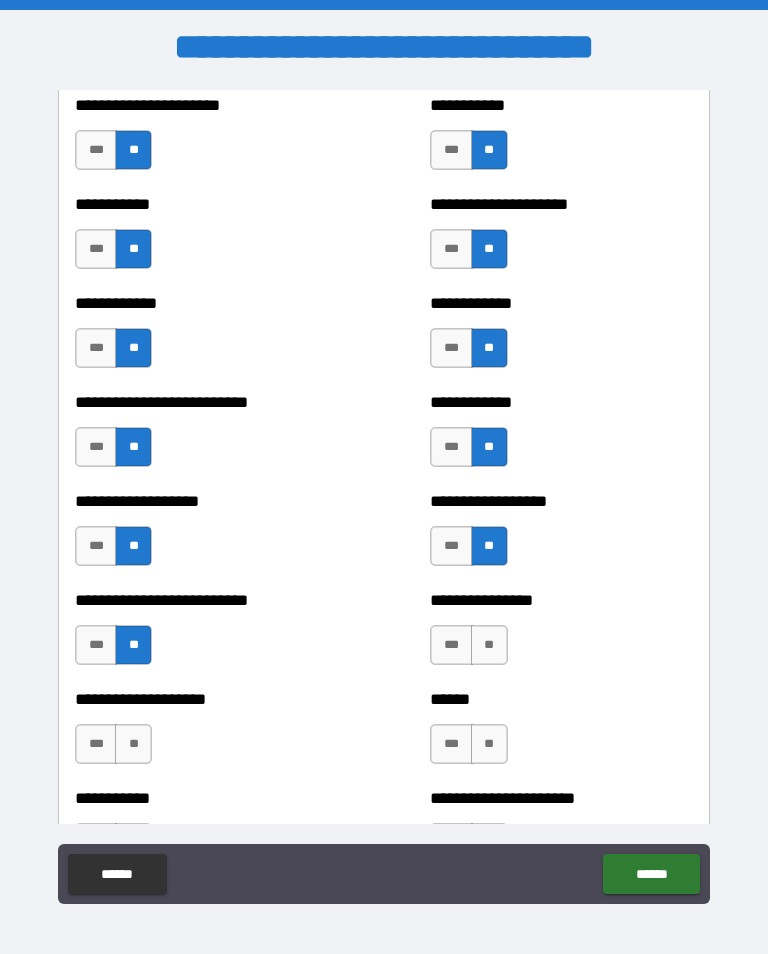 click on "**" at bounding box center [489, 645] 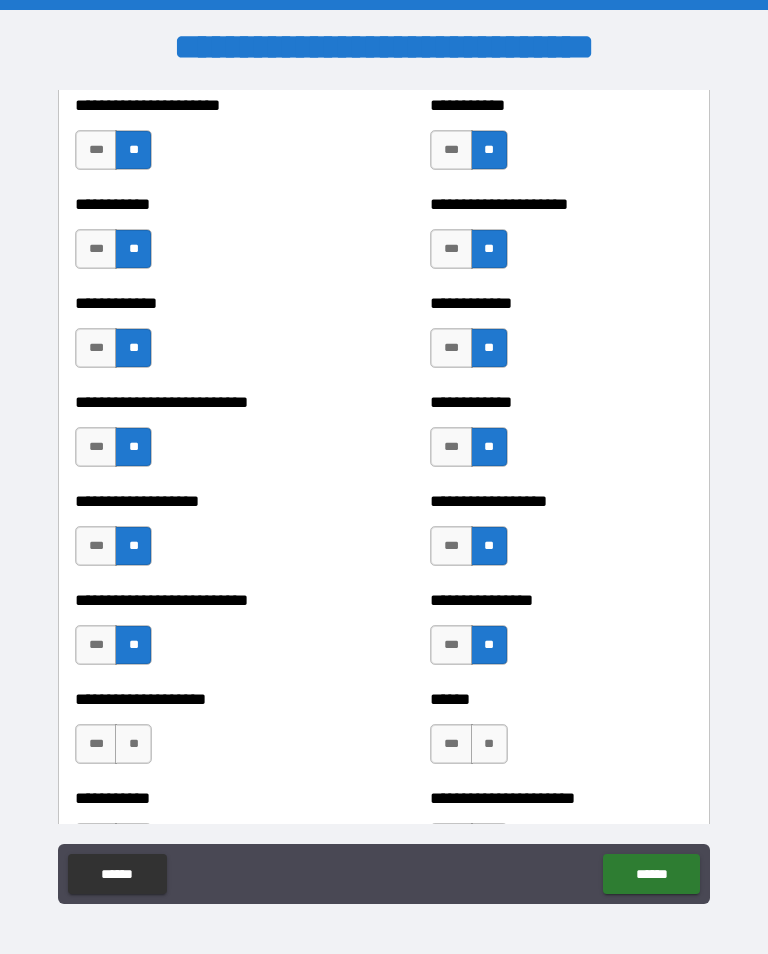 click on "**" at bounding box center [489, 744] 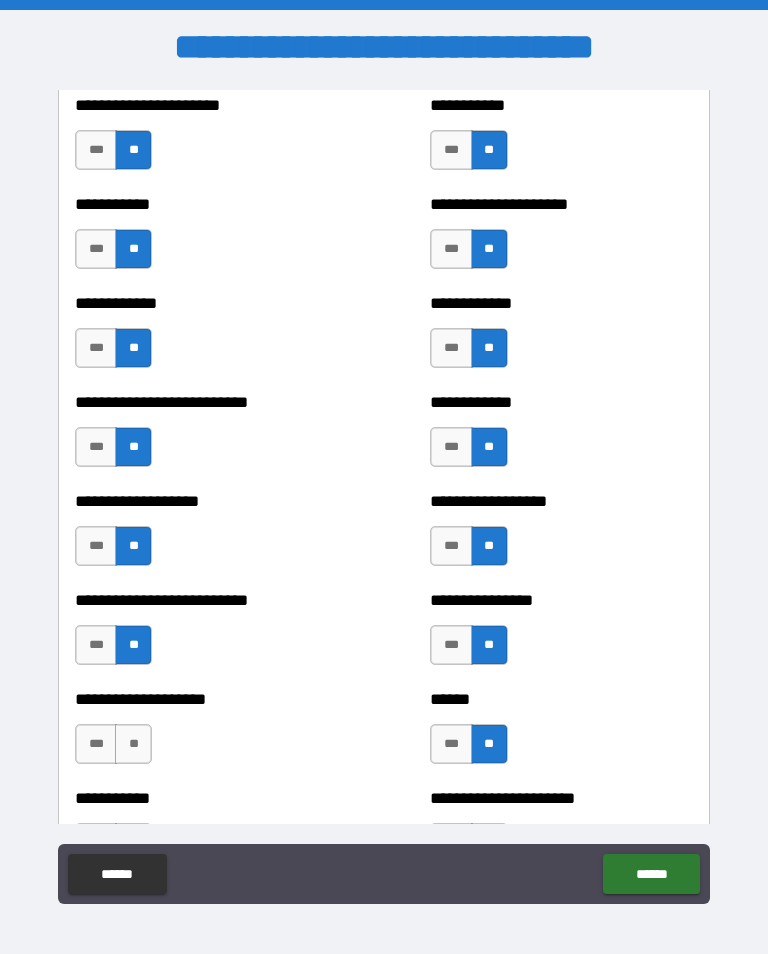 click on "**" at bounding box center [133, 744] 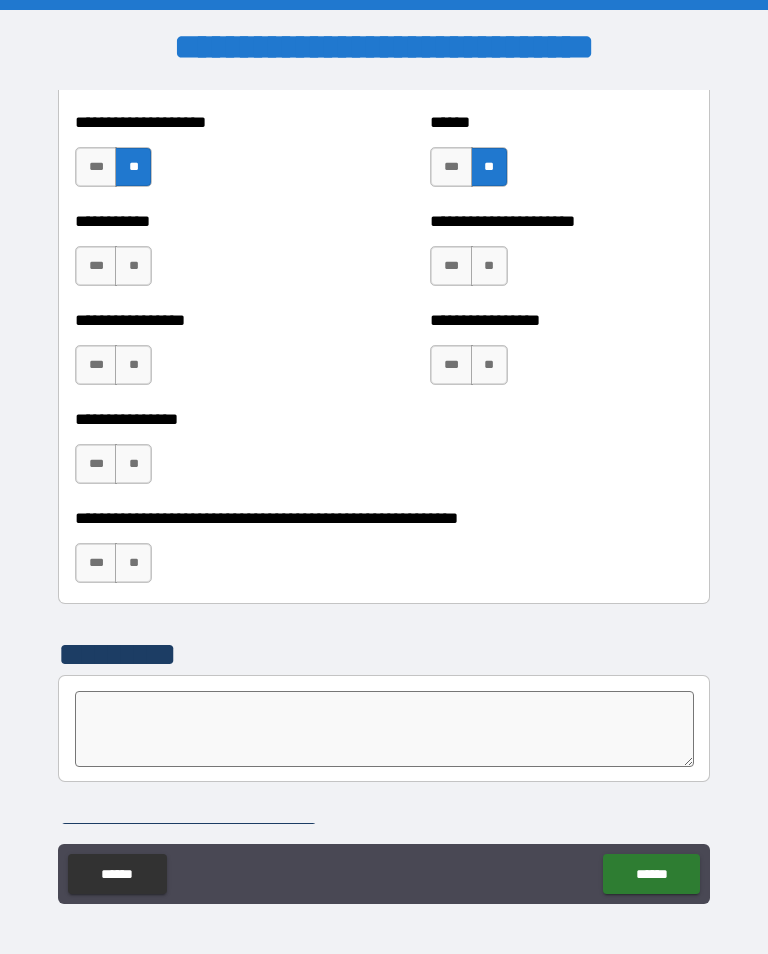 scroll, scrollTop: 6001, scrollLeft: 0, axis: vertical 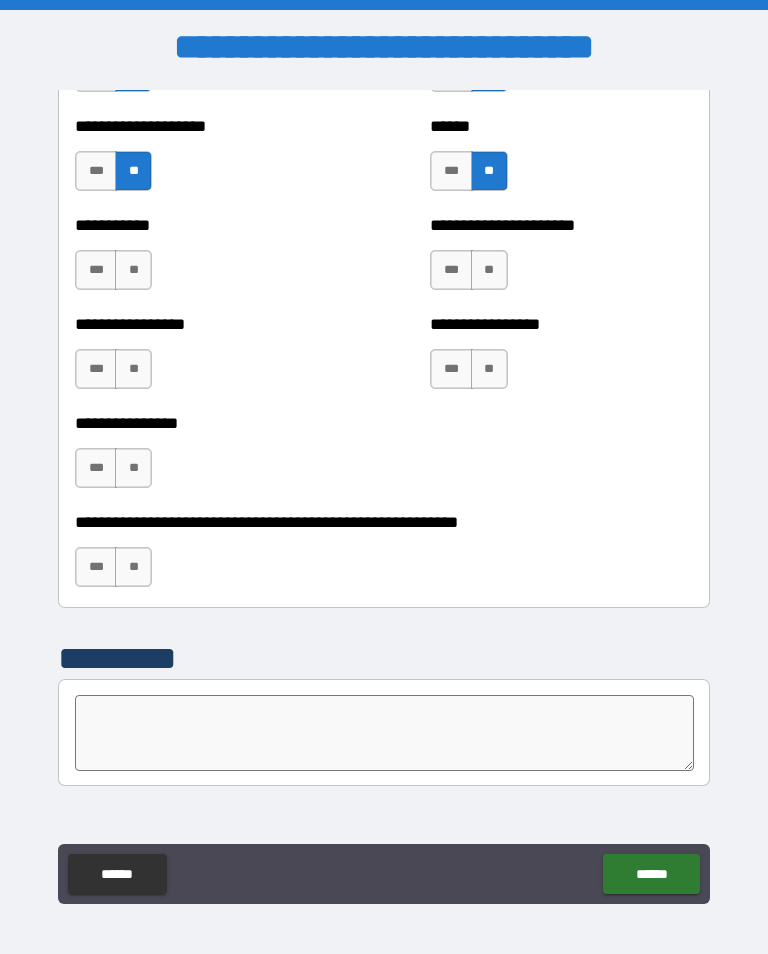 click on "**" at bounding box center (133, 468) 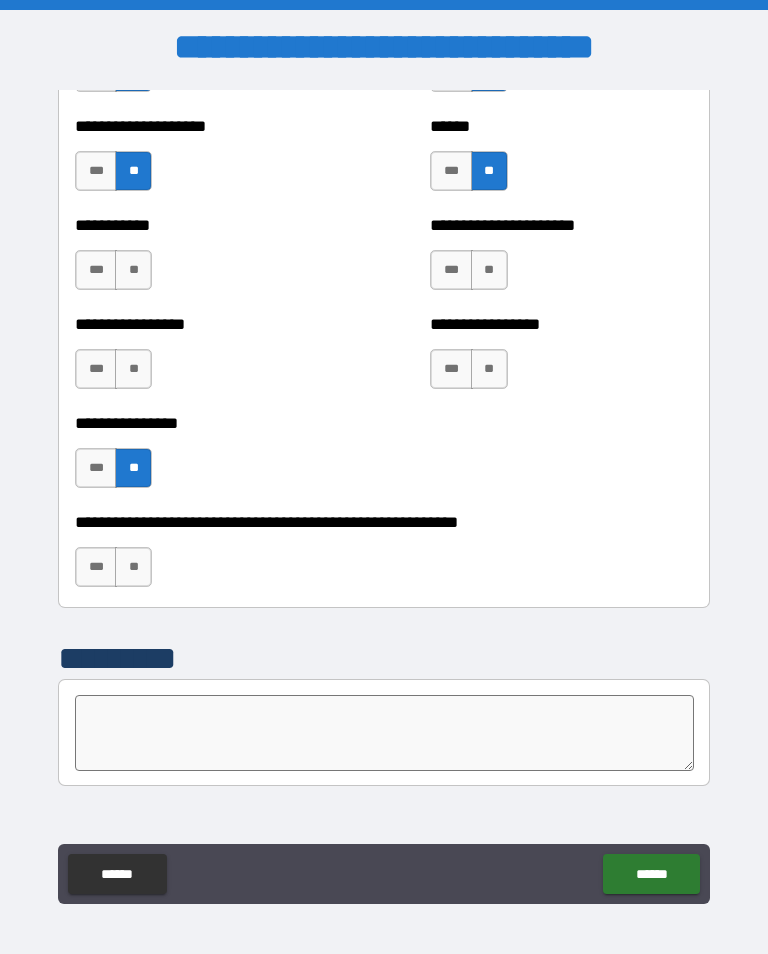 click on "**" at bounding box center (133, 369) 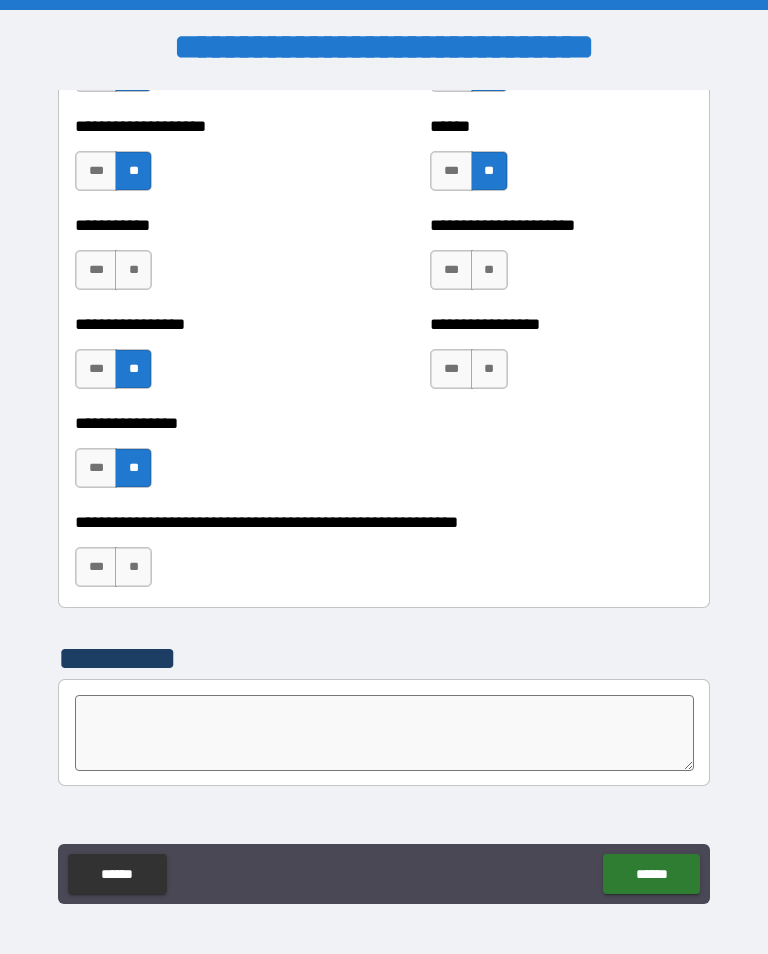 click on "**" at bounding box center [133, 270] 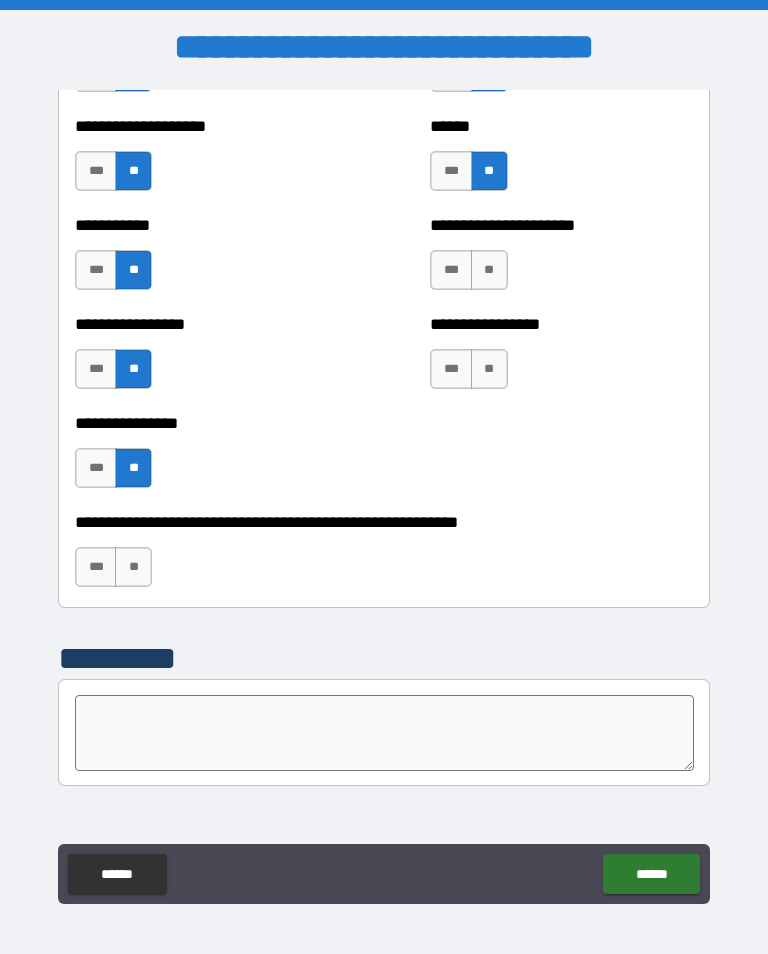 click on "**" at bounding box center (489, 270) 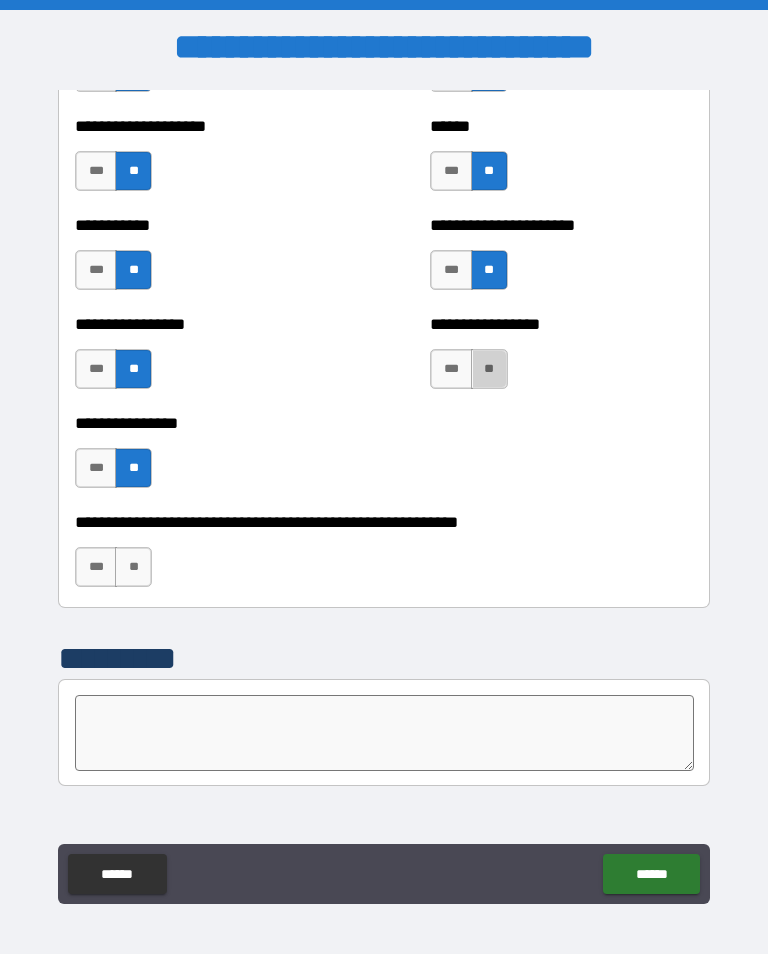 click on "**" at bounding box center (489, 369) 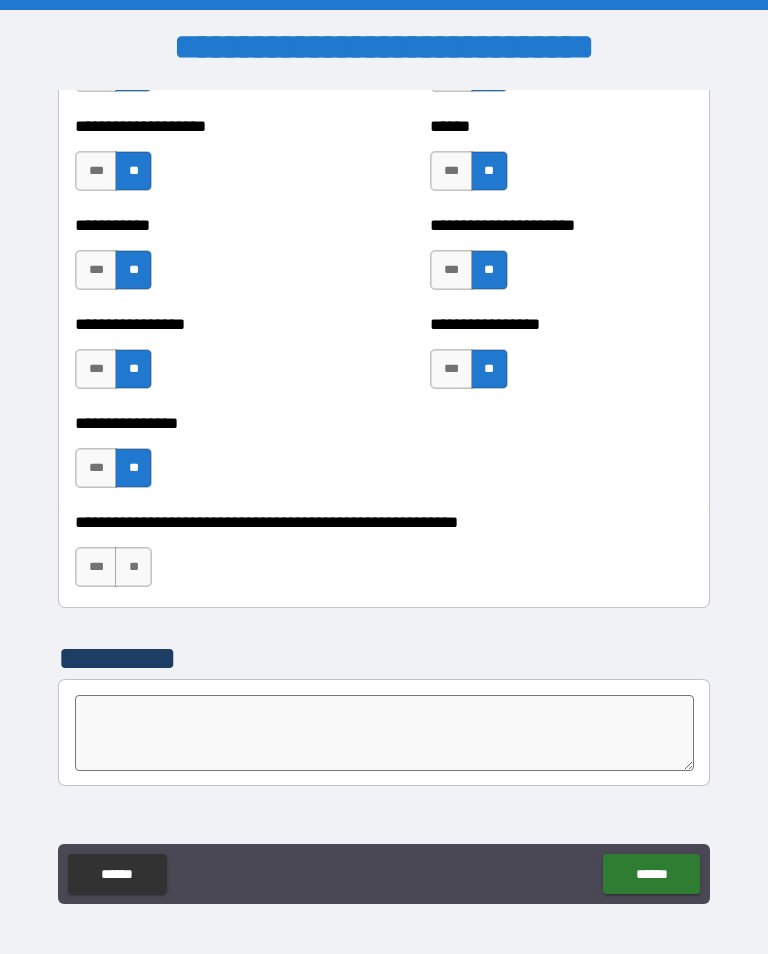 click on "**" at bounding box center (133, 567) 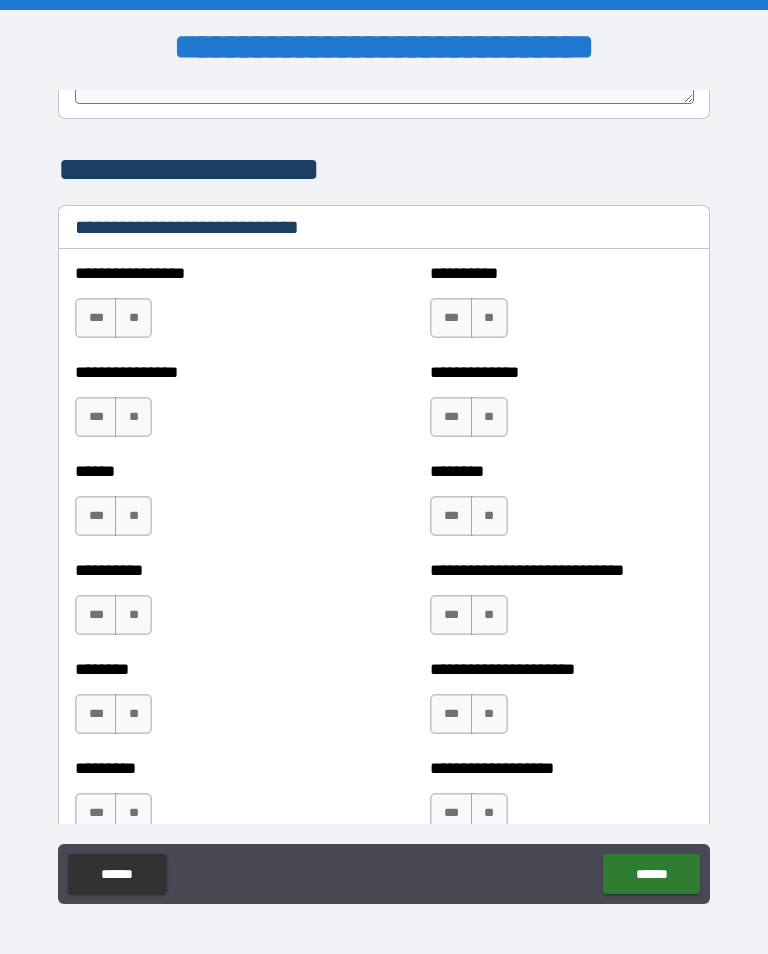scroll, scrollTop: 6672, scrollLeft: 0, axis: vertical 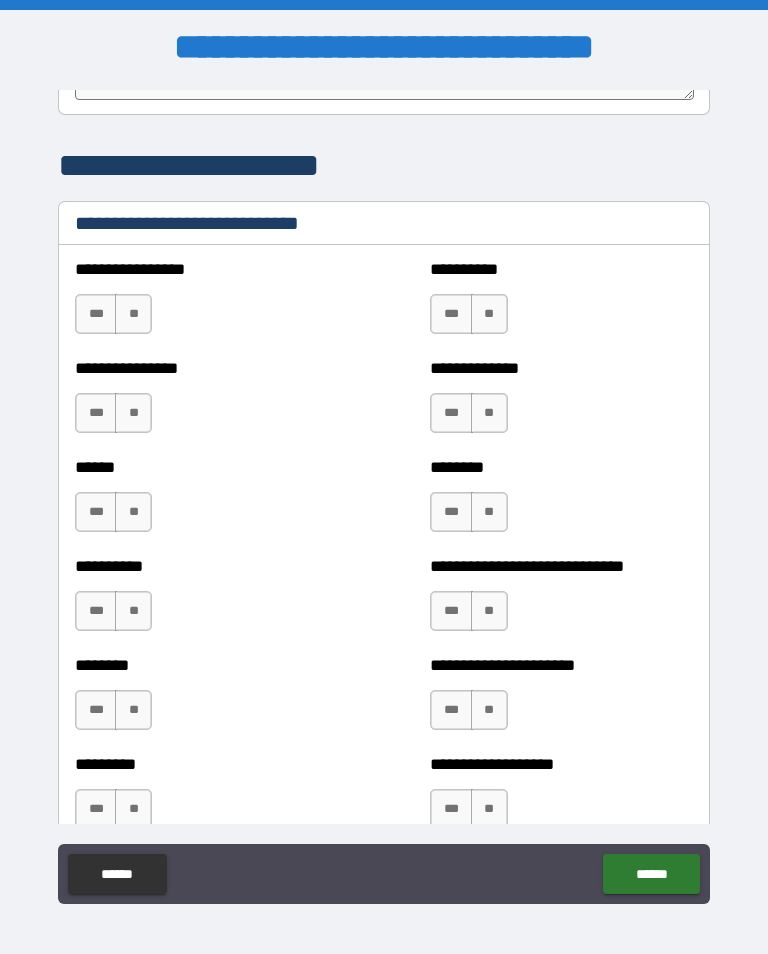 click on "**" at bounding box center (133, 314) 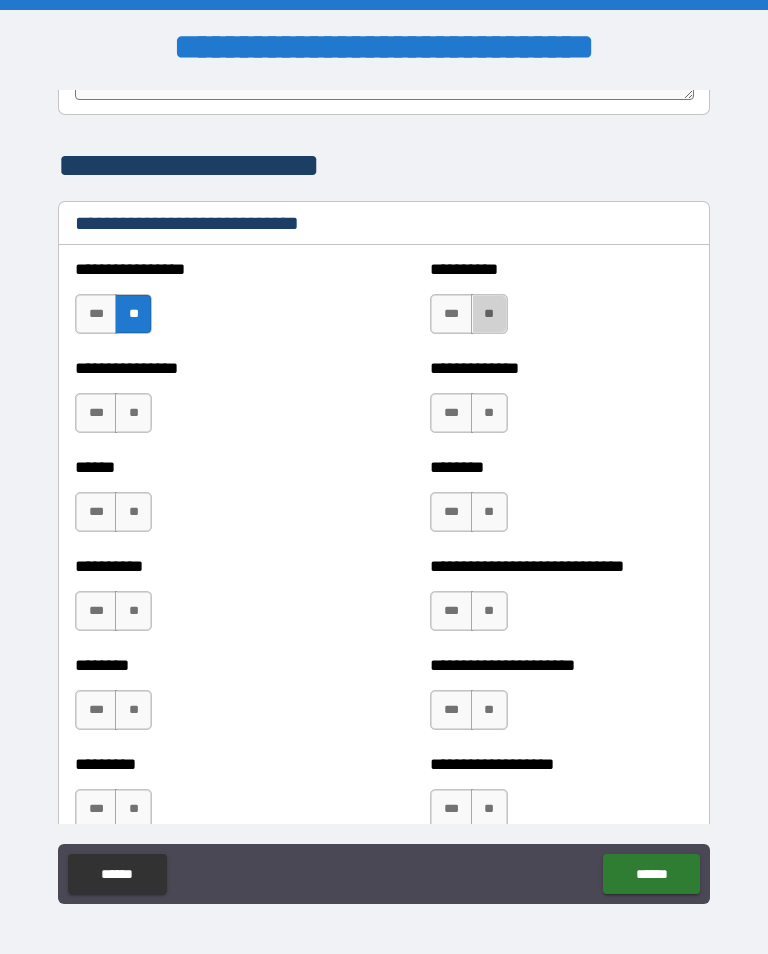 click on "**" at bounding box center (489, 314) 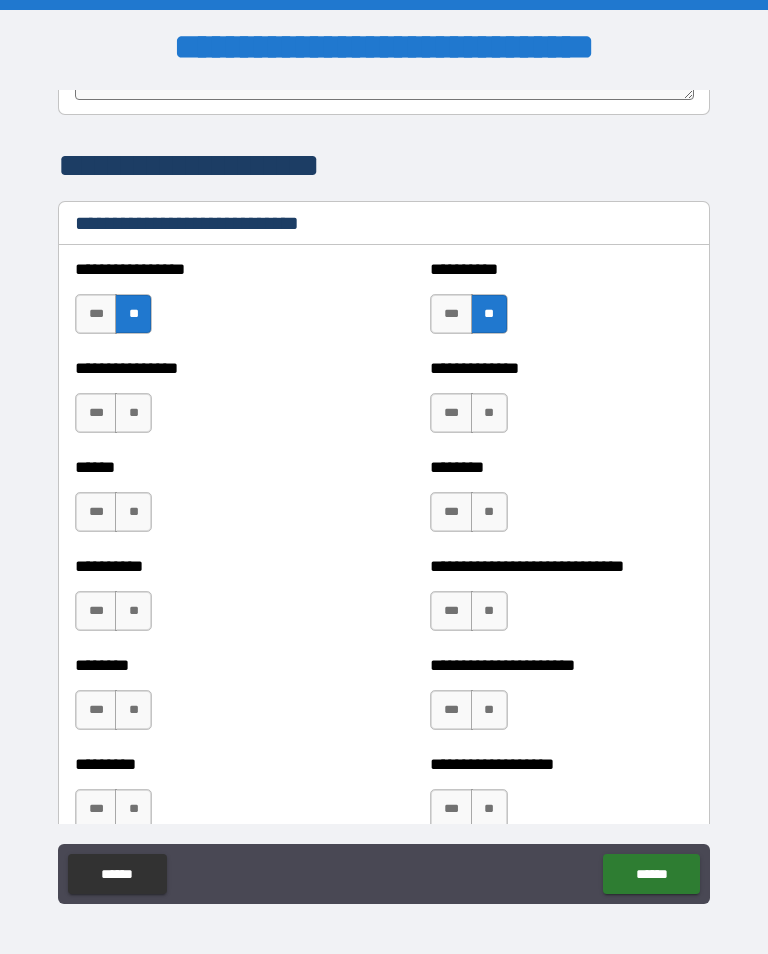 click on "**" at bounding box center (489, 413) 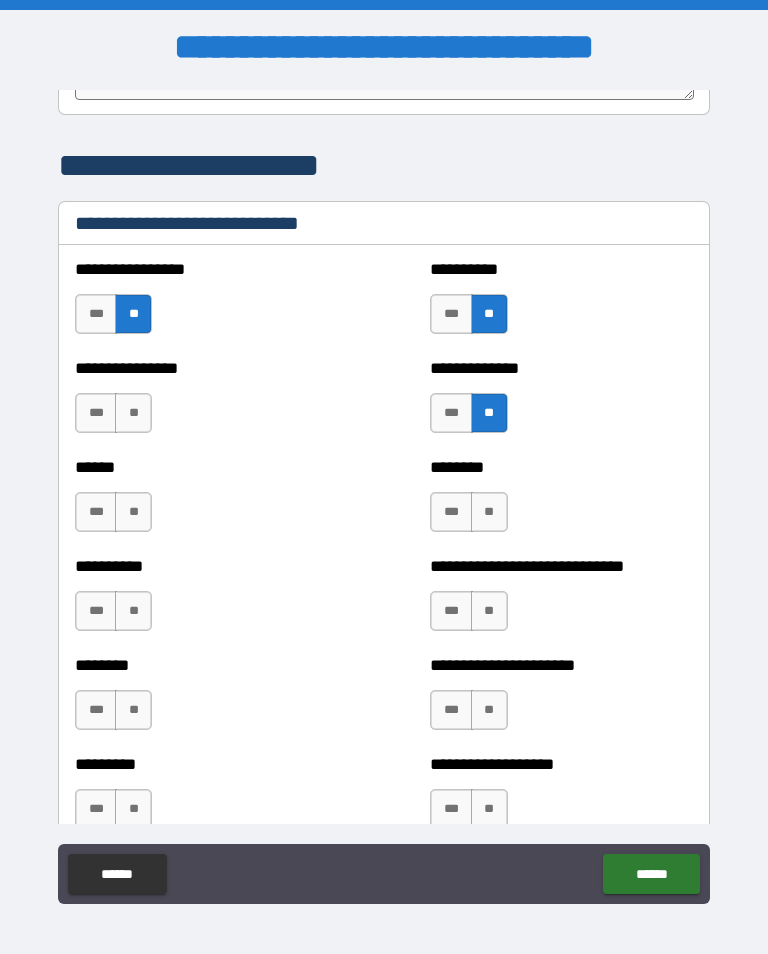 click on "**" at bounding box center [133, 413] 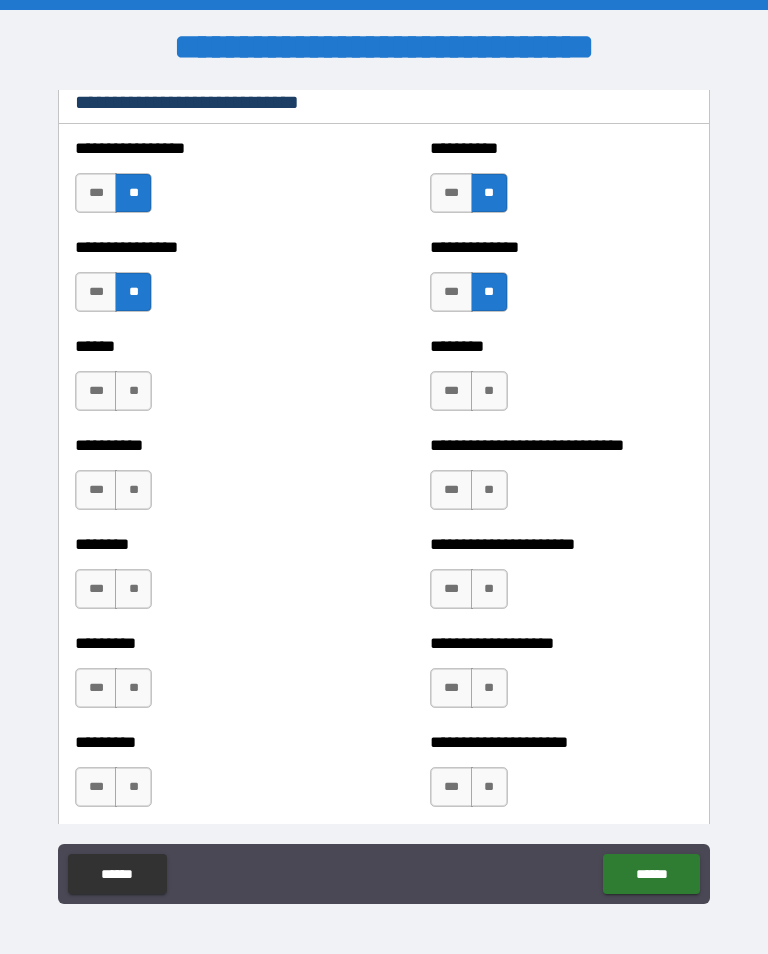 scroll, scrollTop: 6794, scrollLeft: 0, axis: vertical 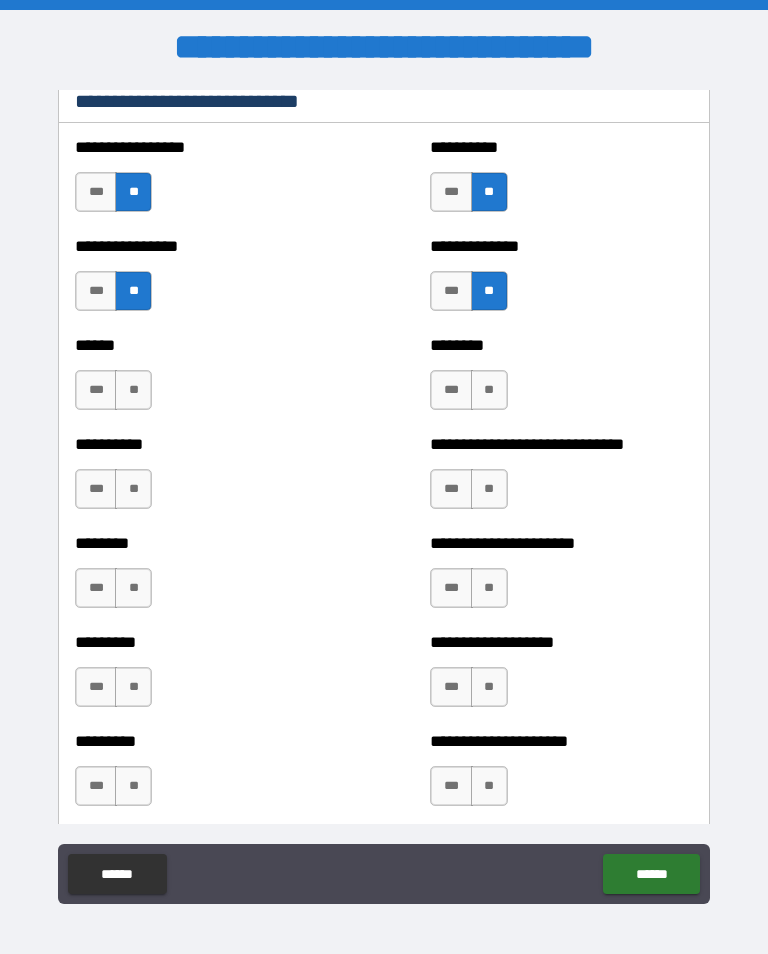 click on "**" at bounding box center [489, 390] 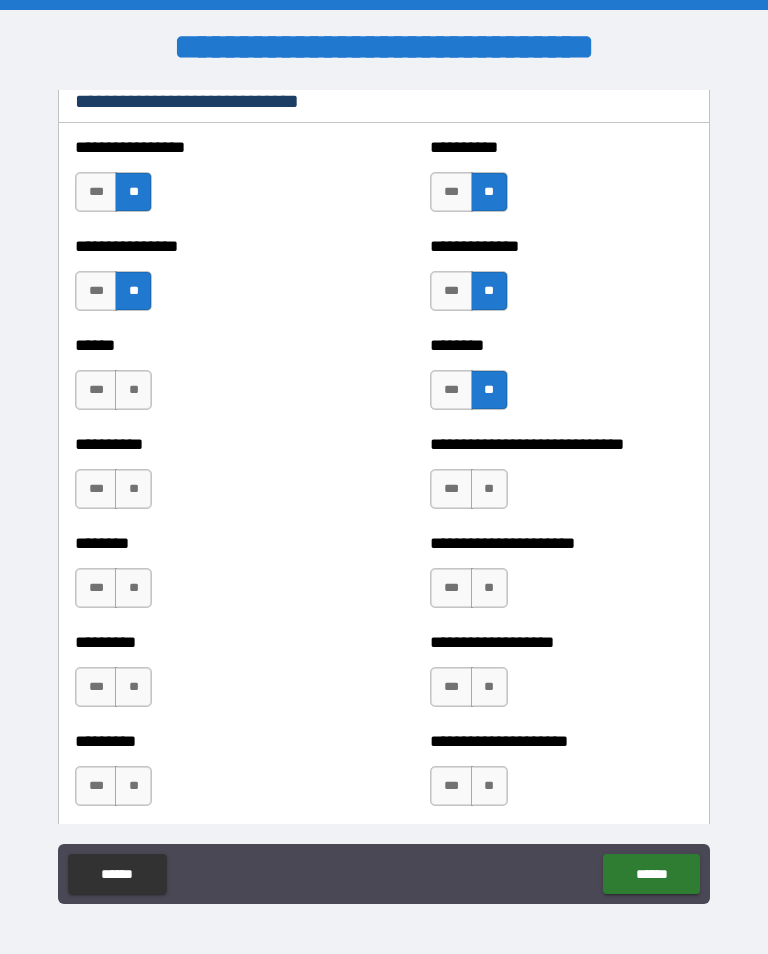 click on "**" at bounding box center [133, 390] 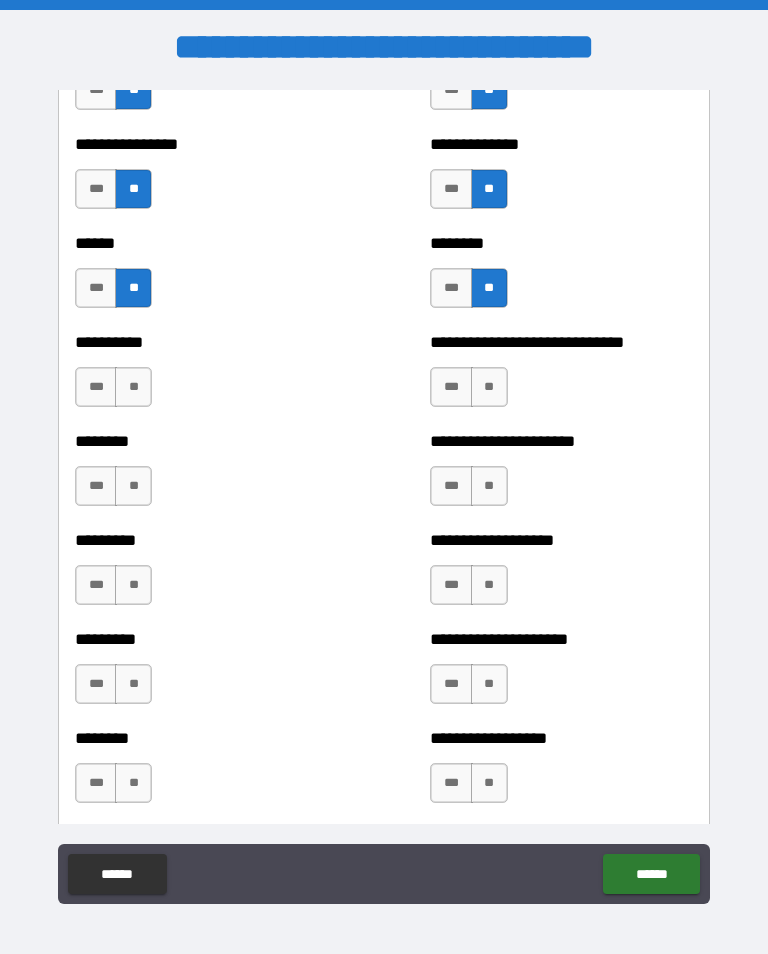 scroll, scrollTop: 6897, scrollLeft: 0, axis: vertical 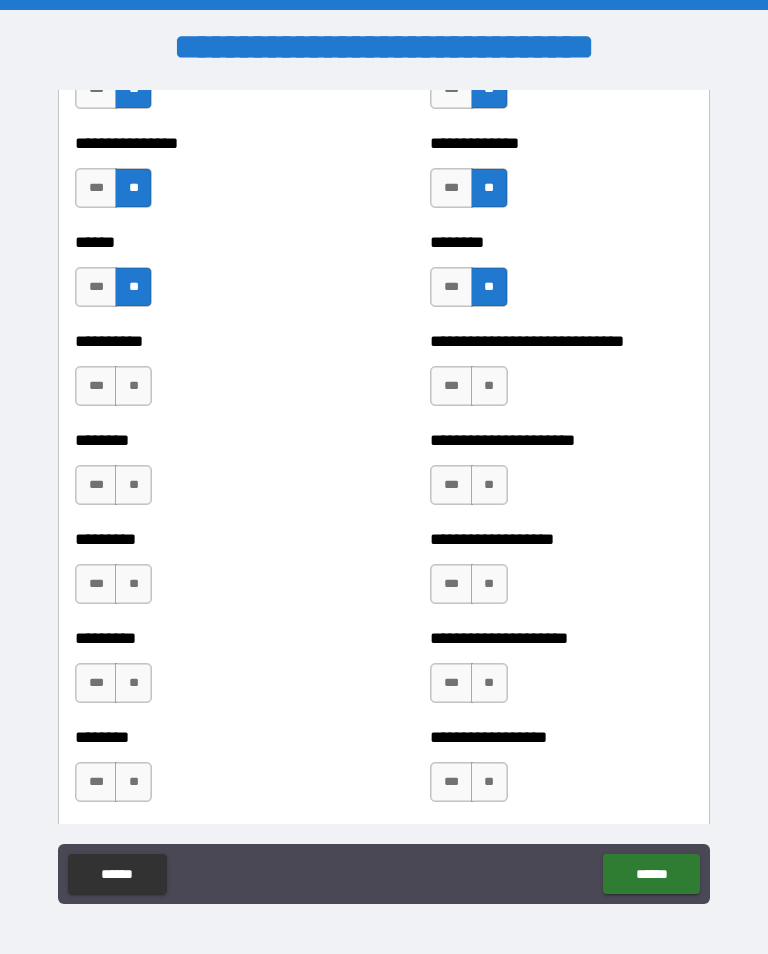 click on "**" at bounding box center [489, 386] 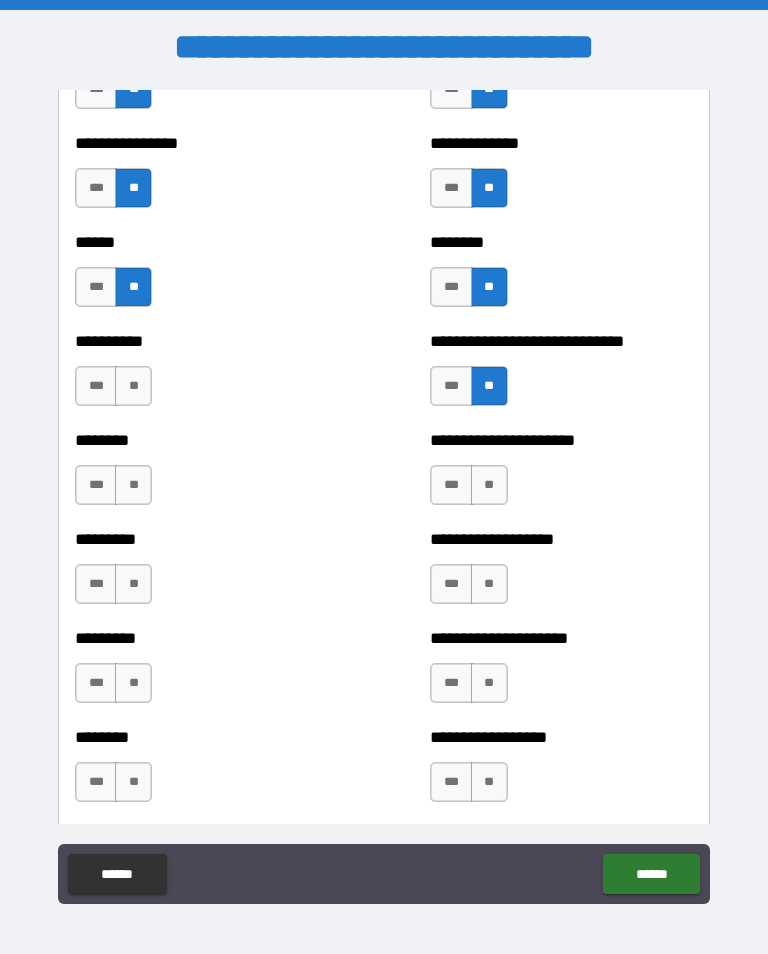click on "**" at bounding box center [133, 386] 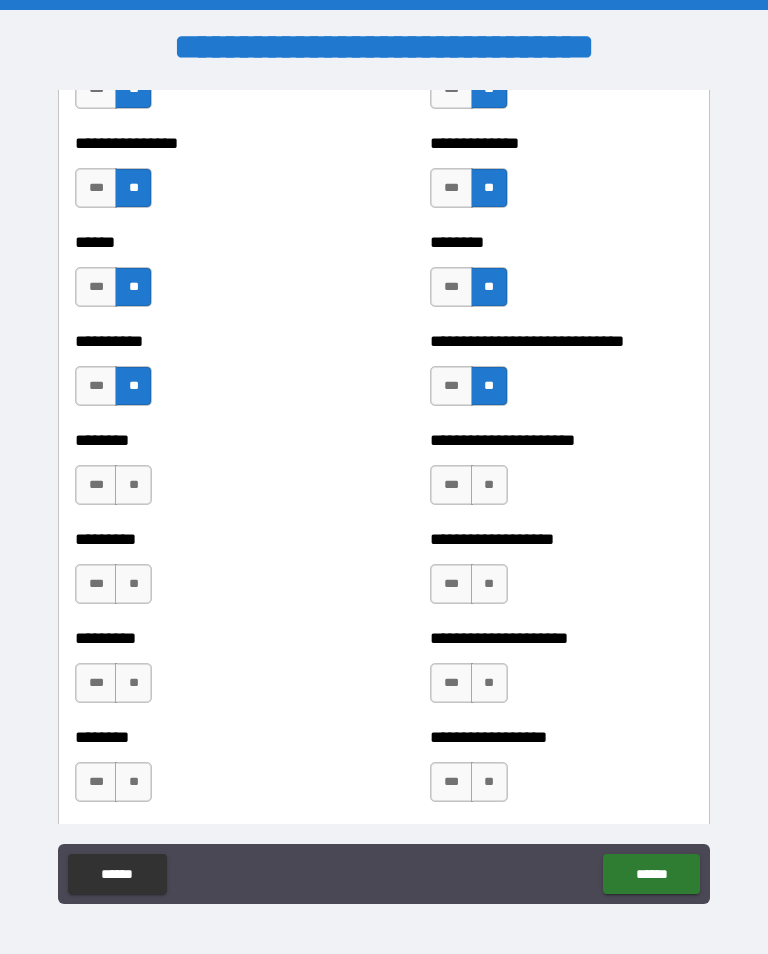 click on "**" at bounding box center [489, 485] 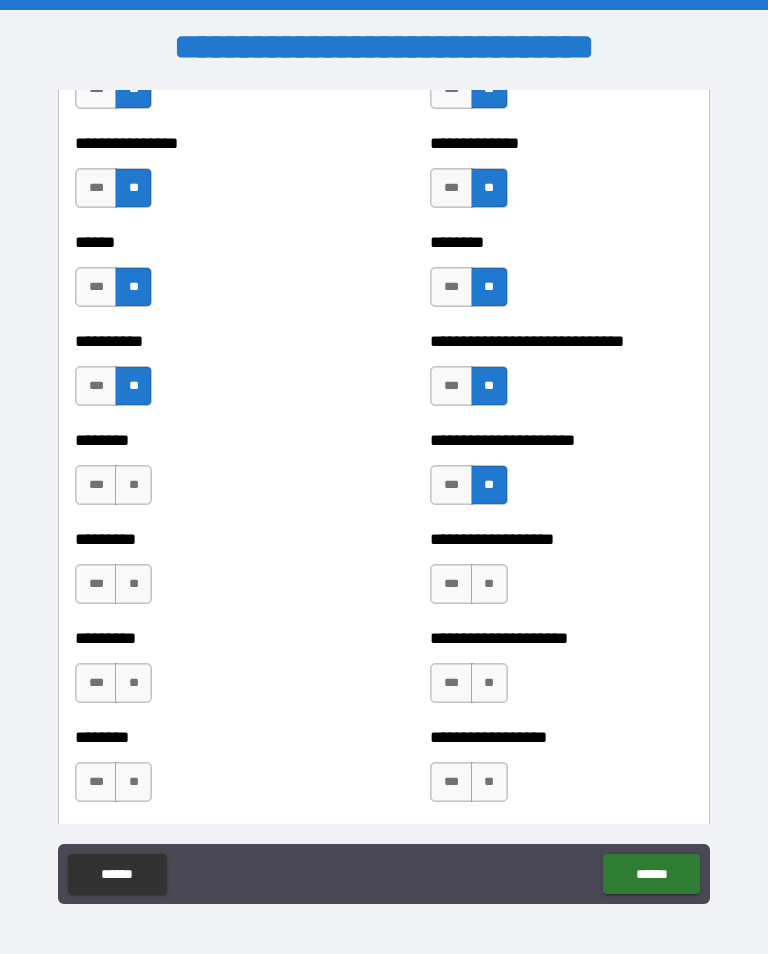 click on "**" at bounding box center (133, 485) 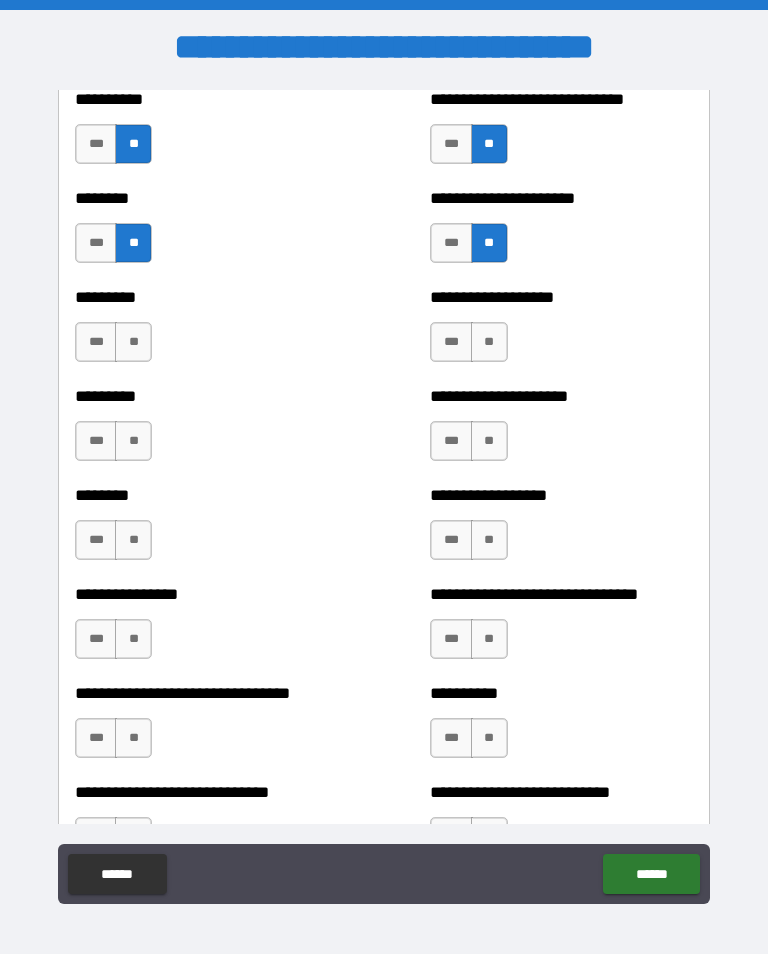 scroll, scrollTop: 7139, scrollLeft: 0, axis: vertical 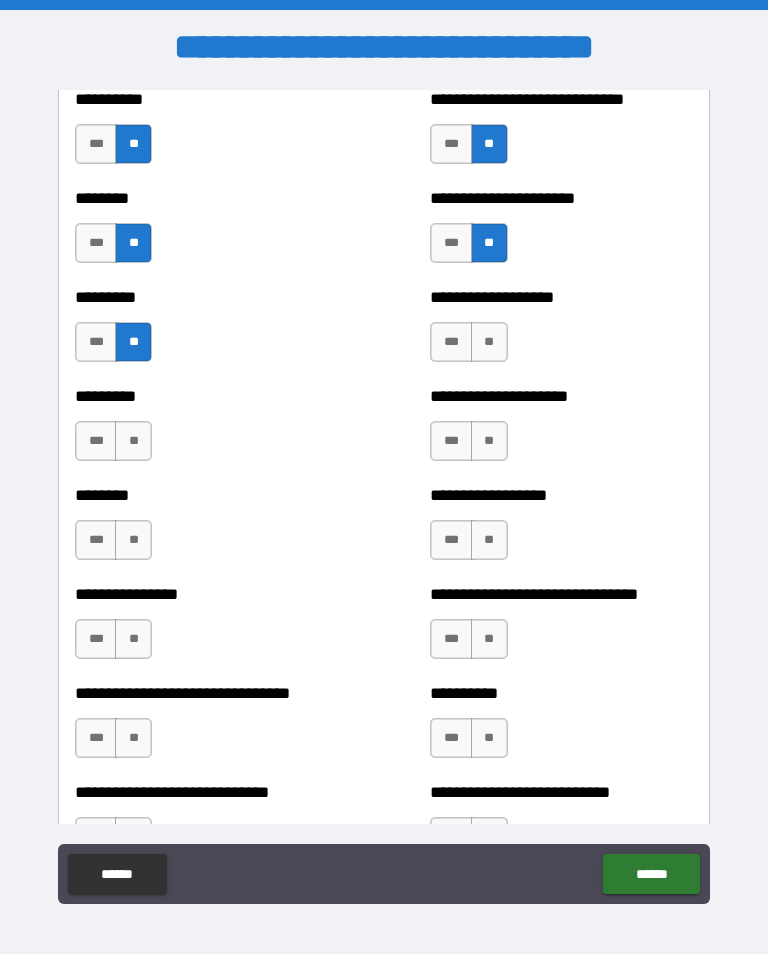 click on "**" at bounding box center (489, 342) 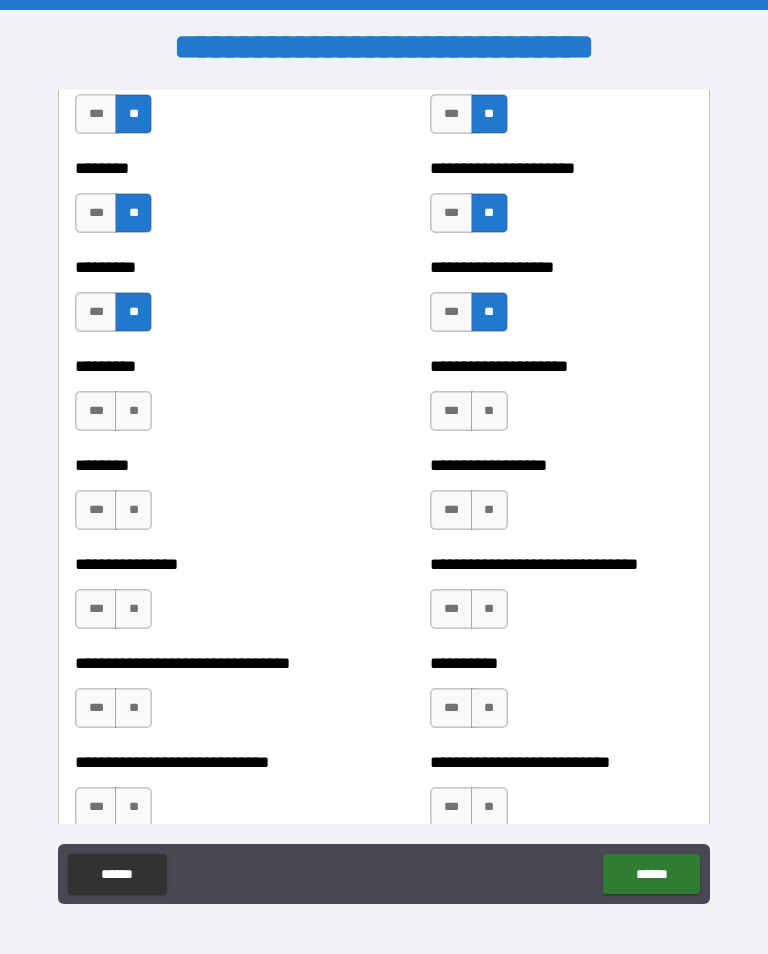 scroll, scrollTop: 7172, scrollLeft: 0, axis: vertical 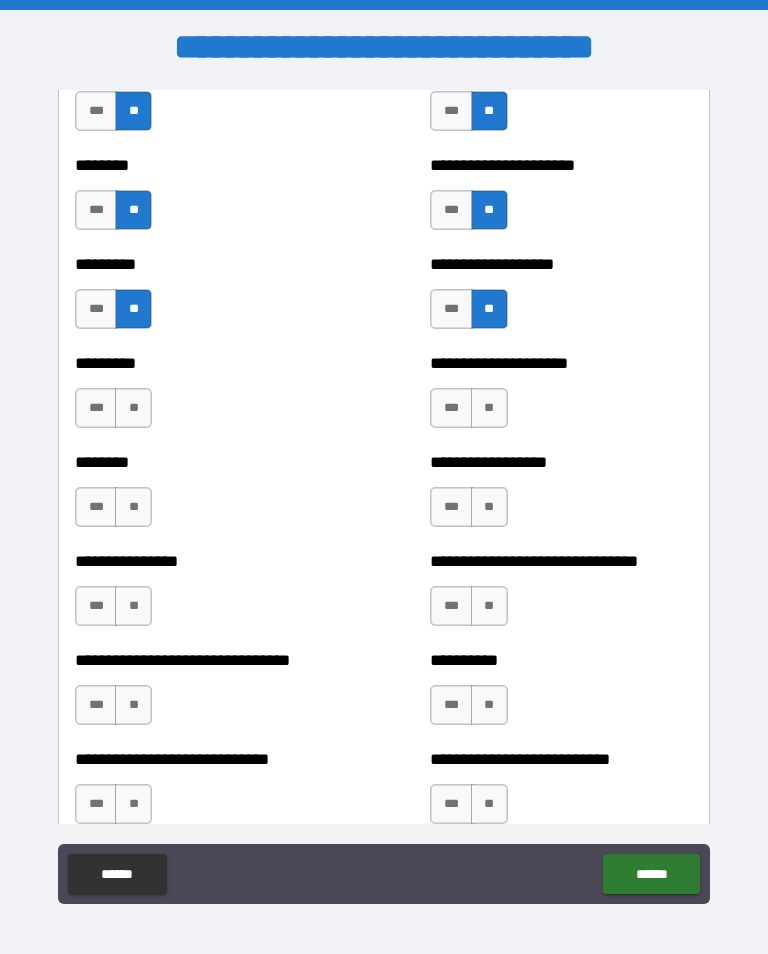 click on "**" at bounding box center (489, 408) 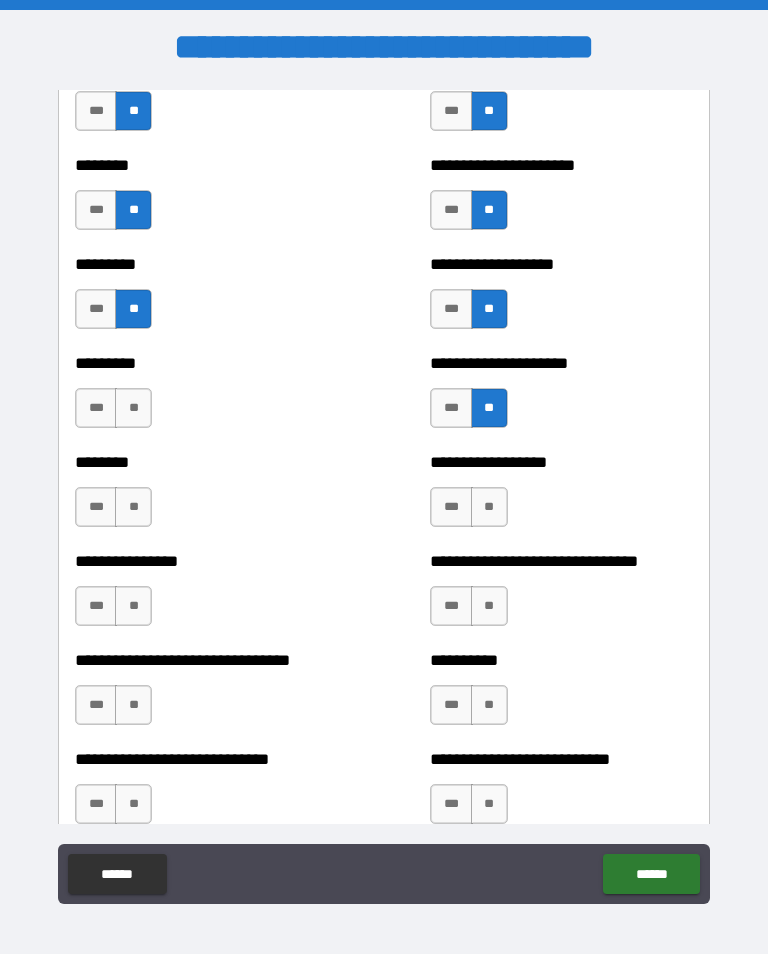 click on "**" at bounding box center (133, 408) 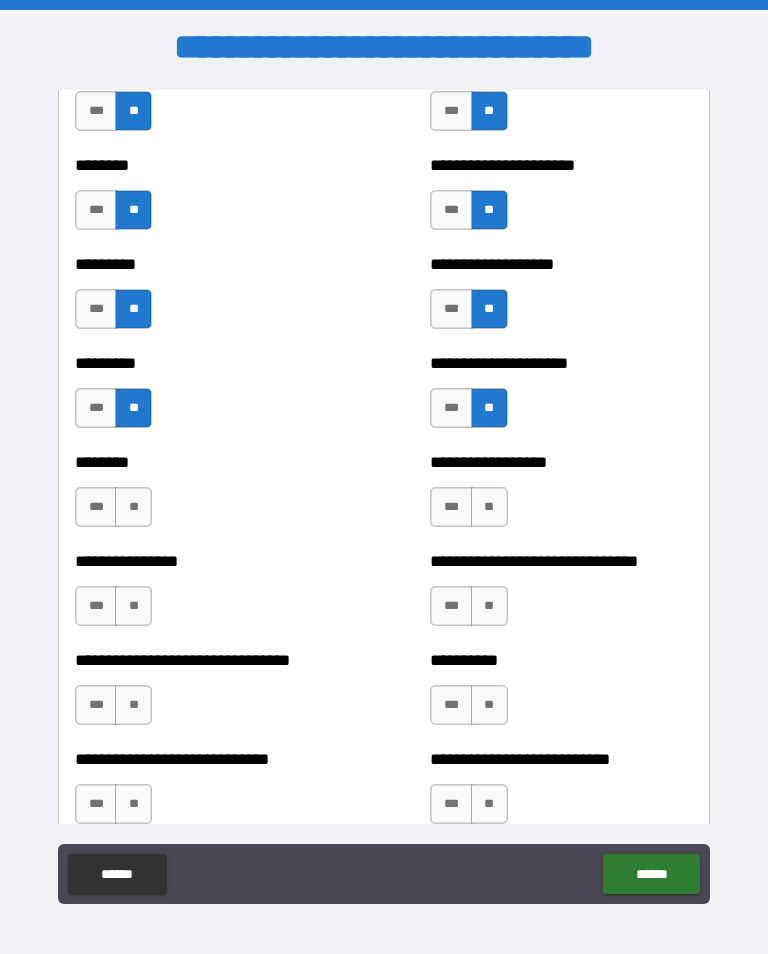 click on "**" at bounding box center (133, 507) 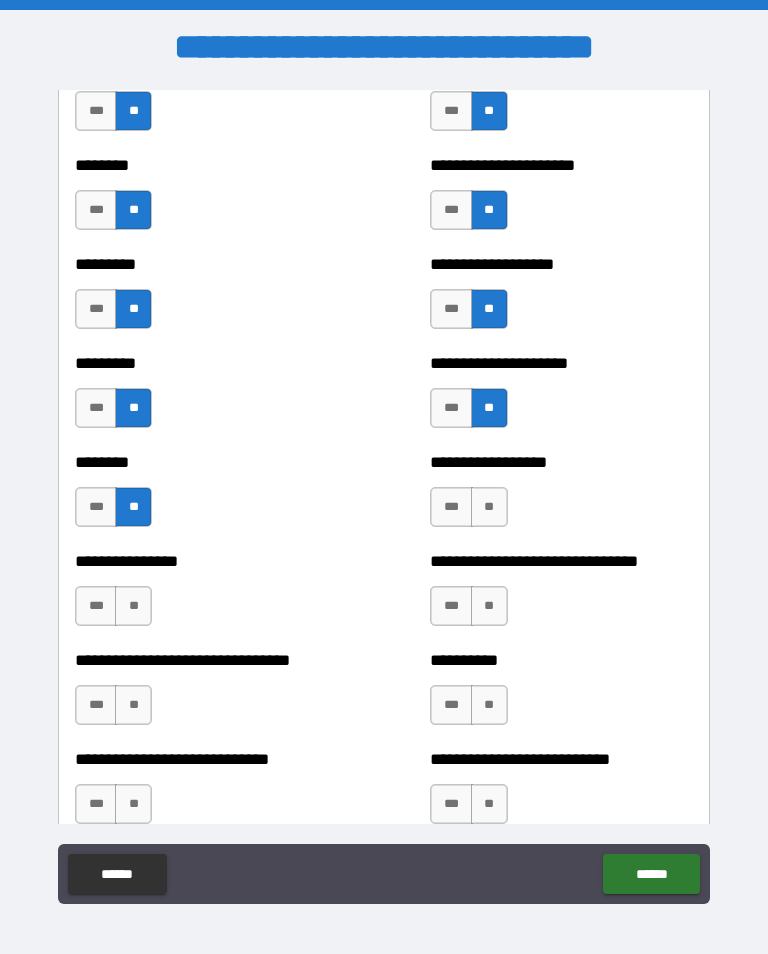 click on "**" at bounding box center (489, 507) 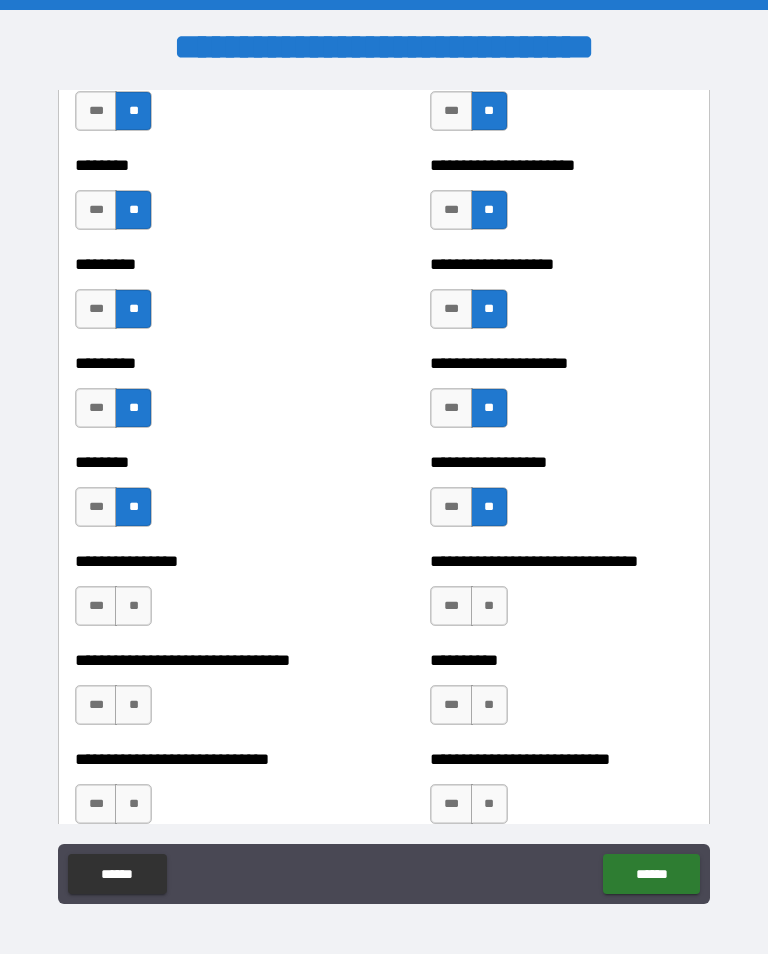 click on "**" at bounding box center [489, 606] 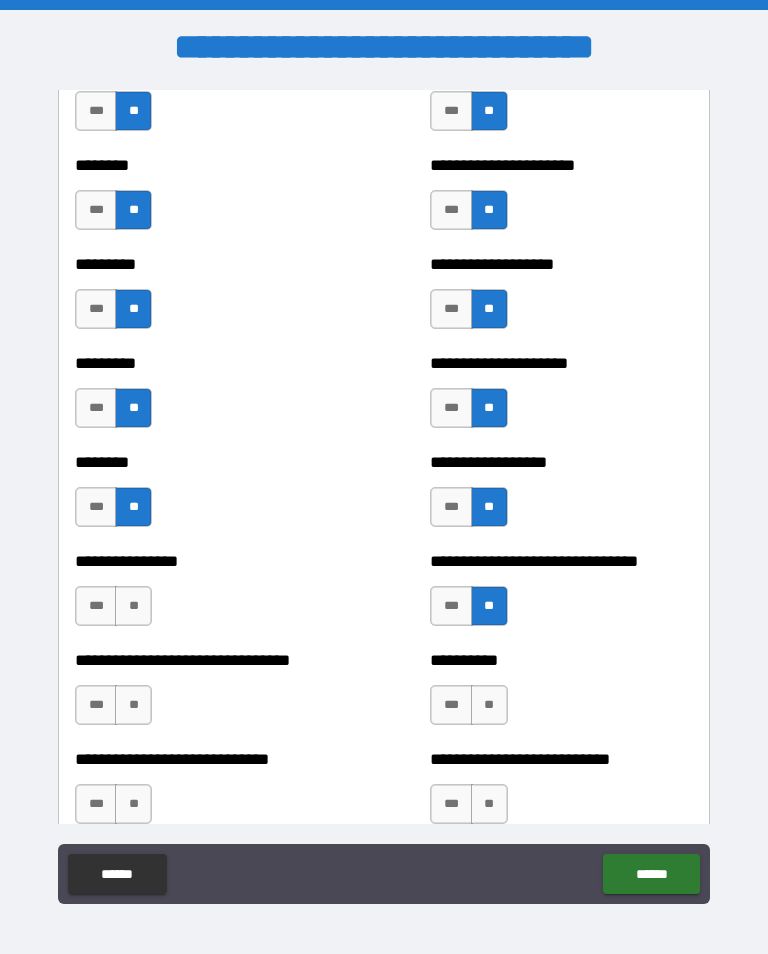 click on "**" at bounding box center (133, 606) 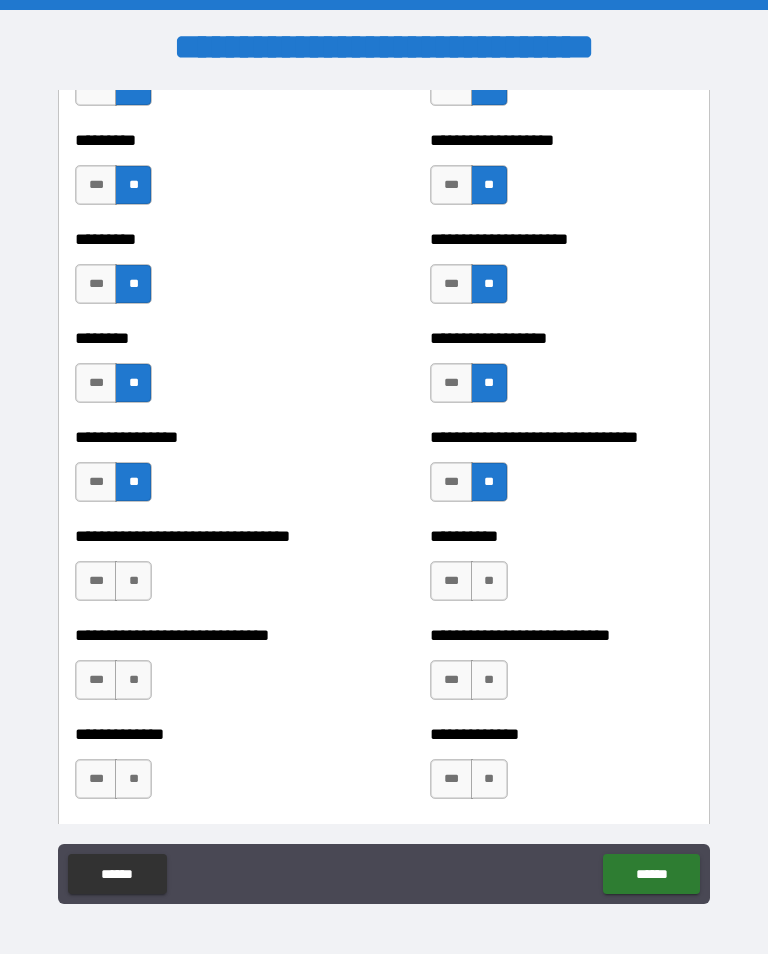 scroll, scrollTop: 7304, scrollLeft: 0, axis: vertical 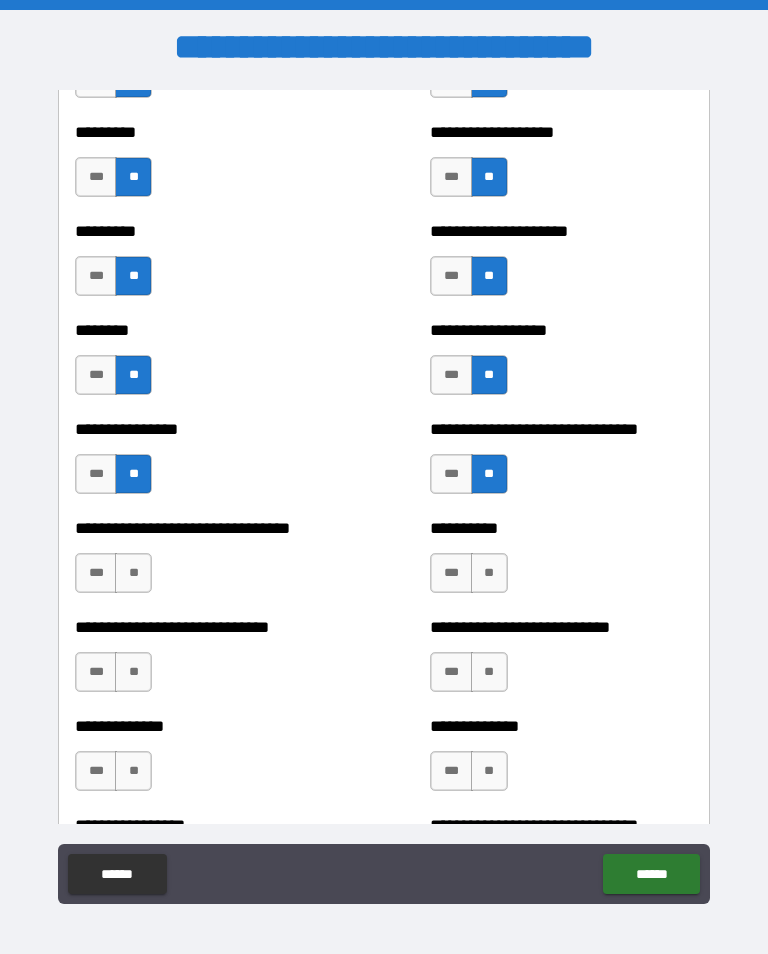 click on "**" at bounding box center (133, 573) 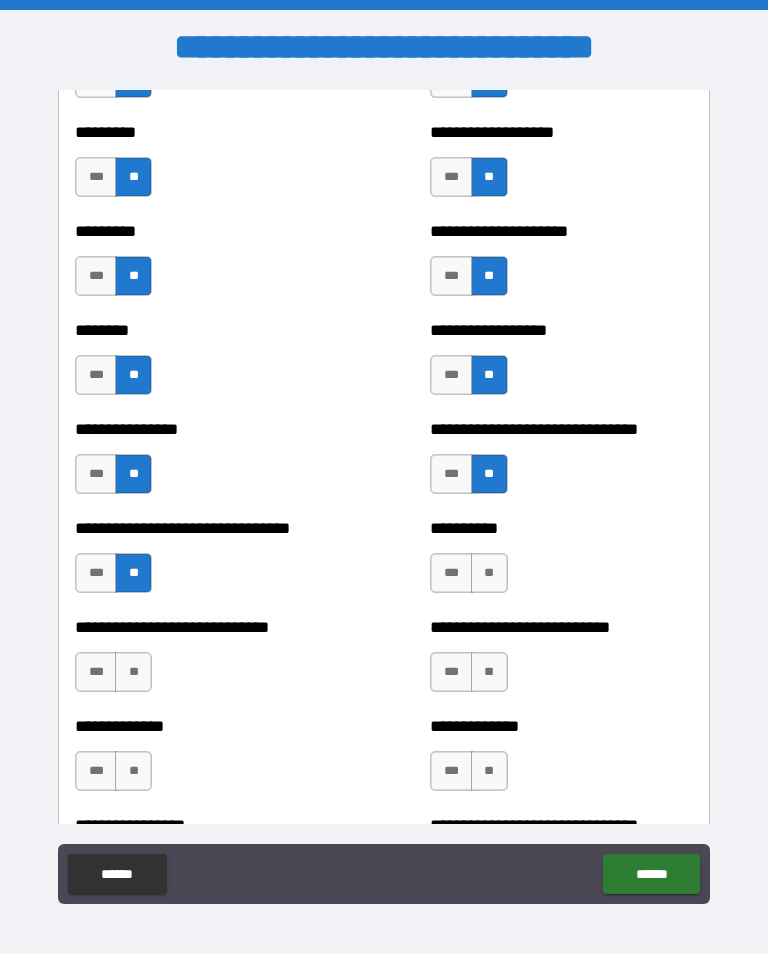 click on "**" at bounding box center (489, 573) 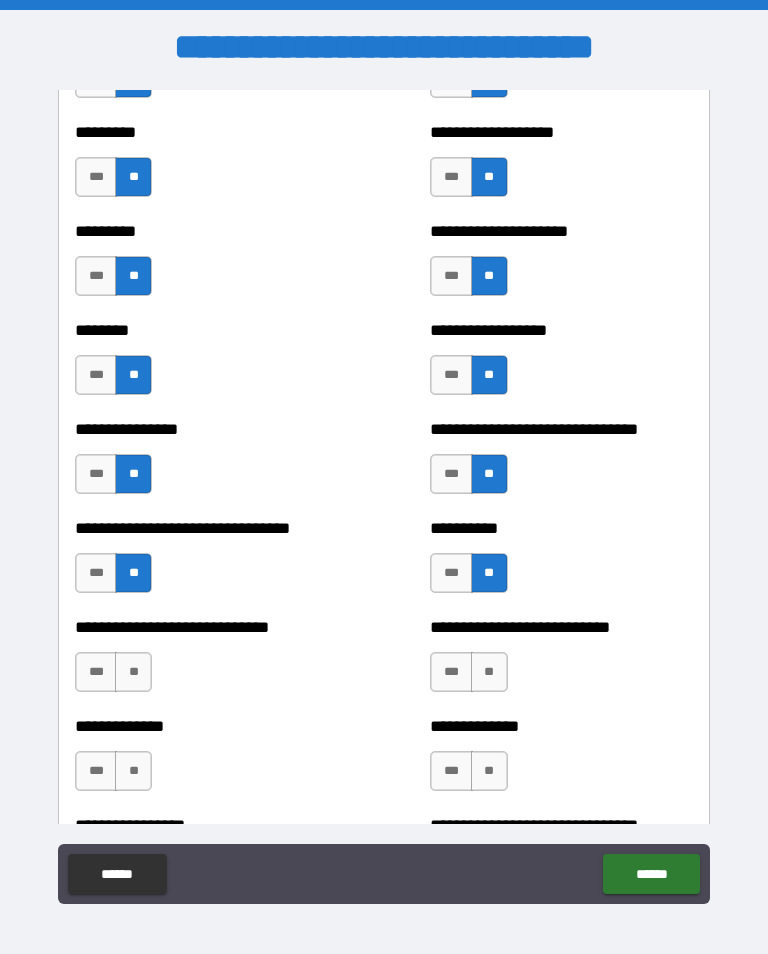 scroll, scrollTop: 7449, scrollLeft: 0, axis: vertical 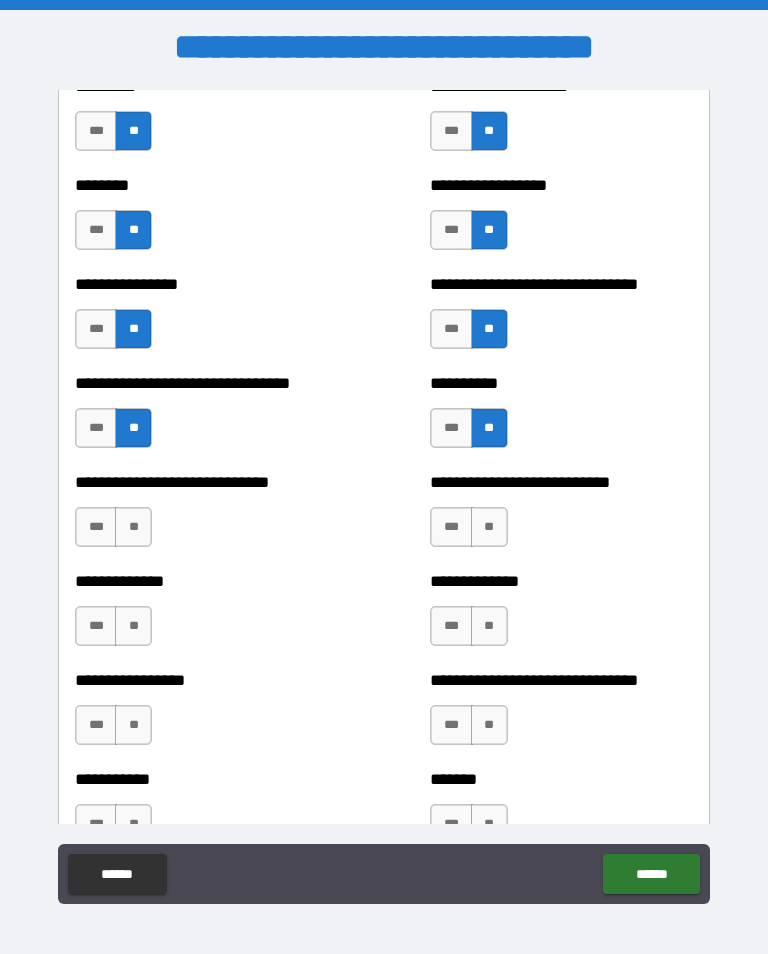 click on "**" at bounding box center [489, 527] 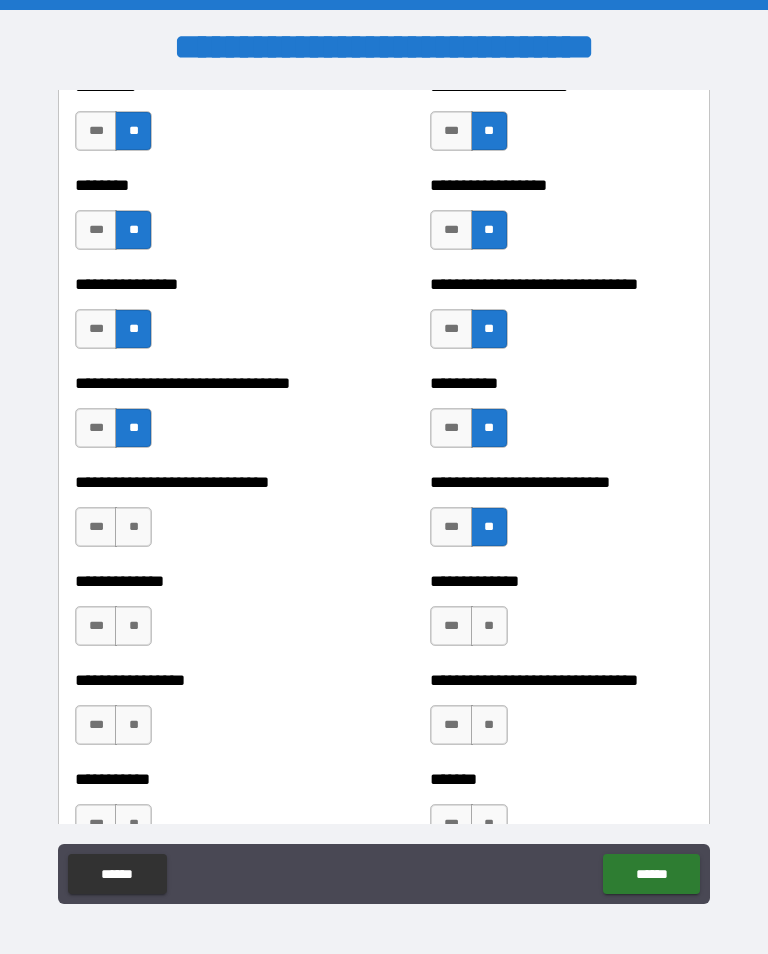 click on "**" at bounding box center [133, 527] 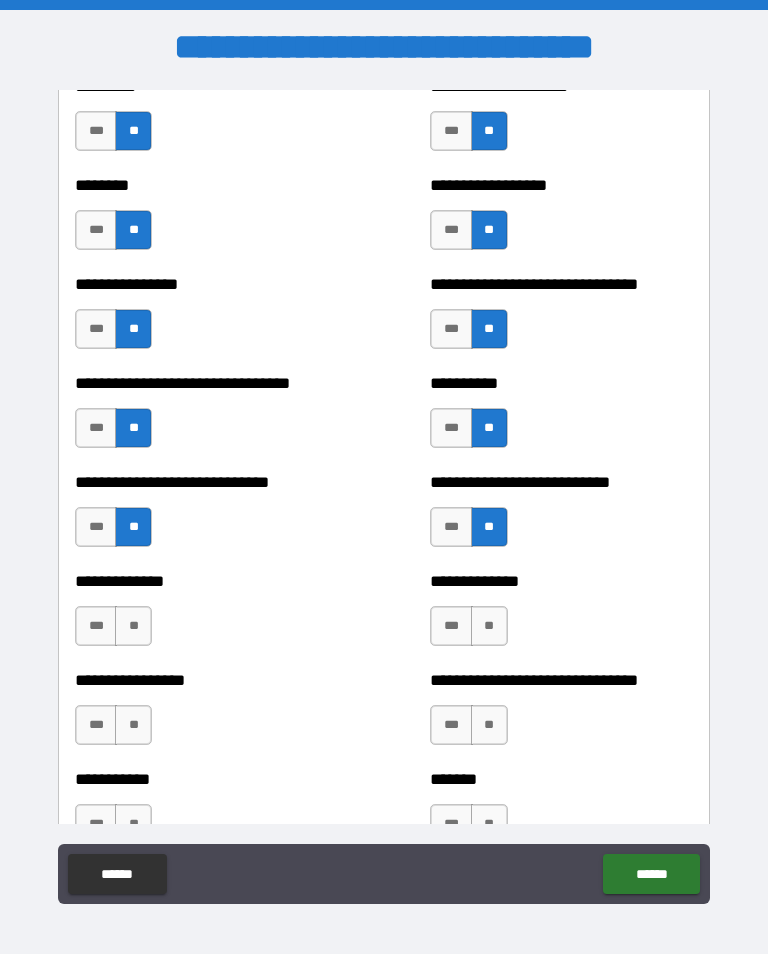 click on "**" at bounding box center [133, 626] 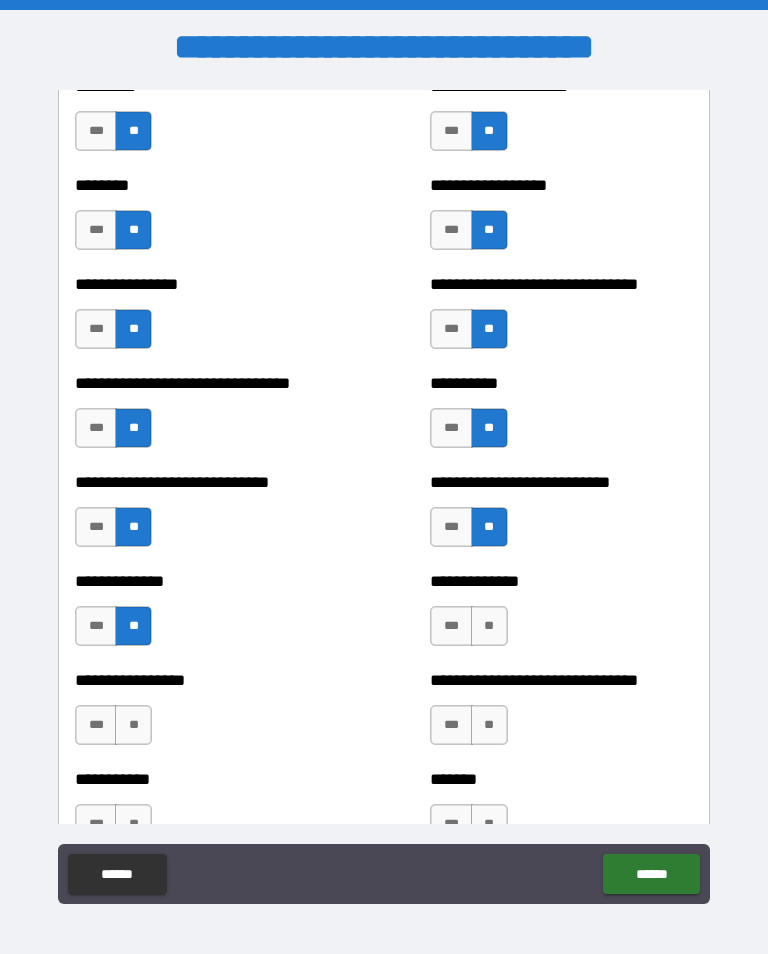 click on "**" at bounding box center [489, 626] 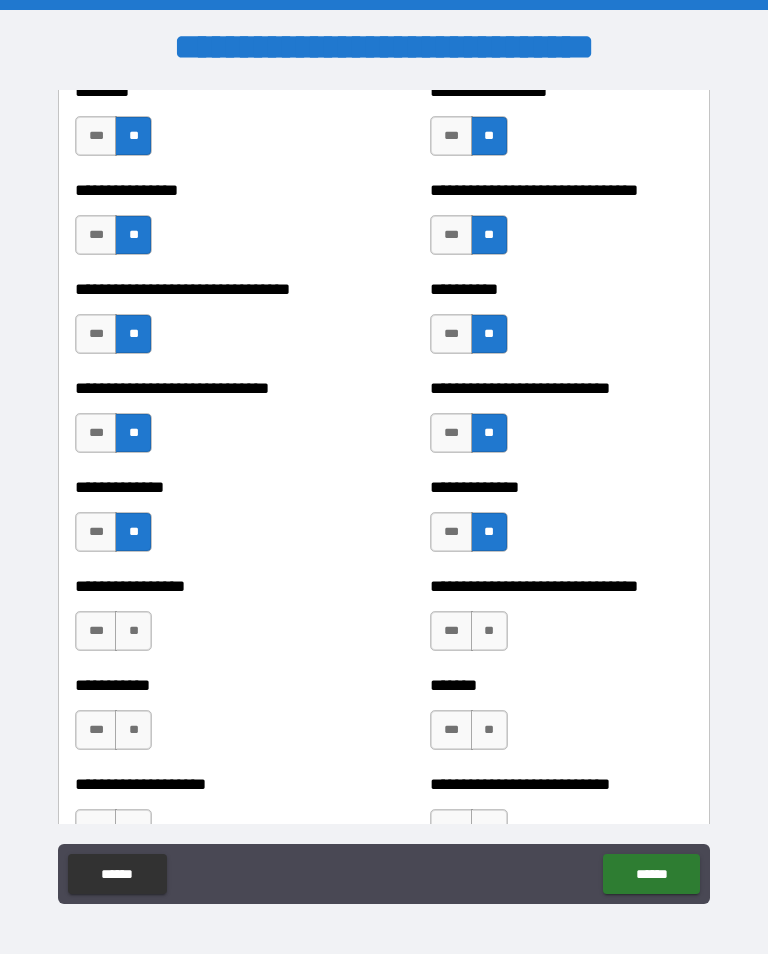 scroll, scrollTop: 7622, scrollLeft: 0, axis: vertical 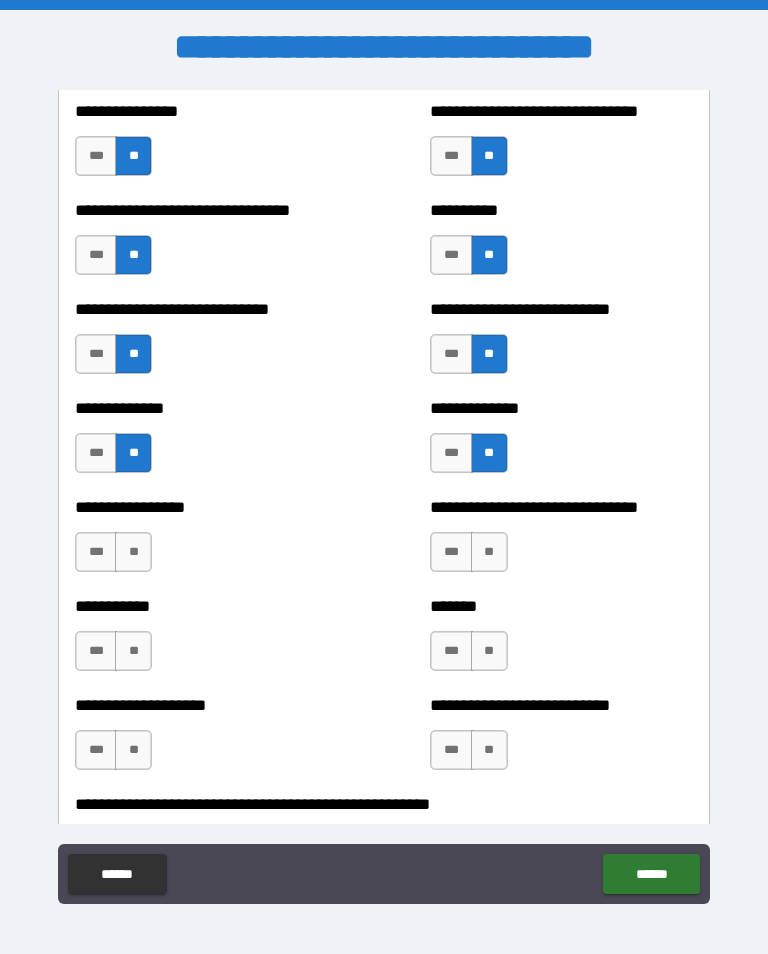 click on "***" at bounding box center [451, 453] 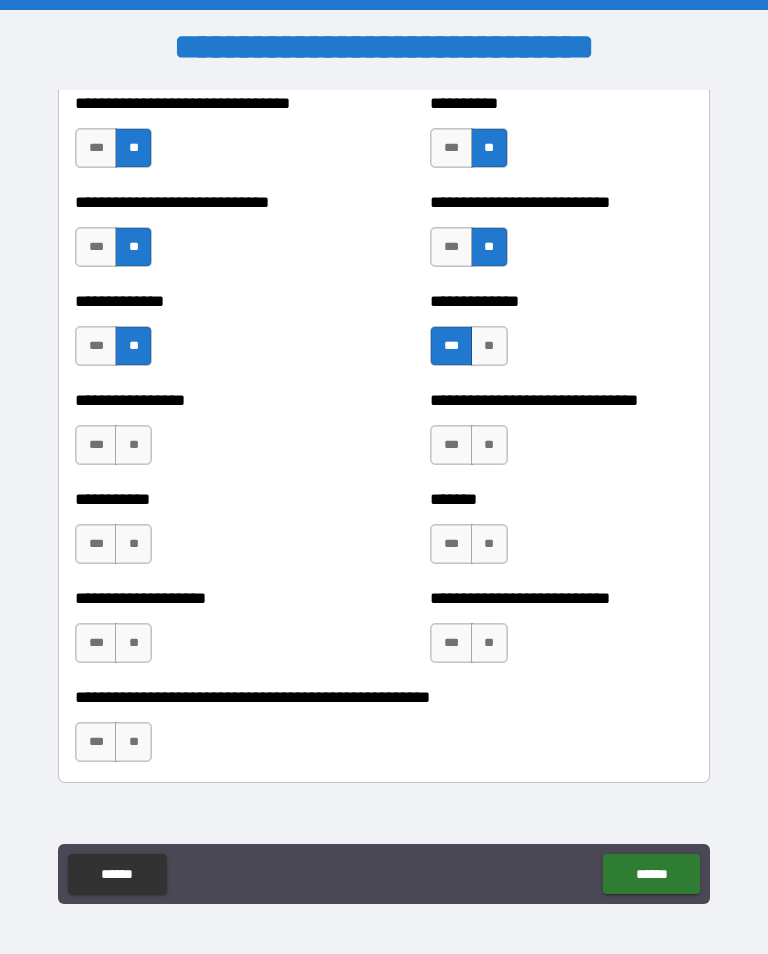 scroll, scrollTop: 7731, scrollLeft: 0, axis: vertical 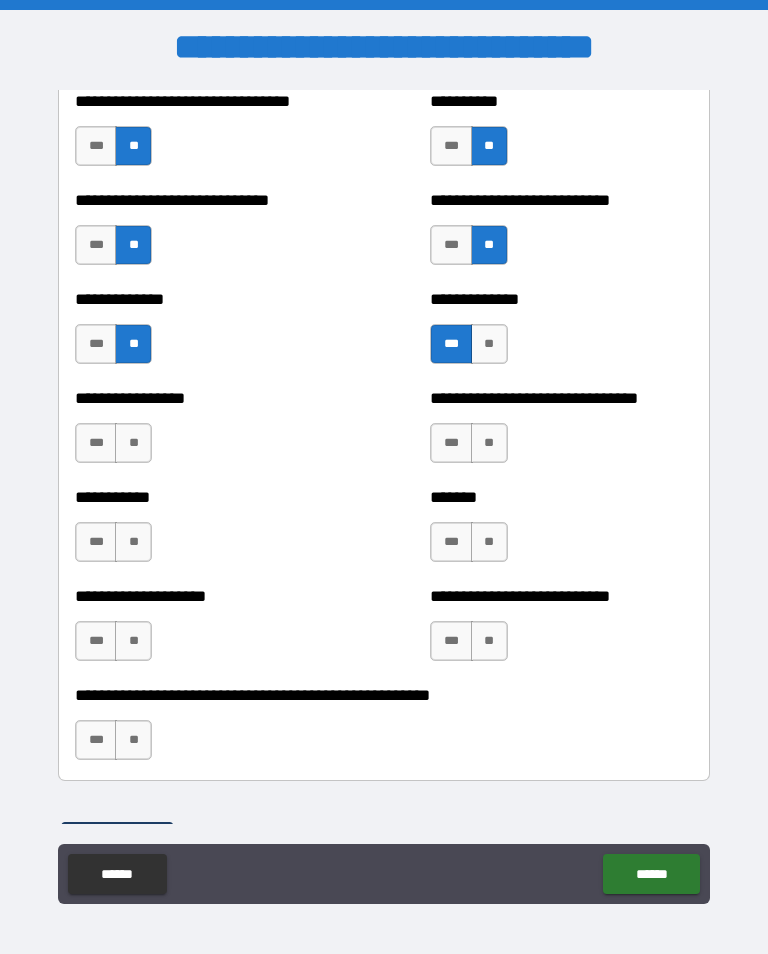 click on "**" at bounding box center (133, 443) 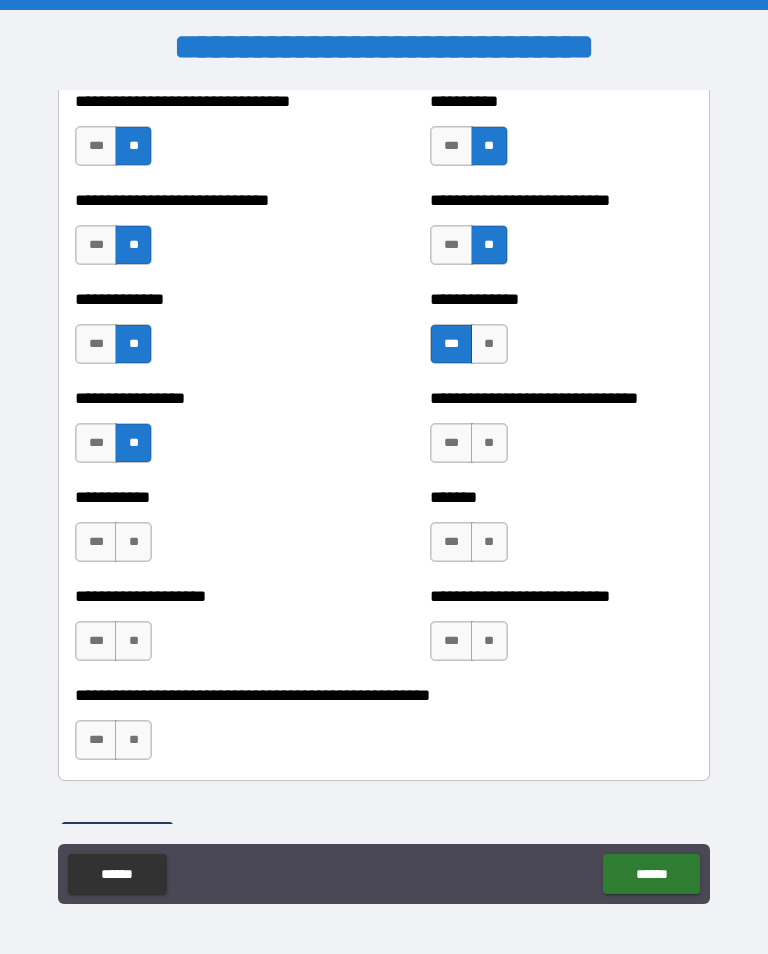 click on "***" at bounding box center [96, 443] 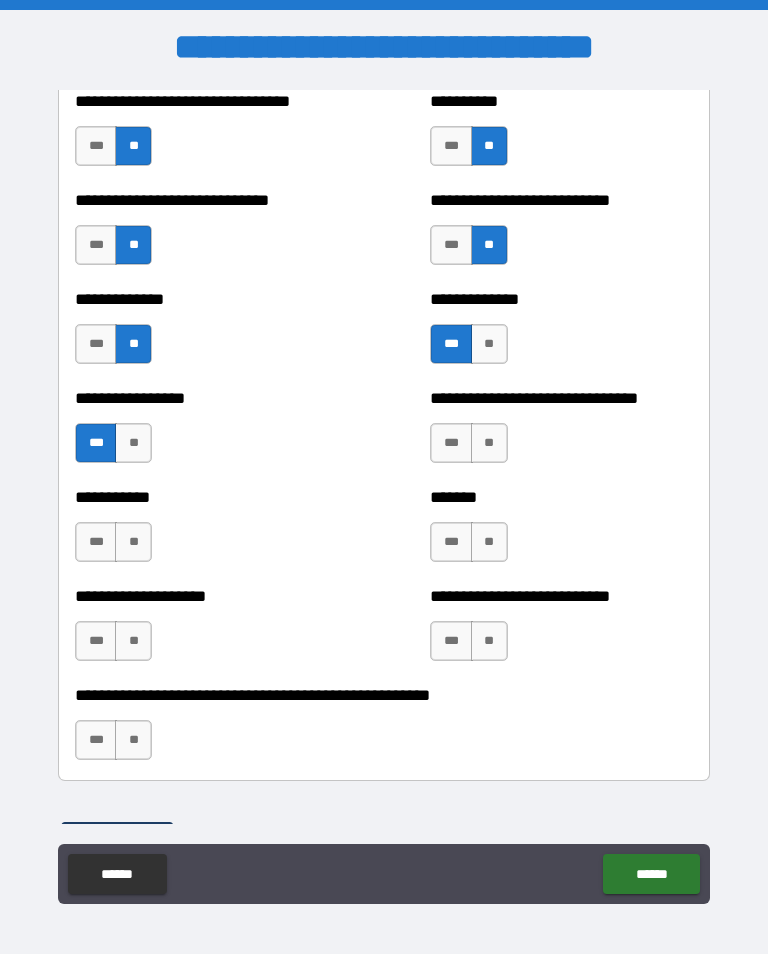 click on "***" at bounding box center [451, 443] 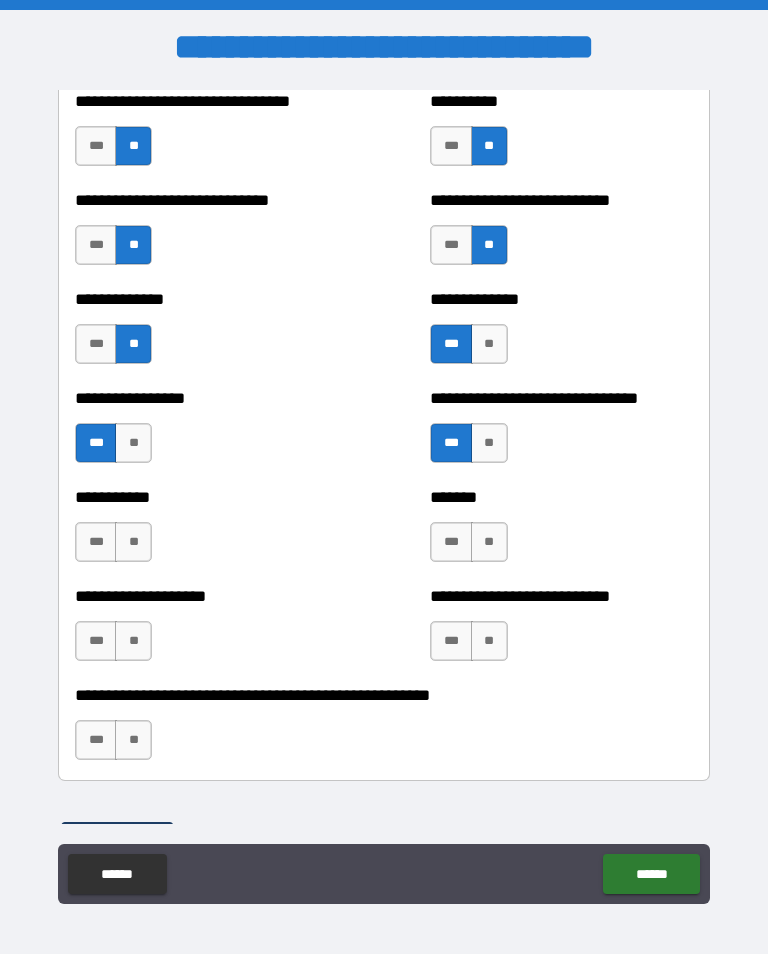 click on "**" at bounding box center (489, 542) 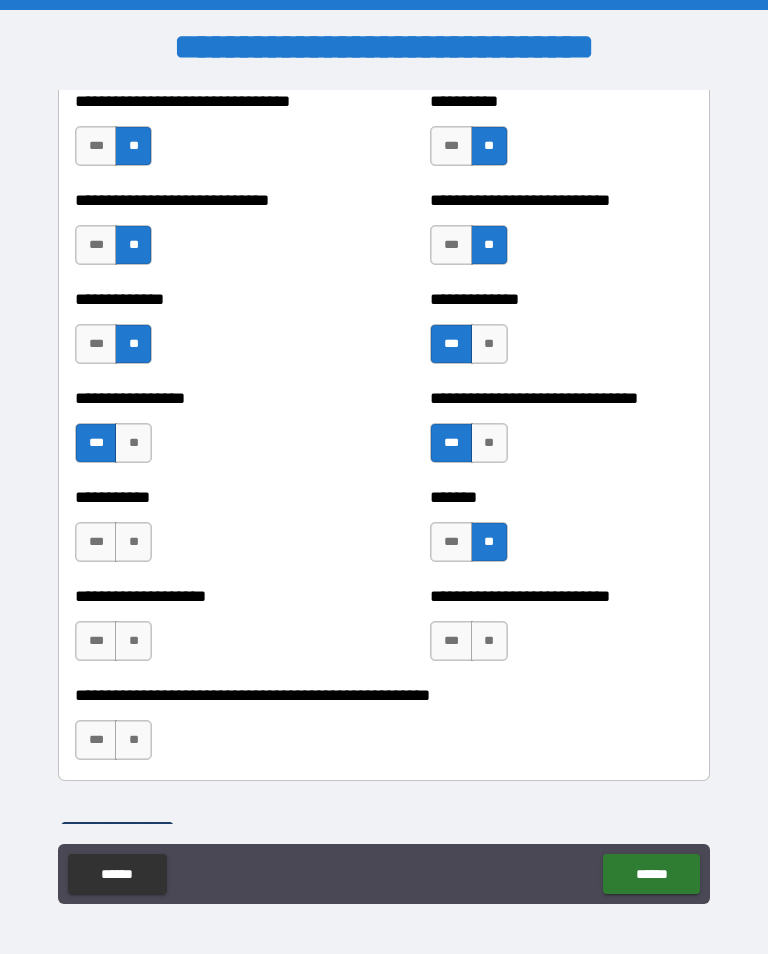 click on "**" at bounding box center [133, 542] 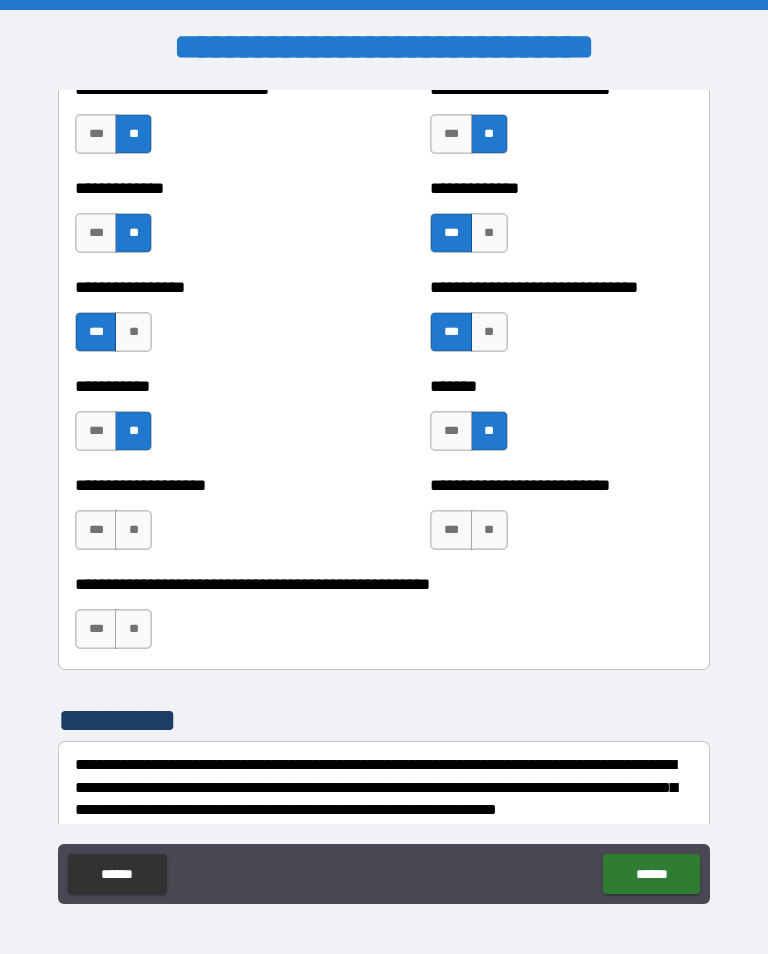 scroll, scrollTop: 7844, scrollLeft: 0, axis: vertical 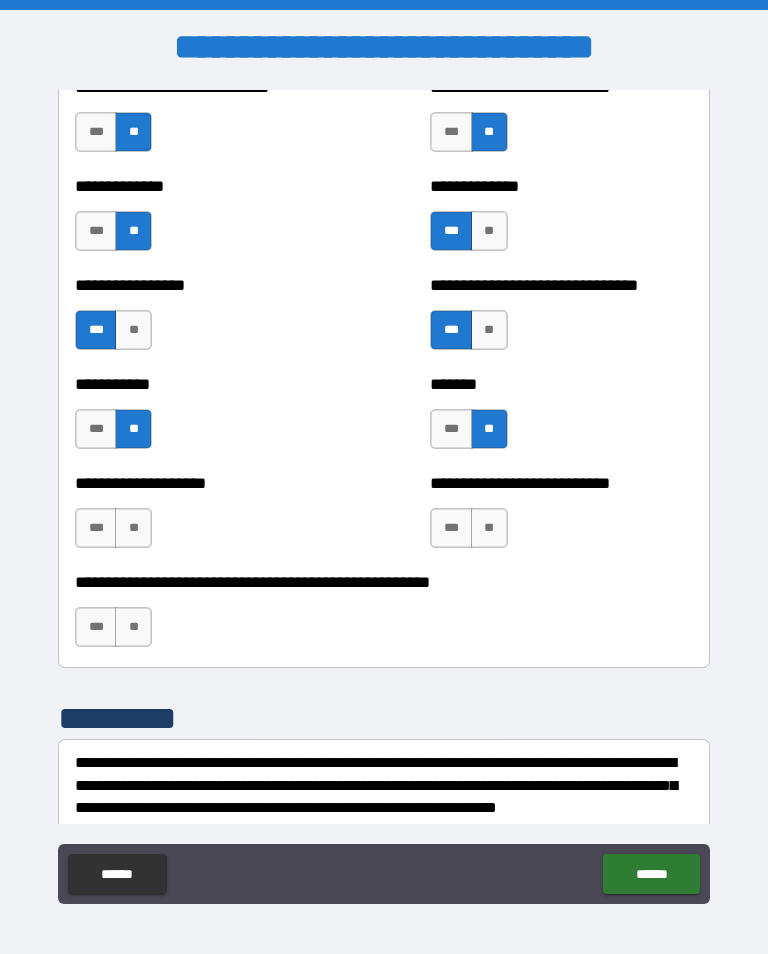 click on "**" at bounding box center [489, 528] 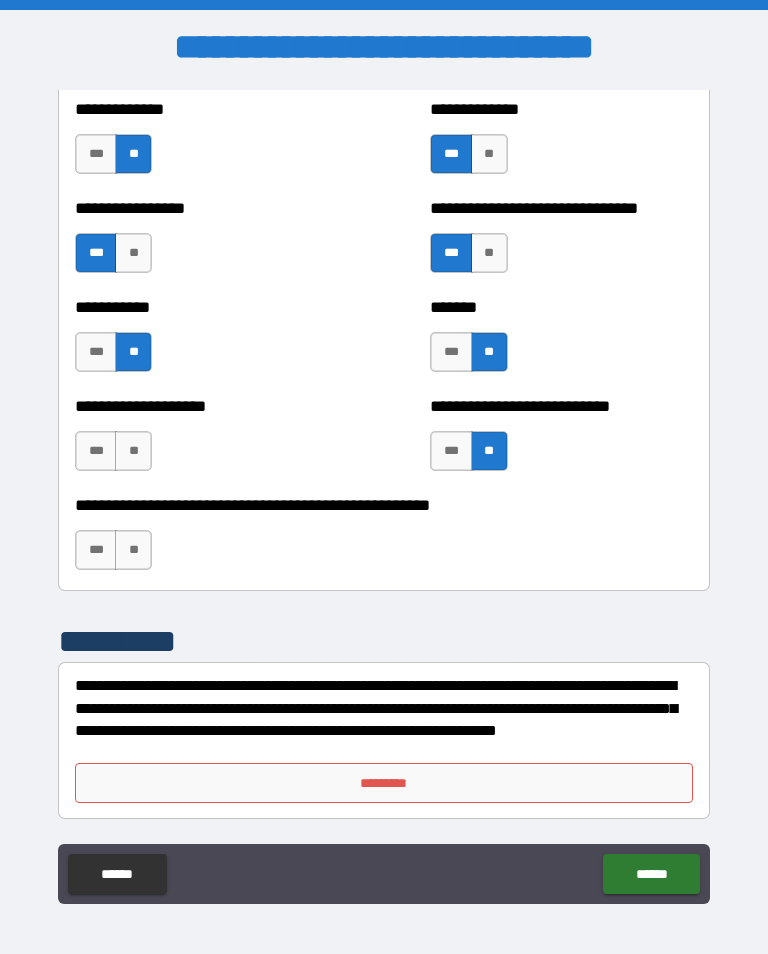 scroll, scrollTop: 7921, scrollLeft: 0, axis: vertical 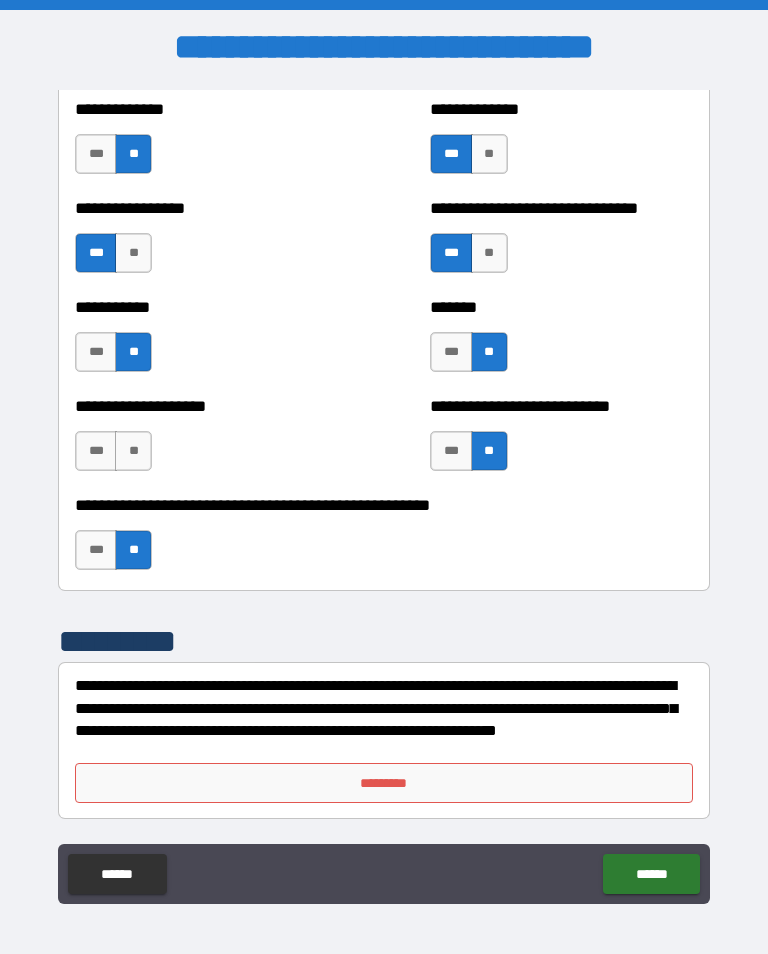 click on "**" at bounding box center [133, 451] 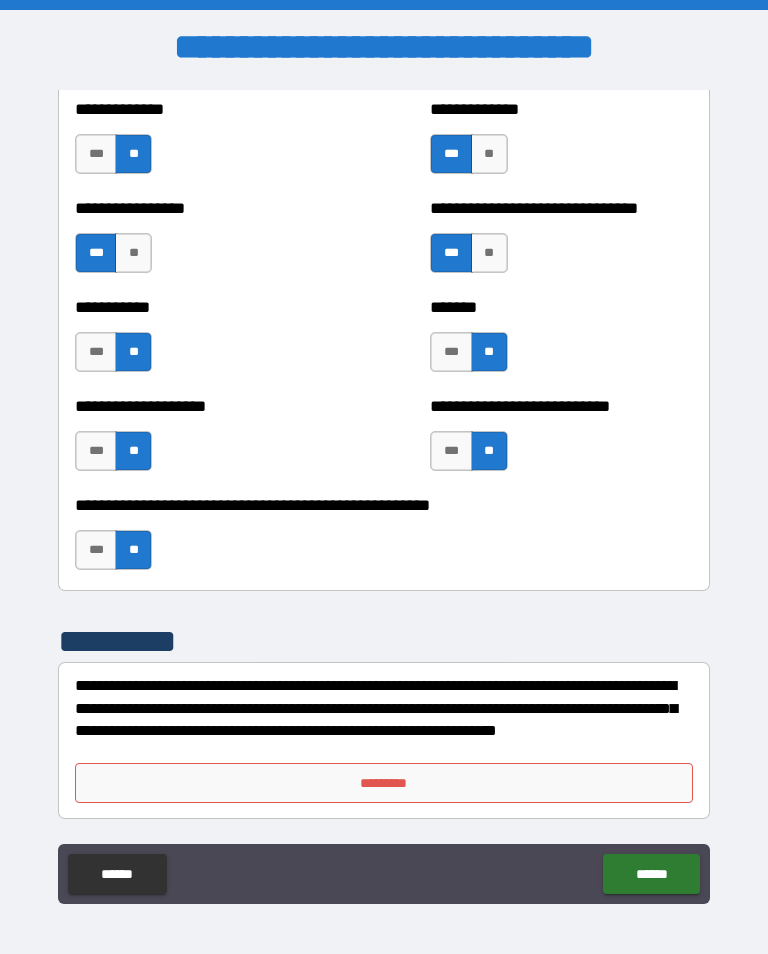scroll, scrollTop: 7921, scrollLeft: 0, axis: vertical 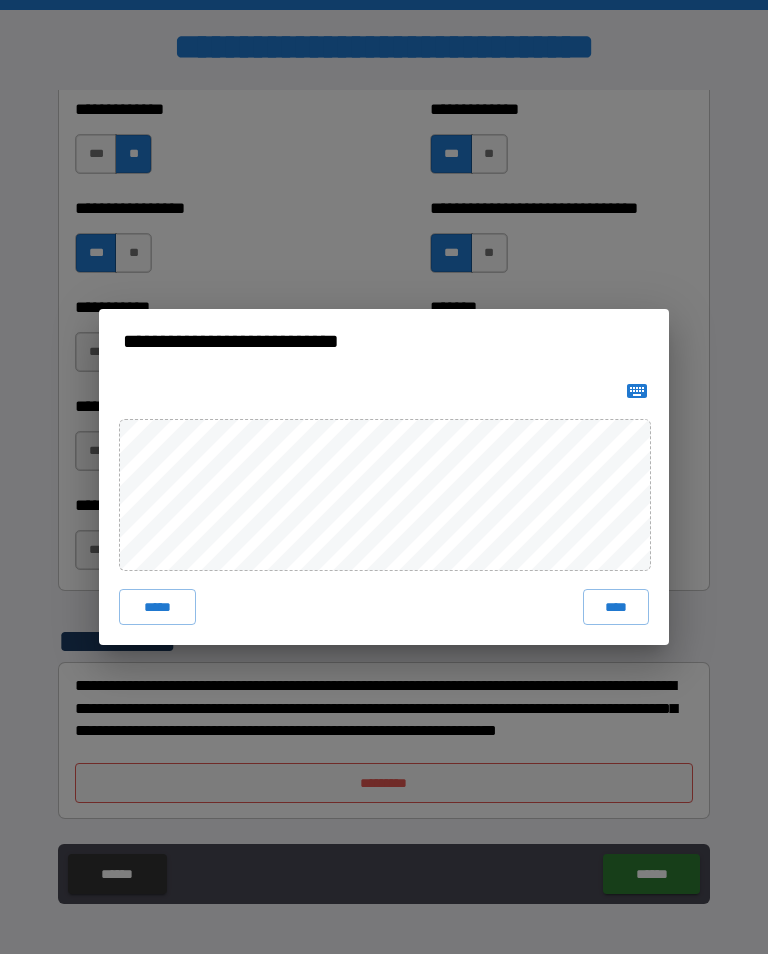 click on "*****" at bounding box center (157, 607) 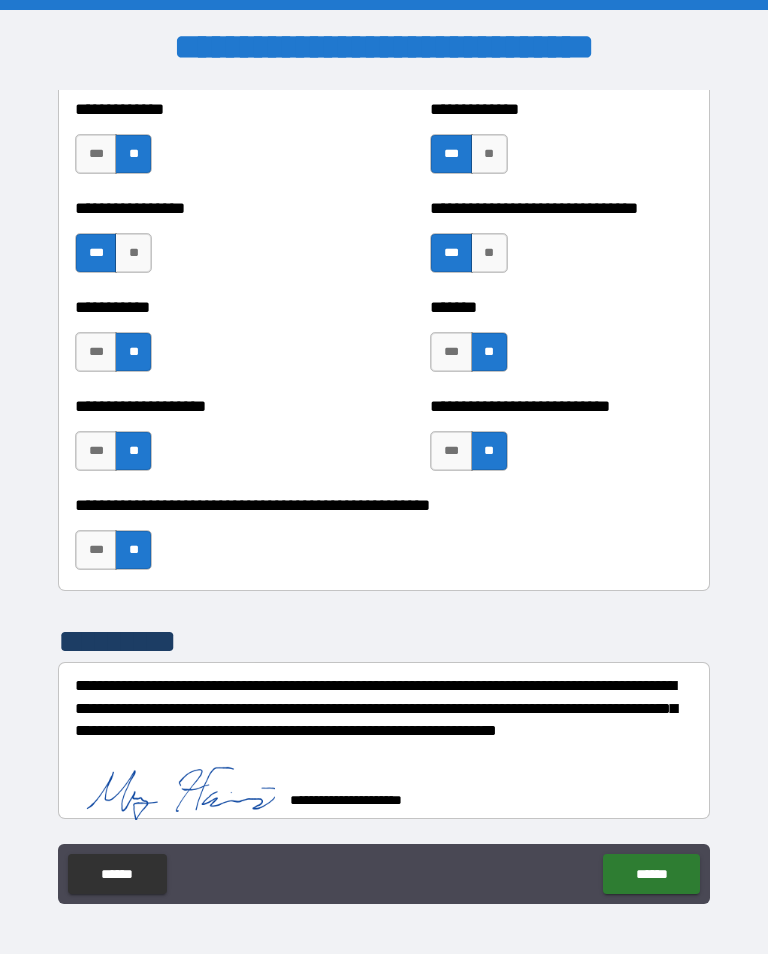 scroll, scrollTop: 7911, scrollLeft: 0, axis: vertical 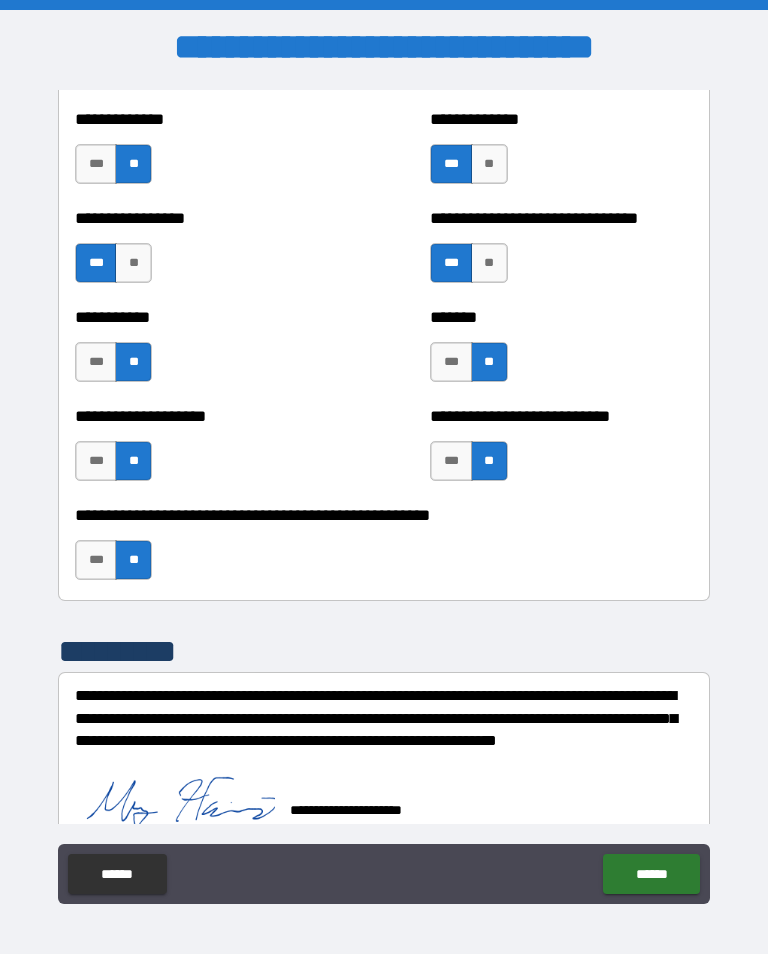 click on "******" at bounding box center (651, 874) 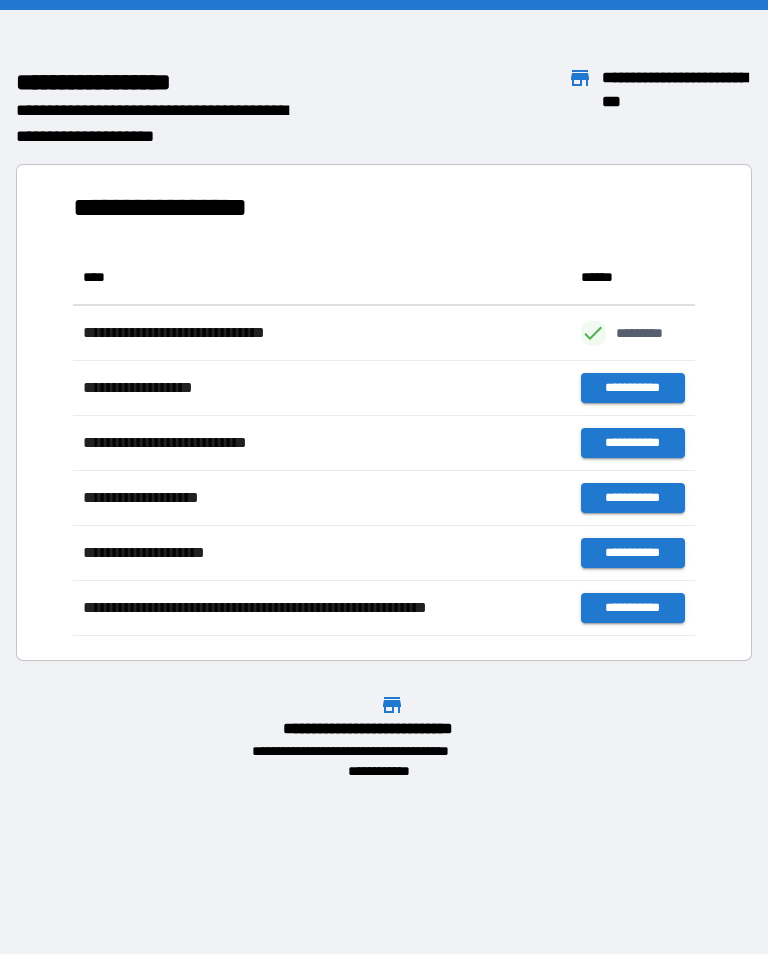 scroll, scrollTop: 386, scrollLeft: 622, axis: both 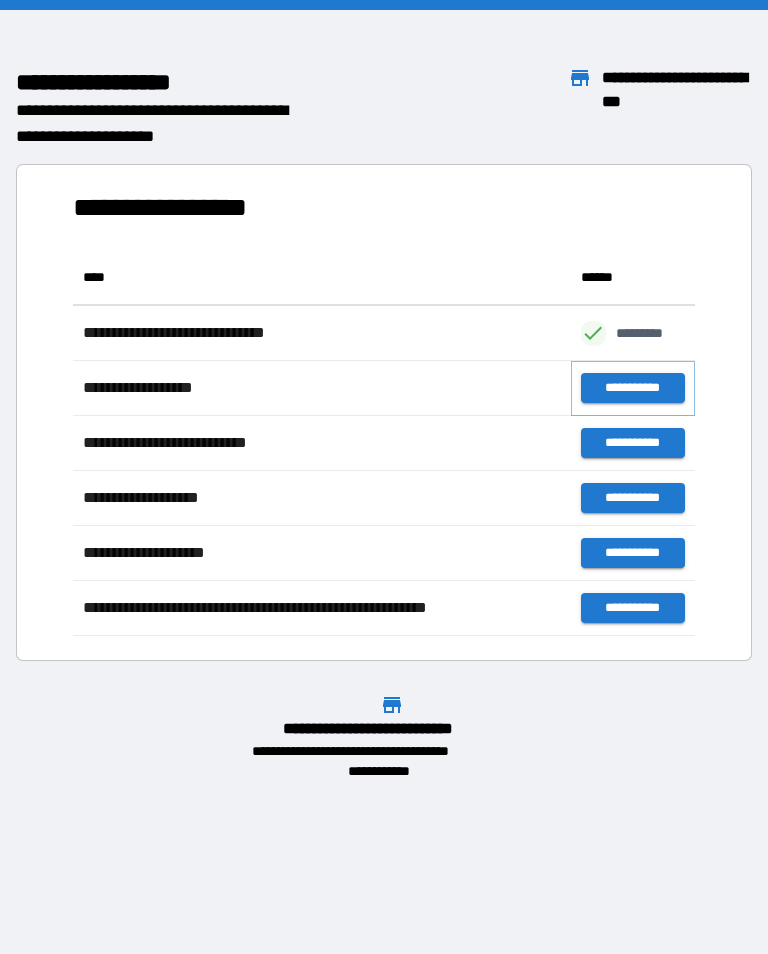 click on "**********" at bounding box center [633, 388] 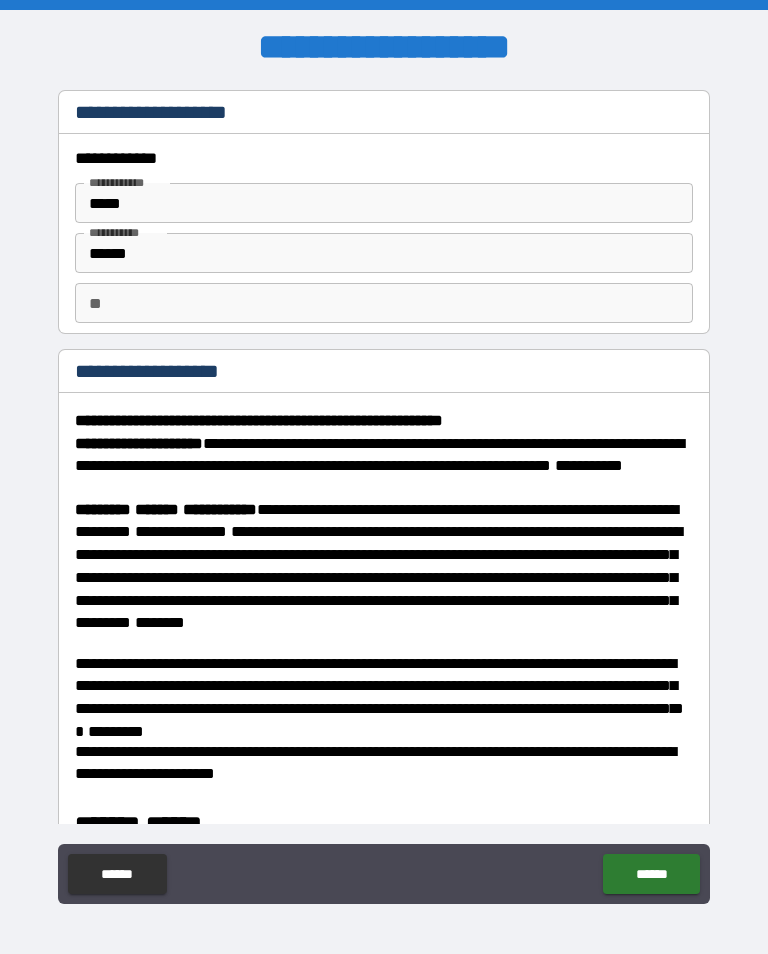 click on "**" at bounding box center (384, 303) 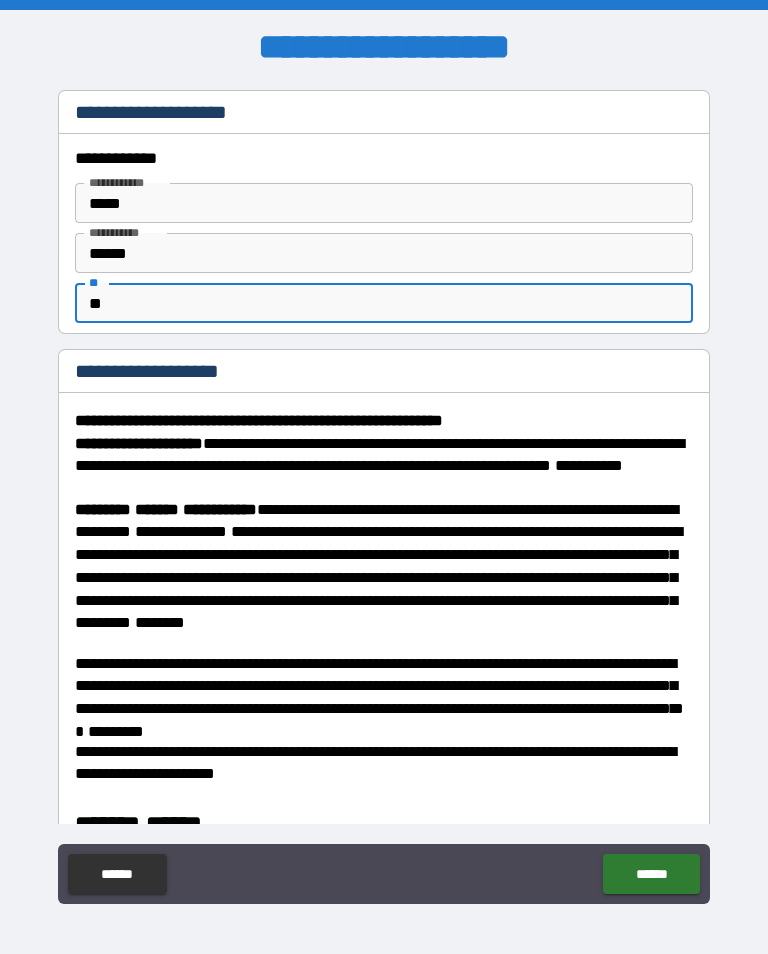 type on "**" 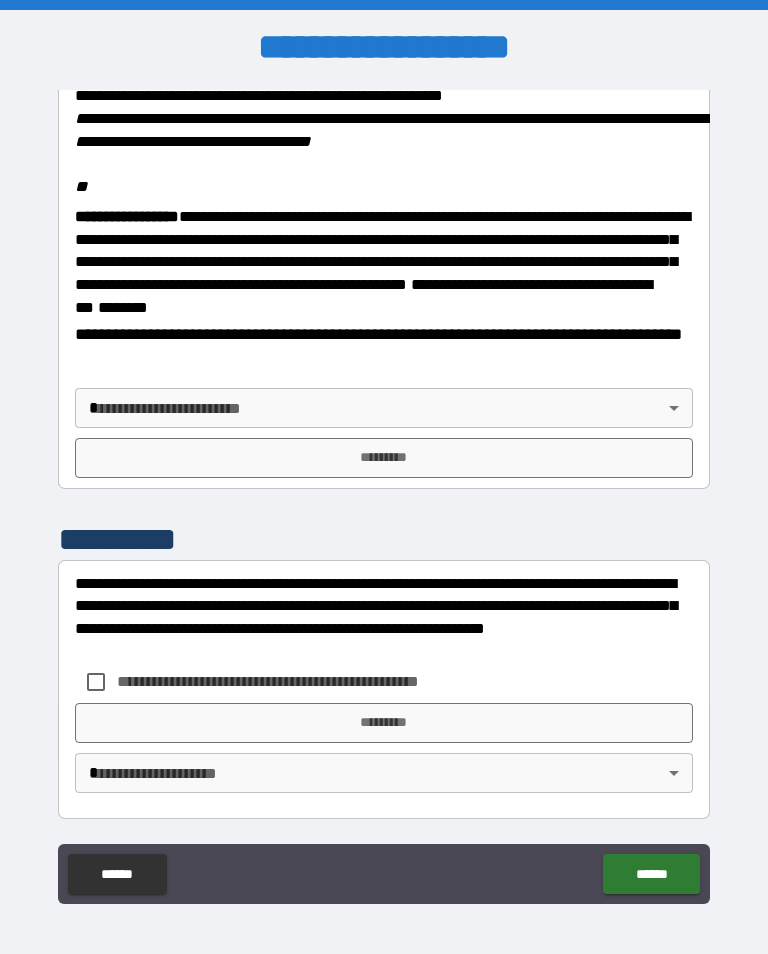 scroll, scrollTop: 2448, scrollLeft: 0, axis: vertical 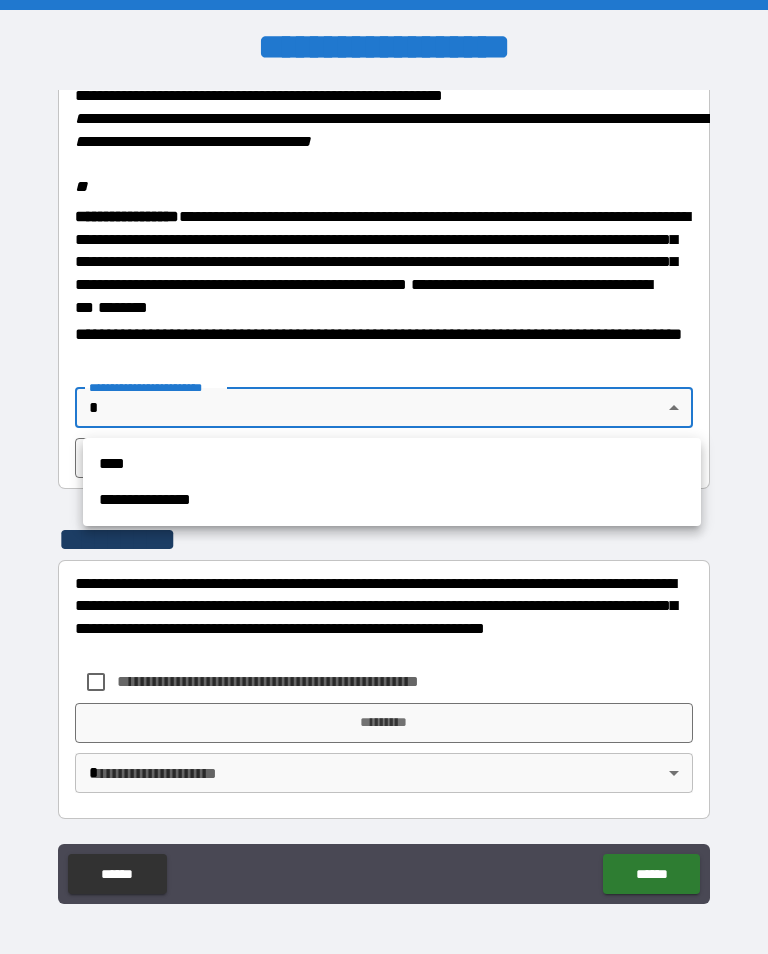 click on "****" at bounding box center [392, 464] 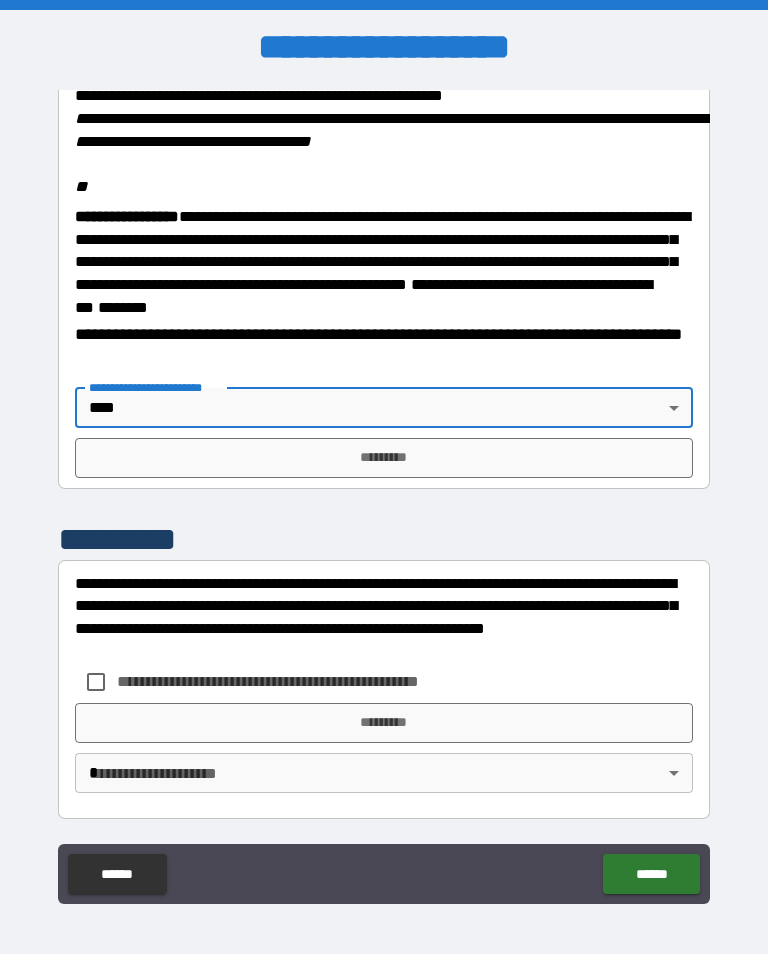 type on "****" 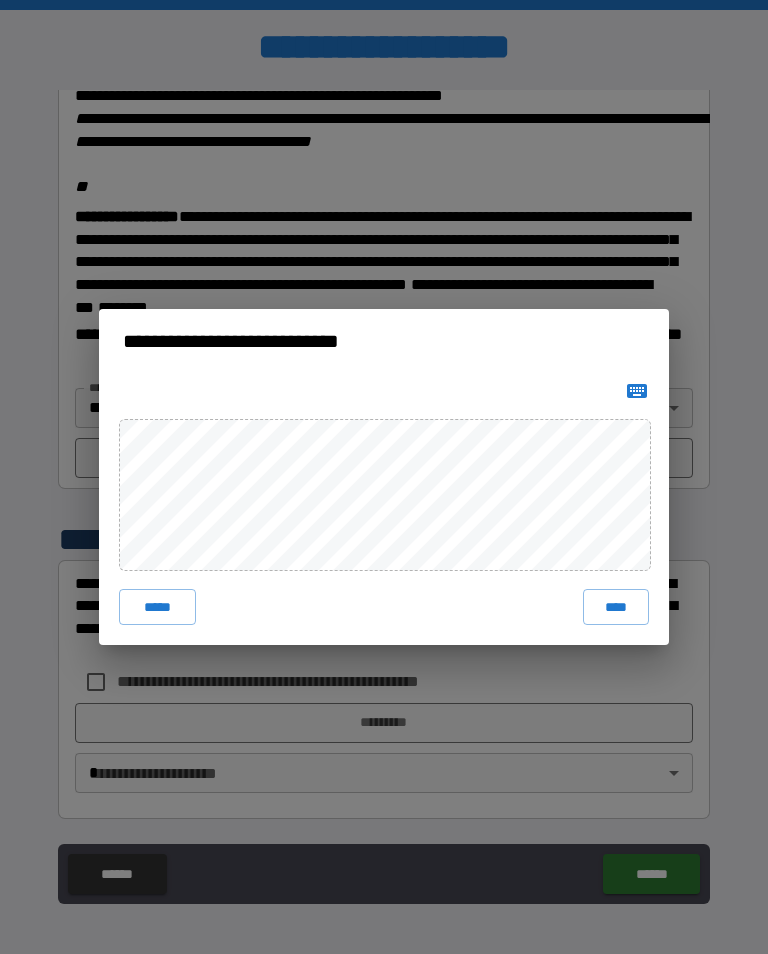 click on "****" at bounding box center (616, 607) 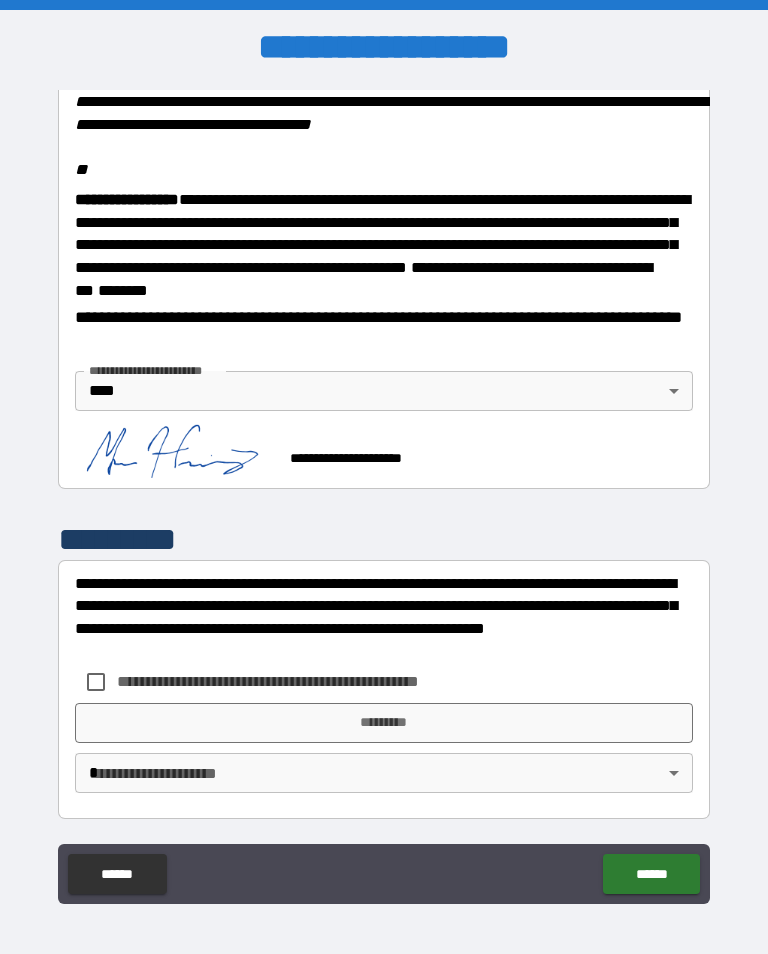 scroll, scrollTop: 2465, scrollLeft: 0, axis: vertical 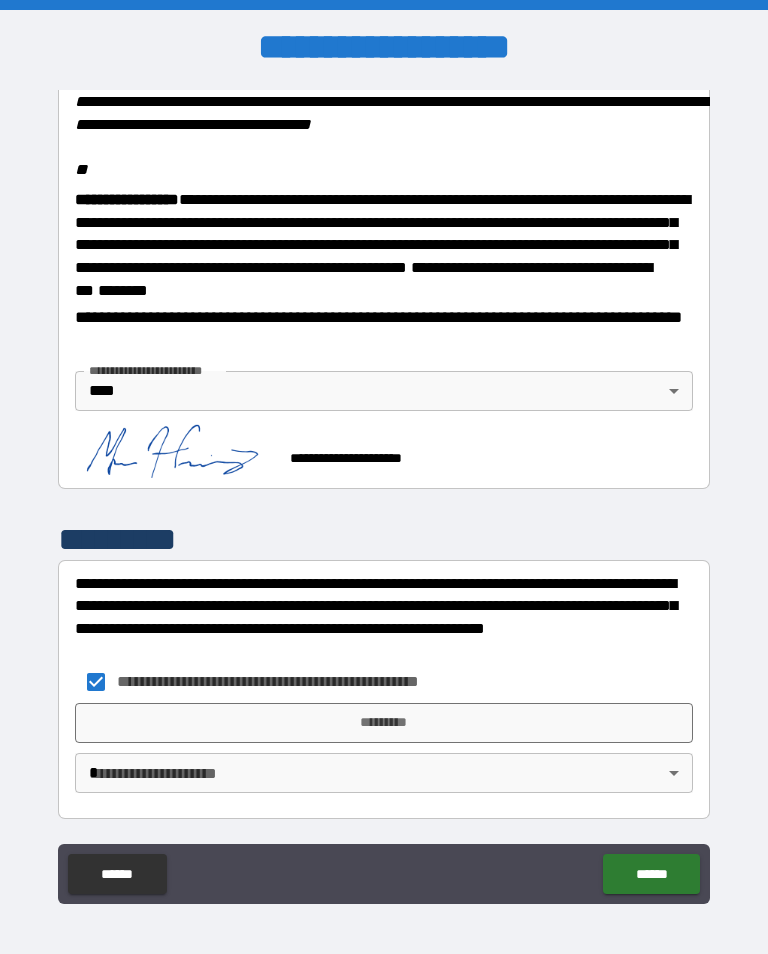 click on "*********" at bounding box center [384, 723] 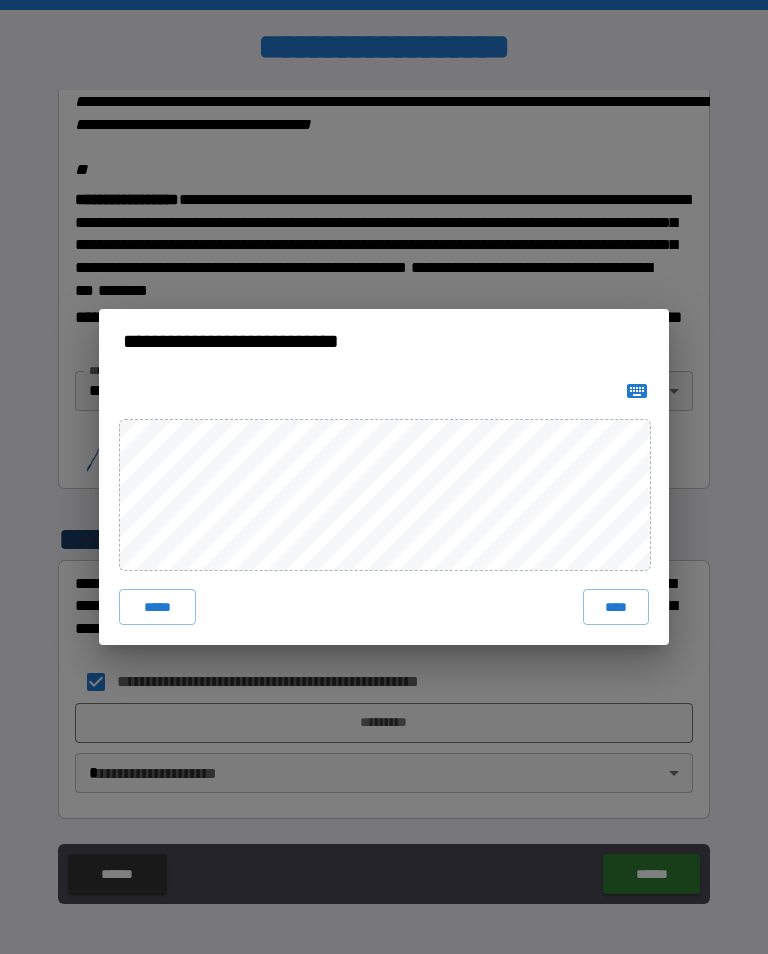 click on "****" at bounding box center [616, 607] 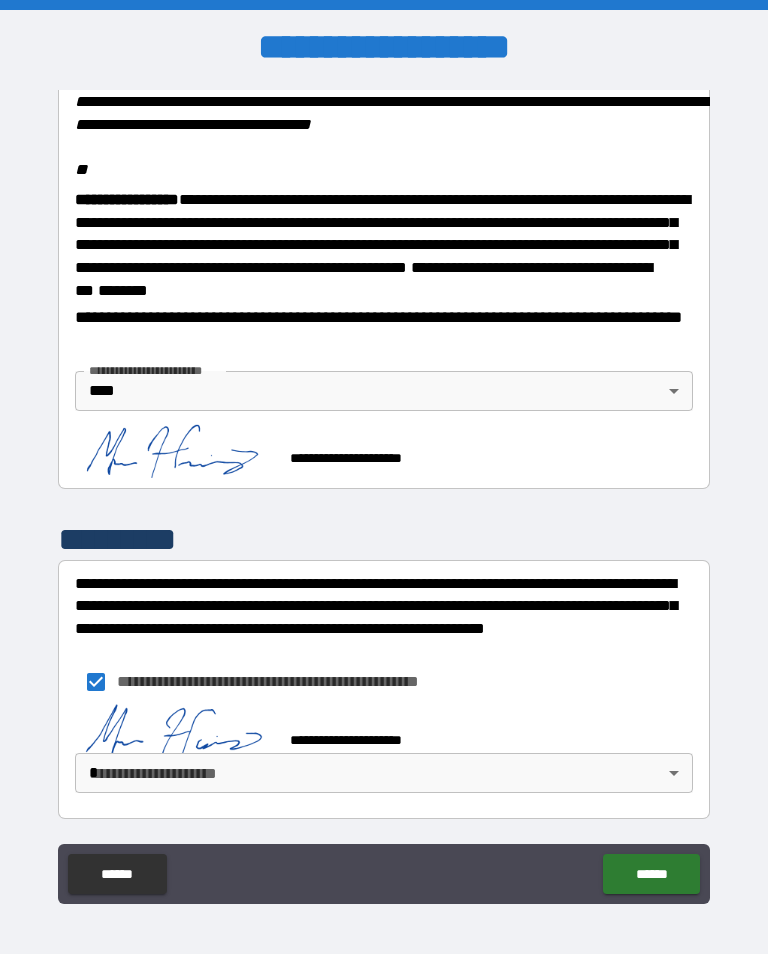 scroll, scrollTop: 2455, scrollLeft: 0, axis: vertical 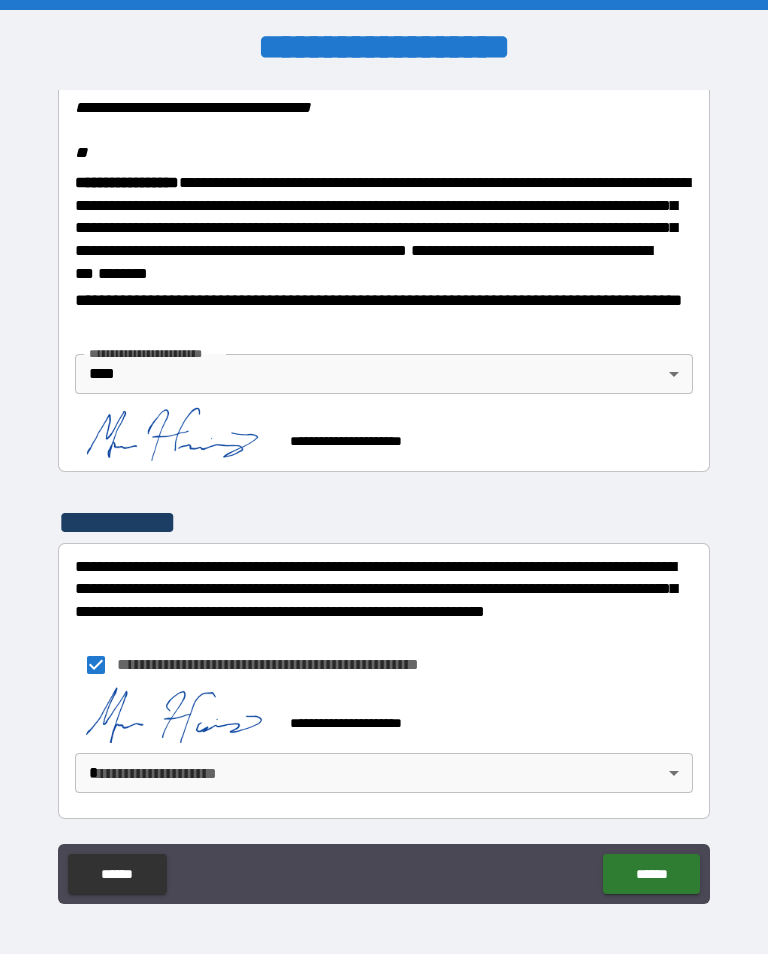 click on "**********" at bounding box center (384, 492) 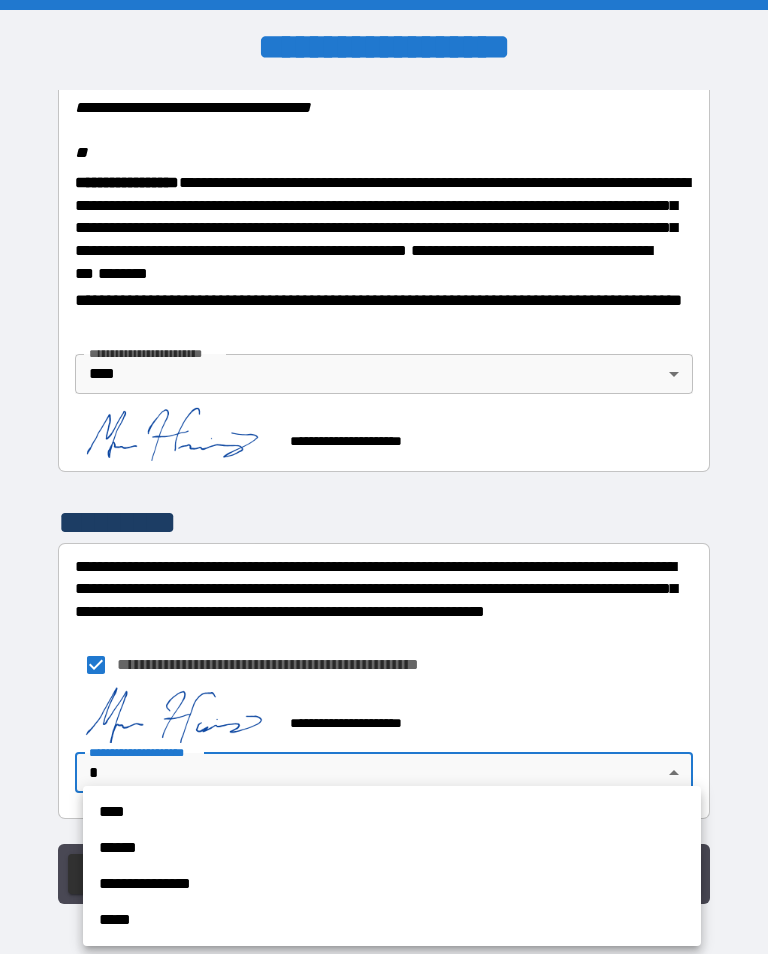 click on "****" at bounding box center (392, 812) 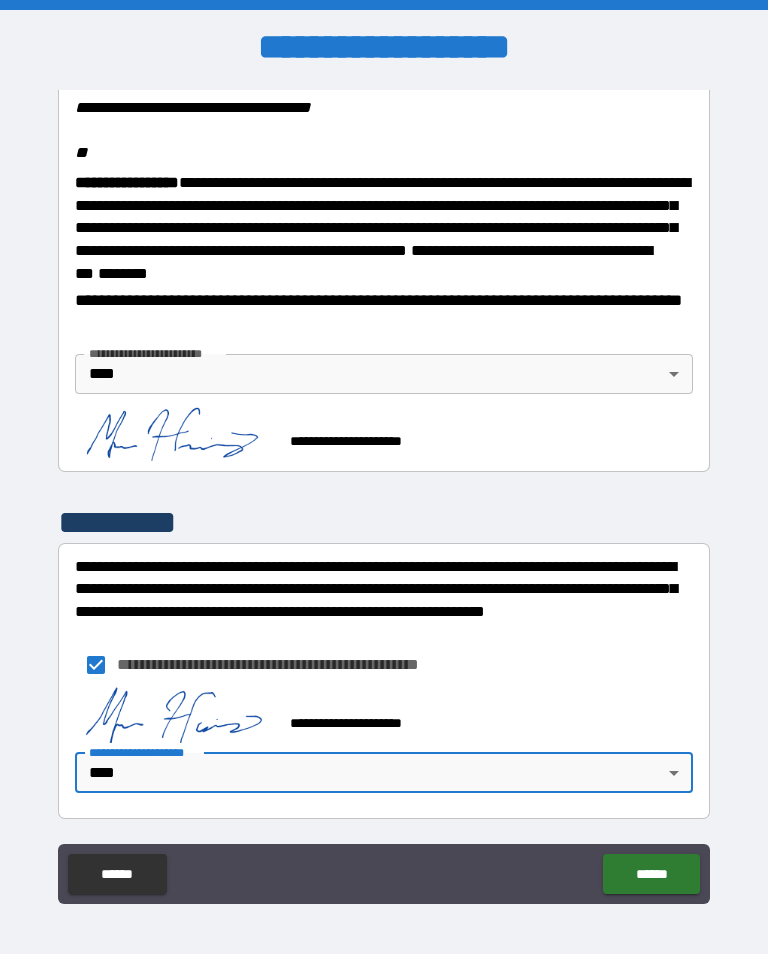 scroll, scrollTop: 2482, scrollLeft: 0, axis: vertical 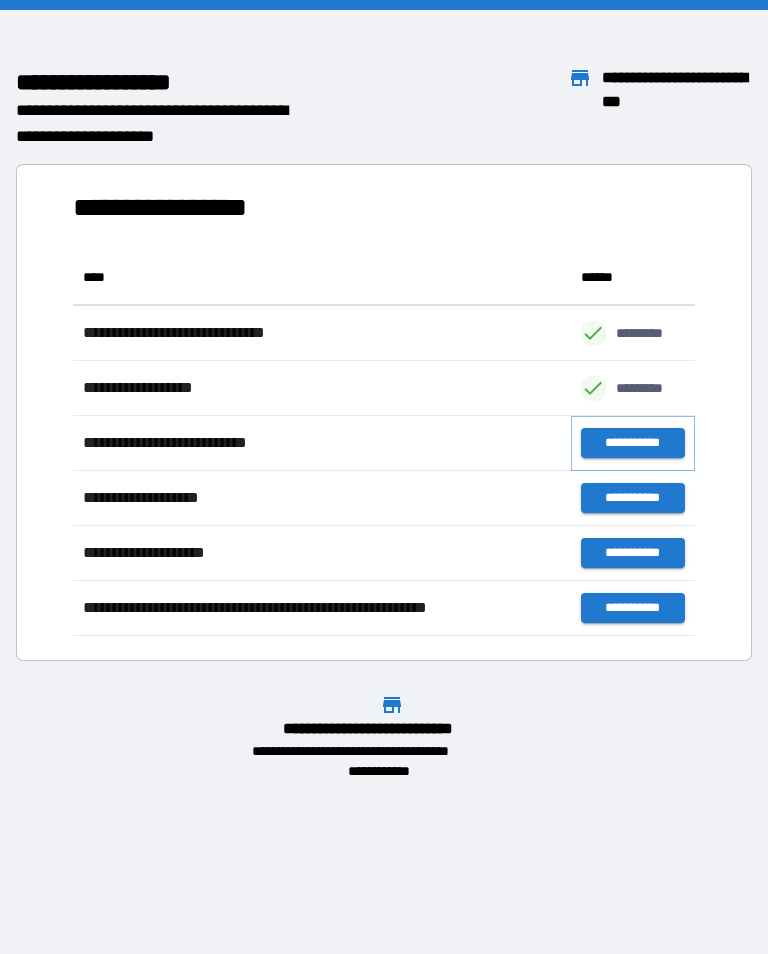 click on "**********" at bounding box center [633, 443] 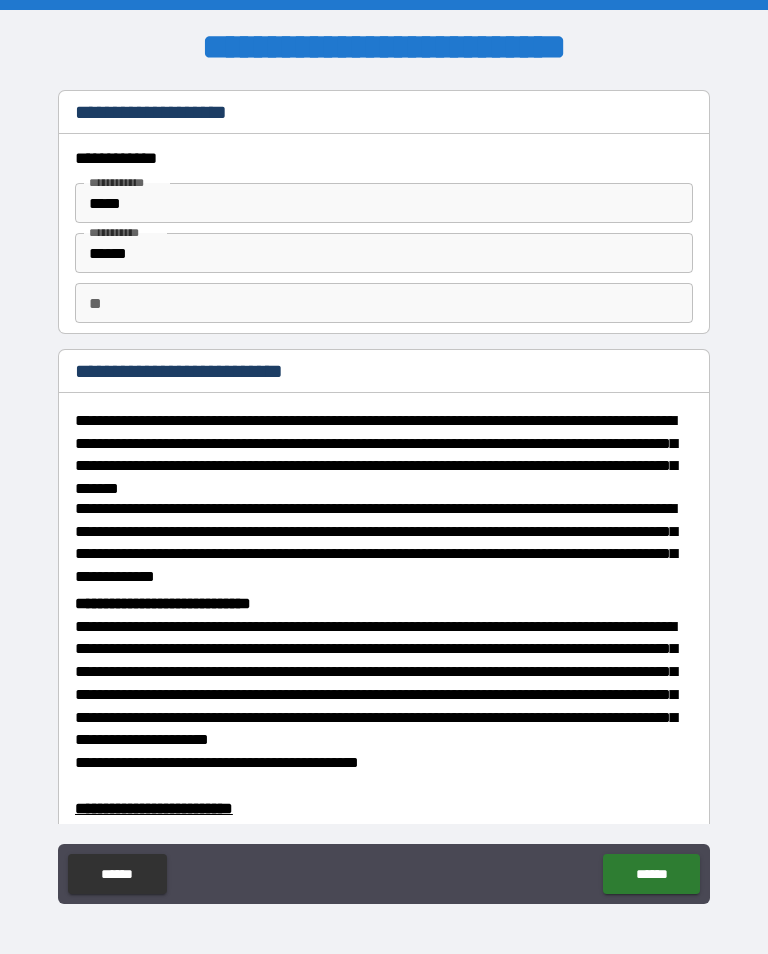 click on "**" at bounding box center [384, 303] 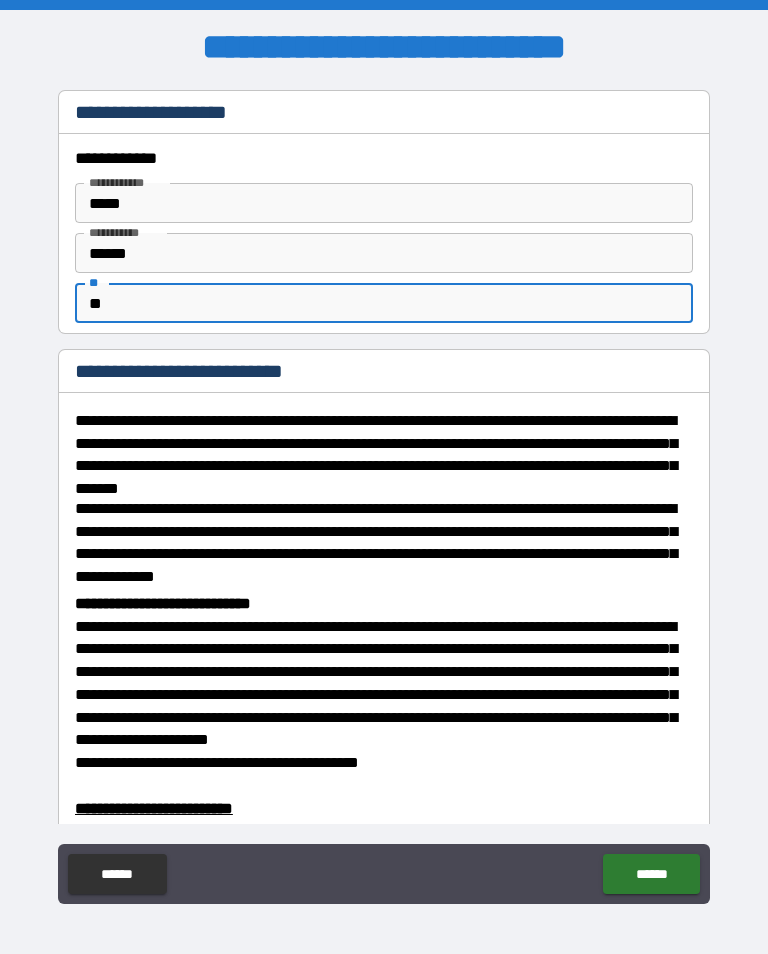 type on "**" 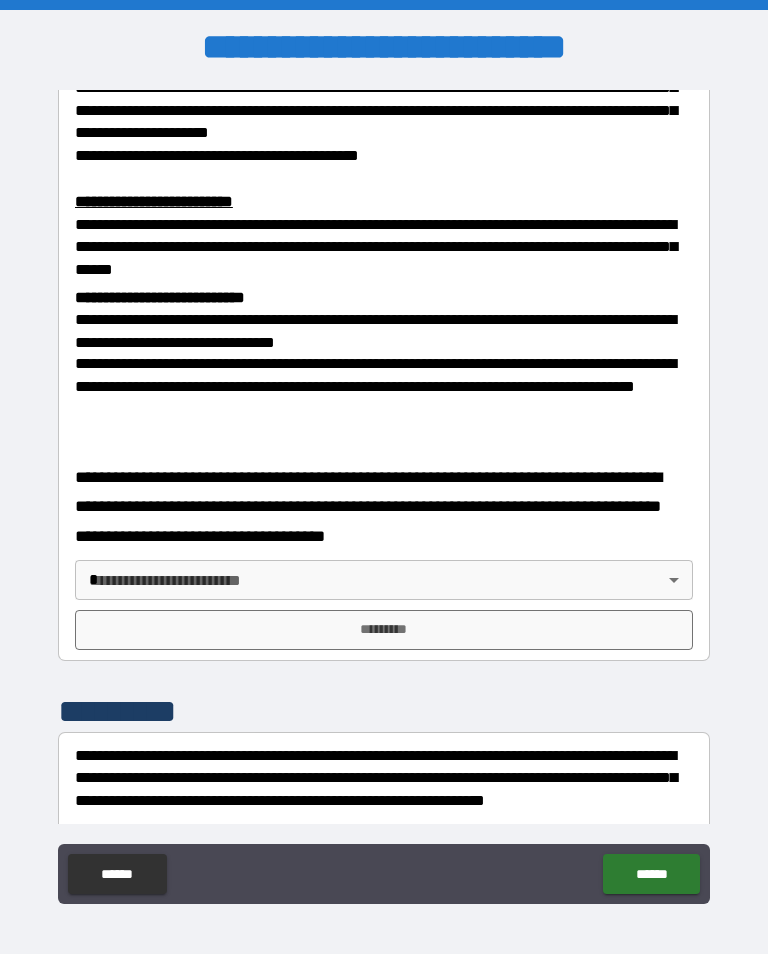 scroll, scrollTop: 594, scrollLeft: 0, axis: vertical 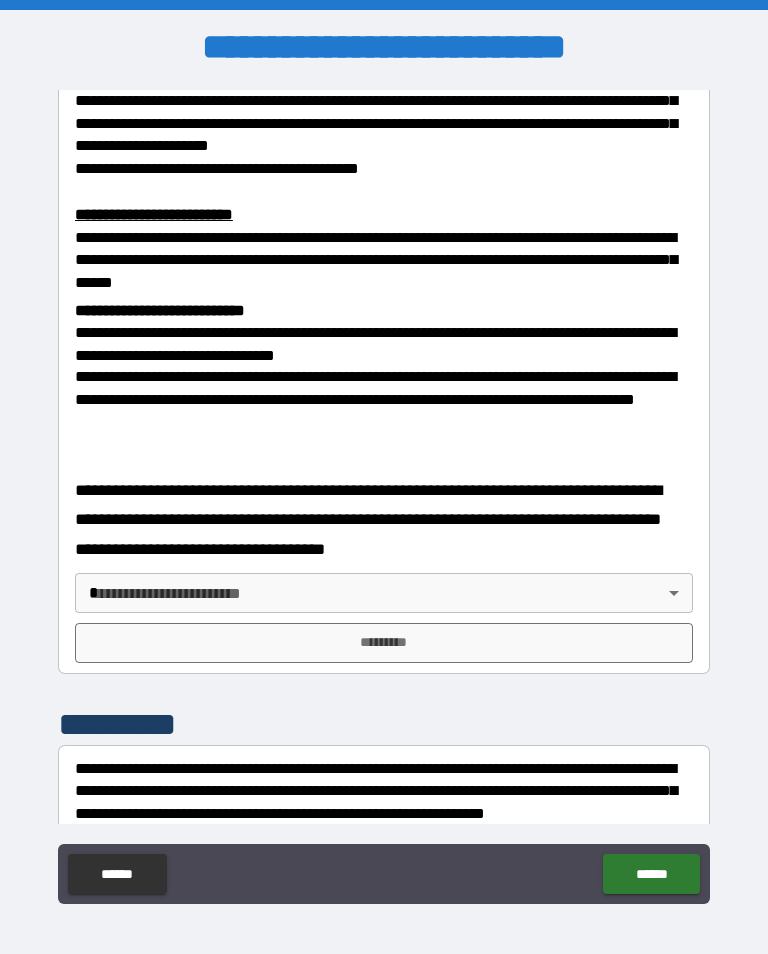 click on "**********" at bounding box center [384, 492] 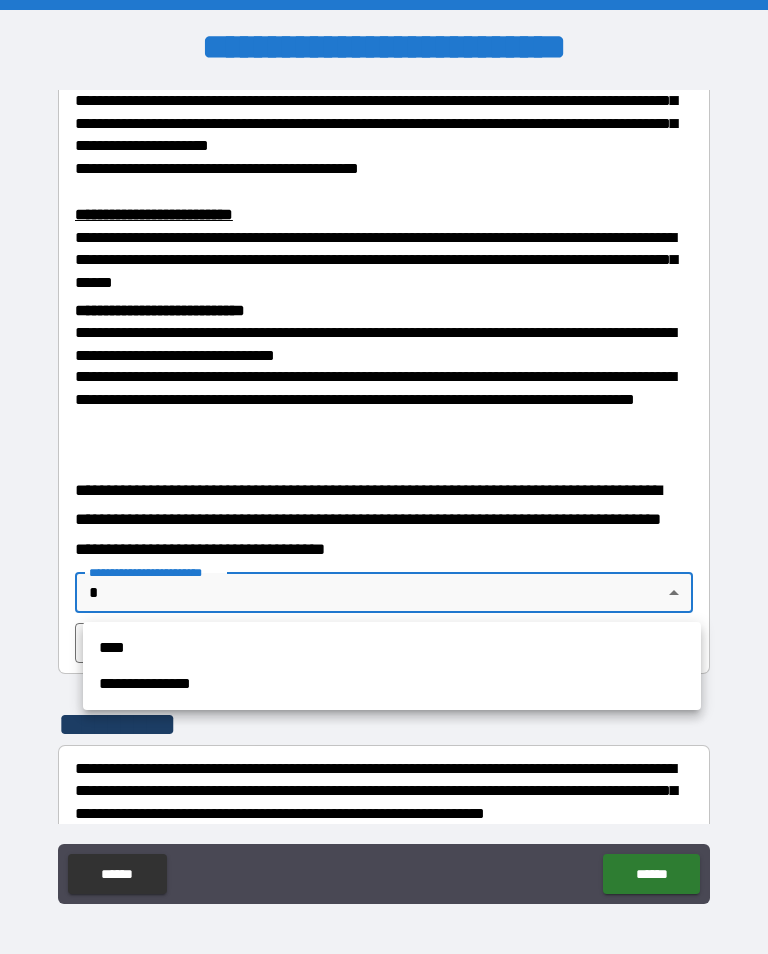 click on "****" at bounding box center (392, 648) 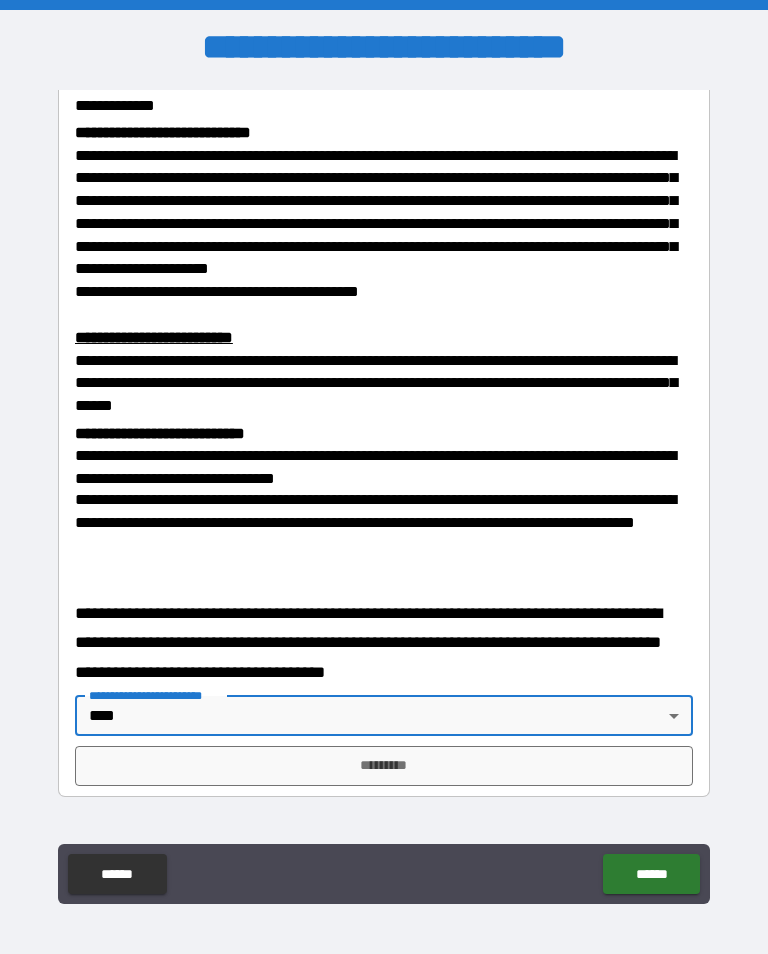 scroll, scrollTop: 475, scrollLeft: 0, axis: vertical 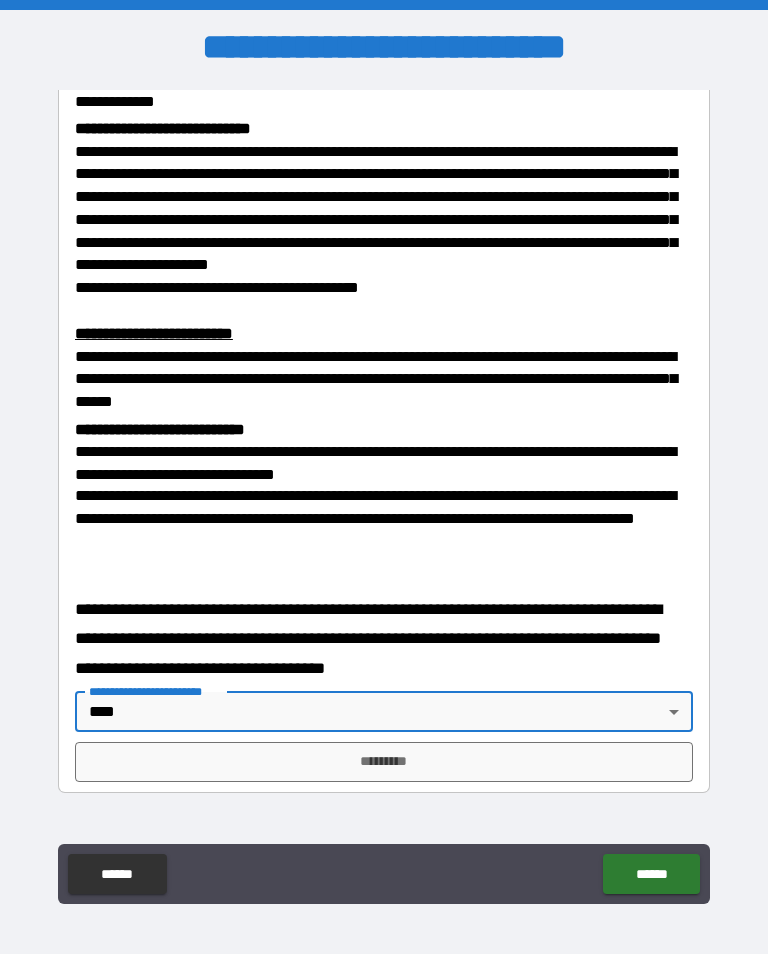 click on "*********" at bounding box center [384, 762] 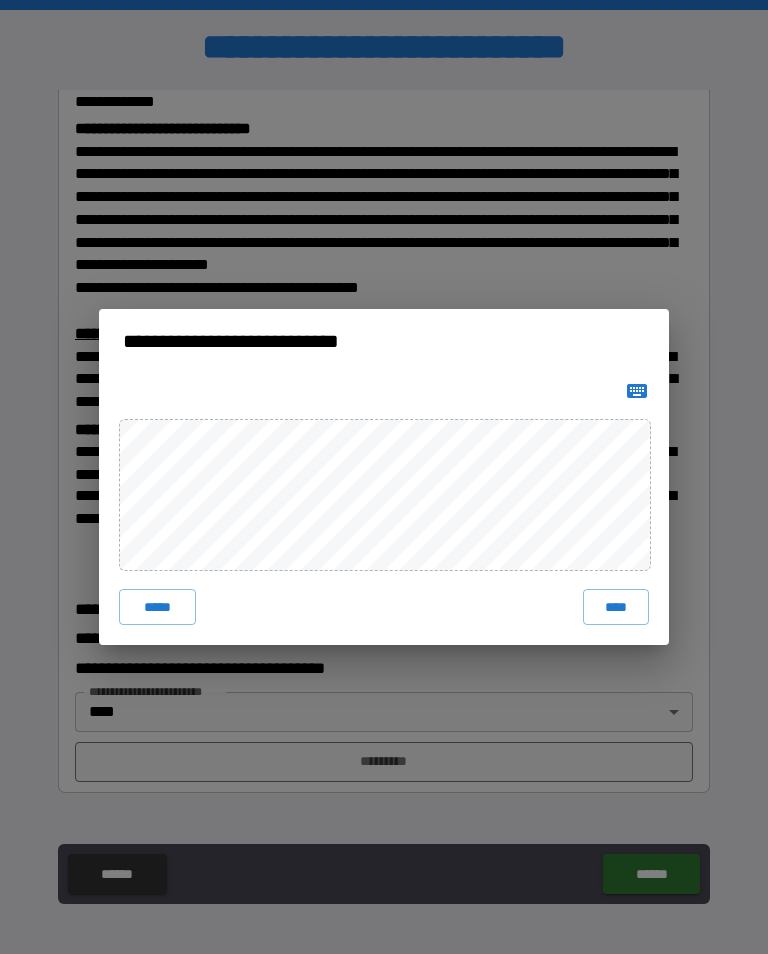 click on "****" at bounding box center (616, 607) 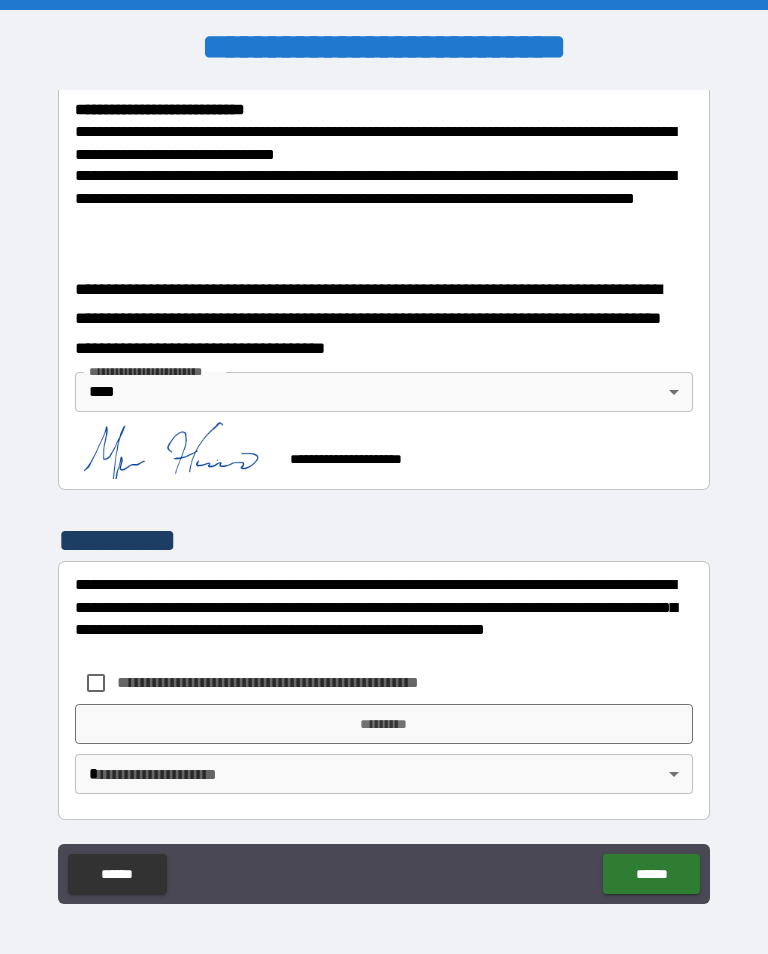 scroll, scrollTop: 795, scrollLeft: 0, axis: vertical 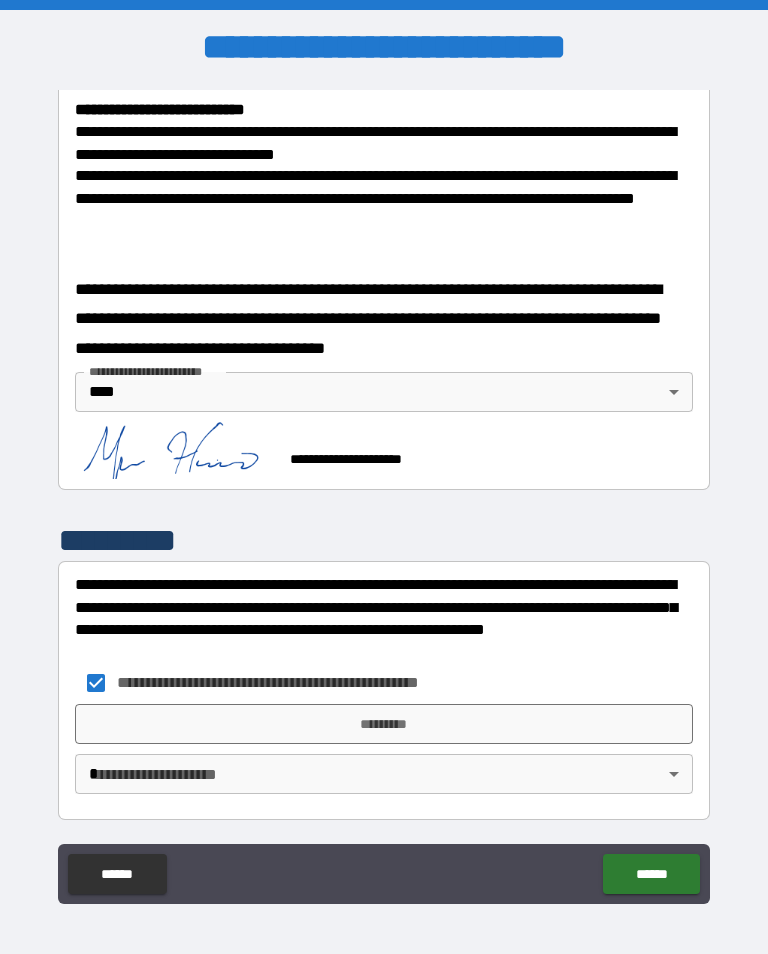 click on "*********" at bounding box center [384, 724] 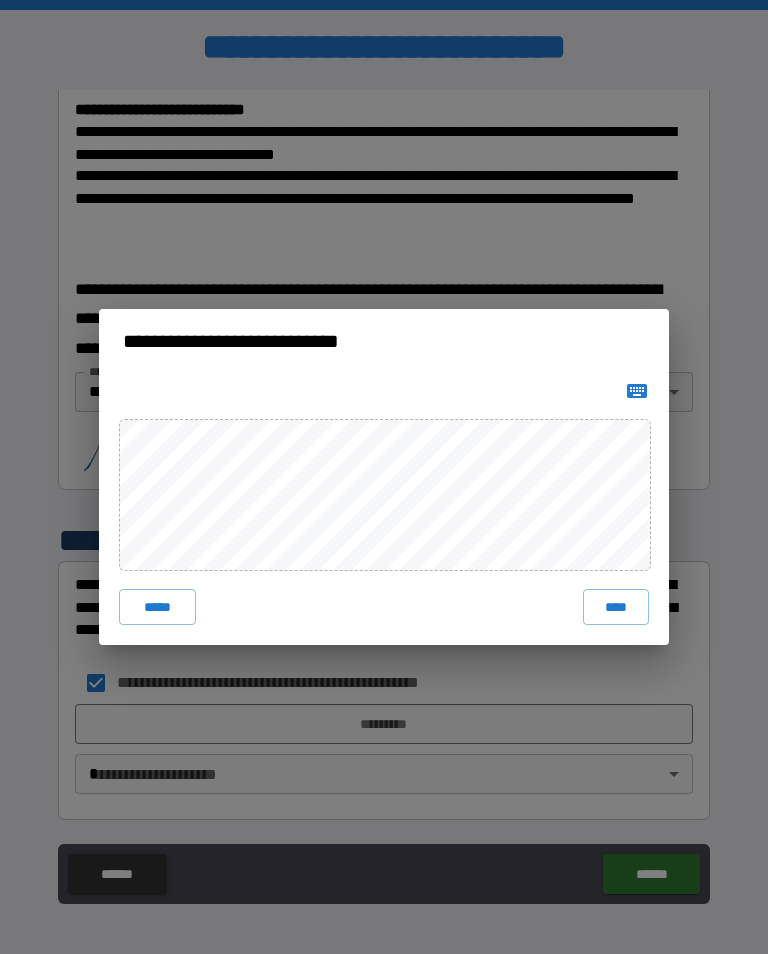 click on "****" at bounding box center [616, 607] 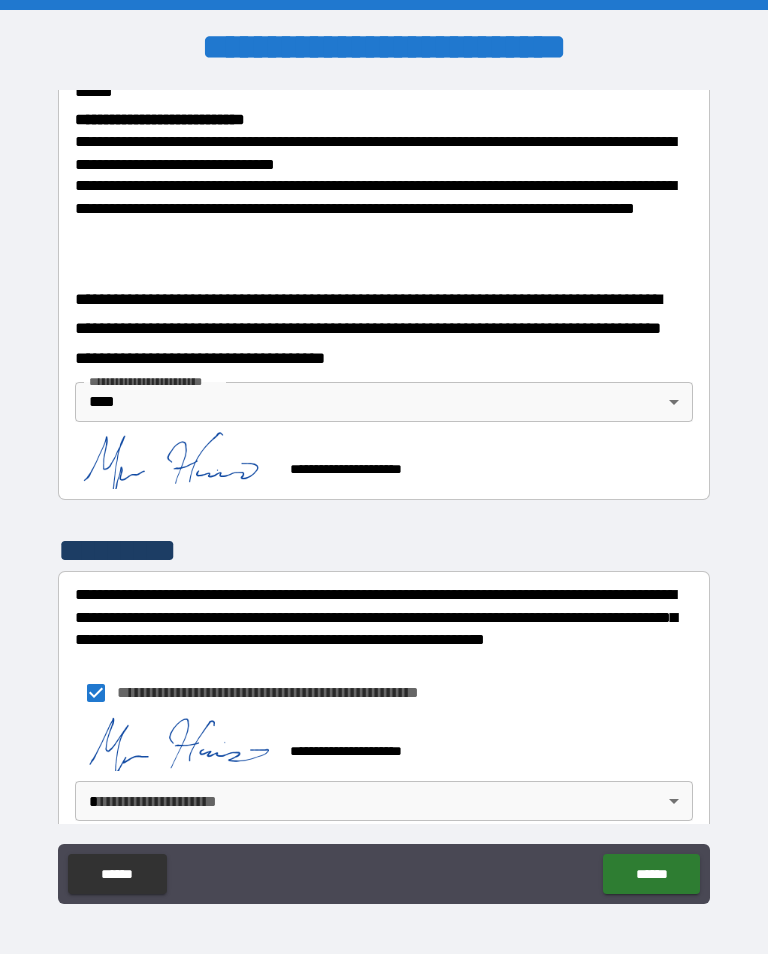 click on "**********" at bounding box center [384, 492] 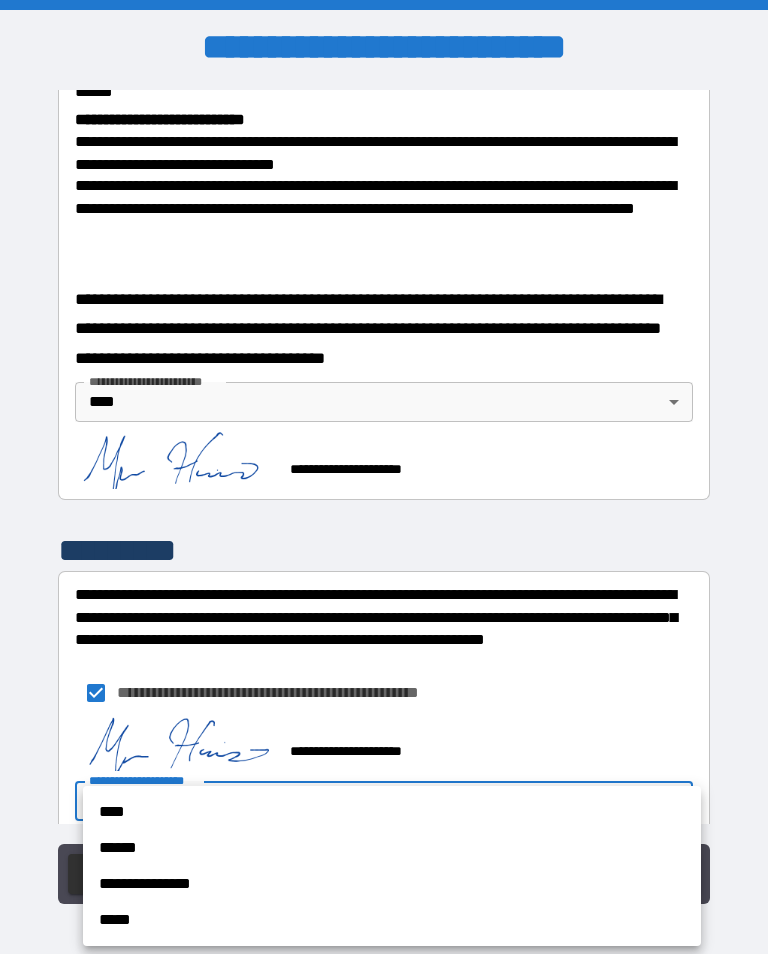 click on "****" at bounding box center (392, 812) 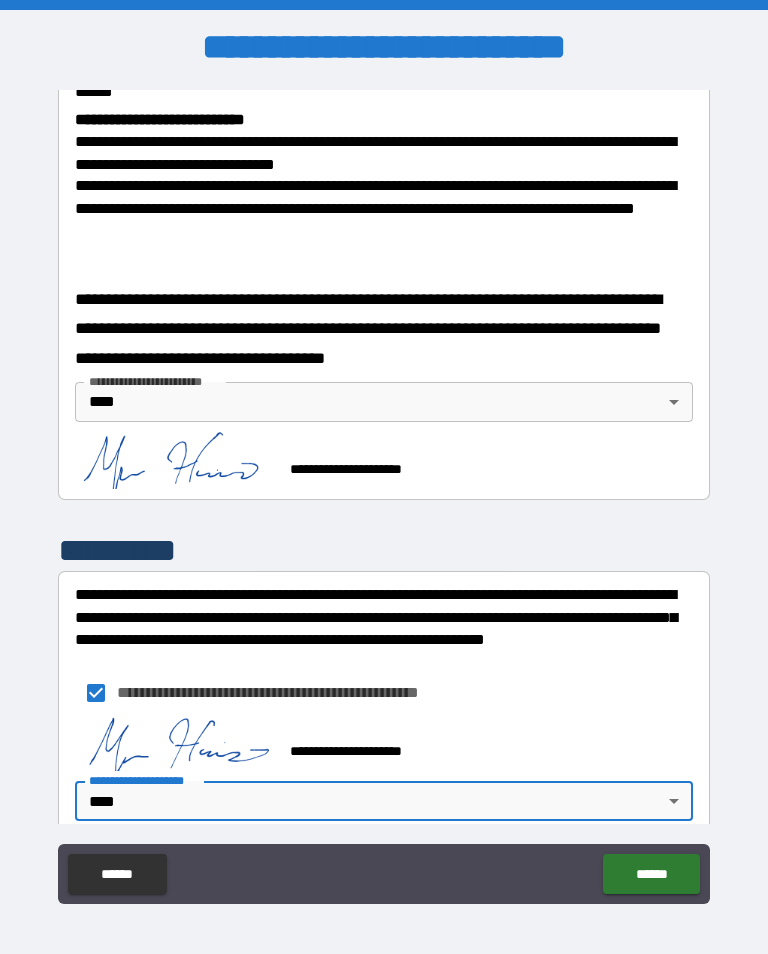 click on "******" at bounding box center [651, 874] 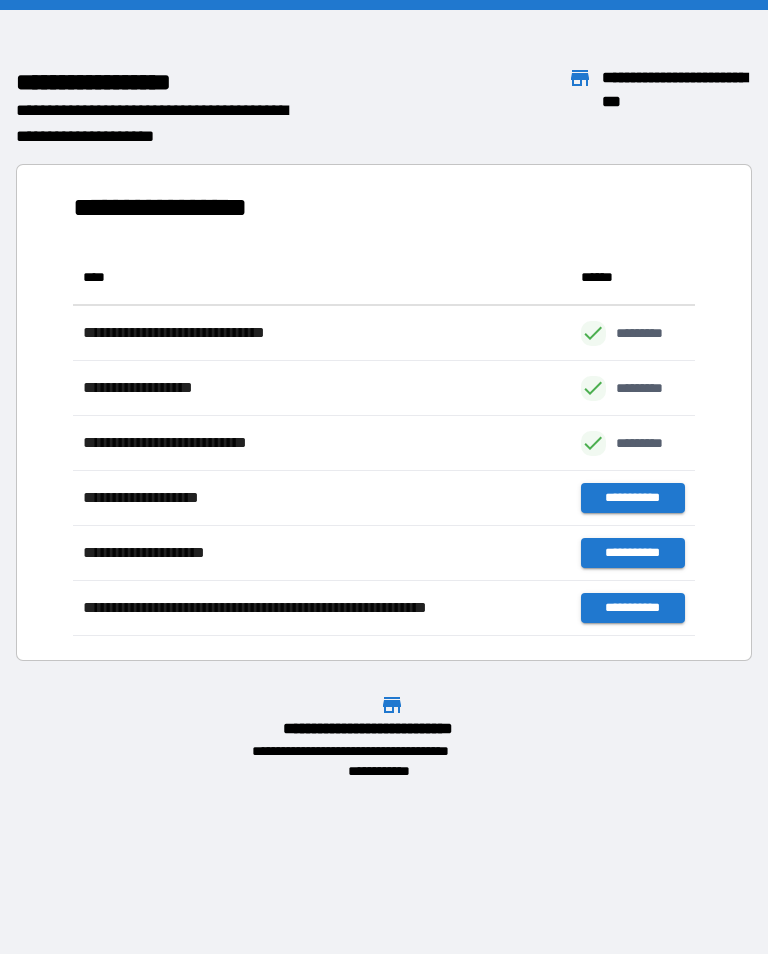 scroll, scrollTop: 1, scrollLeft: 1, axis: both 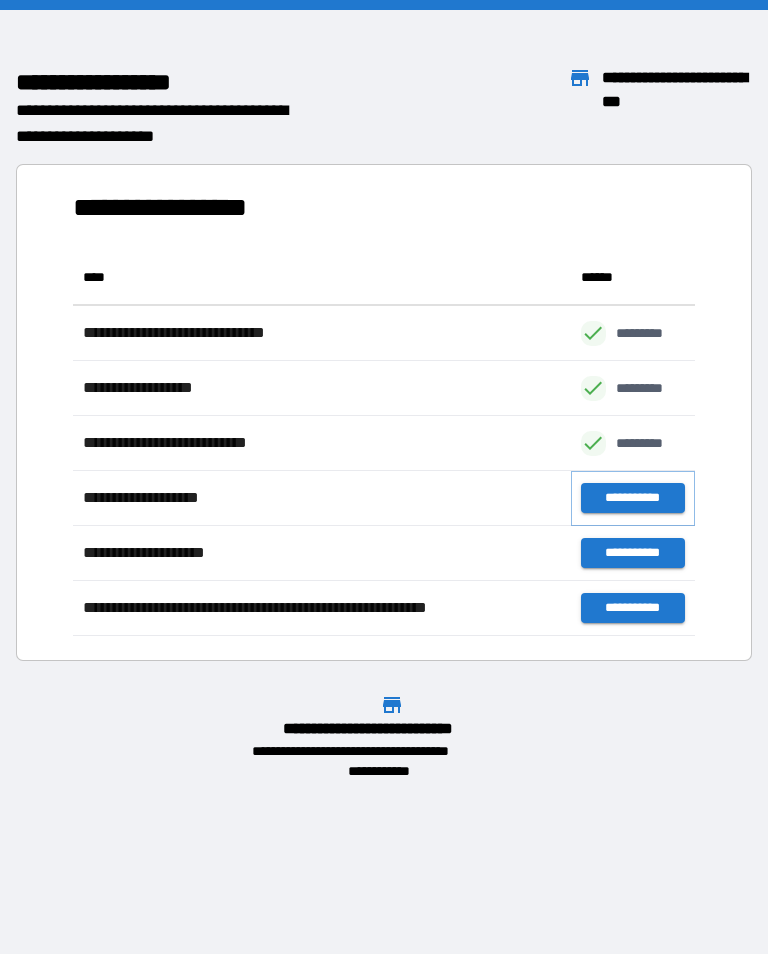 click on "**********" at bounding box center [633, 498] 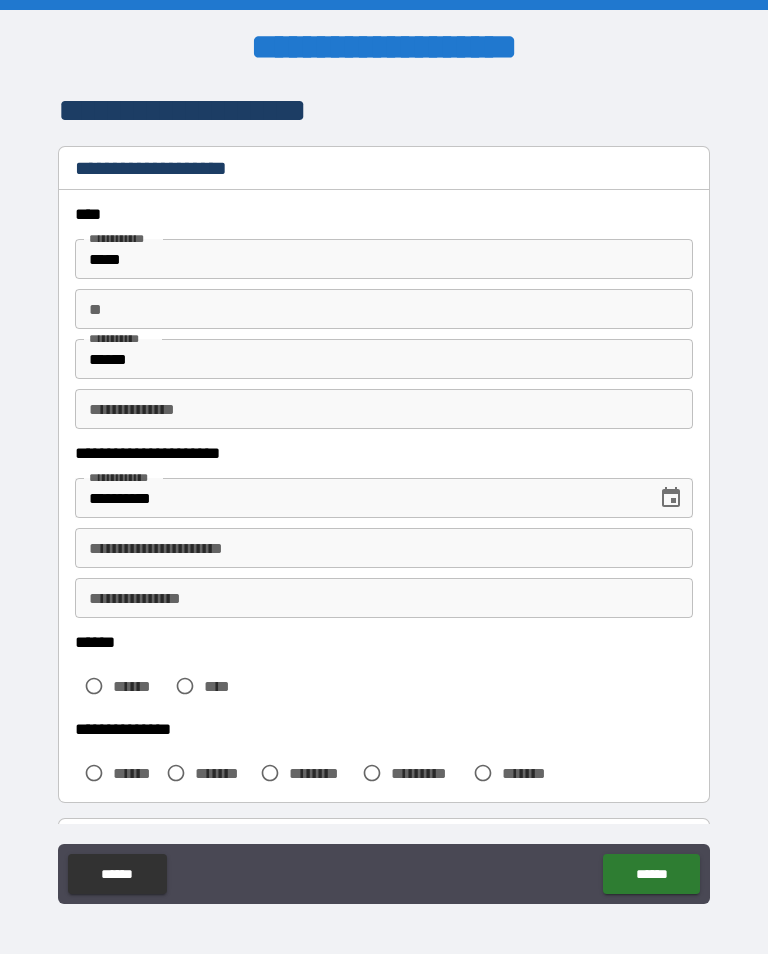 click on "**" at bounding box center [384, 309] 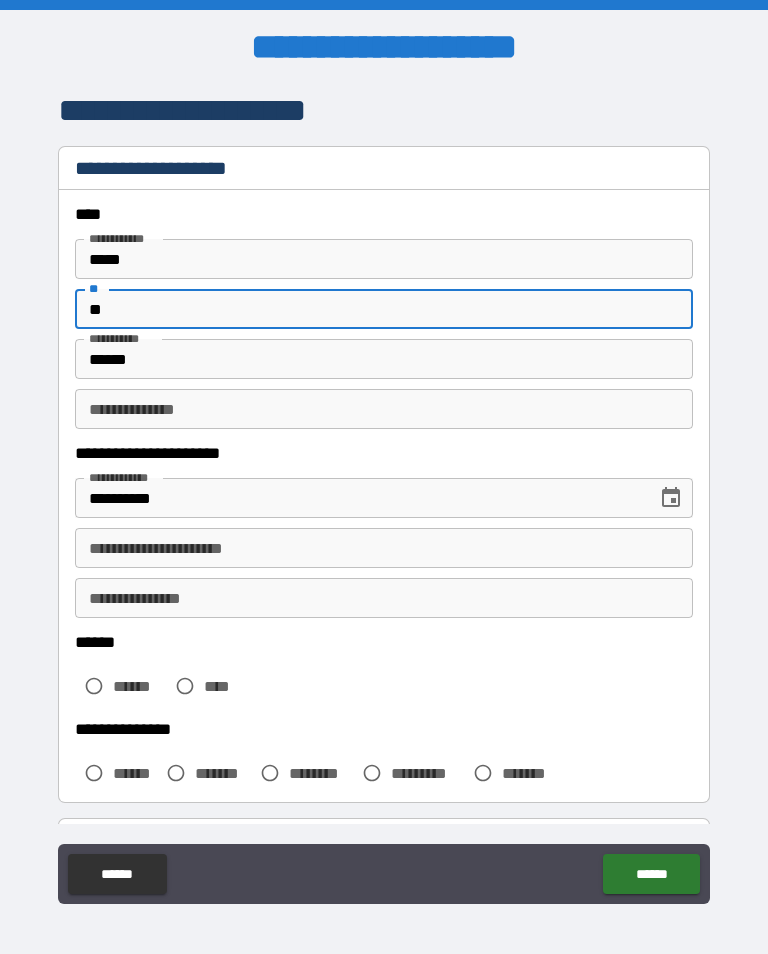type on "**" 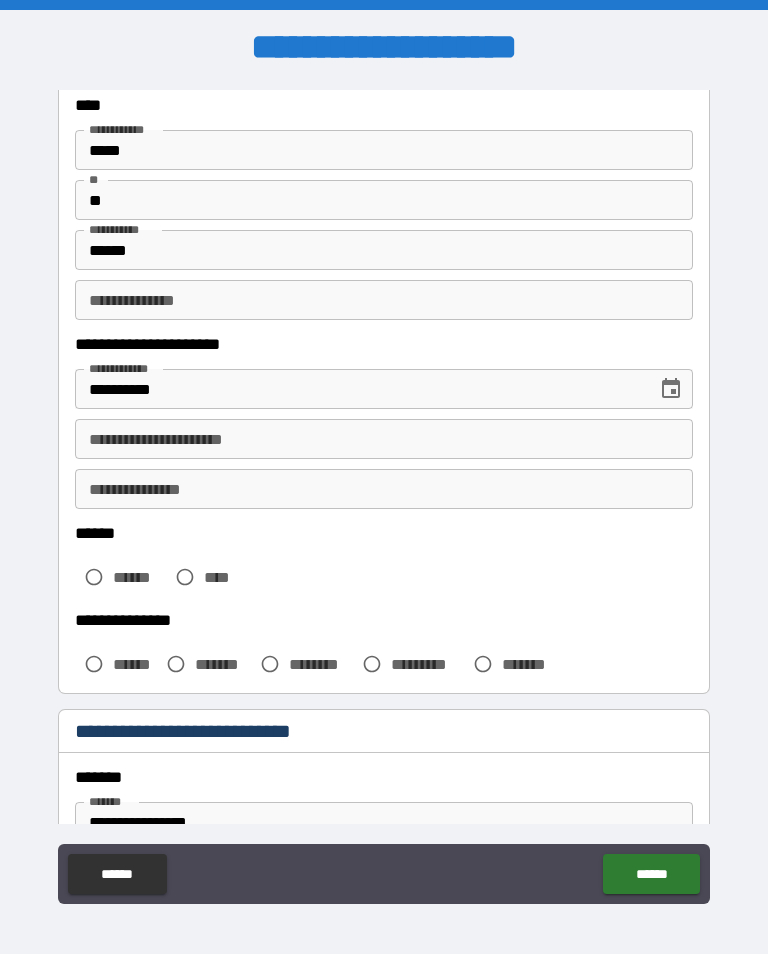 scroll, scrollTop: 128, scrollLeft: 0, axis: vertical 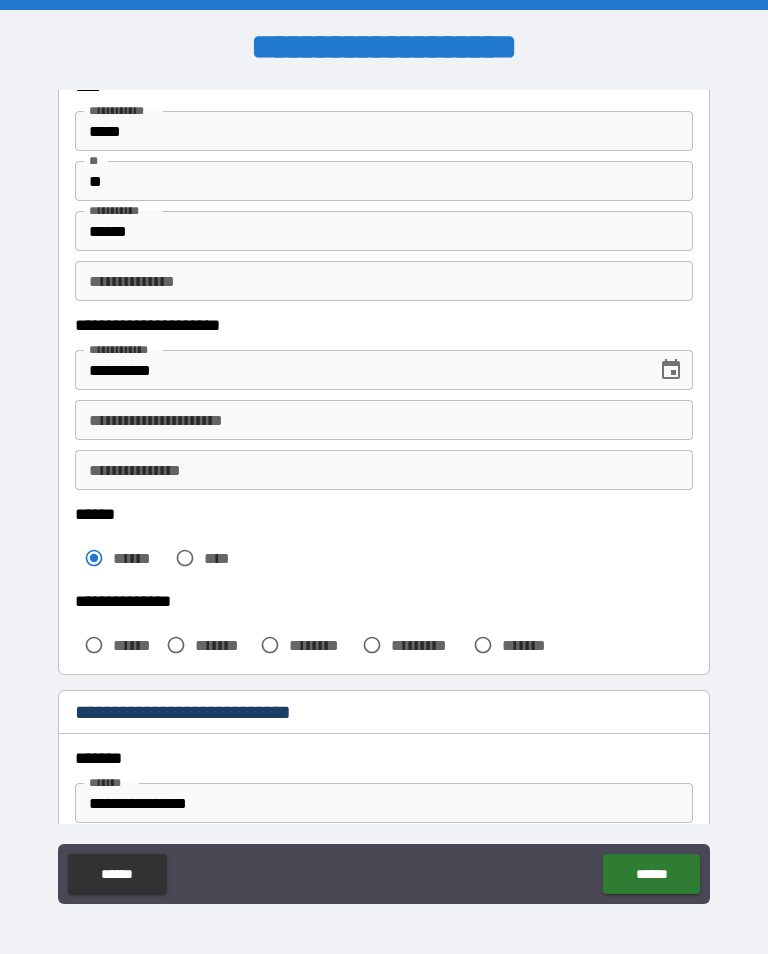 click on "**********" at bounding box center [384, 470] 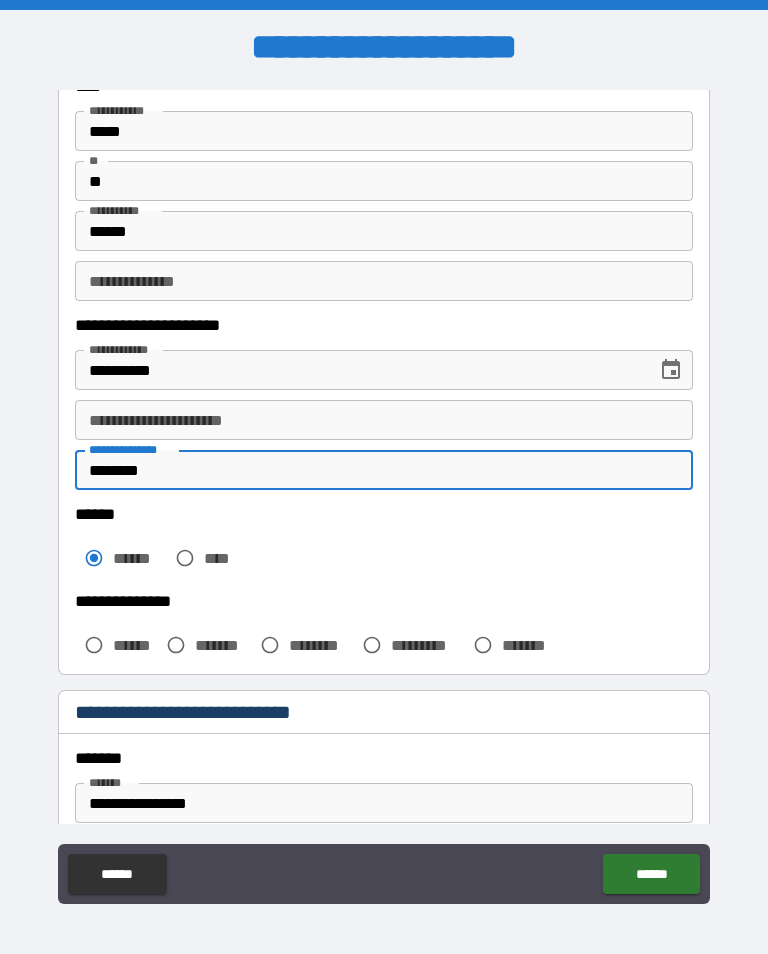 type on "********" 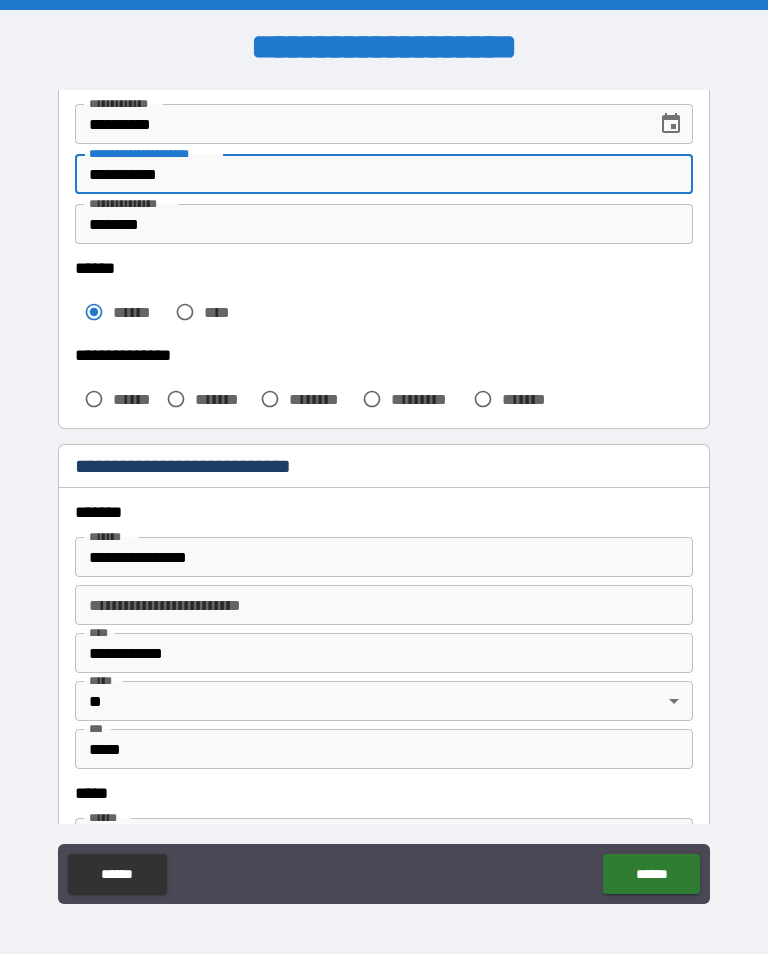 scroll, scrollTop: 398, scrollLeft: 0, axis: vertical 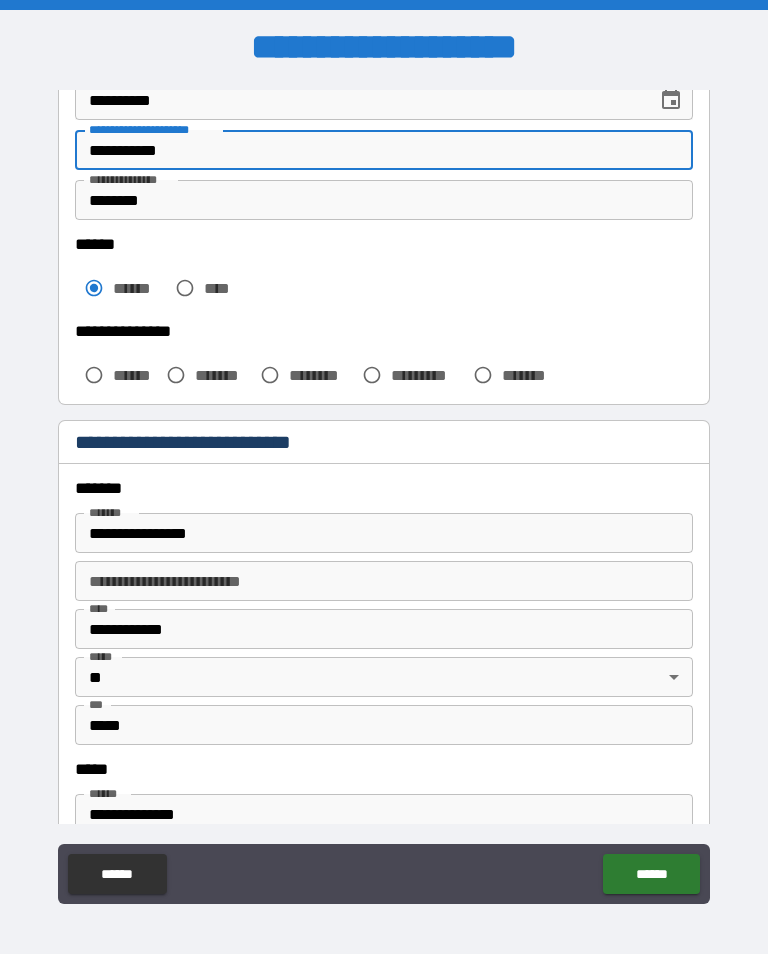 type on "**********" 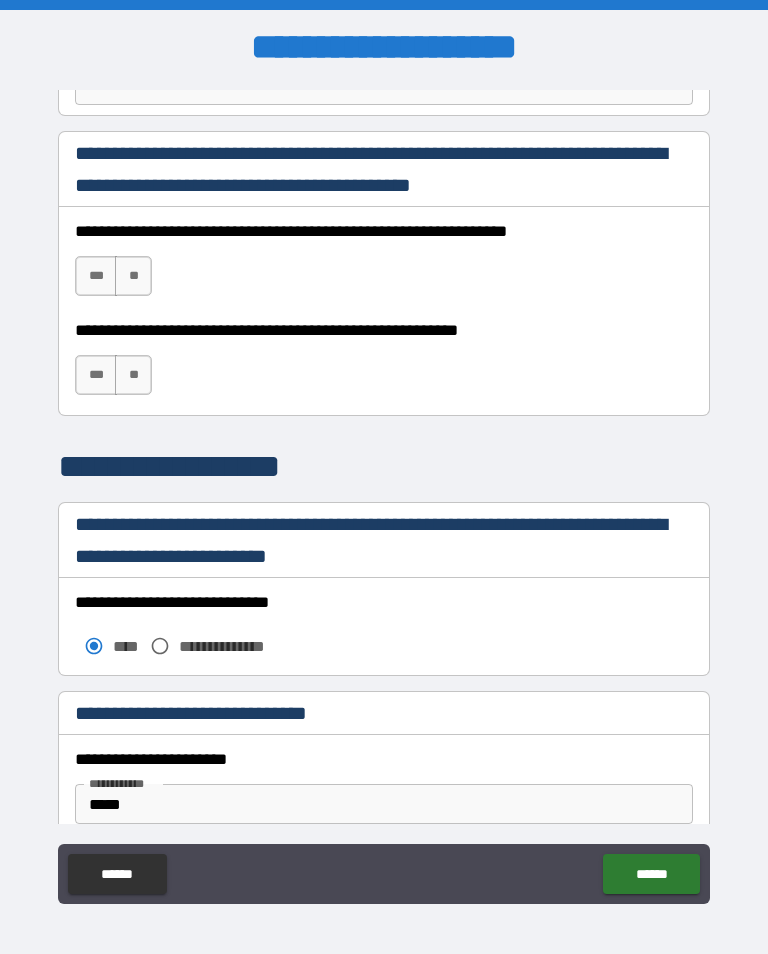 scroll, scrollTop: 1317, scrollLeft: 0, axis: vertical 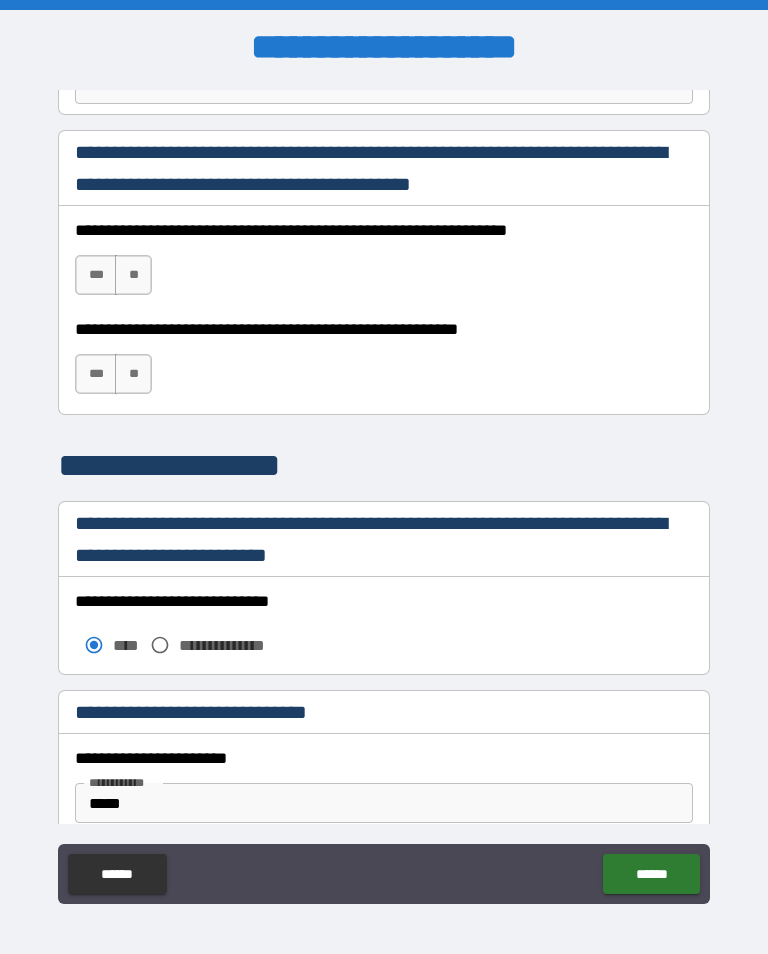 click on "**" at bounding box center (133, 275) 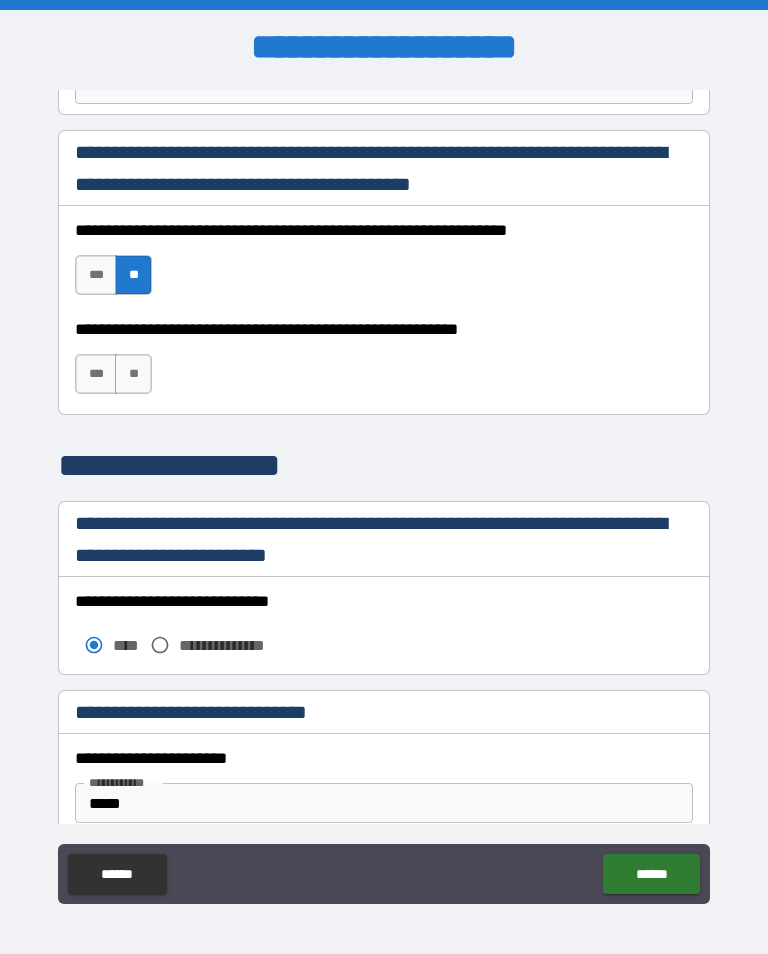 click on "***" at bounding box center (96, 275) 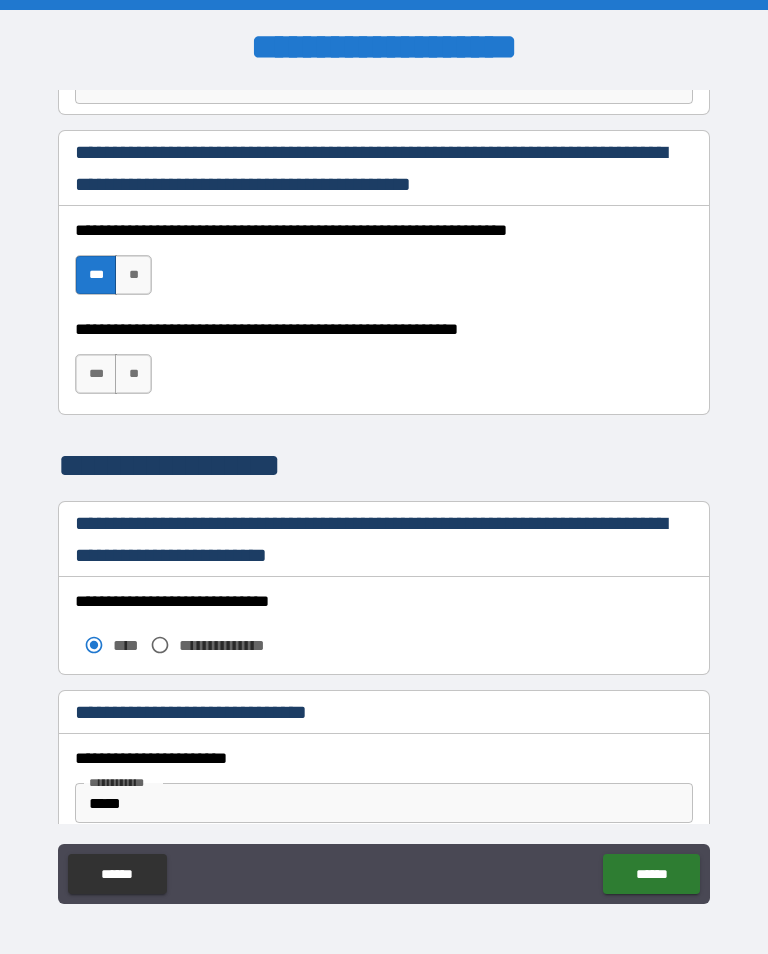 click on "***" at bounding box center [96, 374] 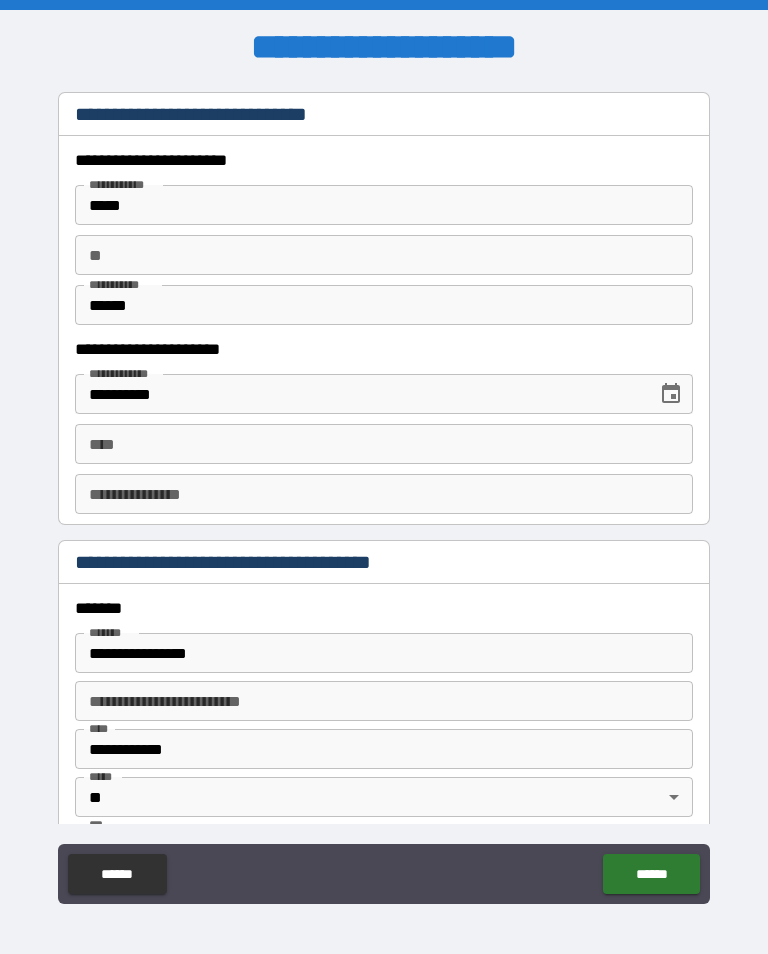 scroll, scrollTop: 1915, scrollLeft: 0, axis: vertical 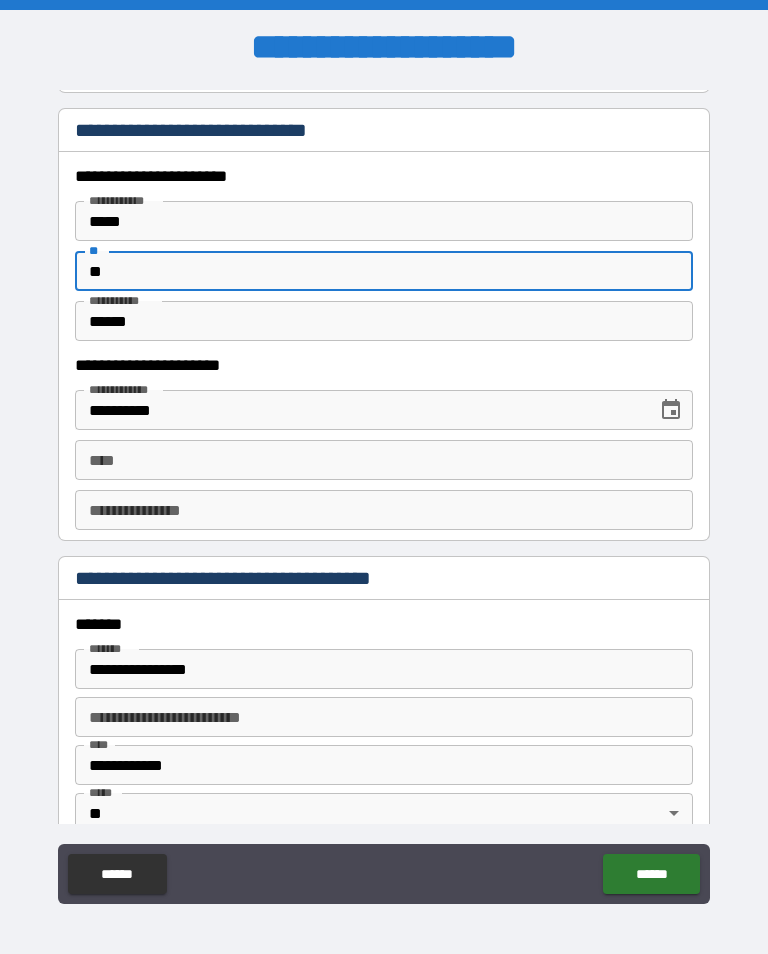 type on "**" 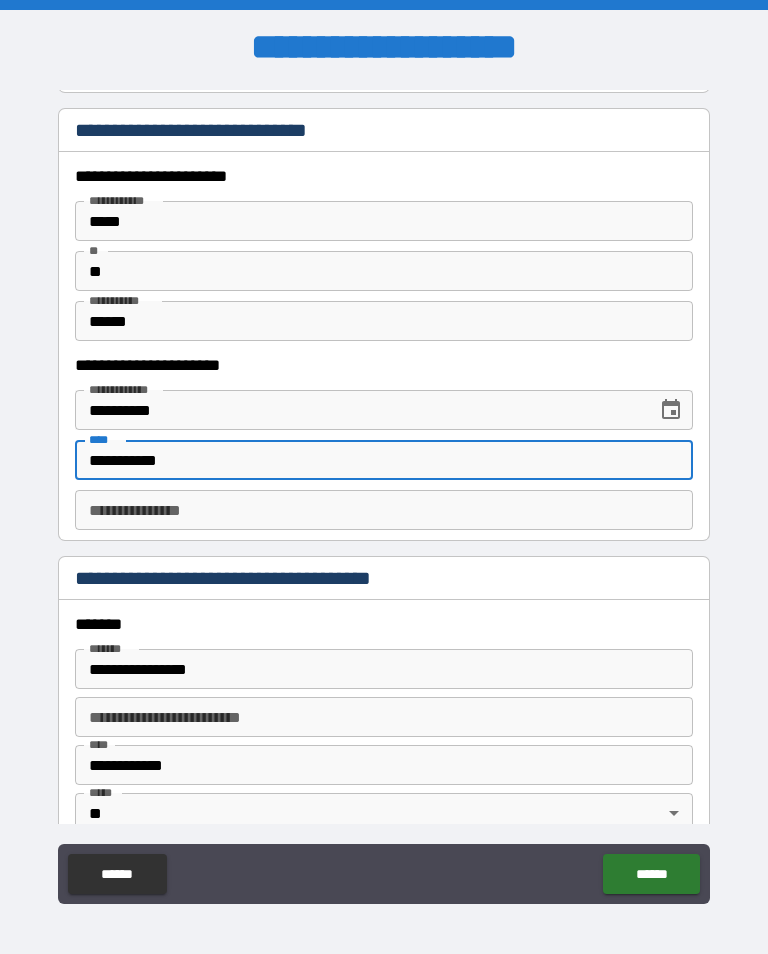 type on "**********" 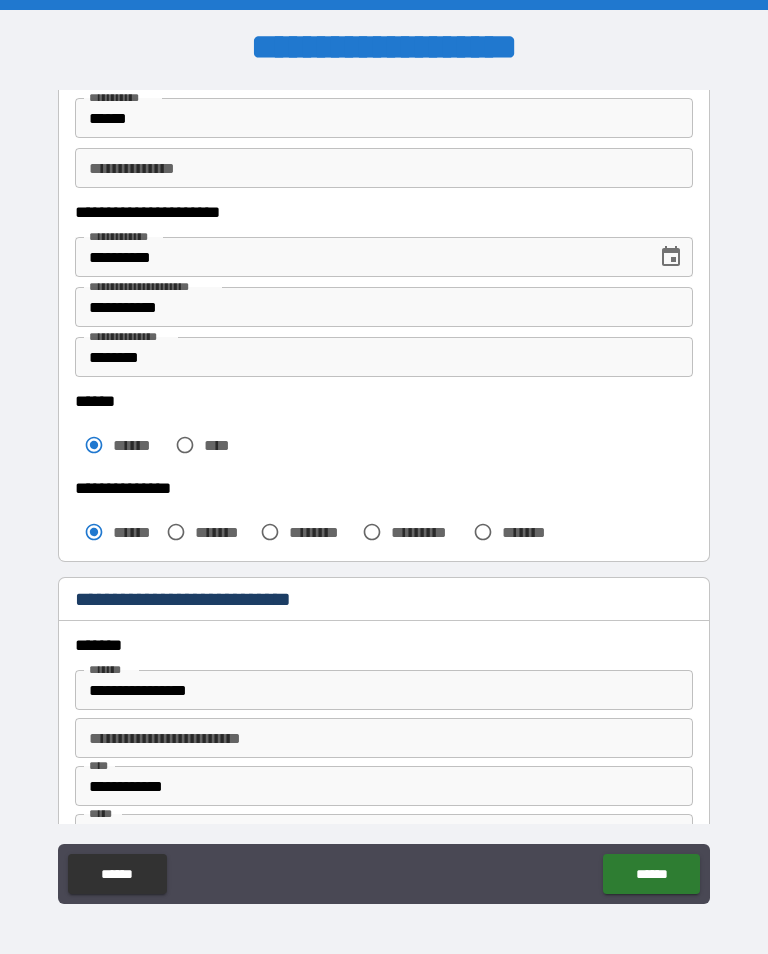 scroll, scrollTop: 241, scrollLeft: 0, axis: vertical 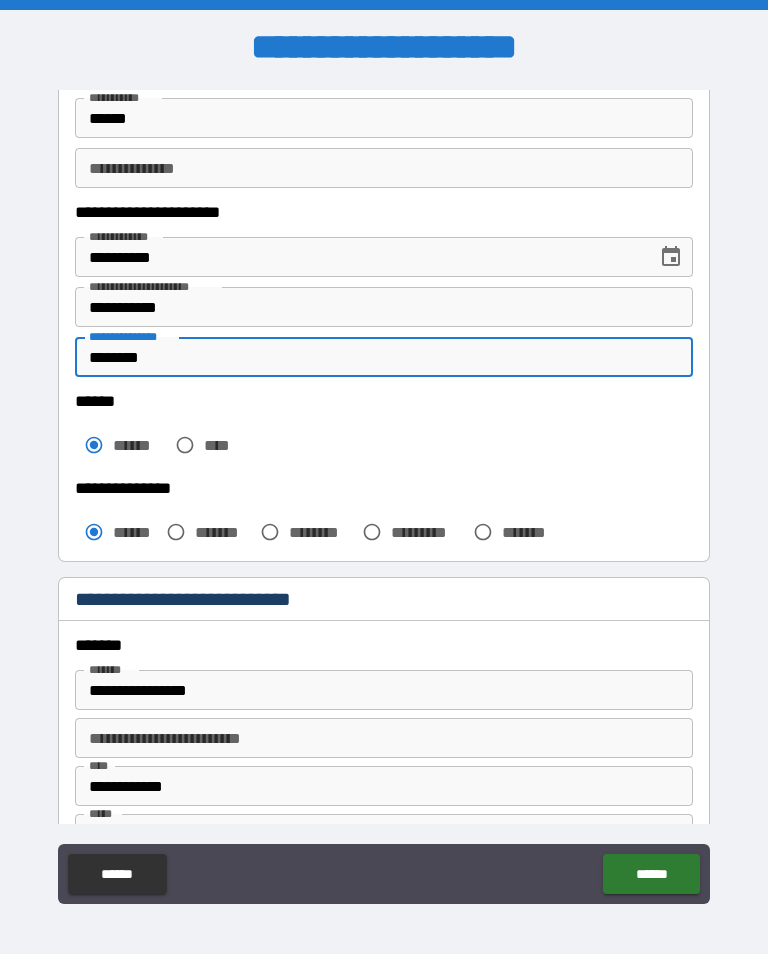 click on "********" at bounding box center [384, 357] 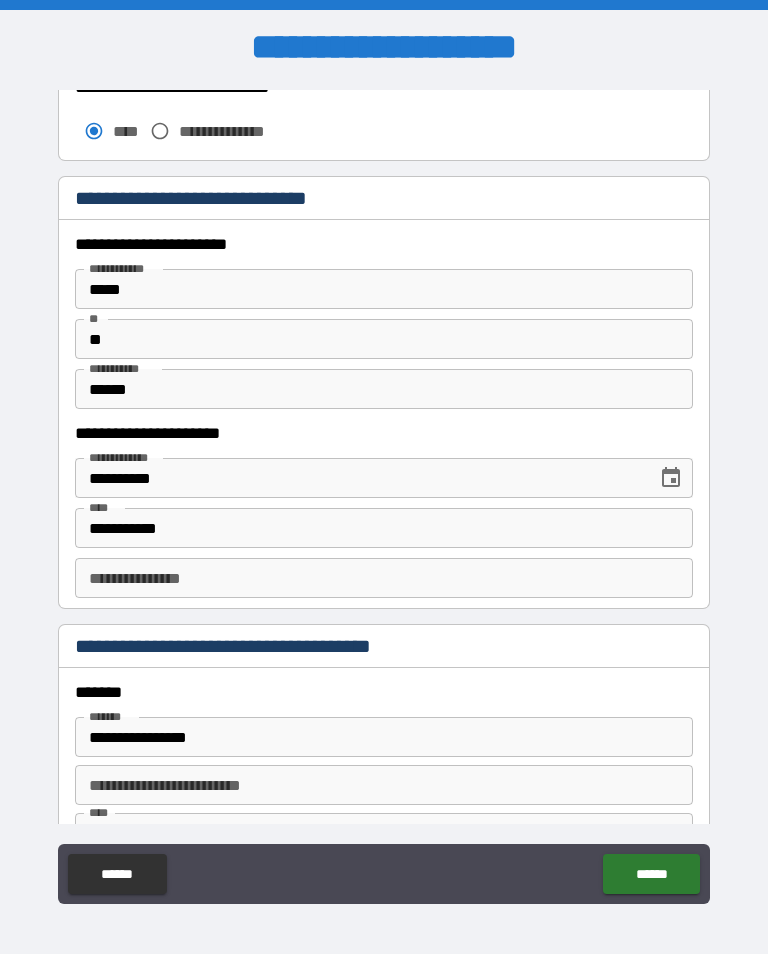 scroll, scrollTop: 1885, scrollLeft: 0, axis: vertical 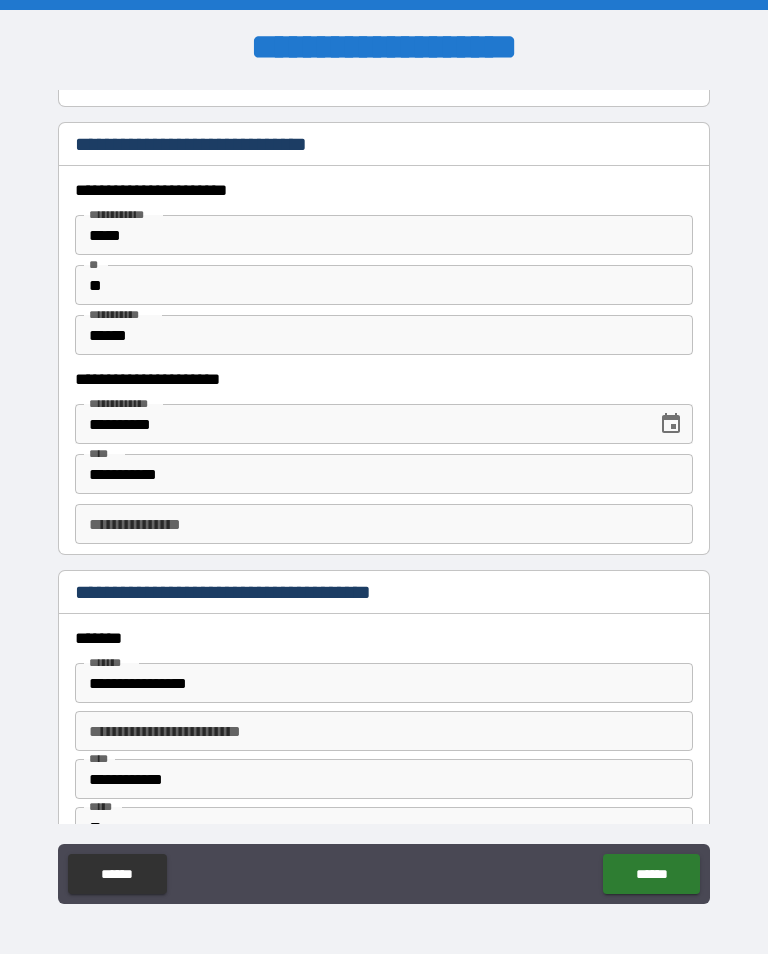 click on "**********" at bounding box center (384, 524) 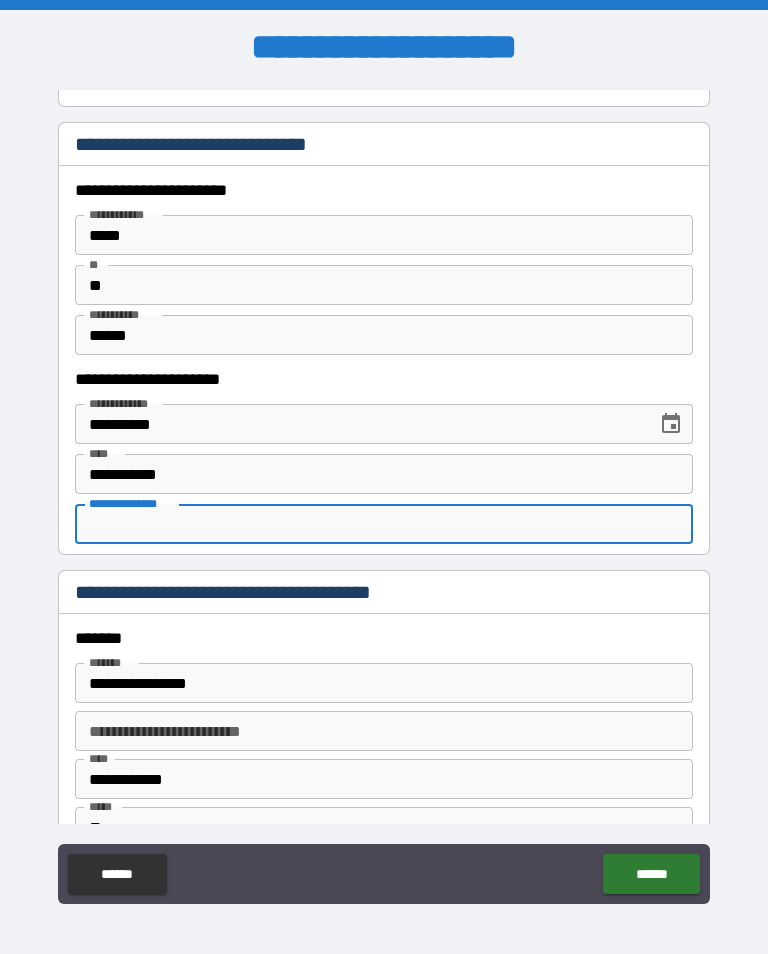 click on "**********" at bounding box center [384, 524] 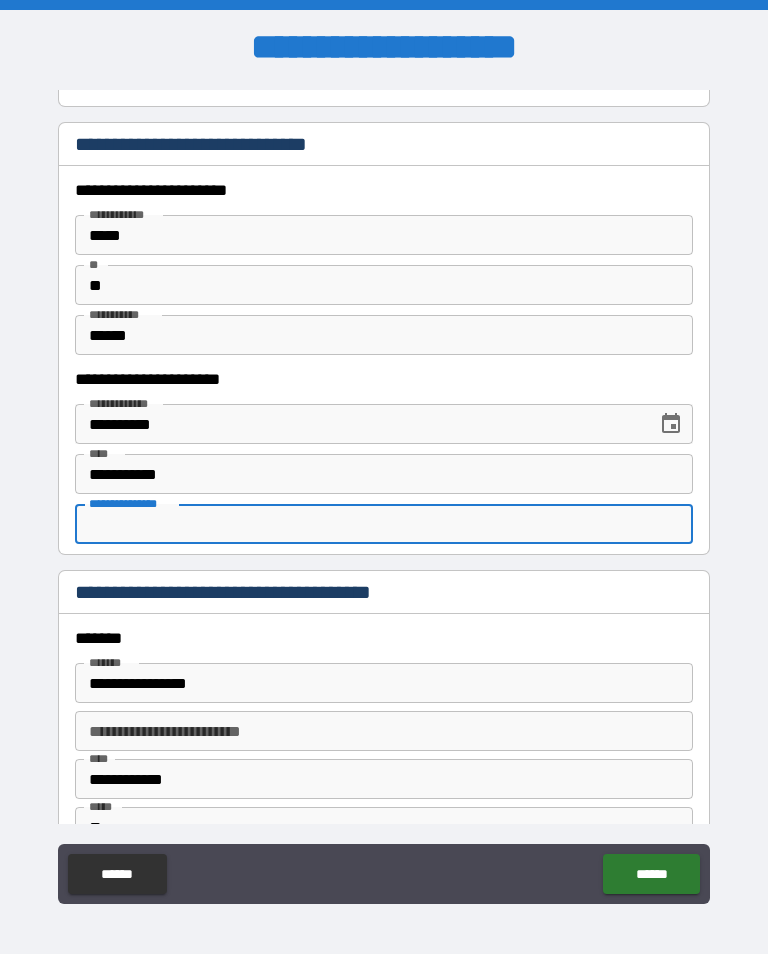 click on "**********" at bounding box center (384, 524) 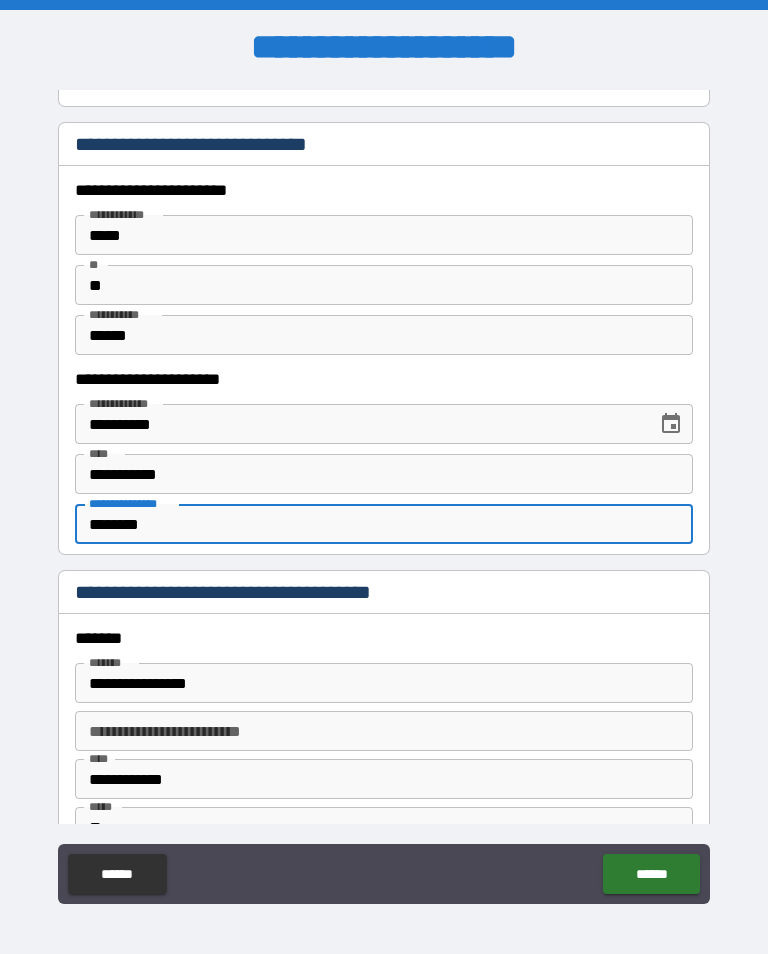 scroll, scrollTop: 31, scrollLeft: 0, axis: vertical 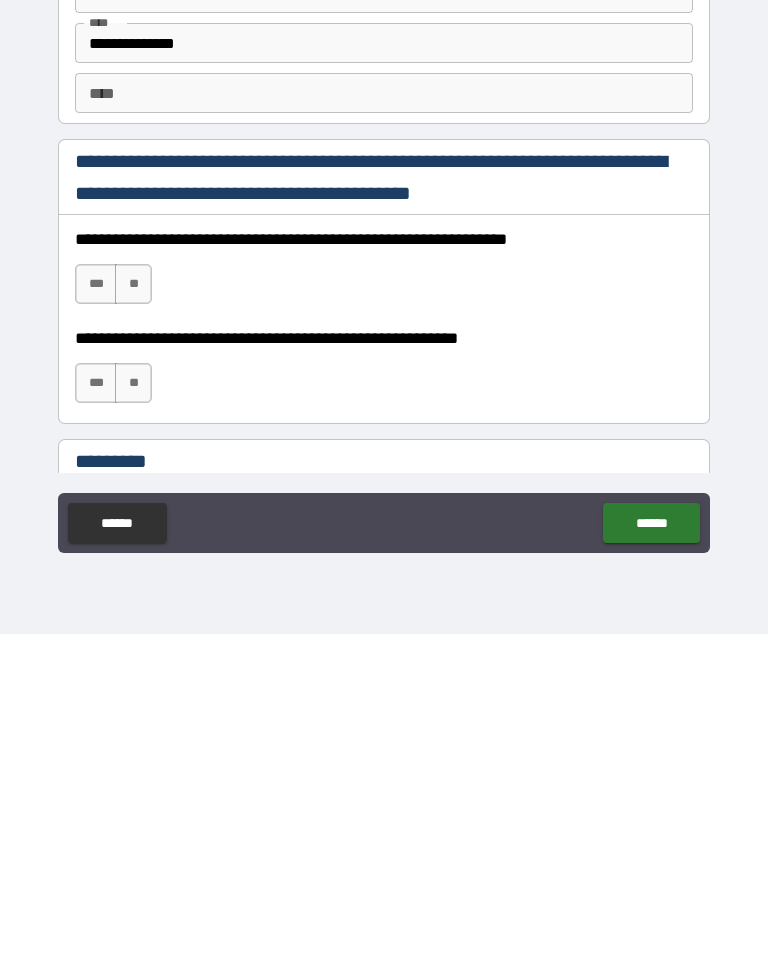 type on "********" 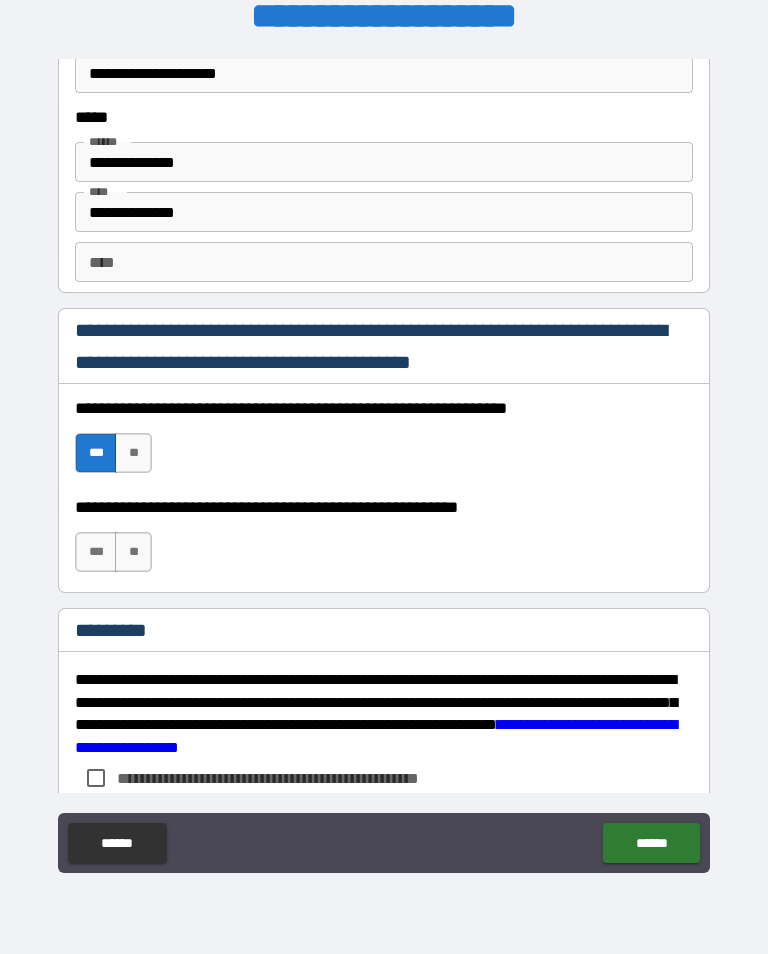 scroll, scrollTop: 2752, scrollLeft: 0, axis: vertical 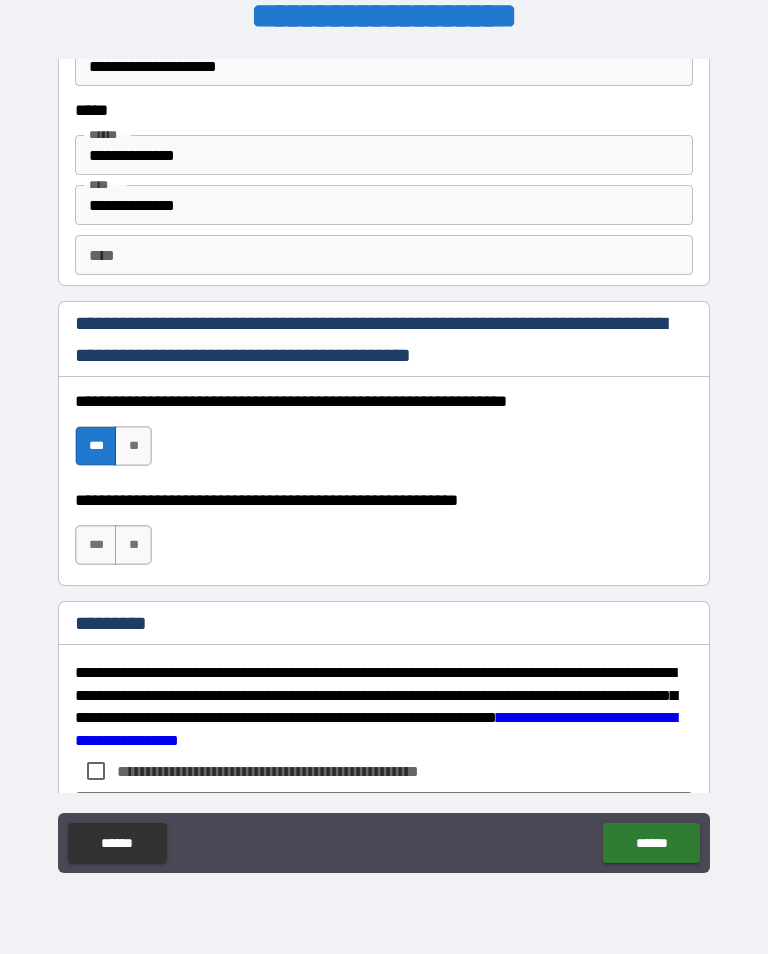 click on "***" at bounding box center (96, 545) 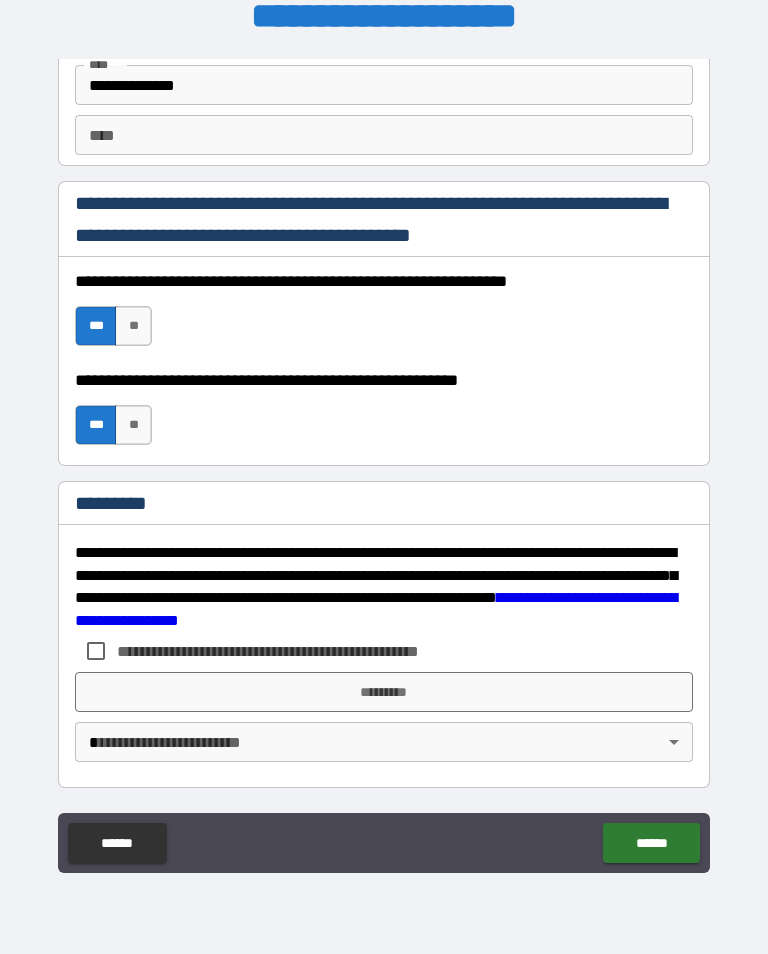 scroll, scrollTop: 2872, scrollLeft: 0, axis: vertical 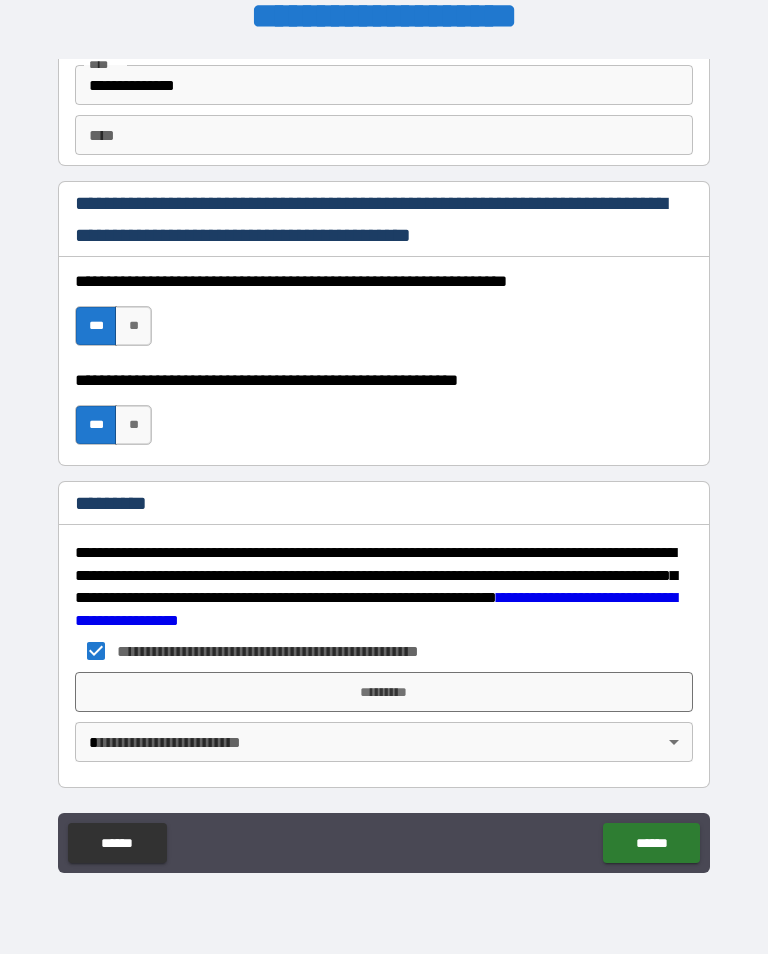 click on "*********" at bounding box center [384, 692] 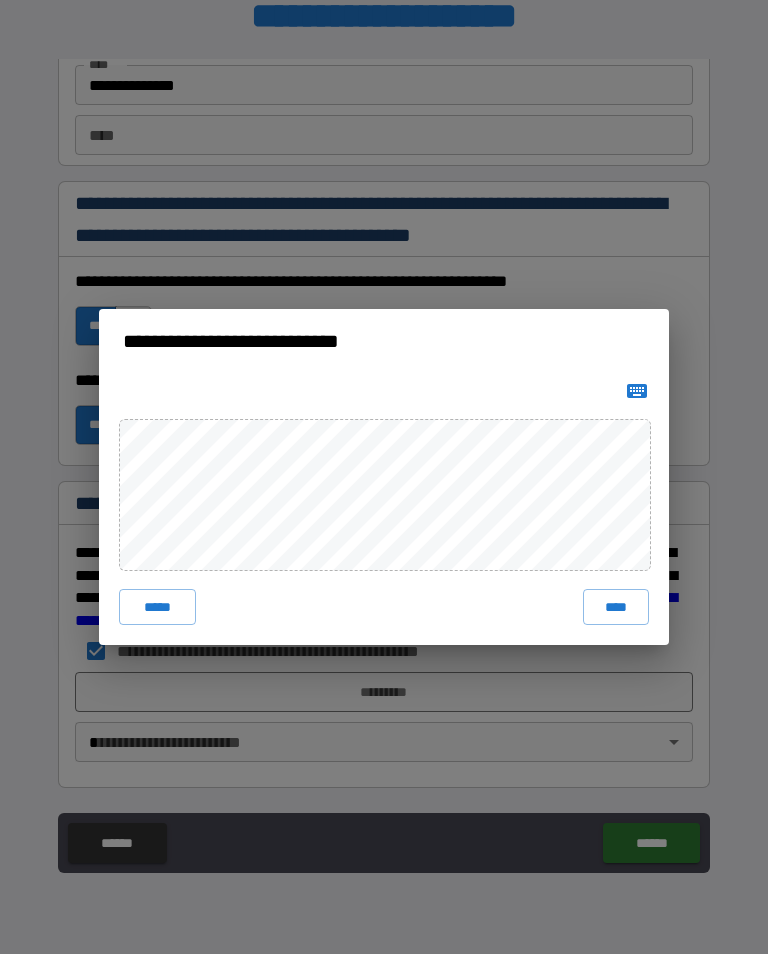 click on "****" at bounding box center [616, 607] 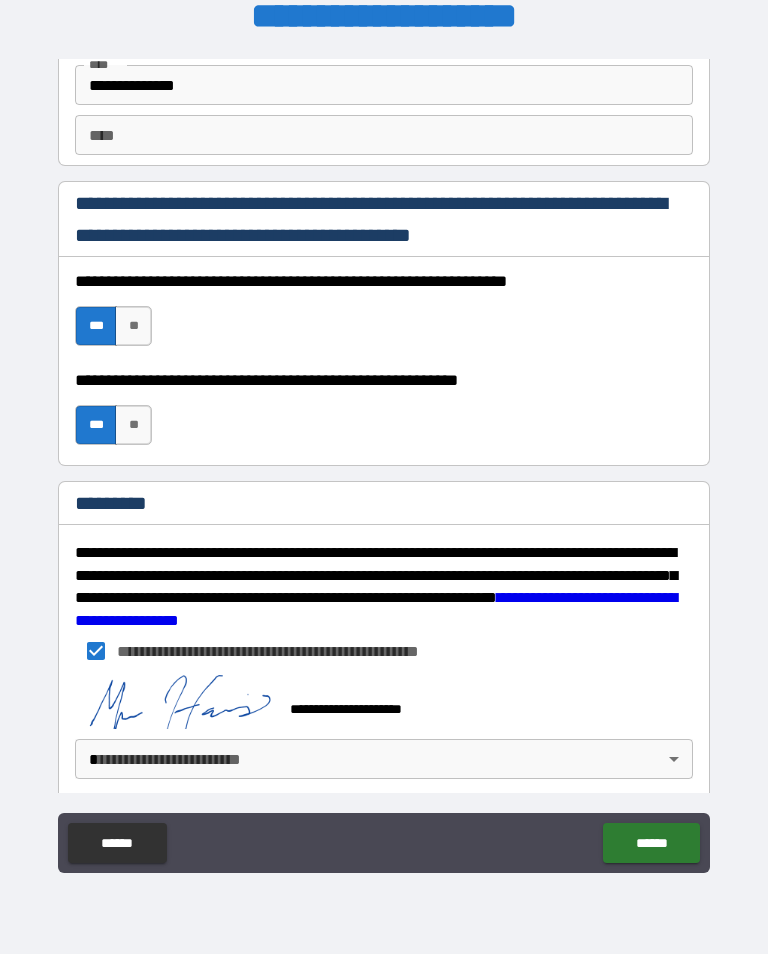 click on "******" at bounding box center (651, 843) 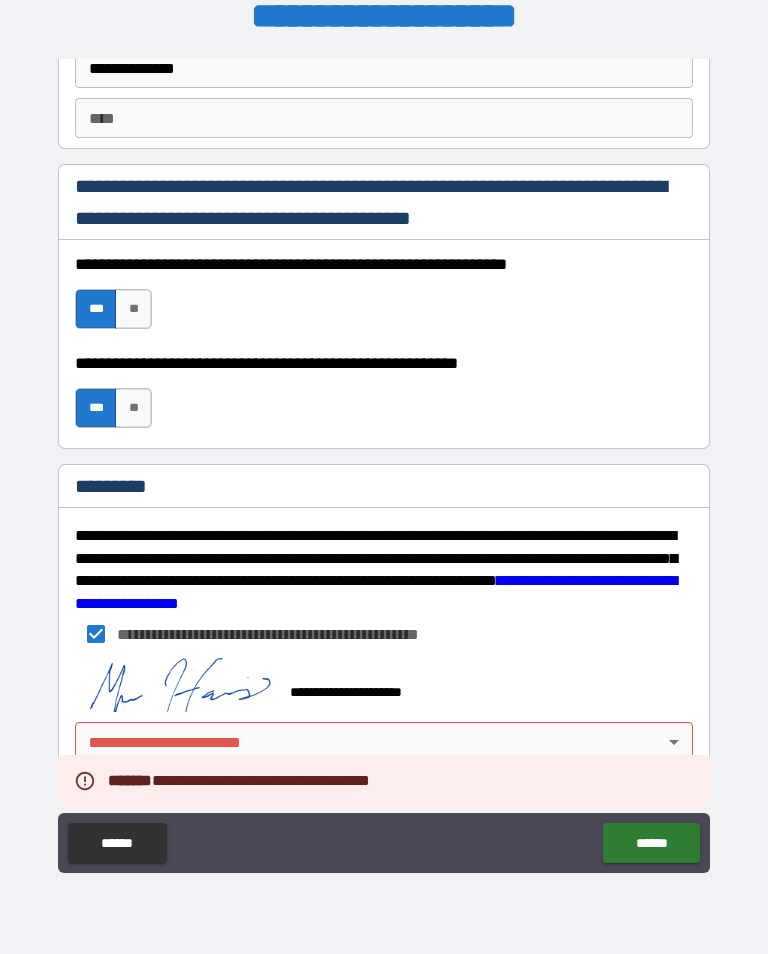 scroll, scrollTop: 2889, scrollLeft: 0, axis: vertical 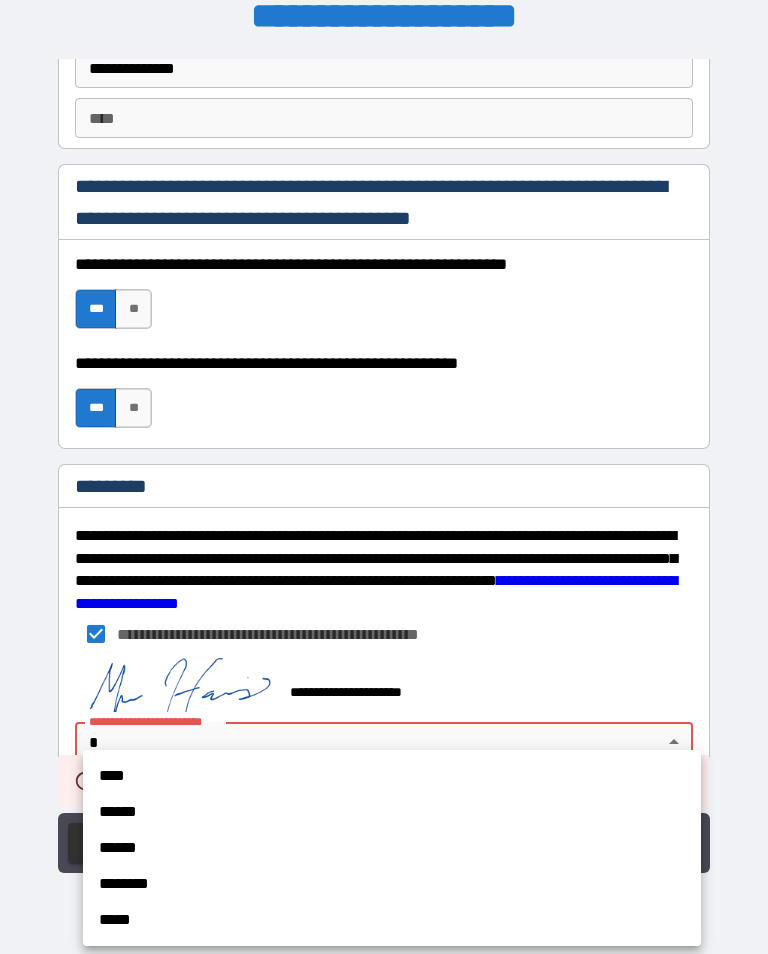 click on "****" at bounding box center (392, 776) 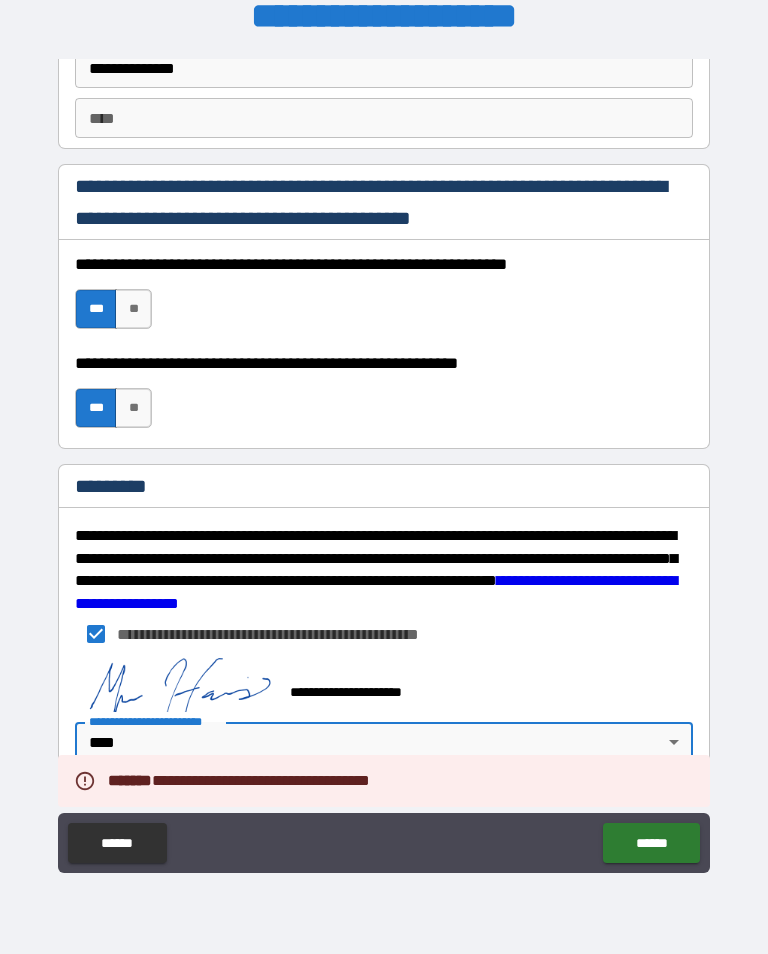 click on "******" at bounding box center [651, 843] 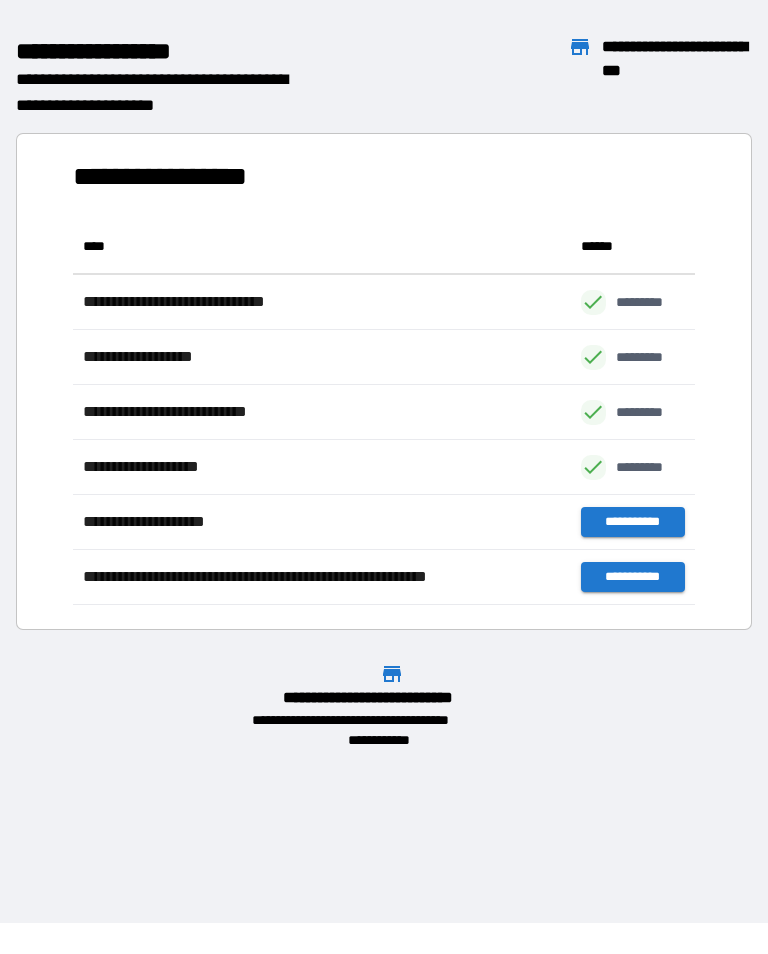 scroll, scrollTop: 1, scrollLeft: 1, axis: both 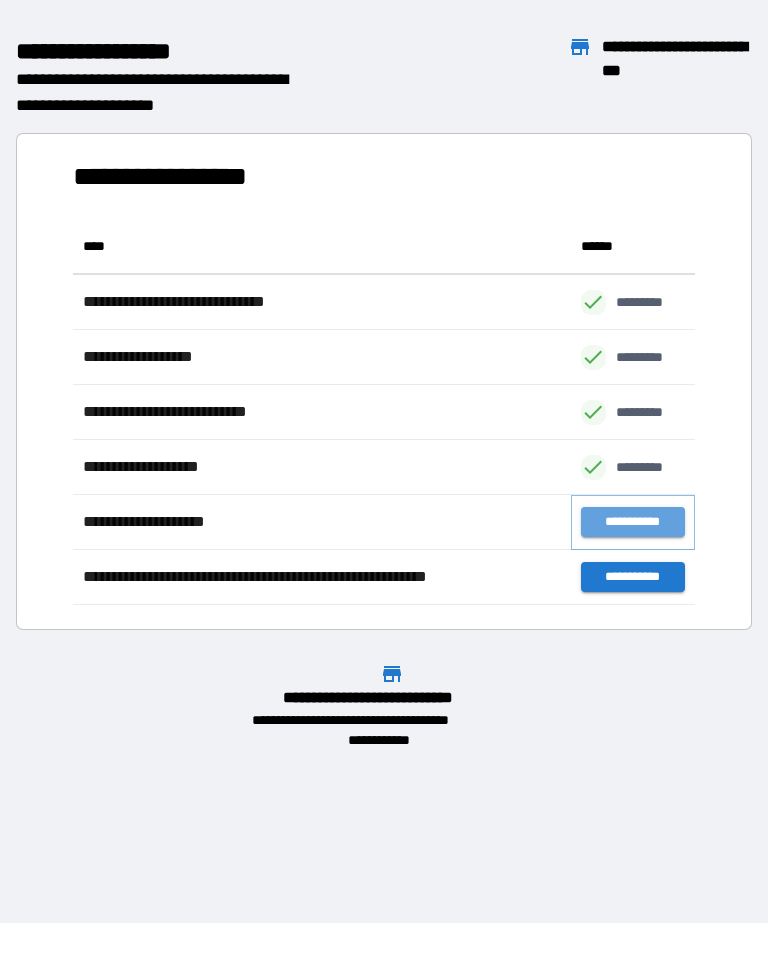 click on "**********" at bounding box center (633, 522) 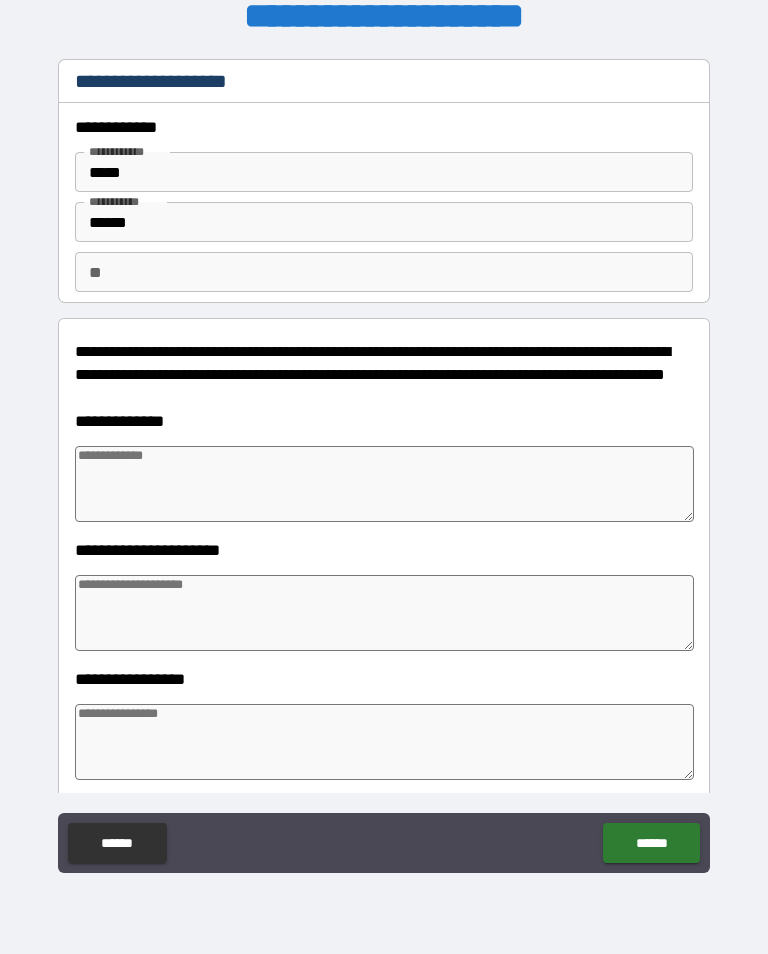 type on "*" 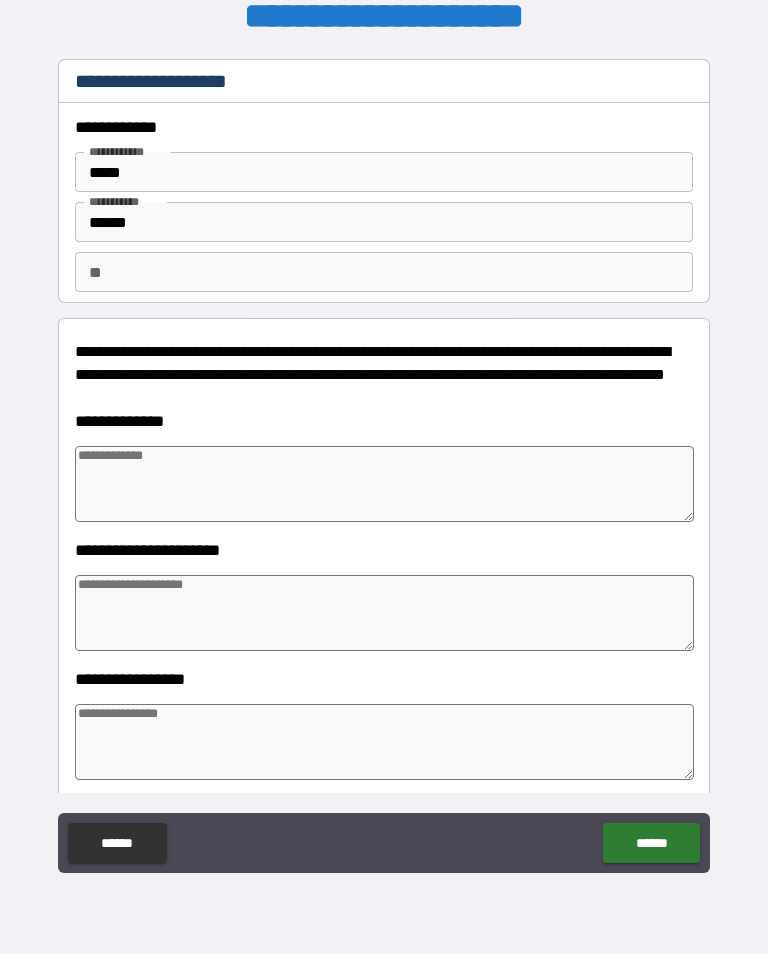 type on "*" 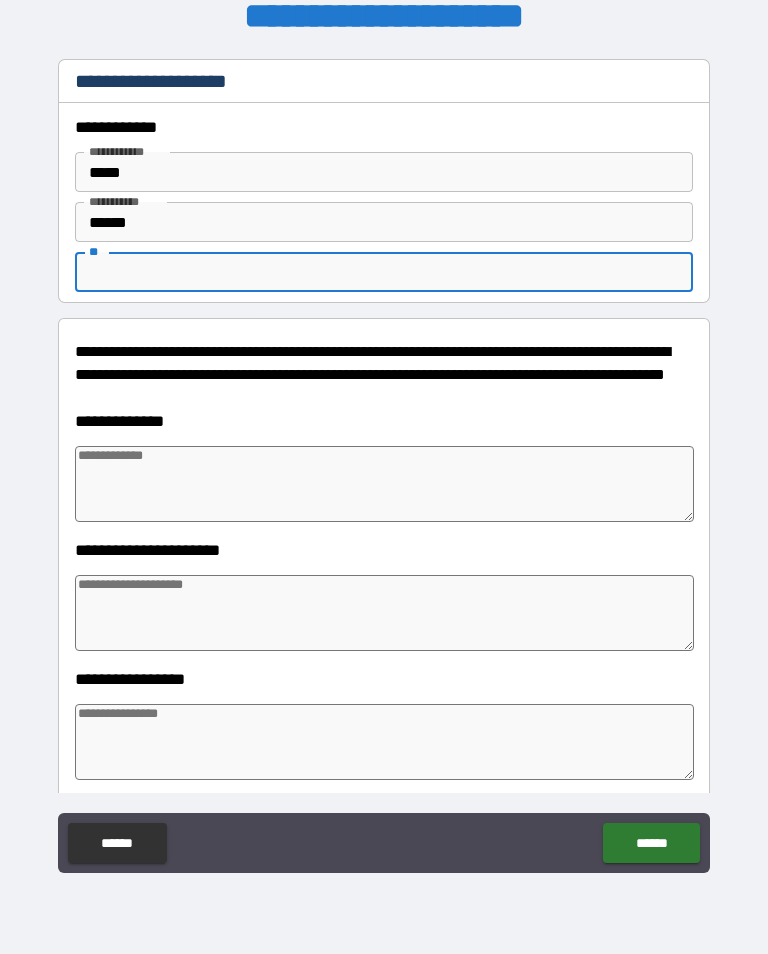 type on "*" 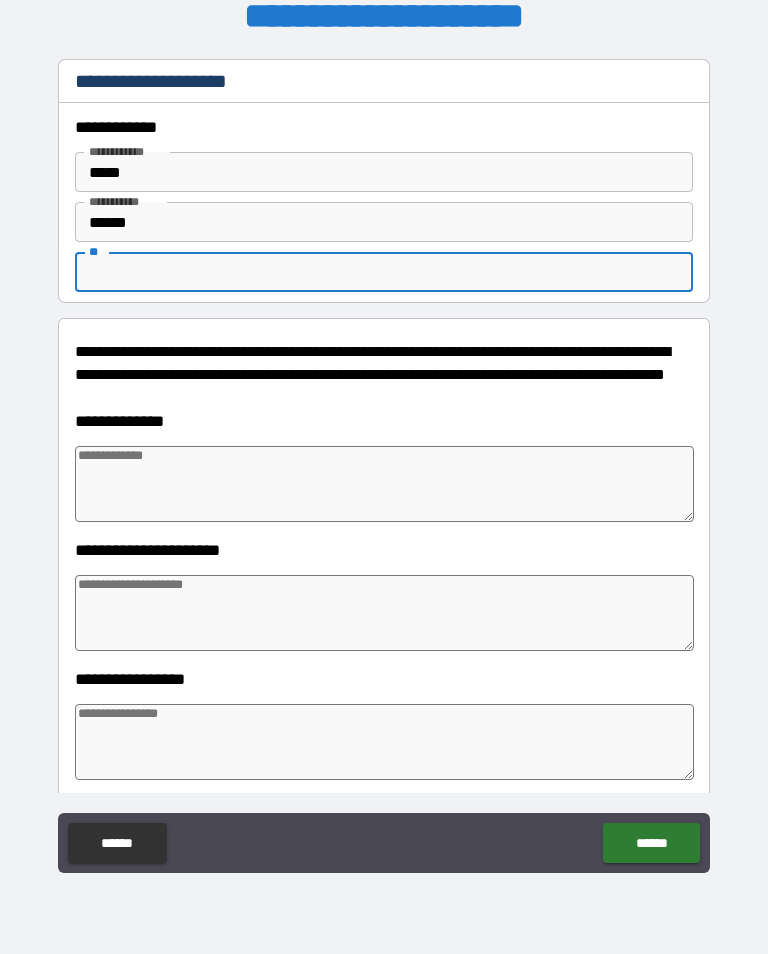 type on "*" 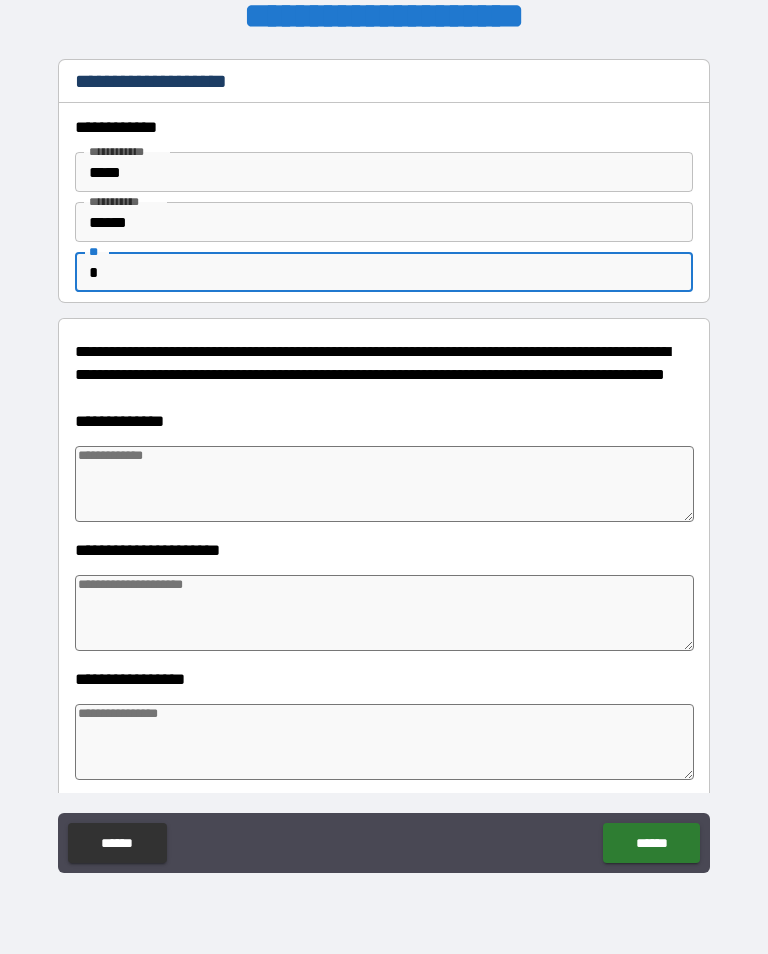 type on "*" 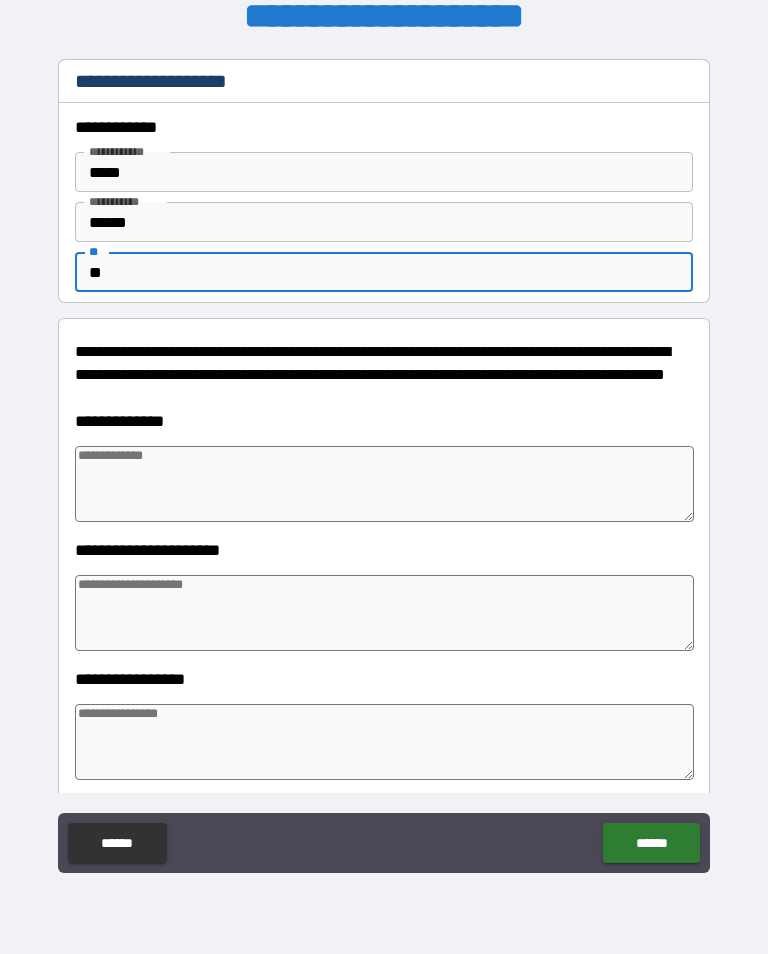 type on "*" 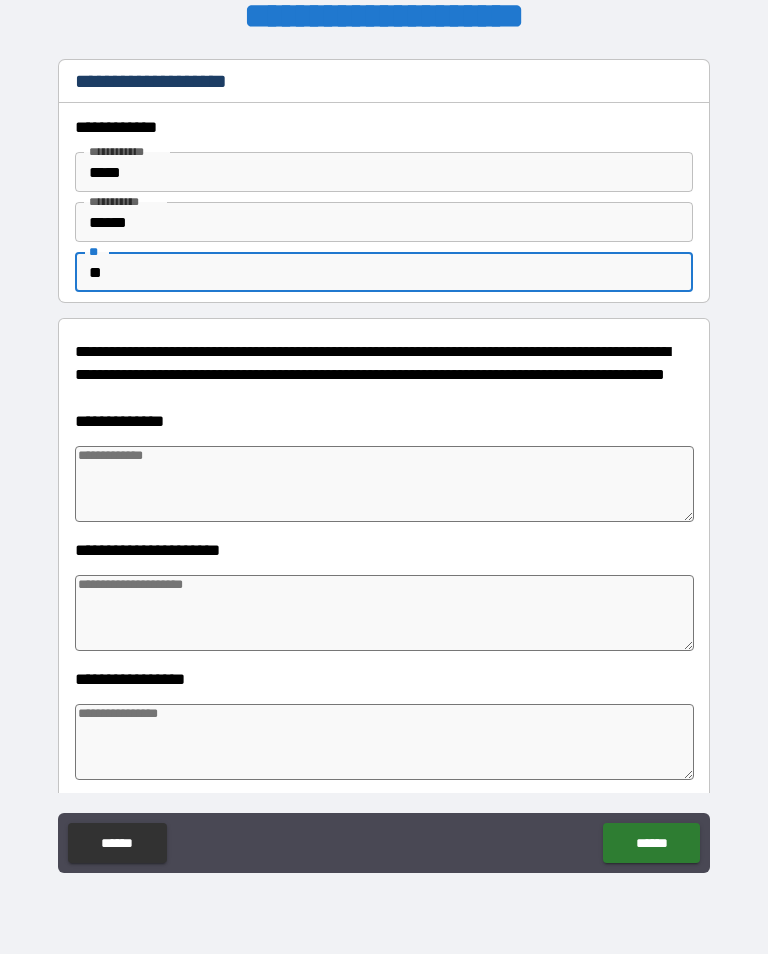 type on "**" 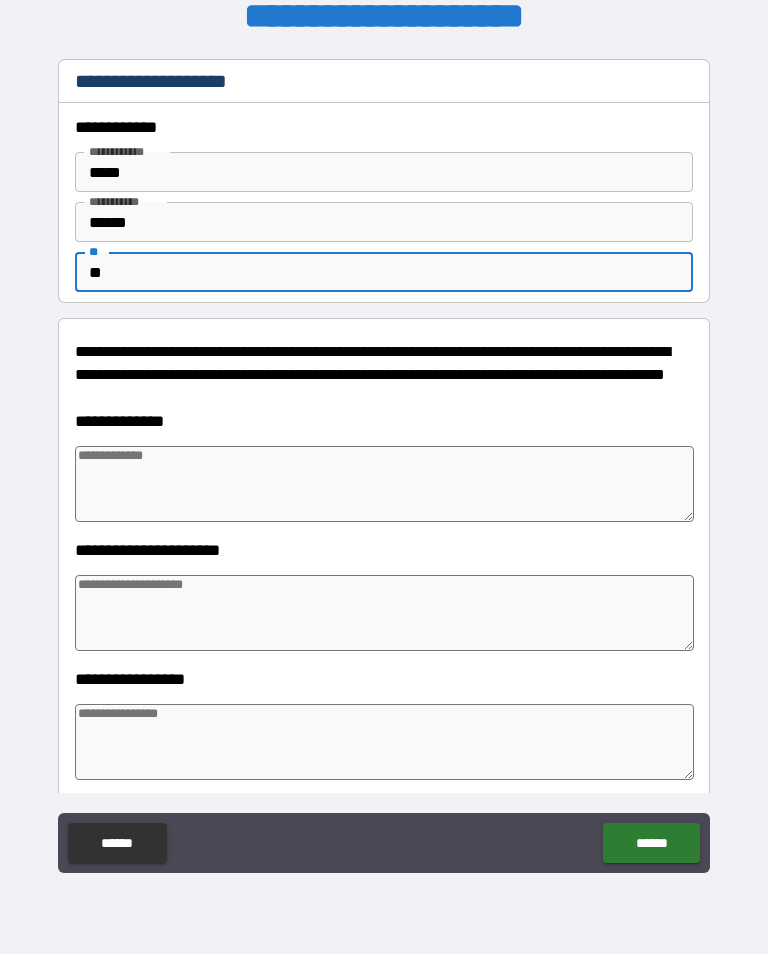 click at bounding box center [384, 484] 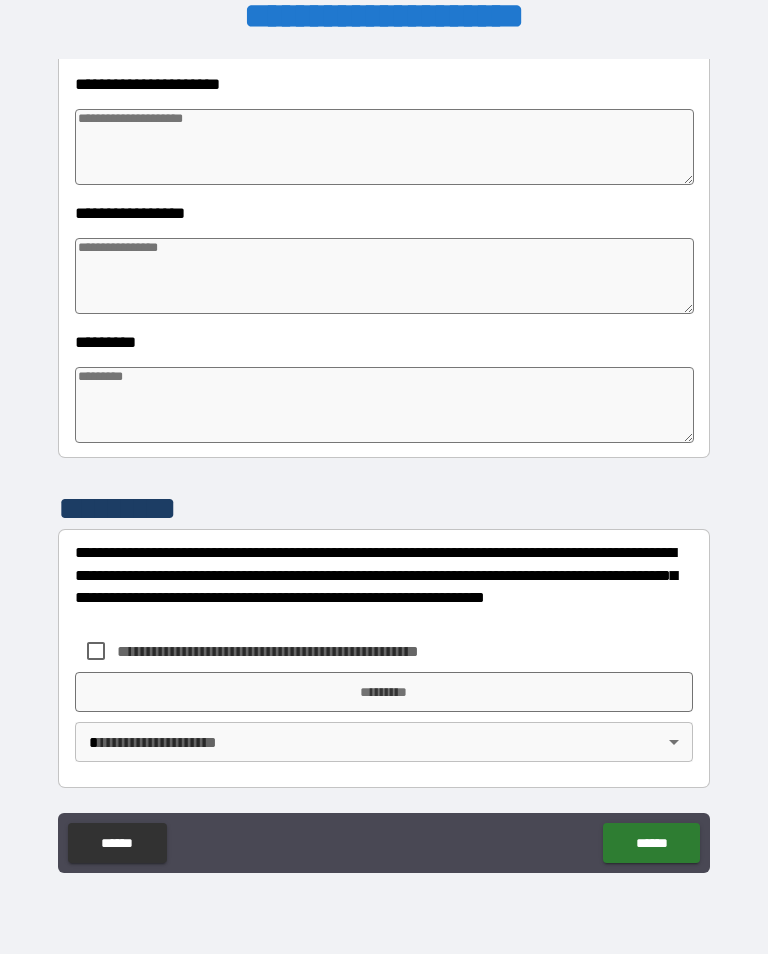 scroll, scrollTop: 466, scrollLeft: 0, axis: vertical 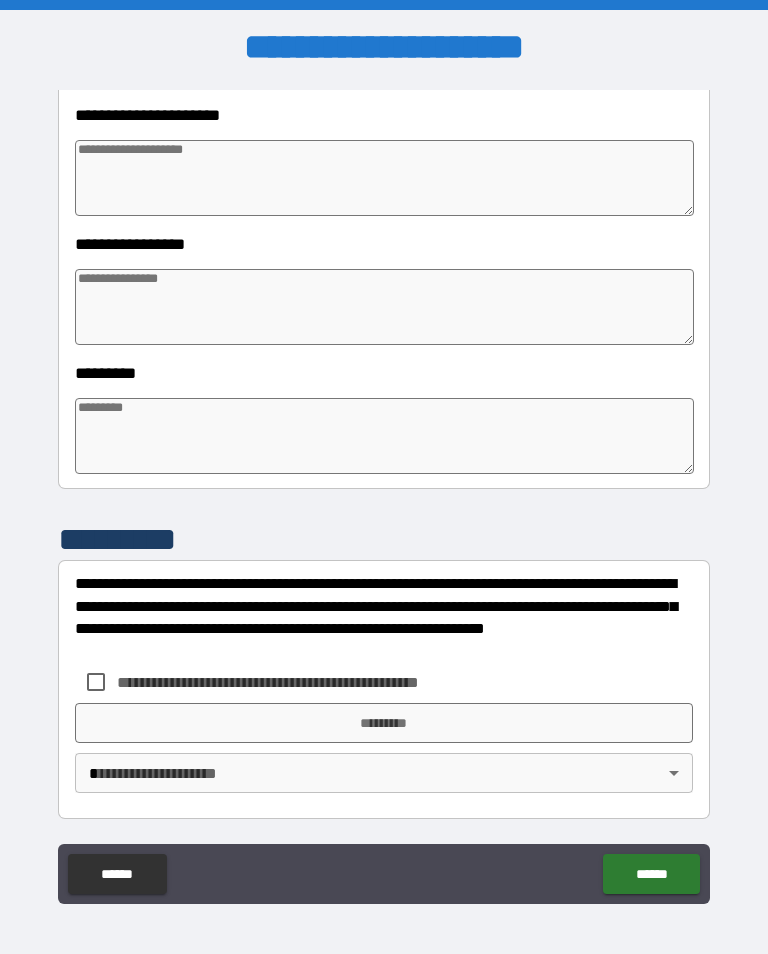 type on "*" 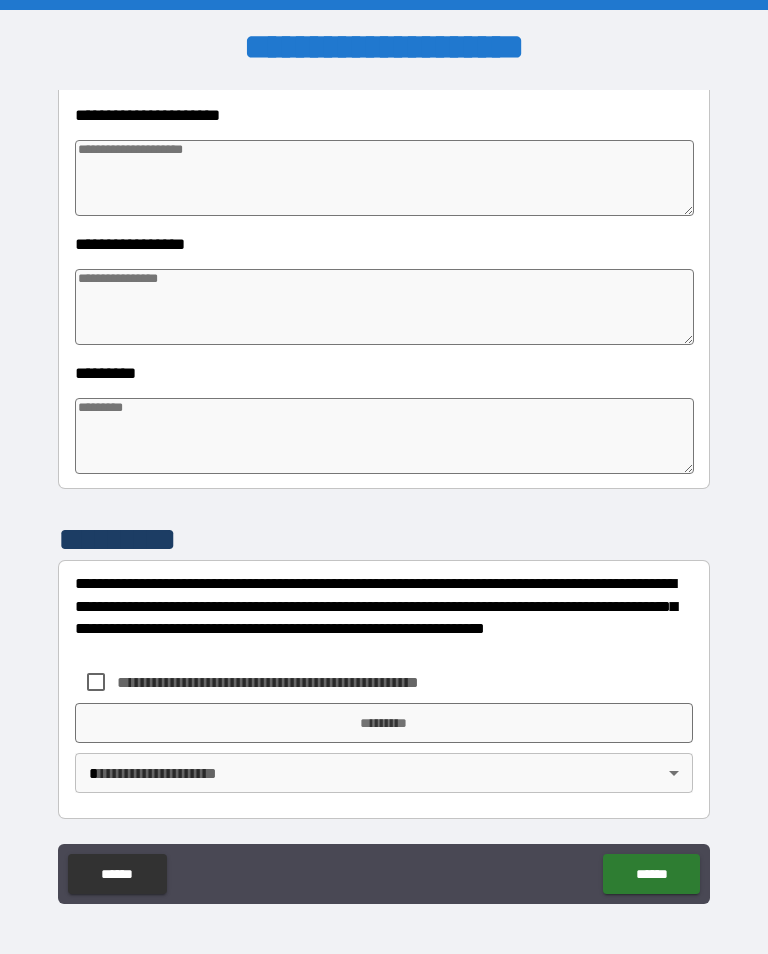 type on "*" 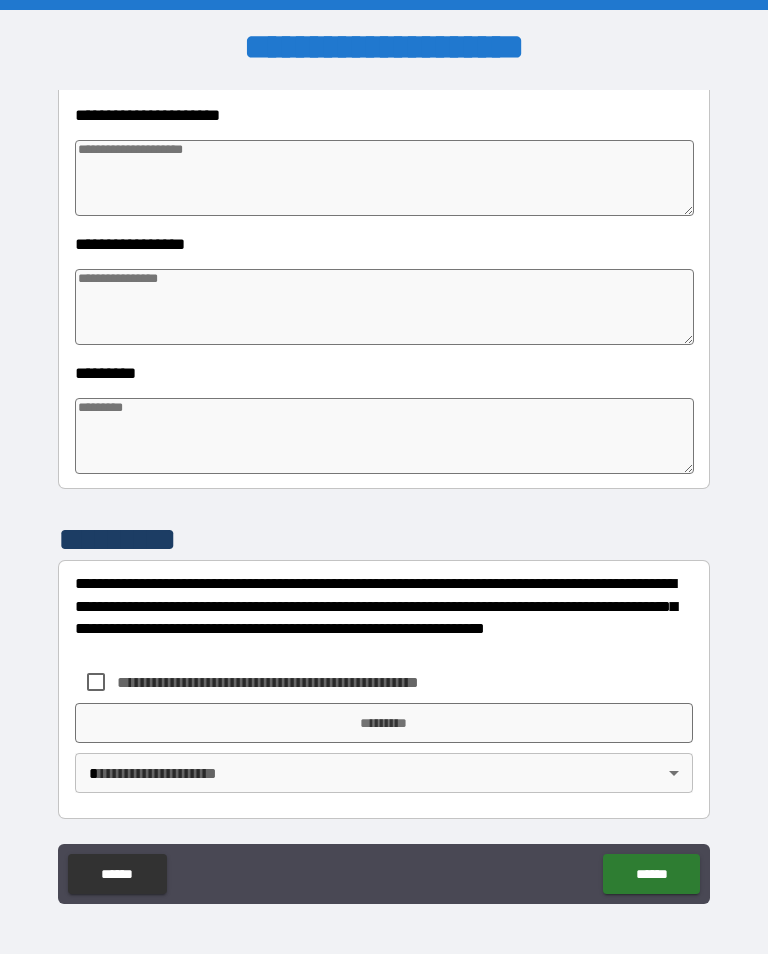 scroll, scrollTop: 466, scrollLeft: 0, axis: vertical 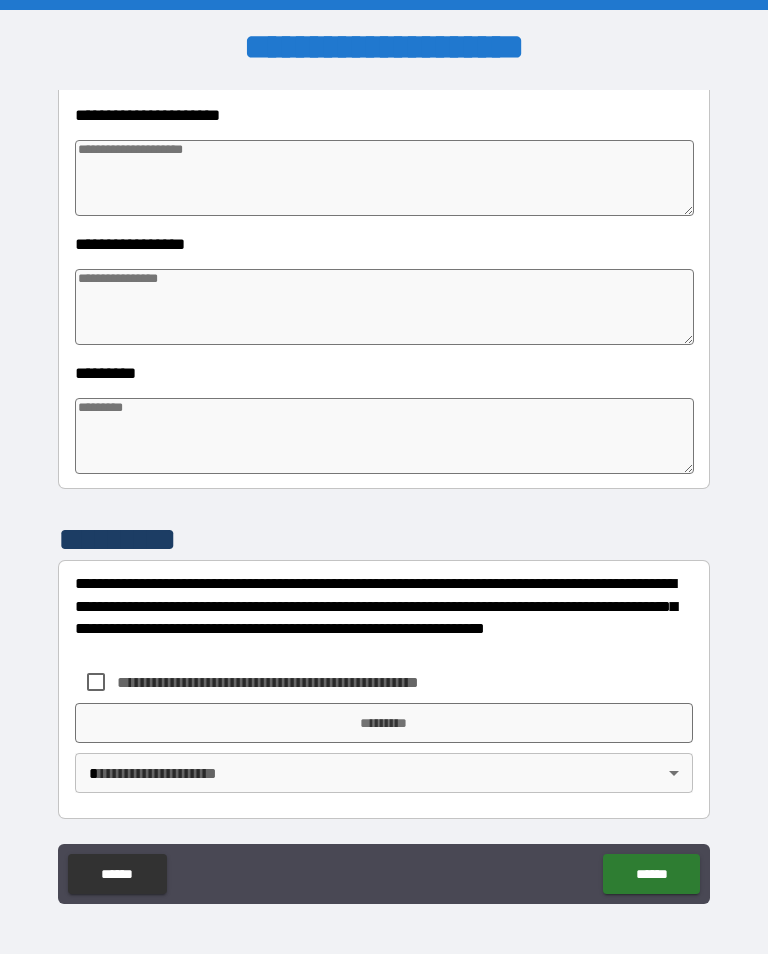 click at bounding box center (384, 436) 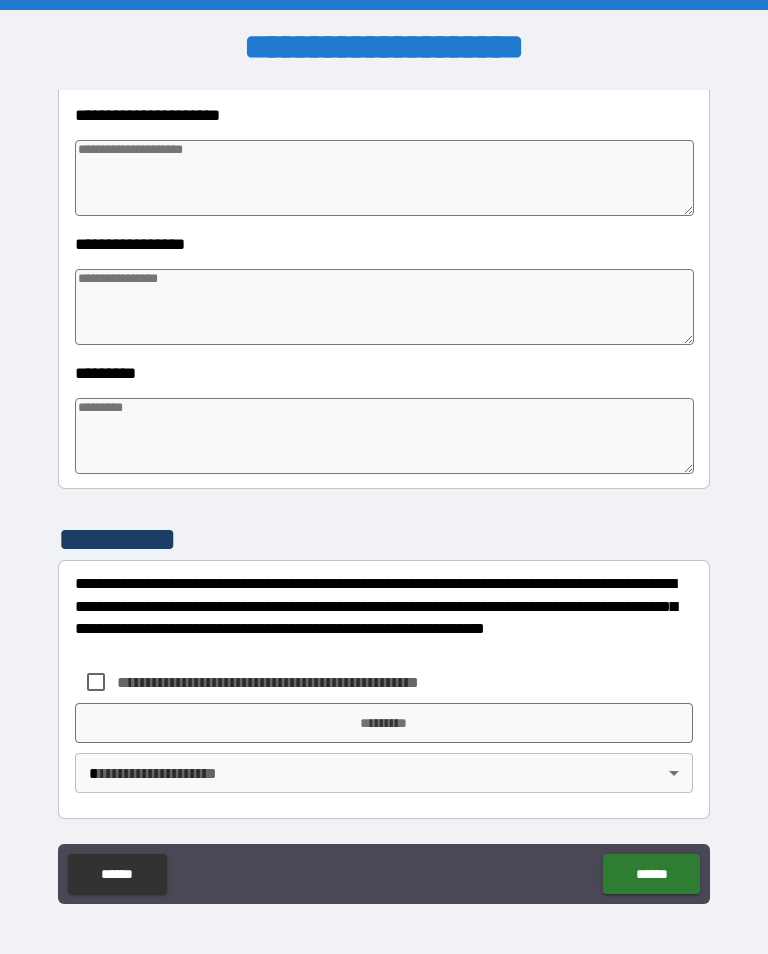 type on "*" 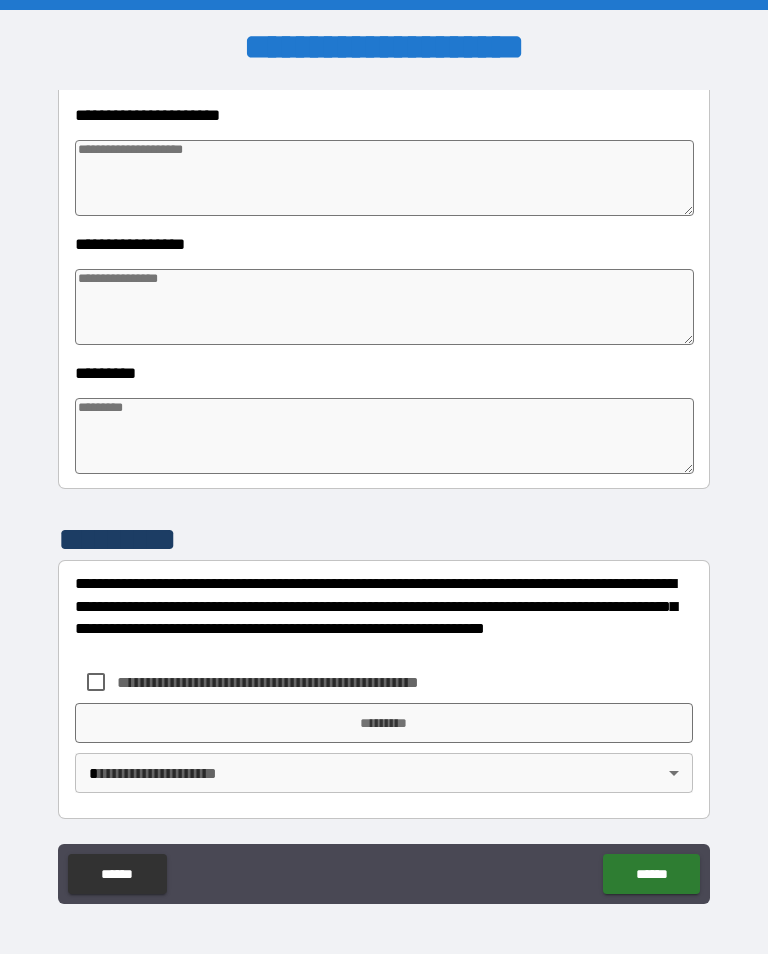 type on "*" 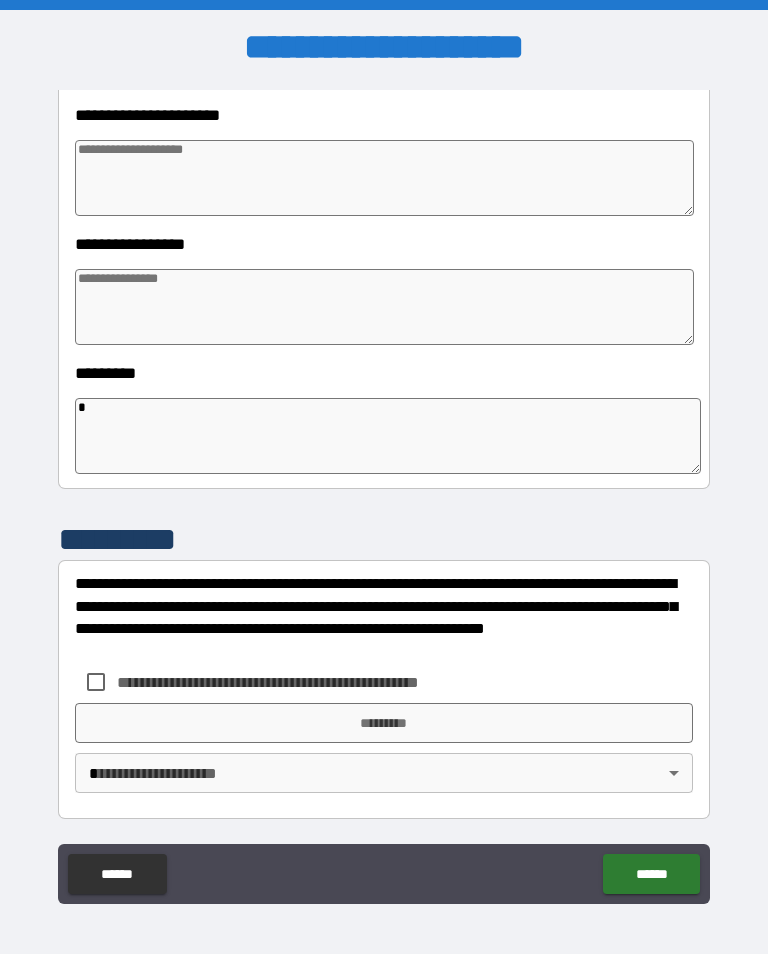 type on "*" 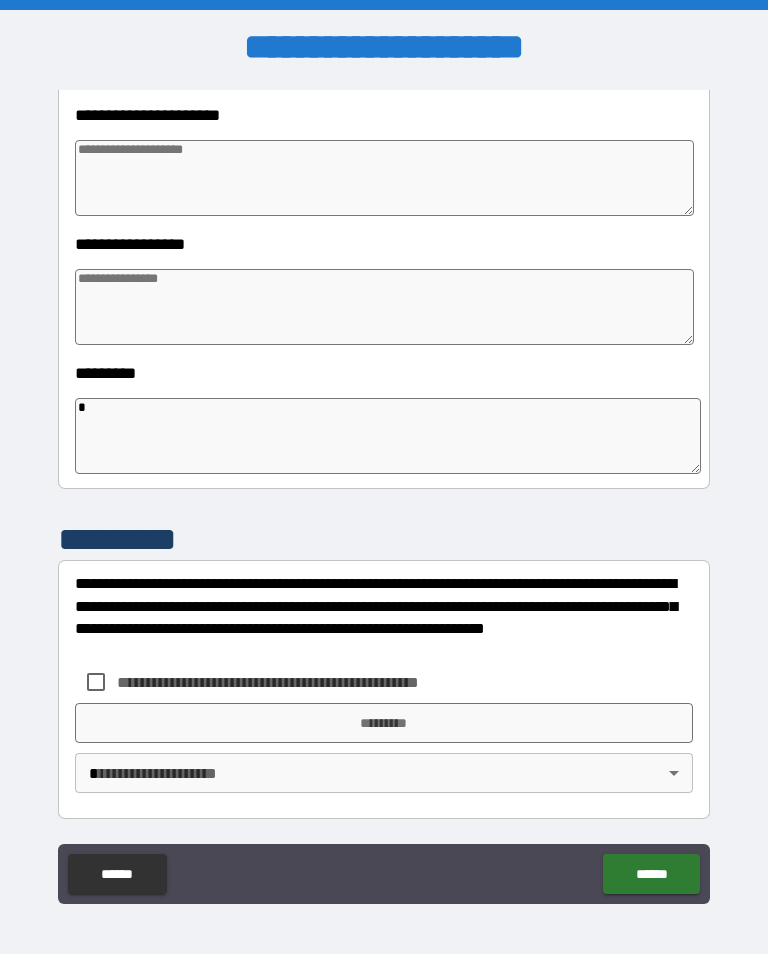 type on "*" 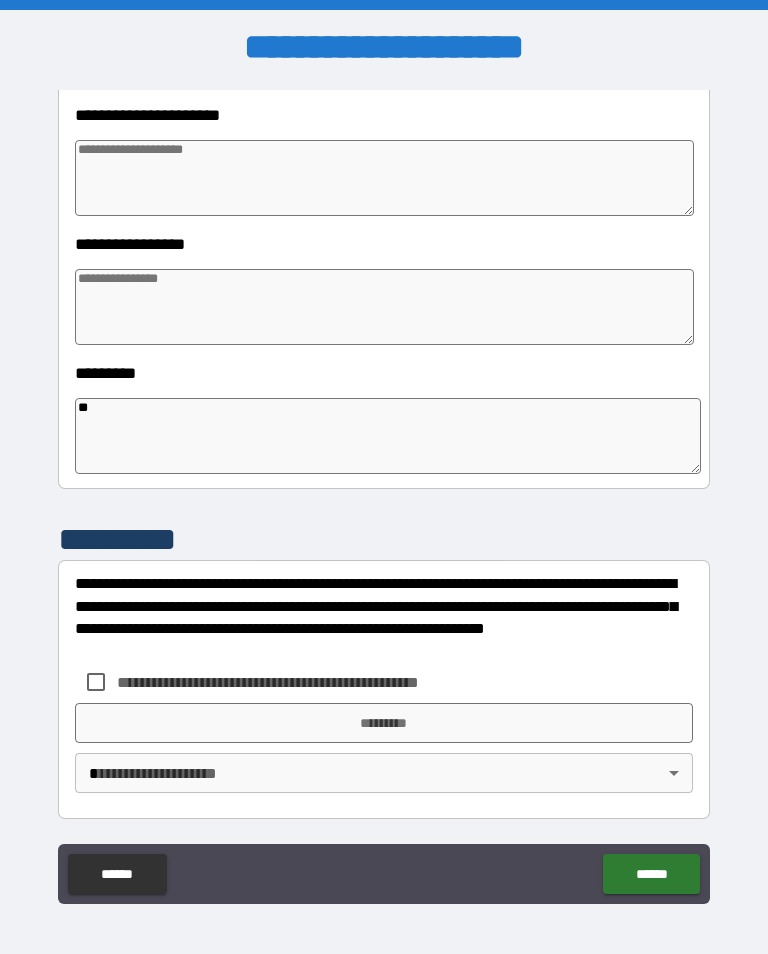 type on "*" 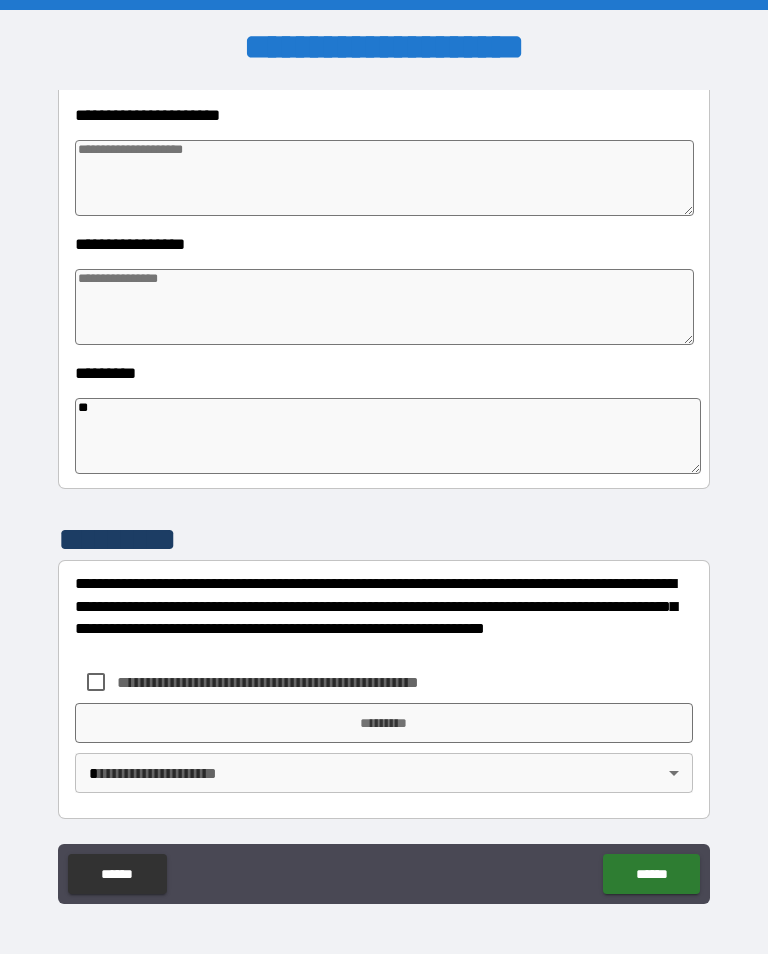 type on "*" 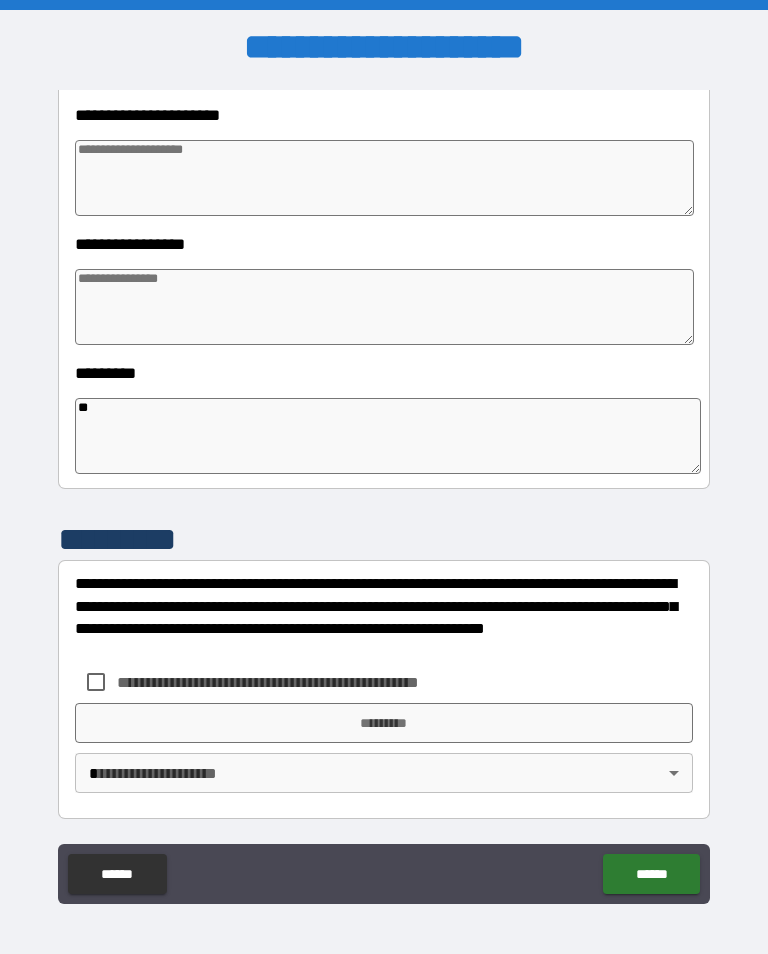 type on "*" 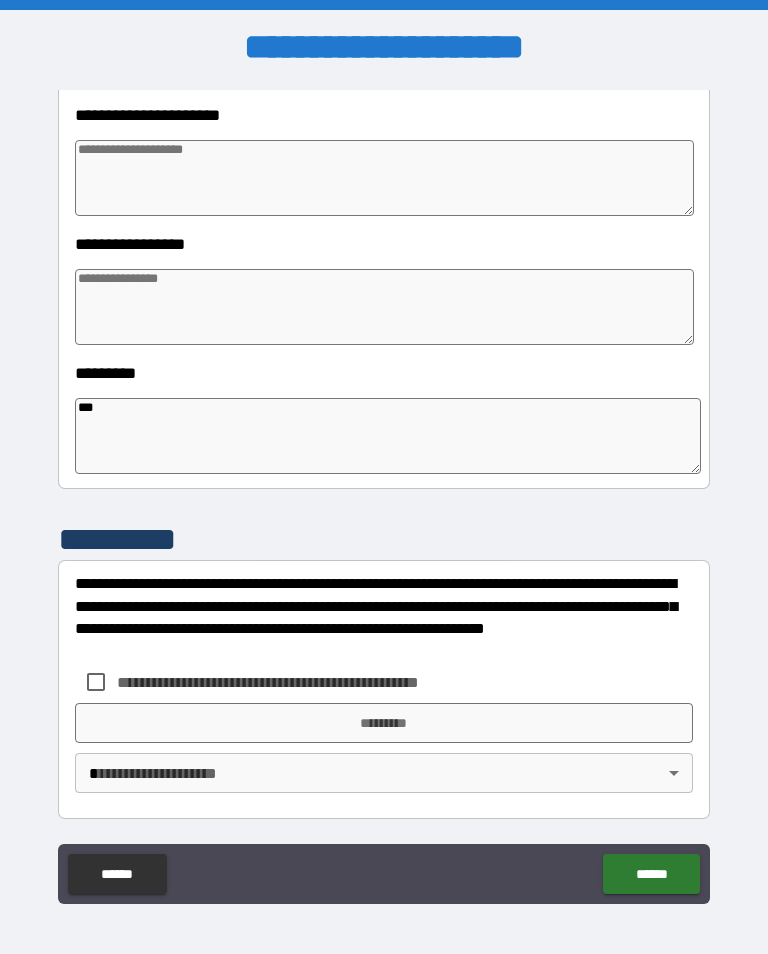 type on "*" 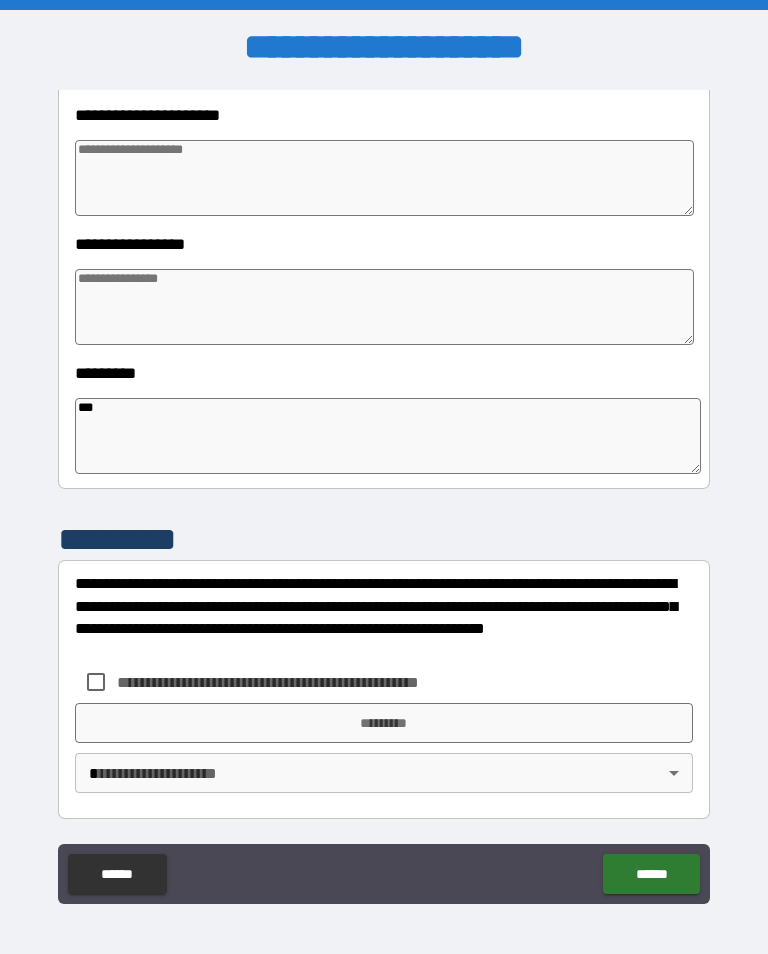 type on "*" 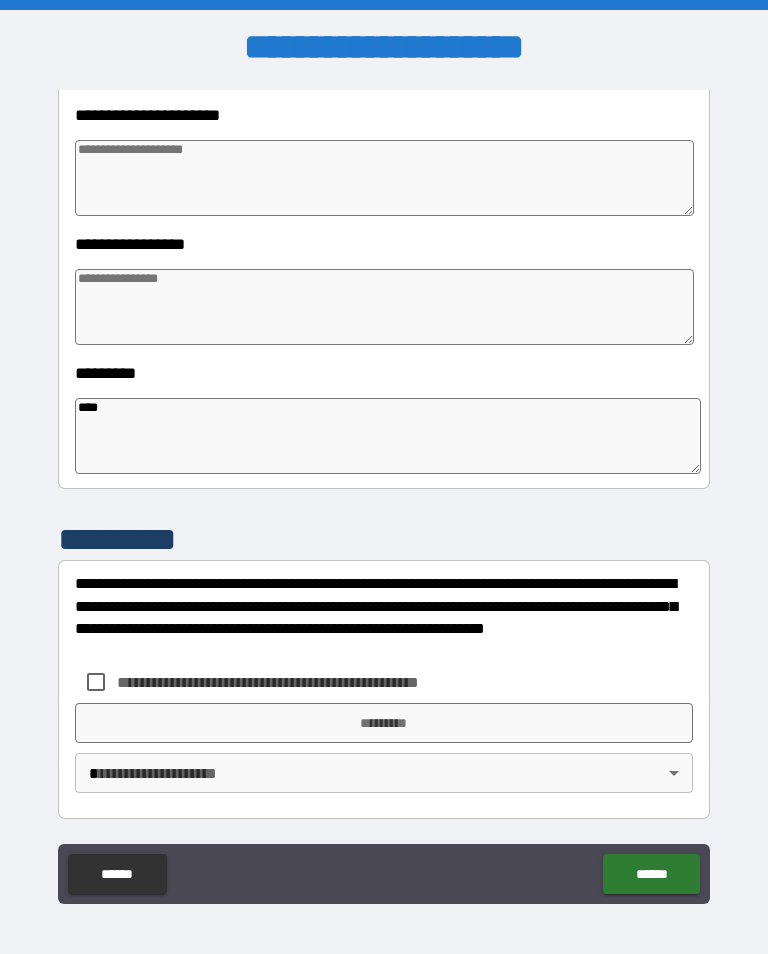 type on "*" 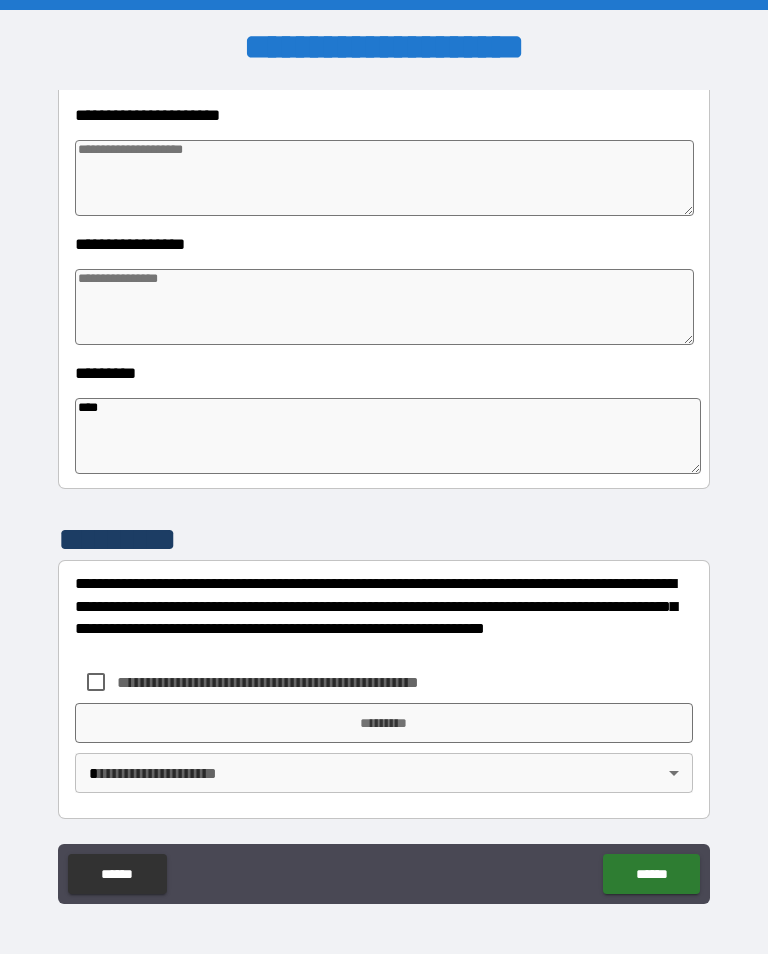 type on "*" 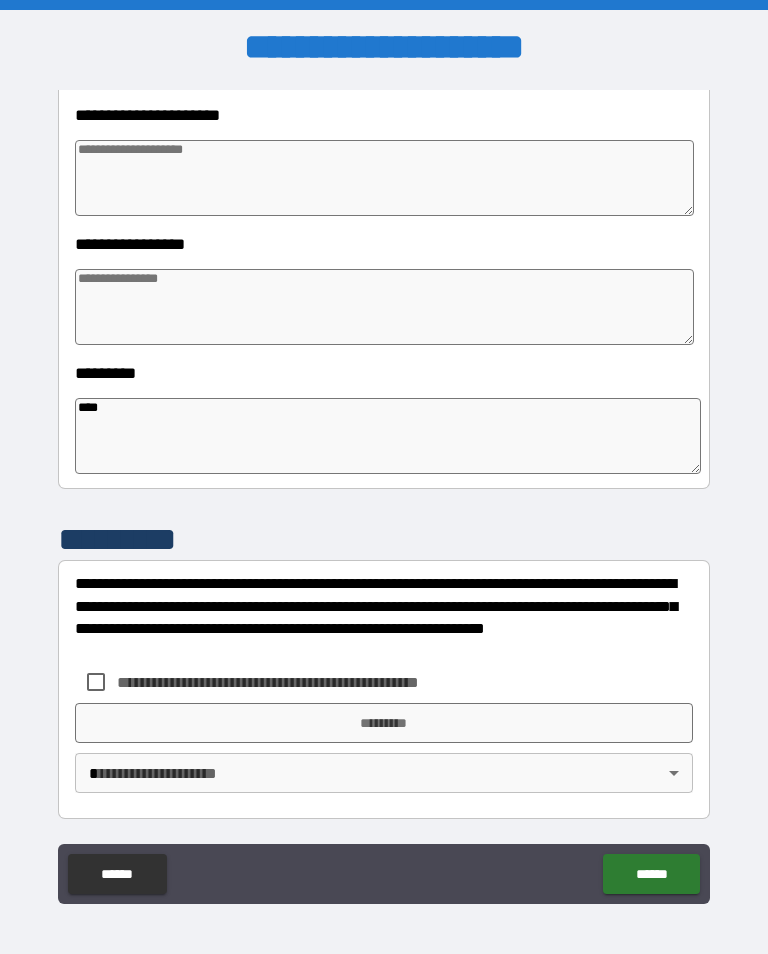 type on "*" 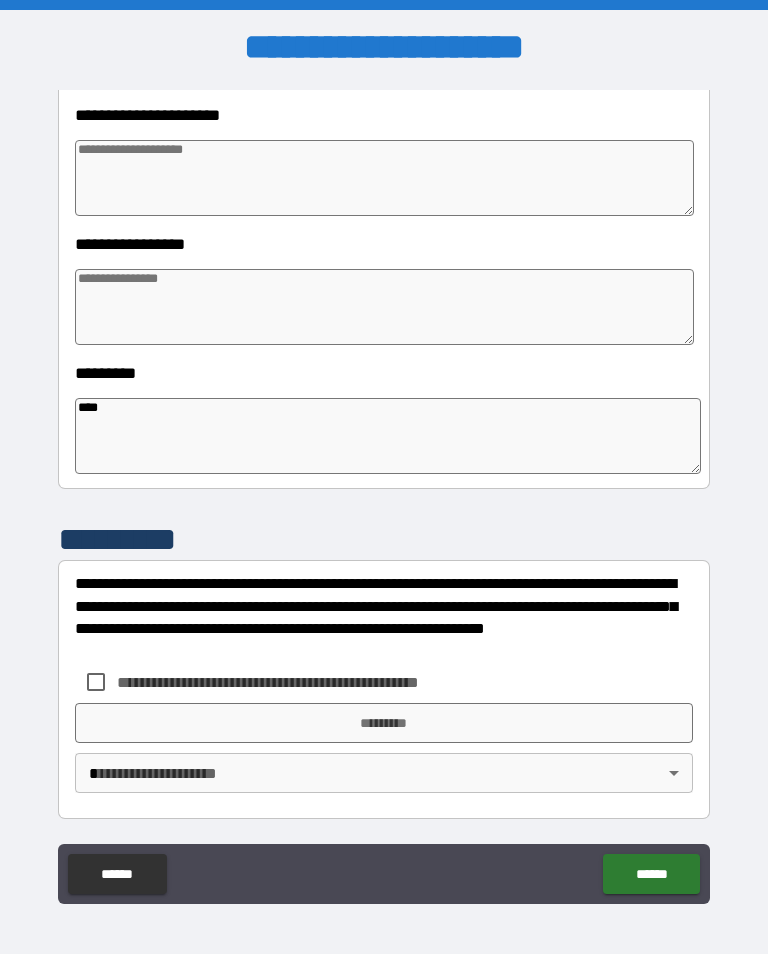 type on "*" 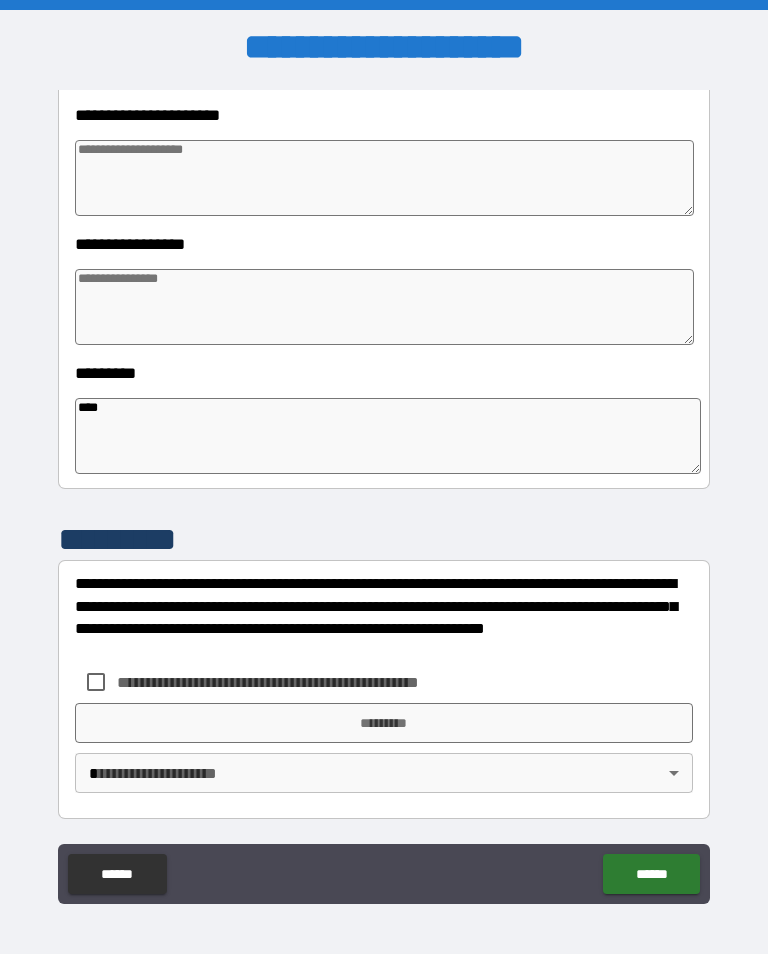 type on "*" 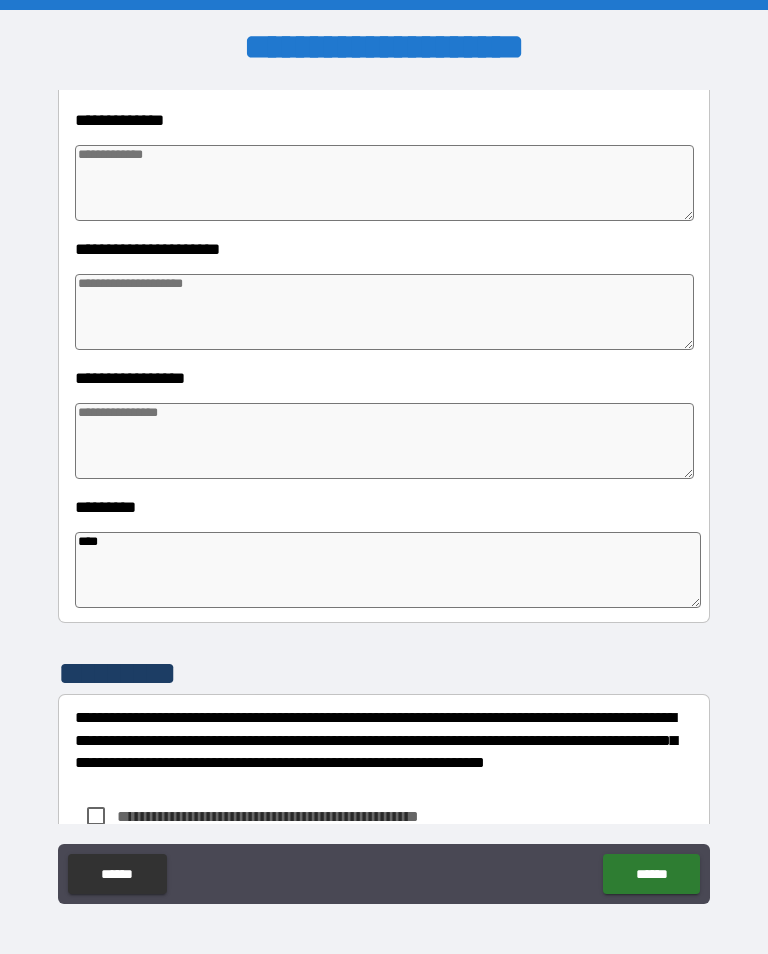 scroll, scrollTop: 333, scrollLeft: 0, axis: vertical 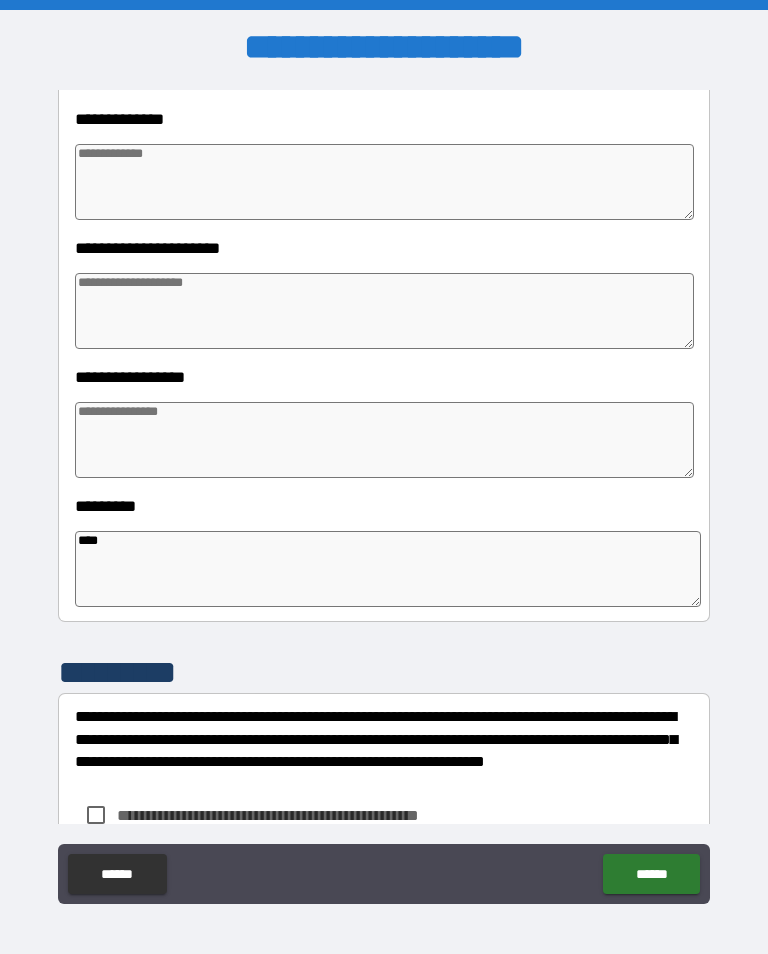 type on "****" 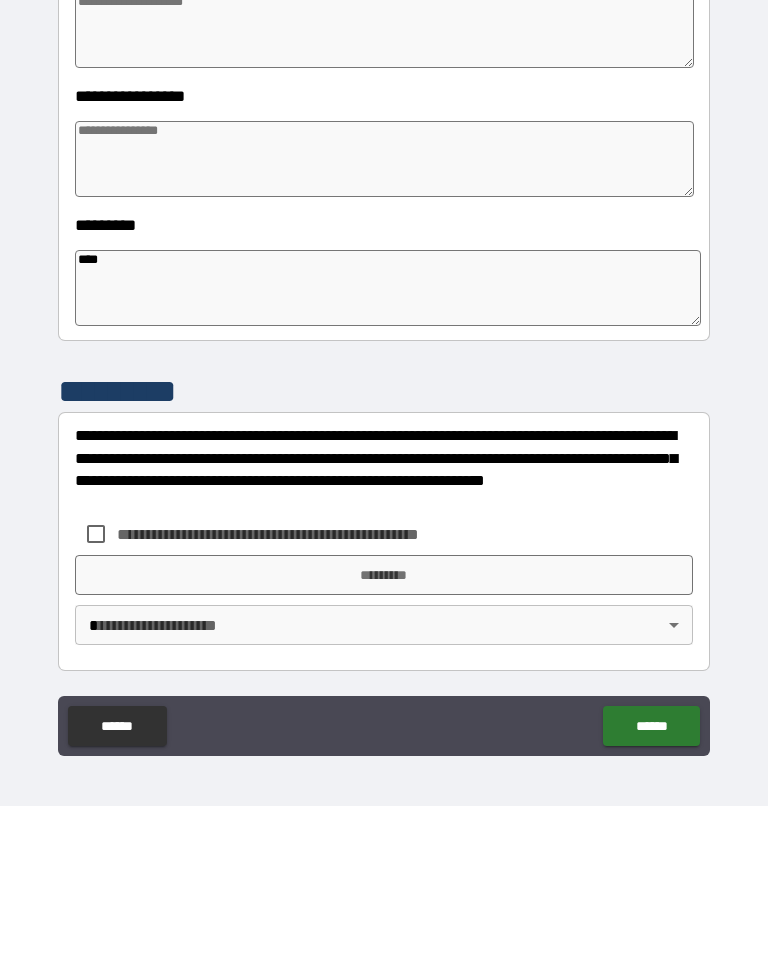 scroll, scrollTop: 466, scrollLeft: 0, axis: vertical 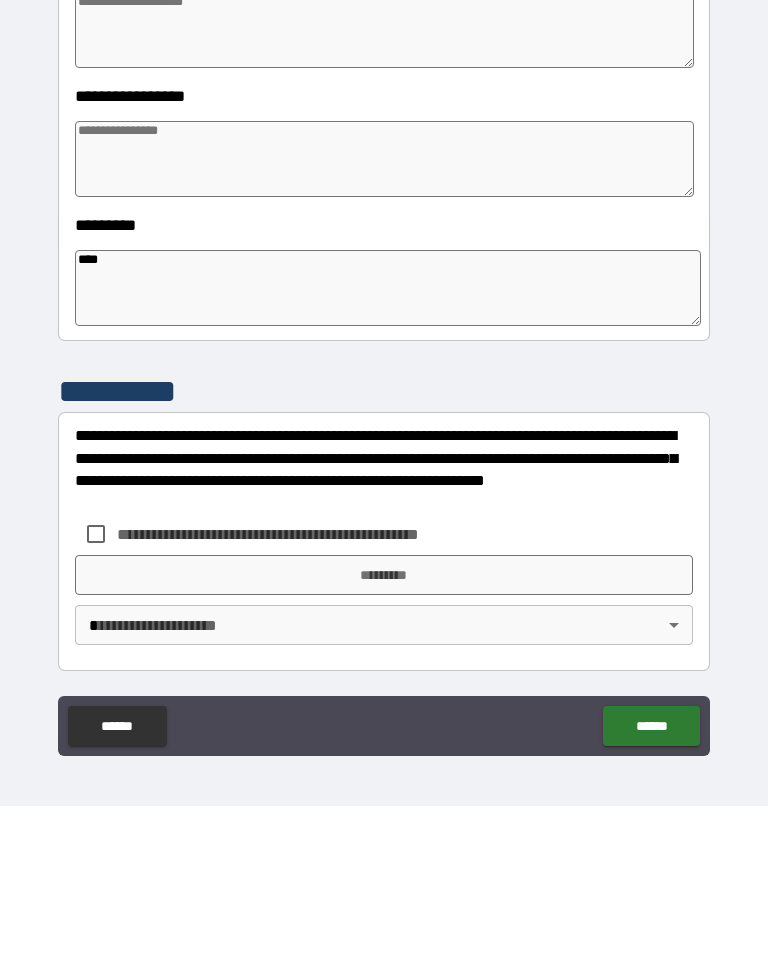 type on "*" 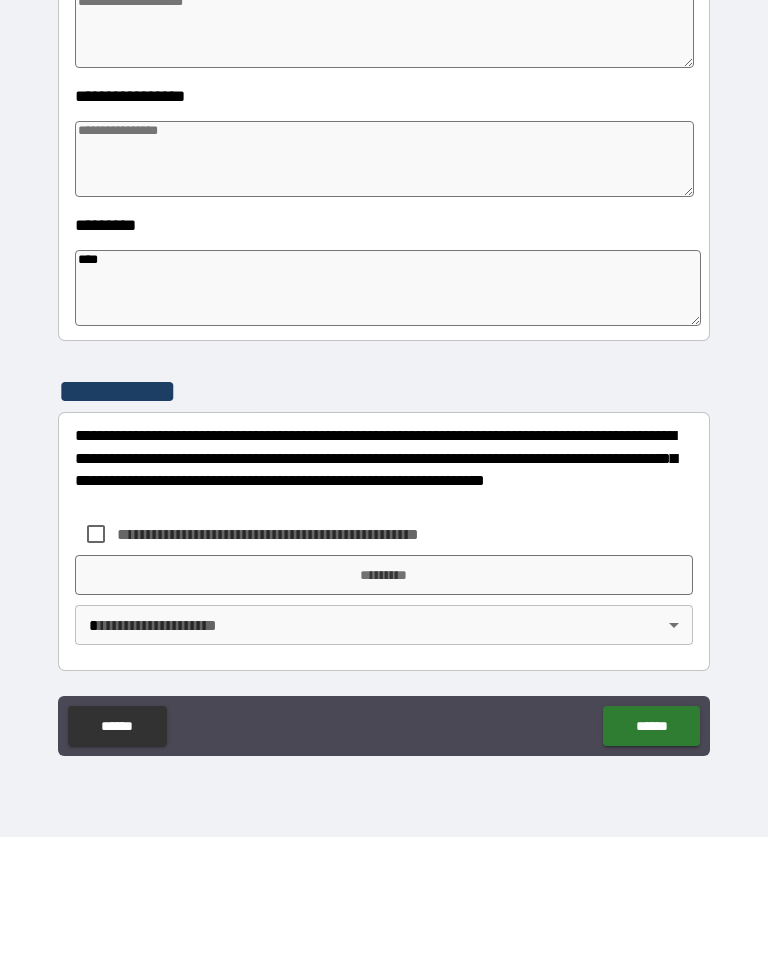 type on "*" 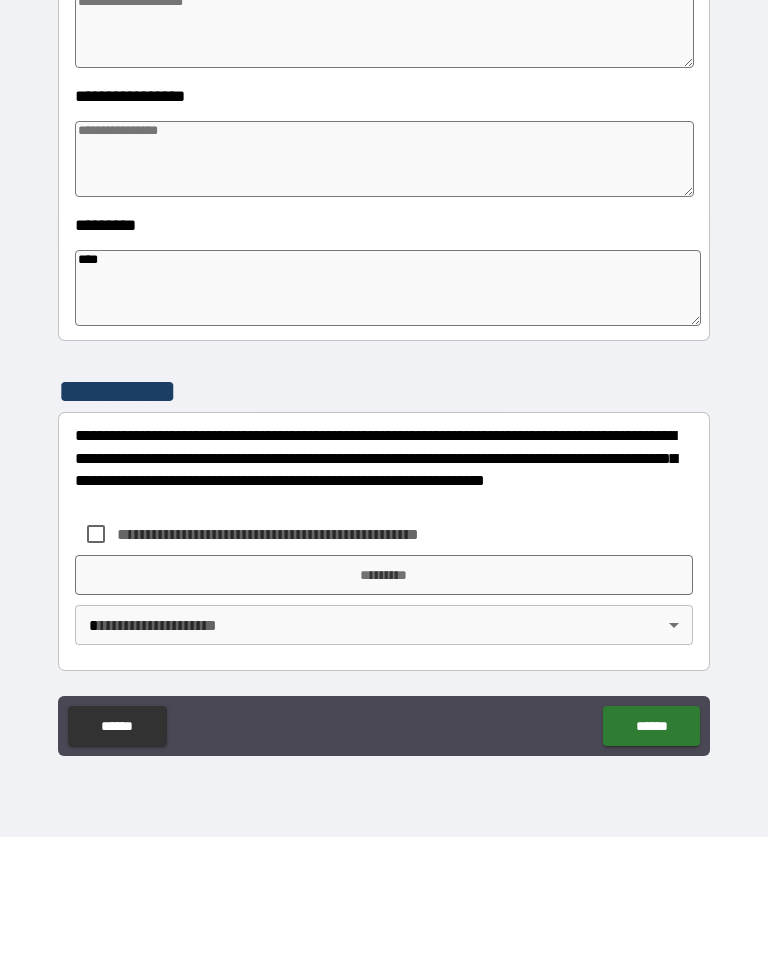 type on "*" 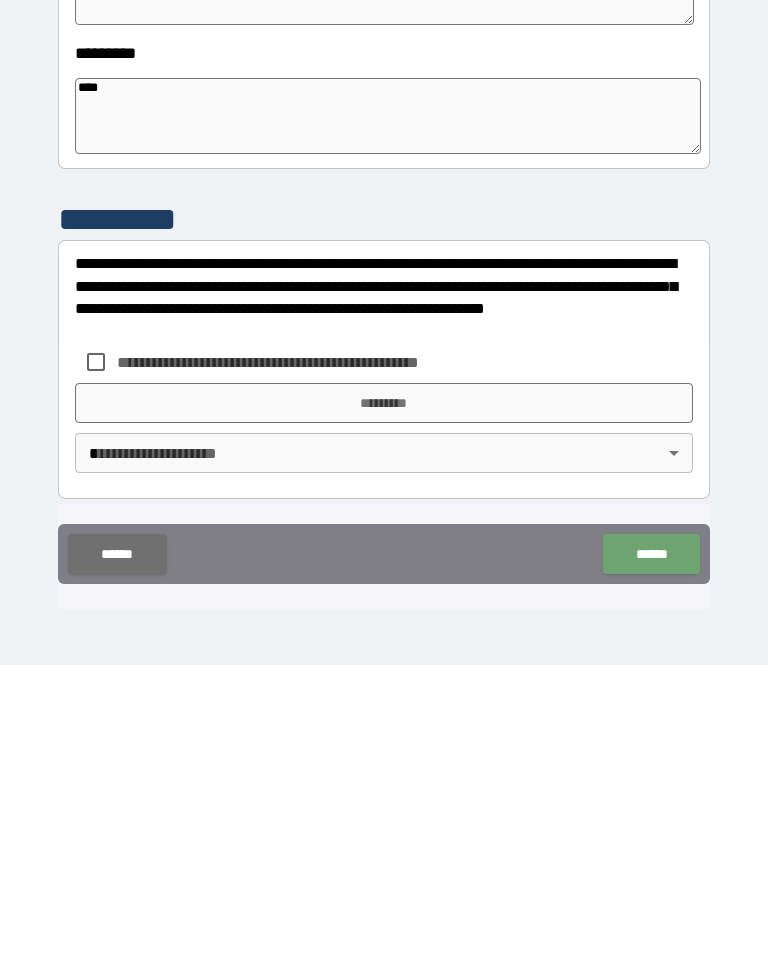 click on "******" at bounding box center [117, 843] 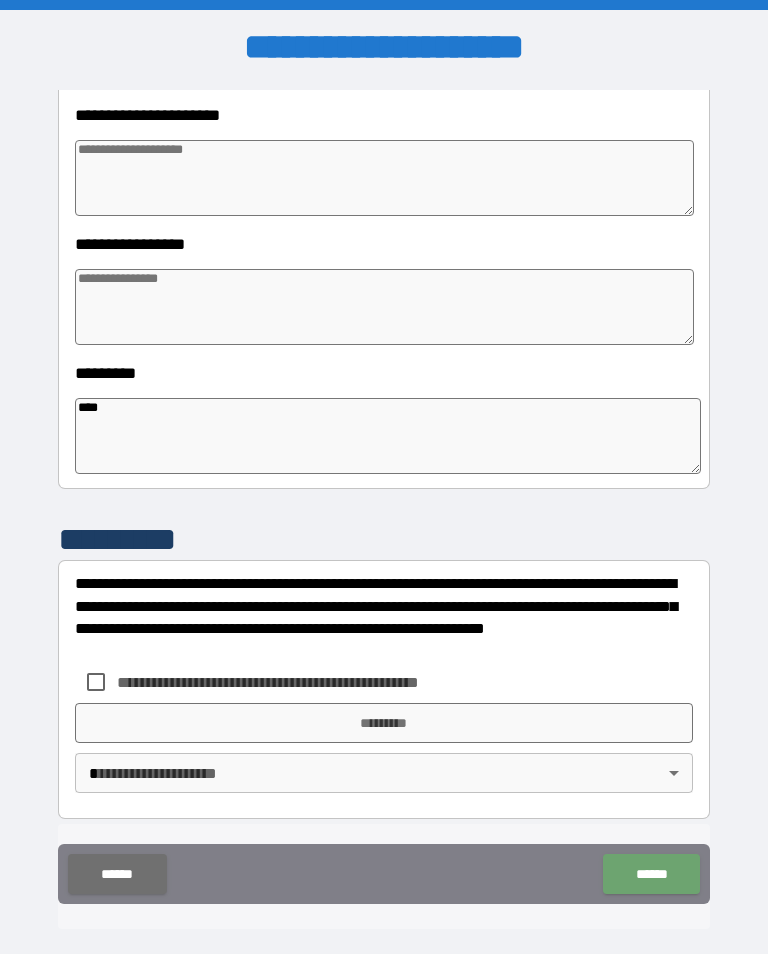 type on "*" 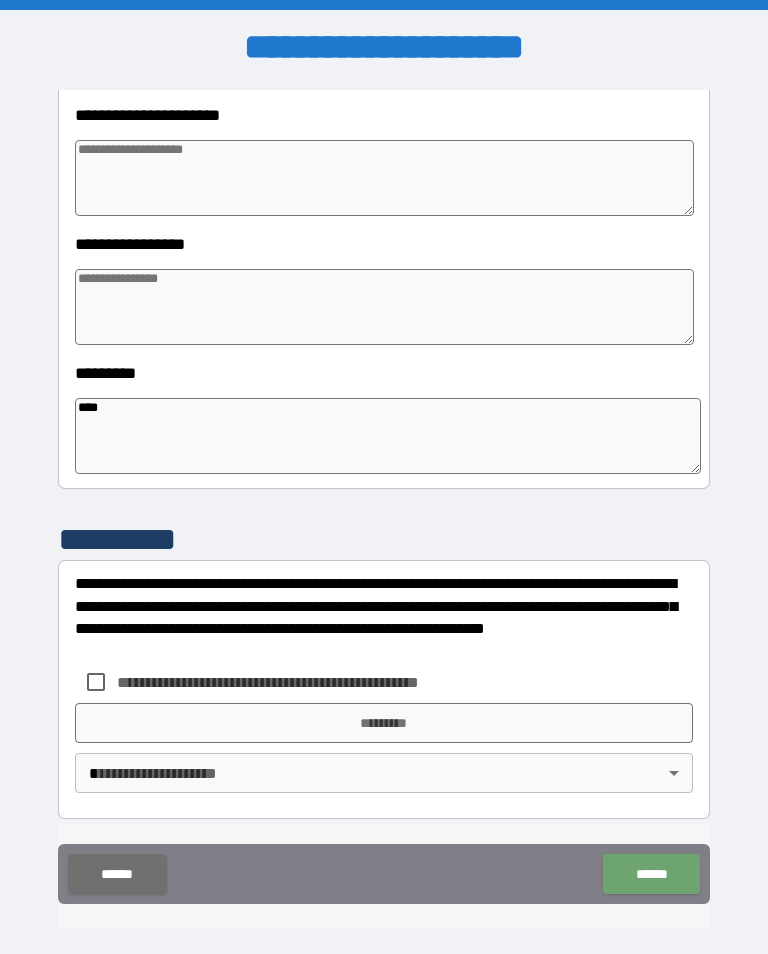 type on "*" 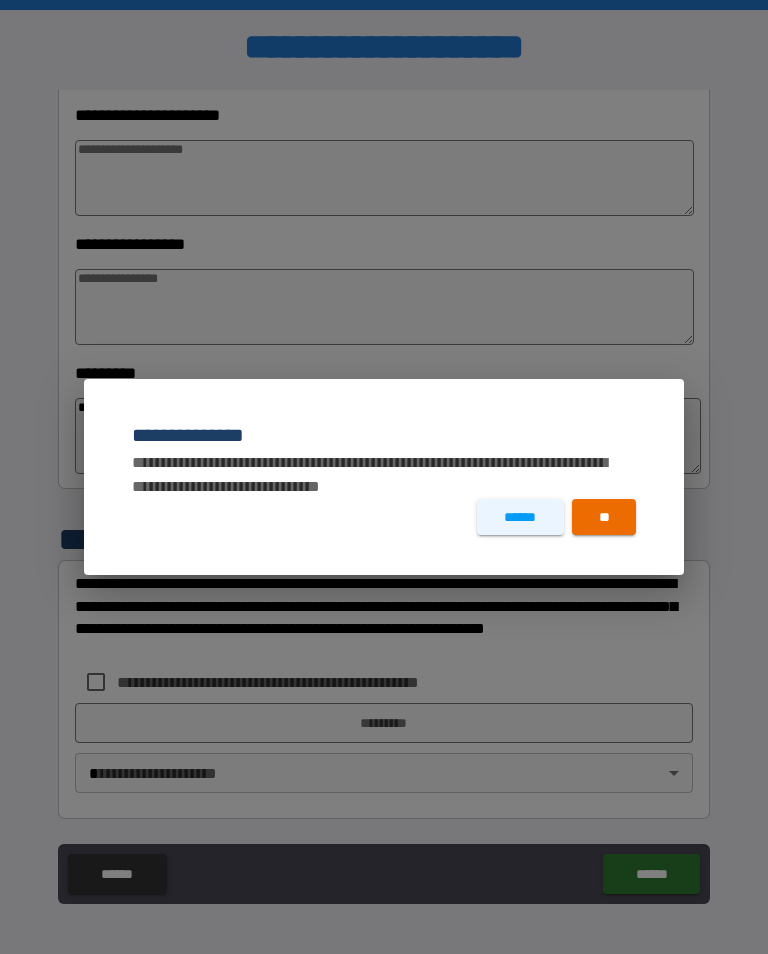 click on "**" at bounding box center [604, 517] 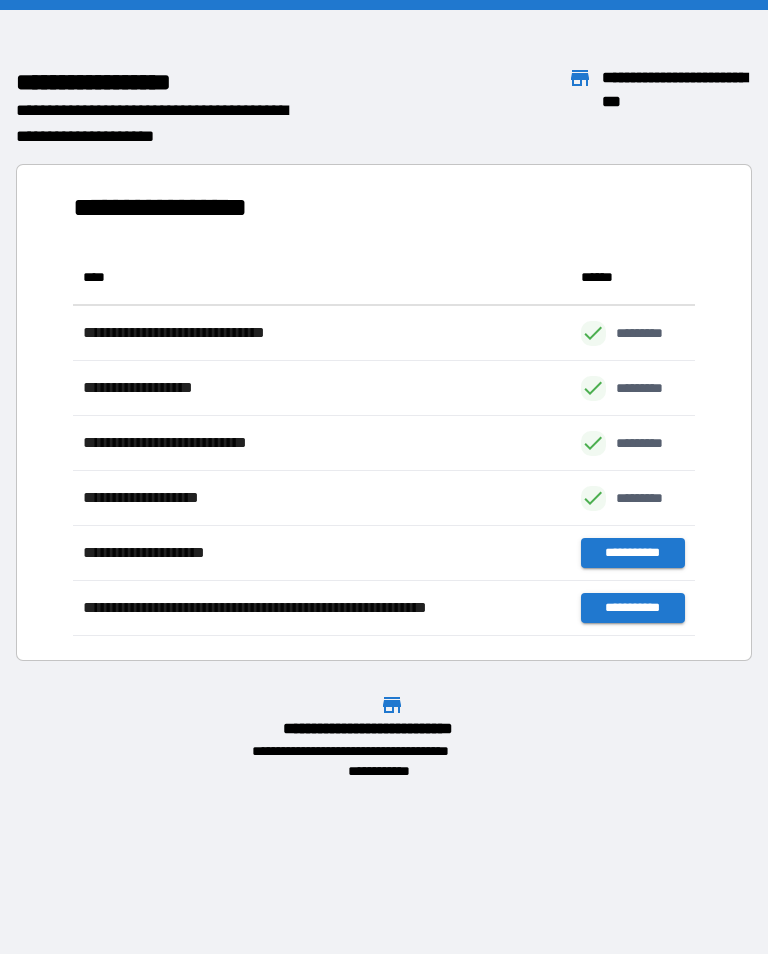 scroll, scrollTop: 1, scrollLeft: 1, axis: both 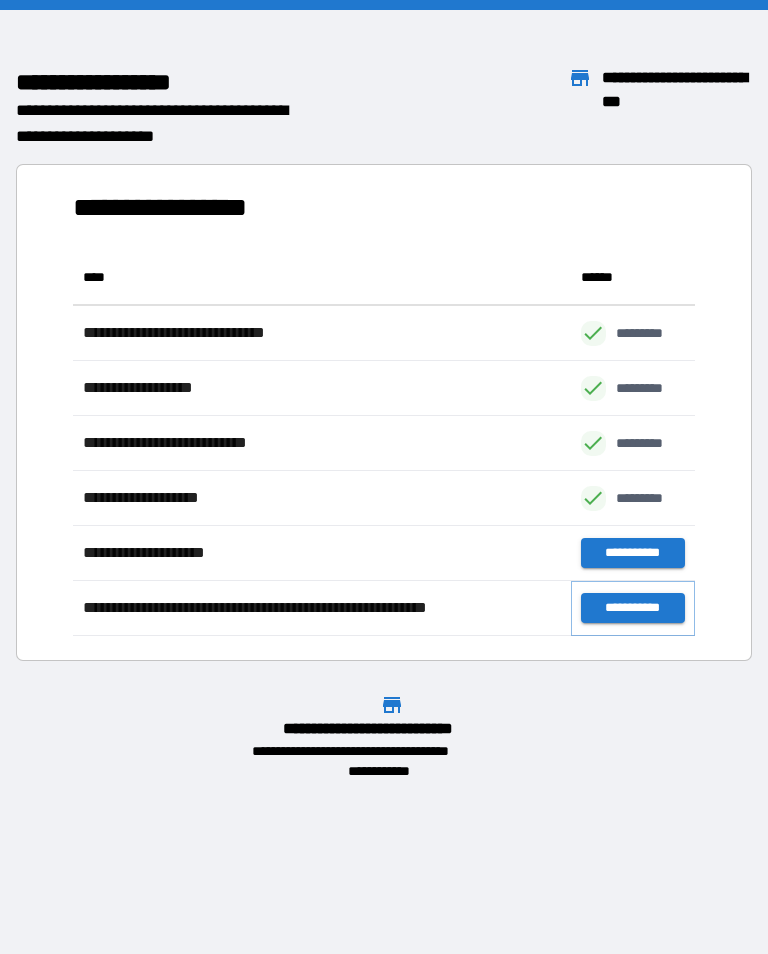 click on "**********" at bounding box center [633, 608] 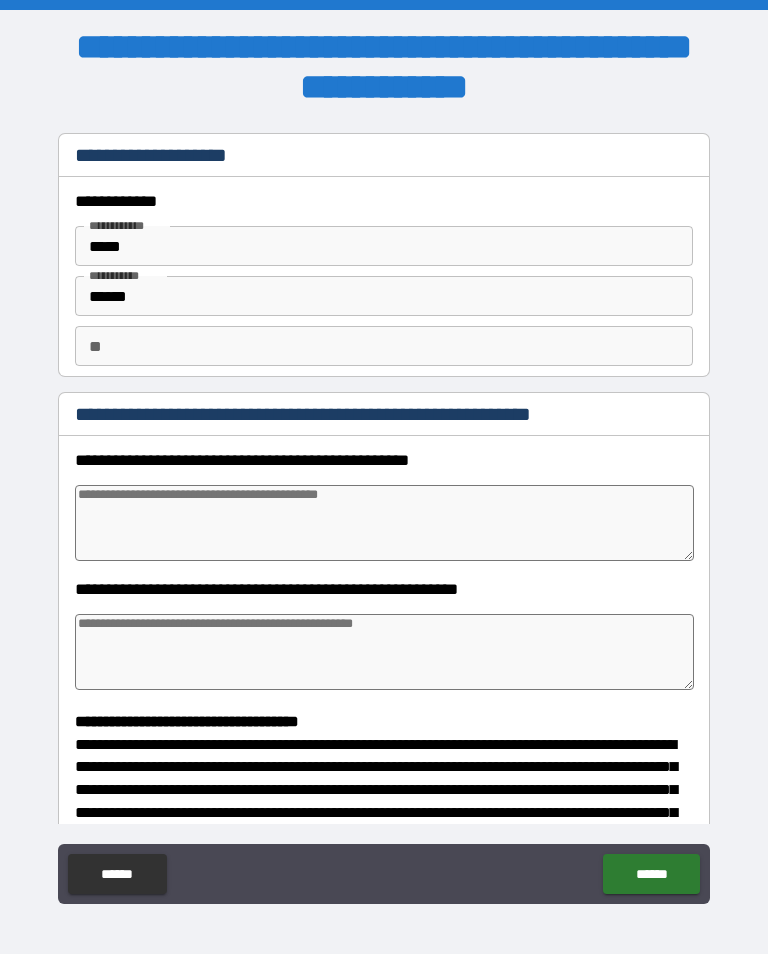 type on "*" 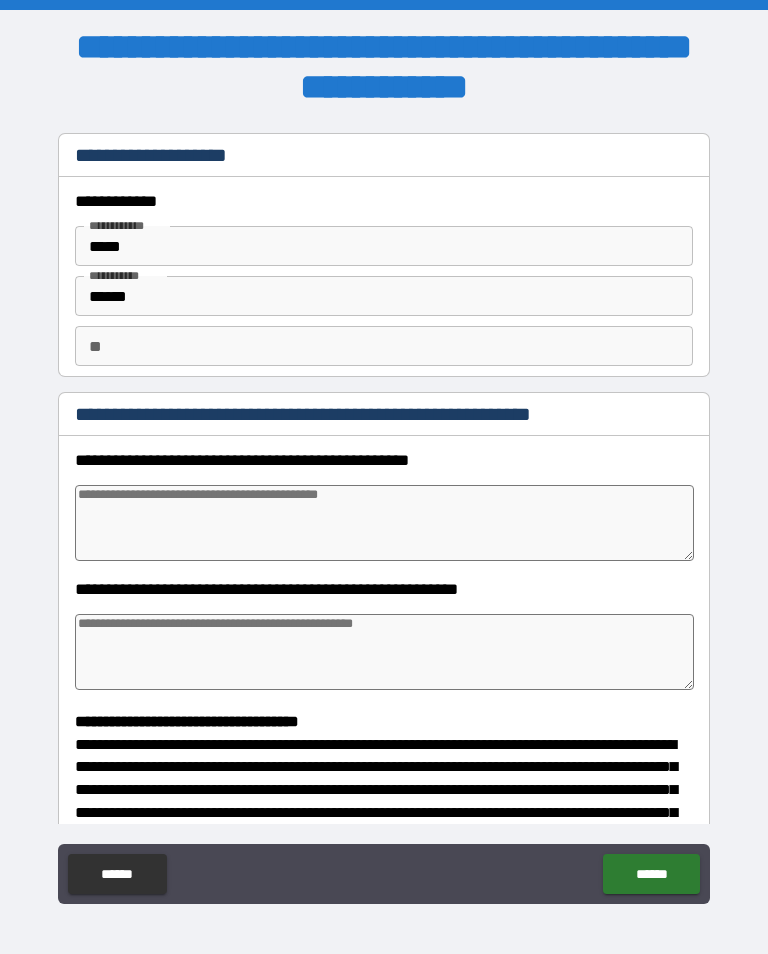 type on "*" 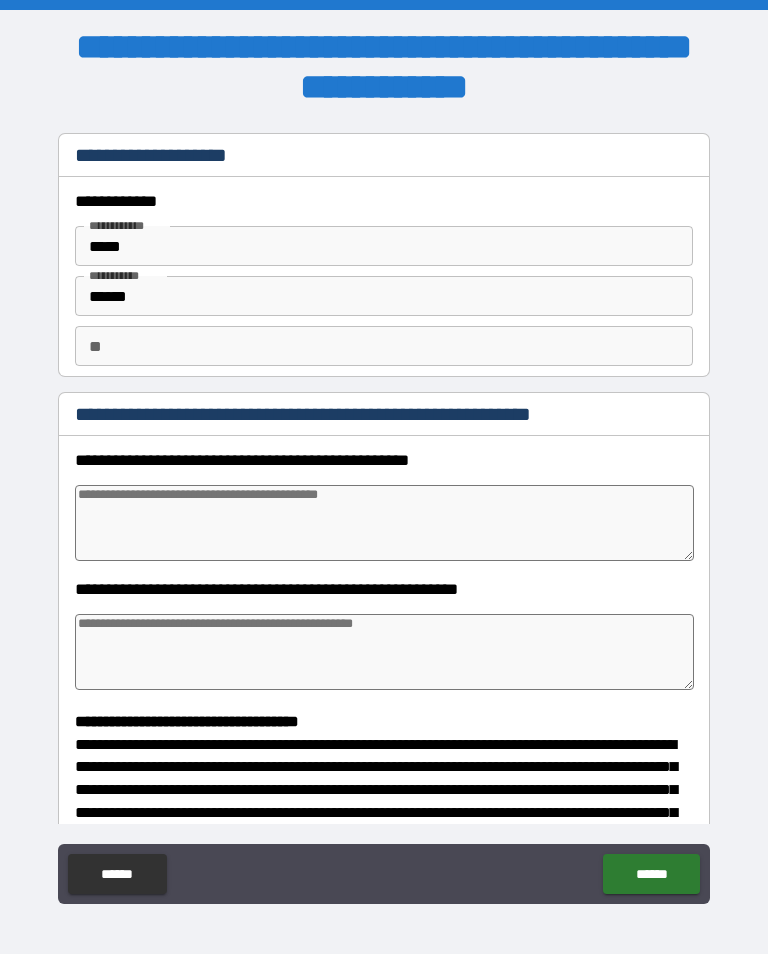 scroll, scrollTop: 0, scrollLeft: 0, axis: both 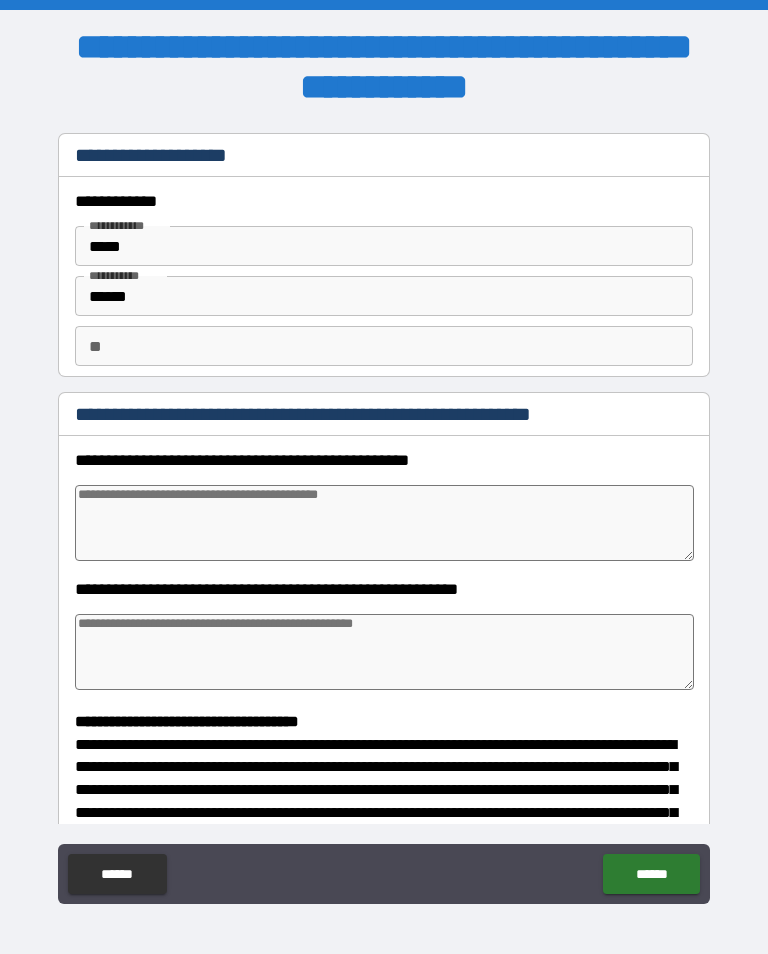 click on "** **" at bounding box center (384, 346) 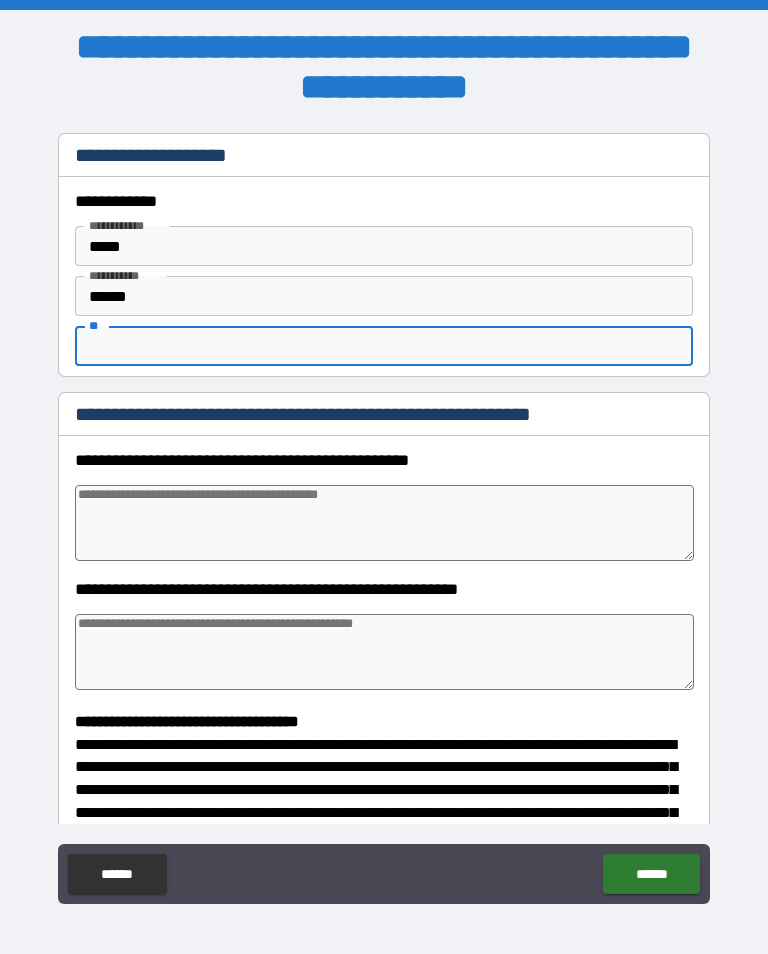 type on "*" 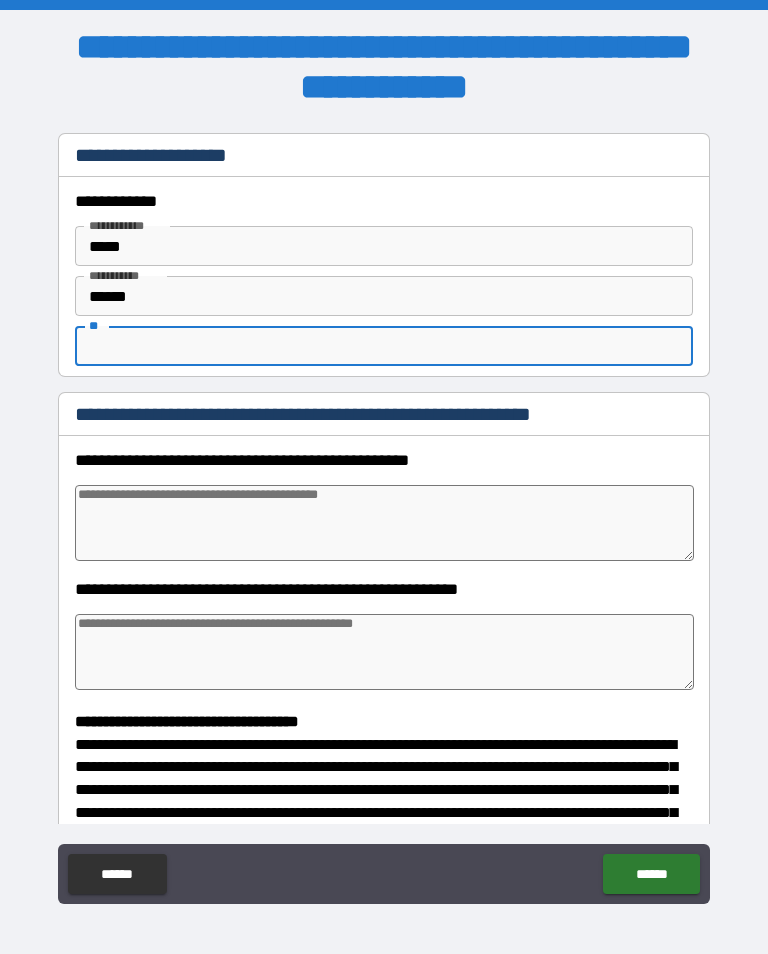 type on "*" 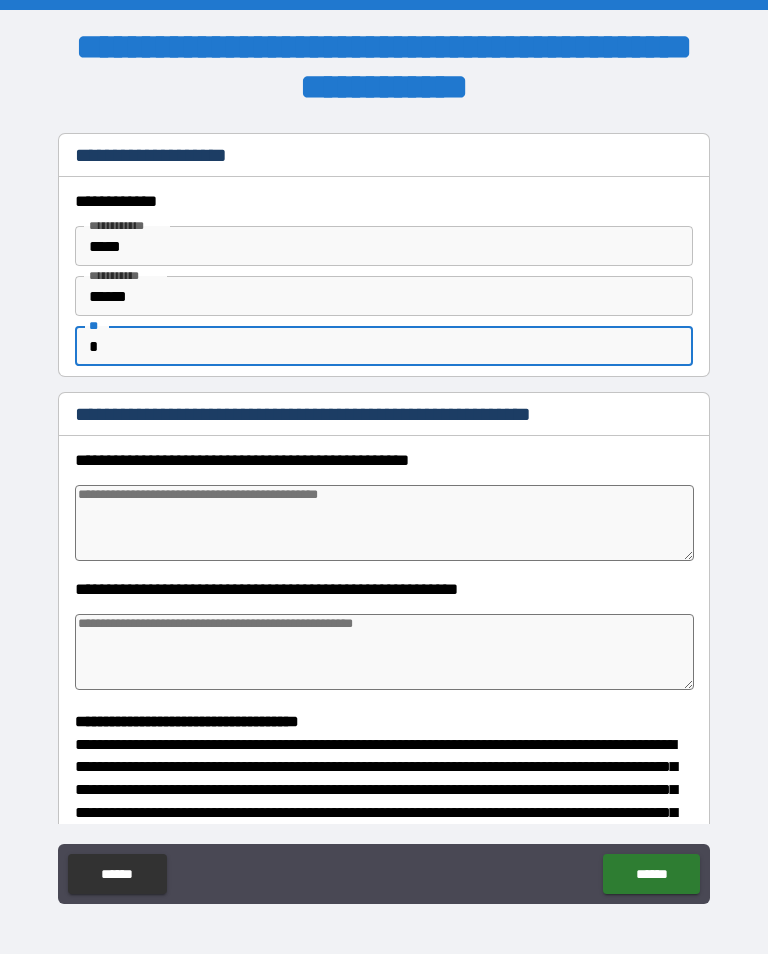 type on "**" 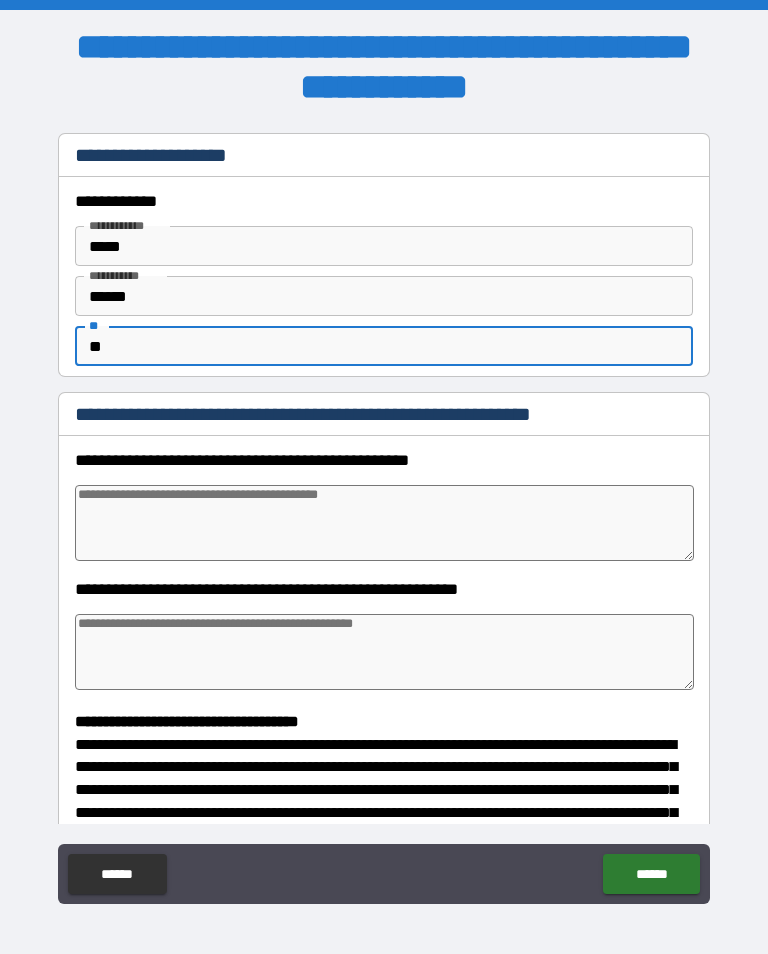 type on "*" 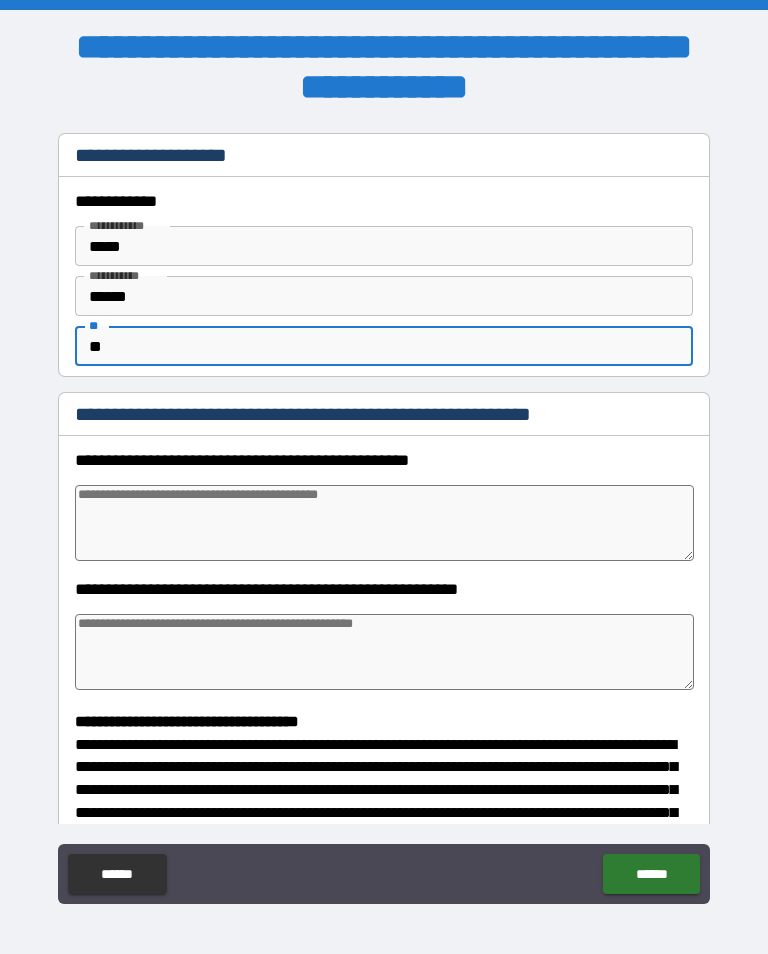 type on "*" 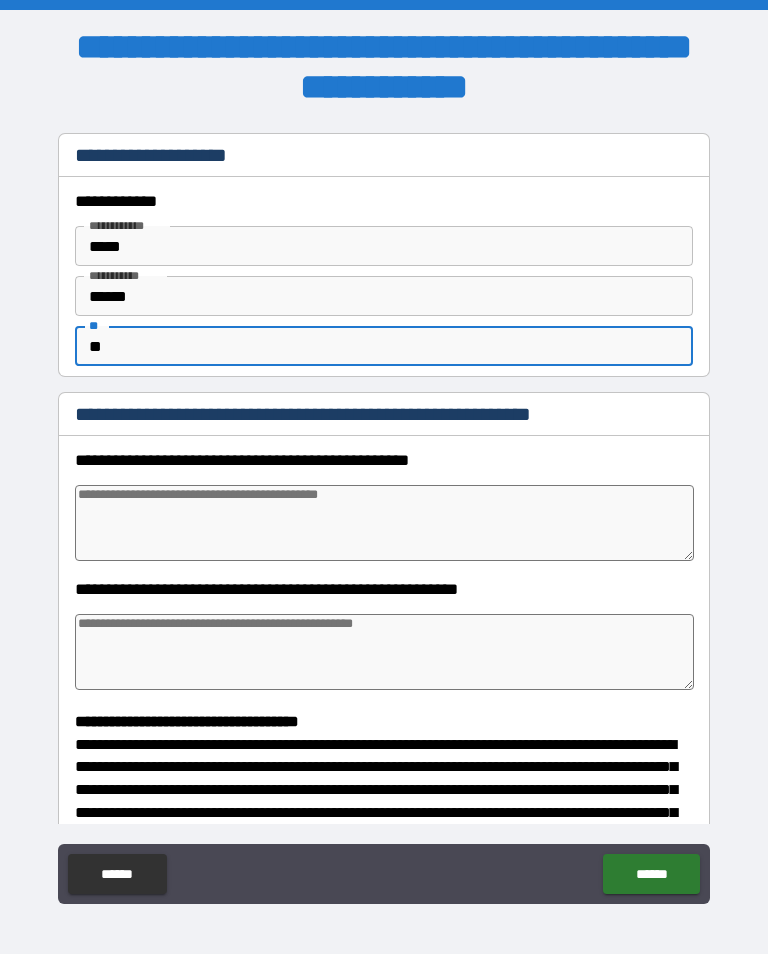 type on "*" 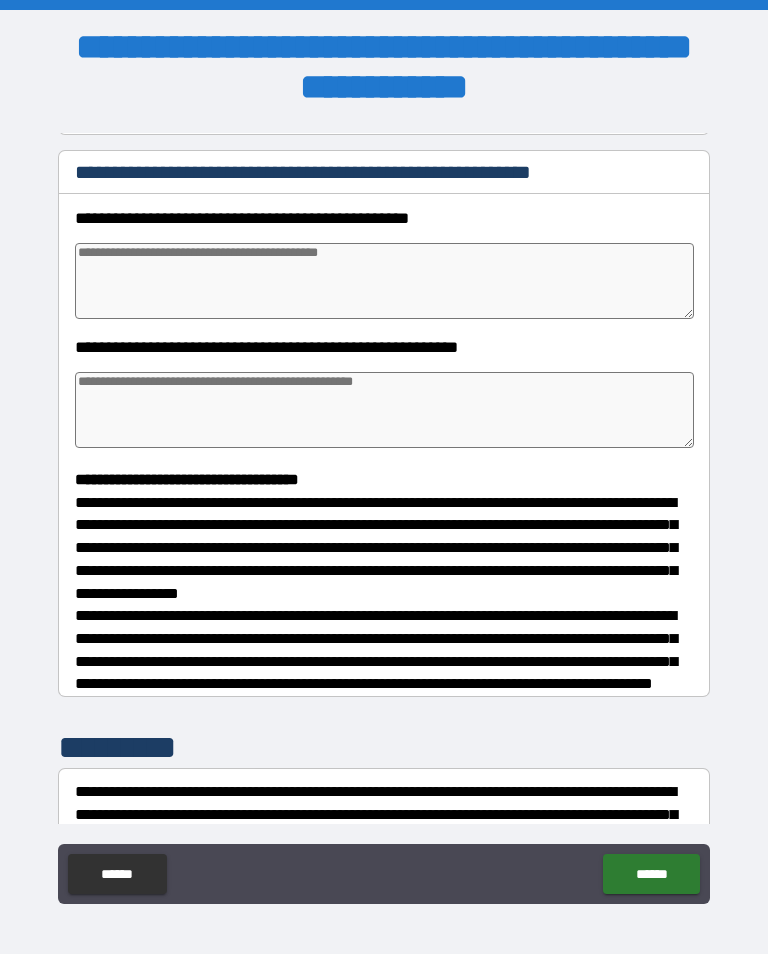 scroll, scrollTop: 242, scrollLeft: 0, axis: vertical 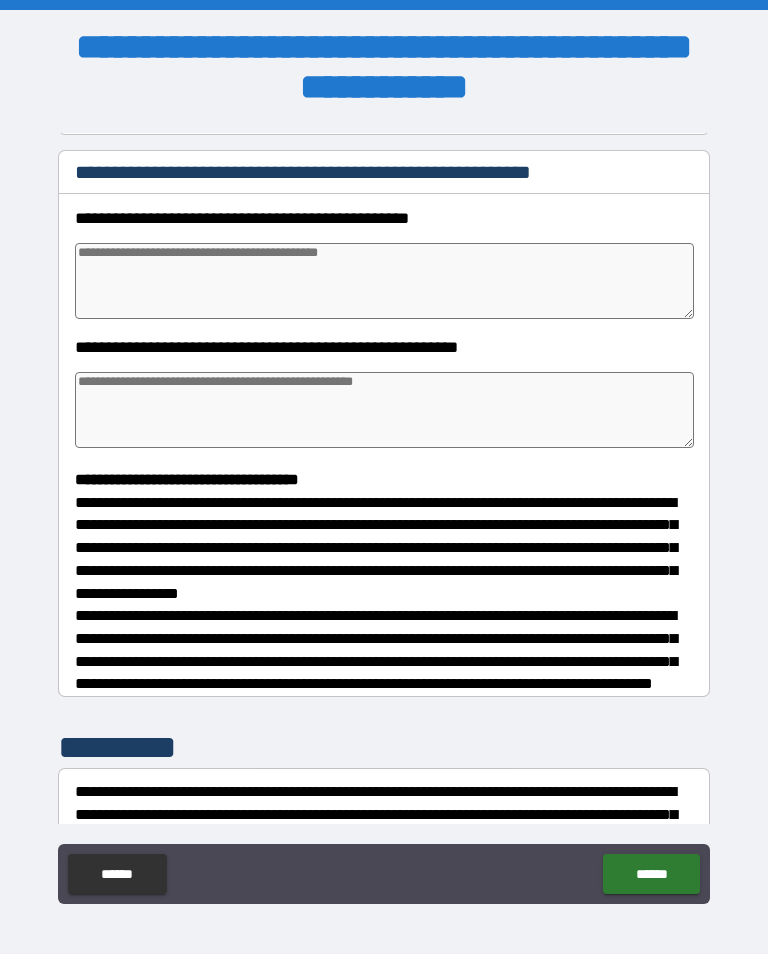 click at bounding box center (384, 281) 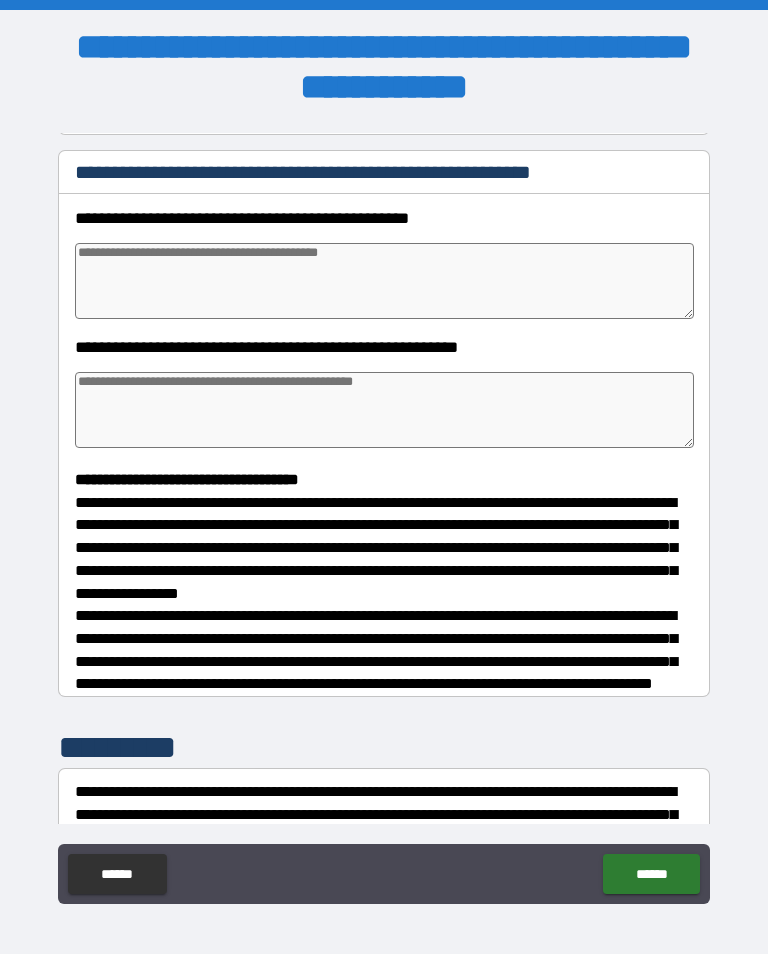 type on "*" 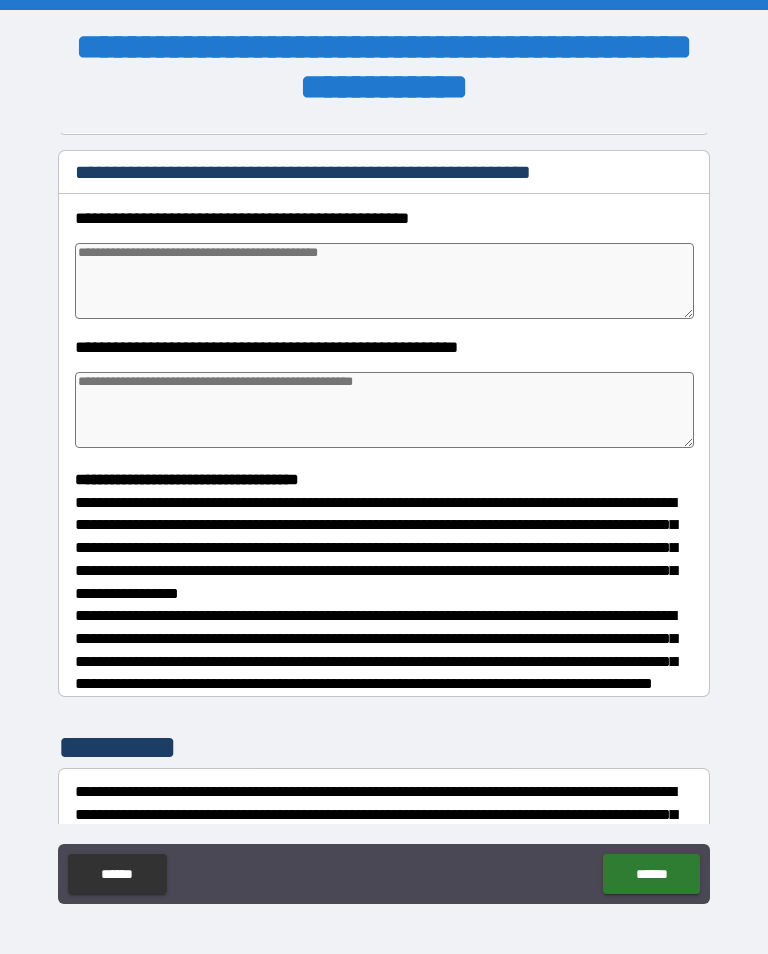 type on "*" 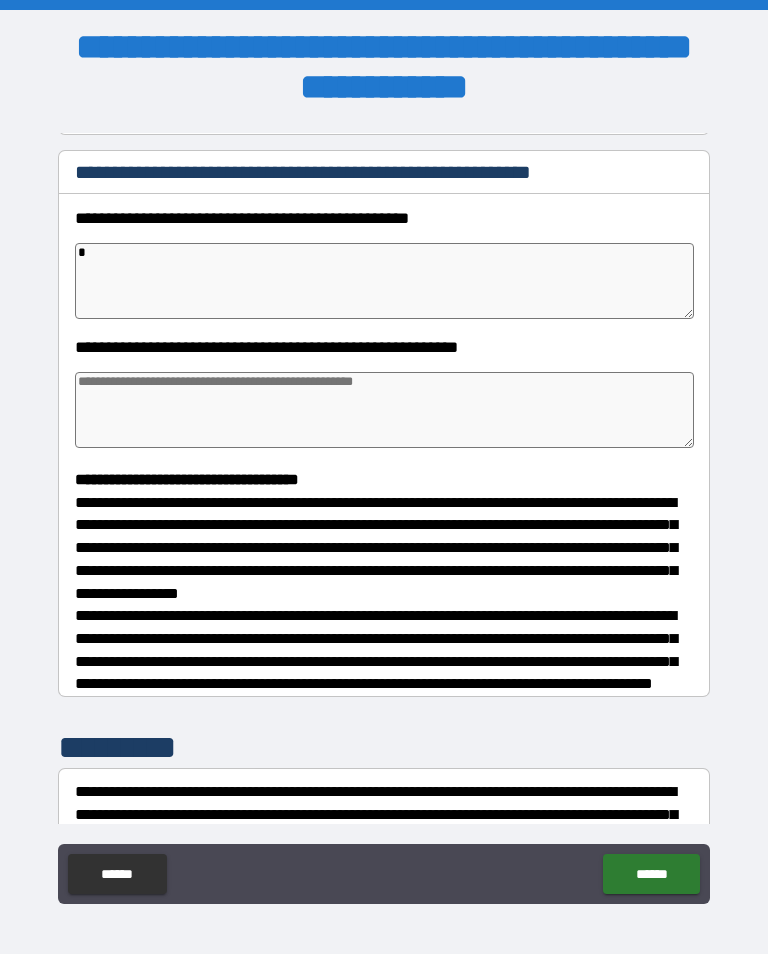 type on "**" 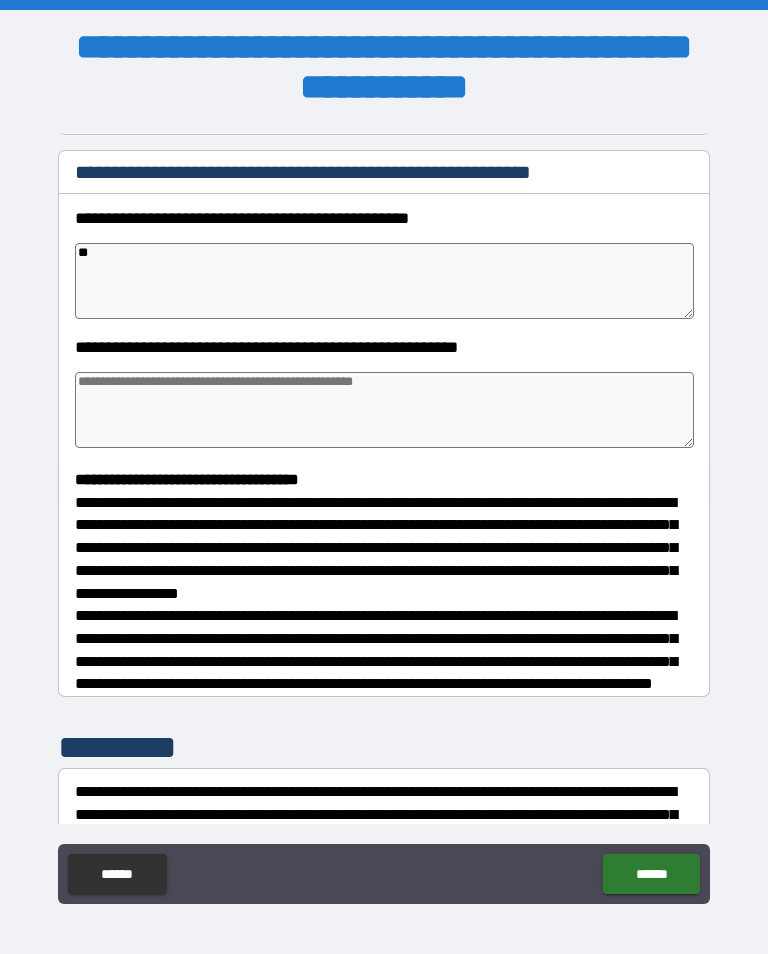 type on "*" 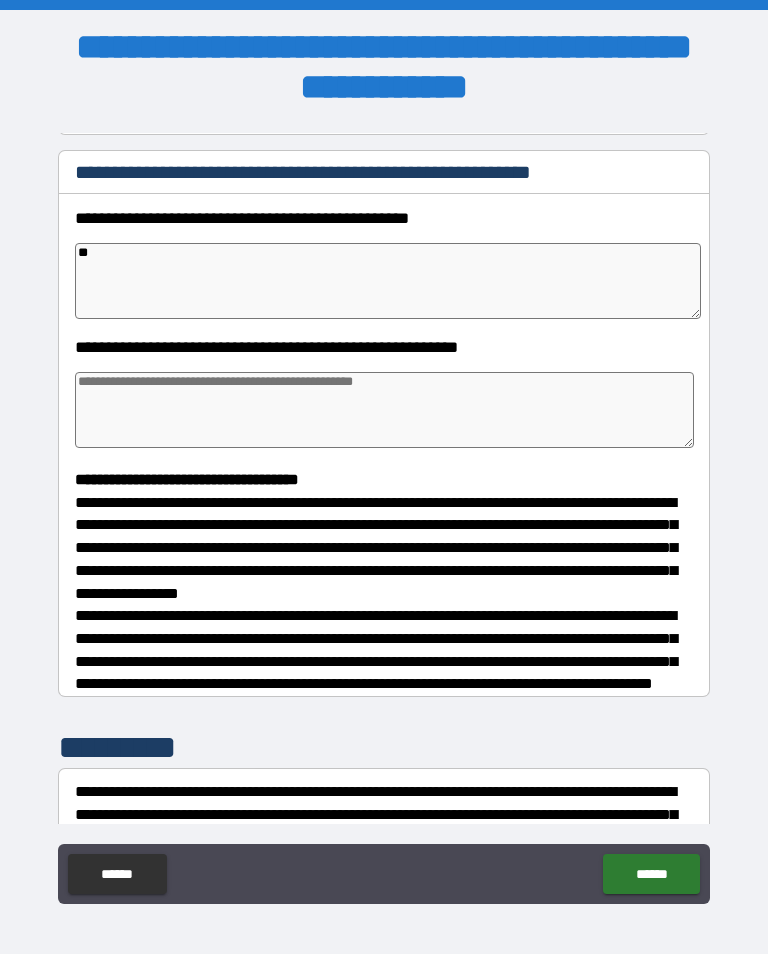 type on "*" 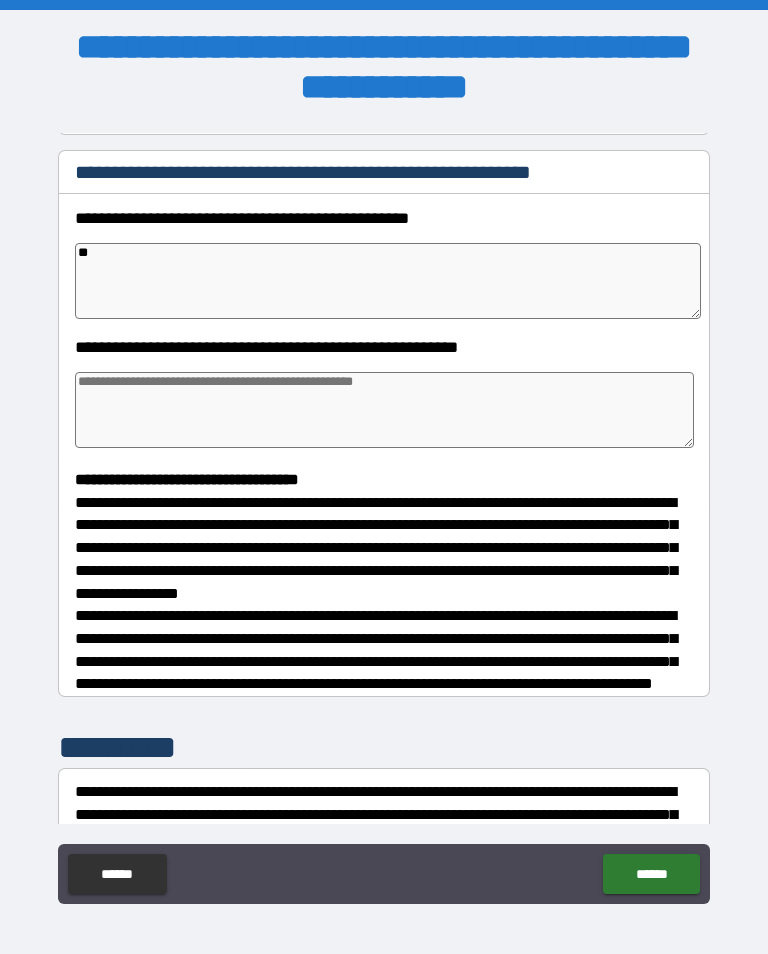type on "*" 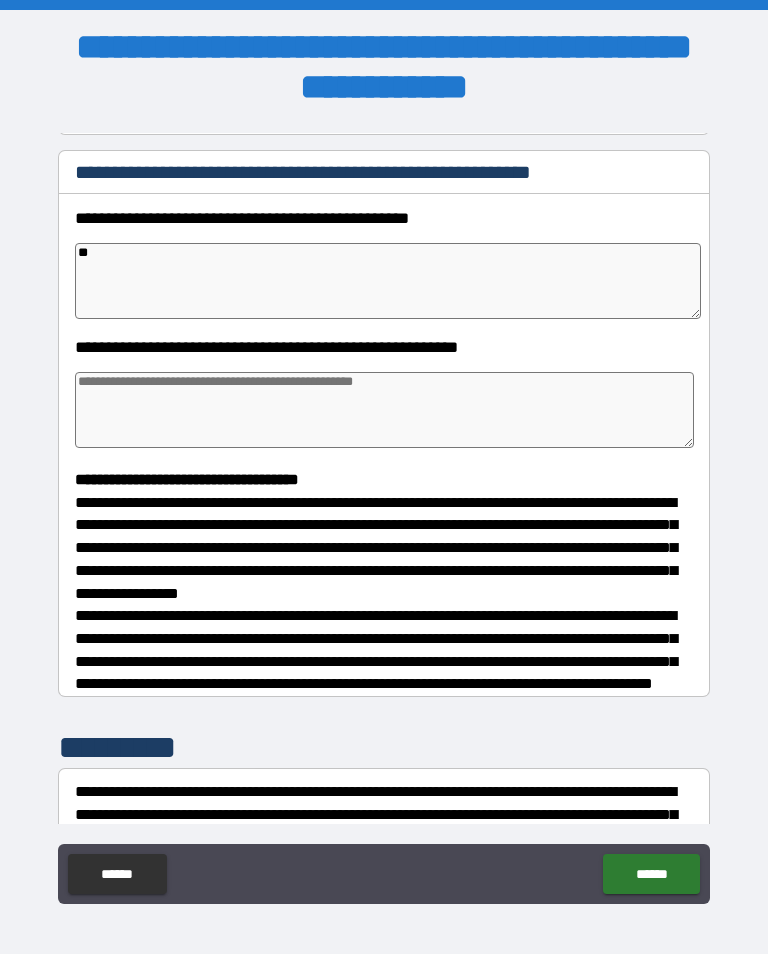 type on "***" 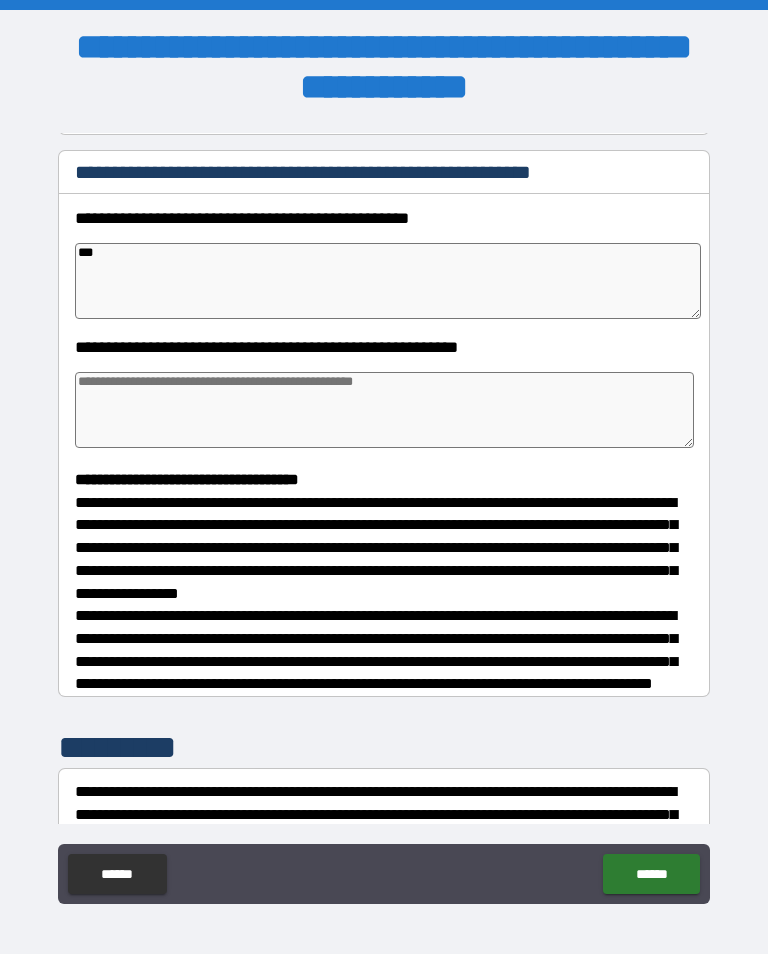 type on "*" 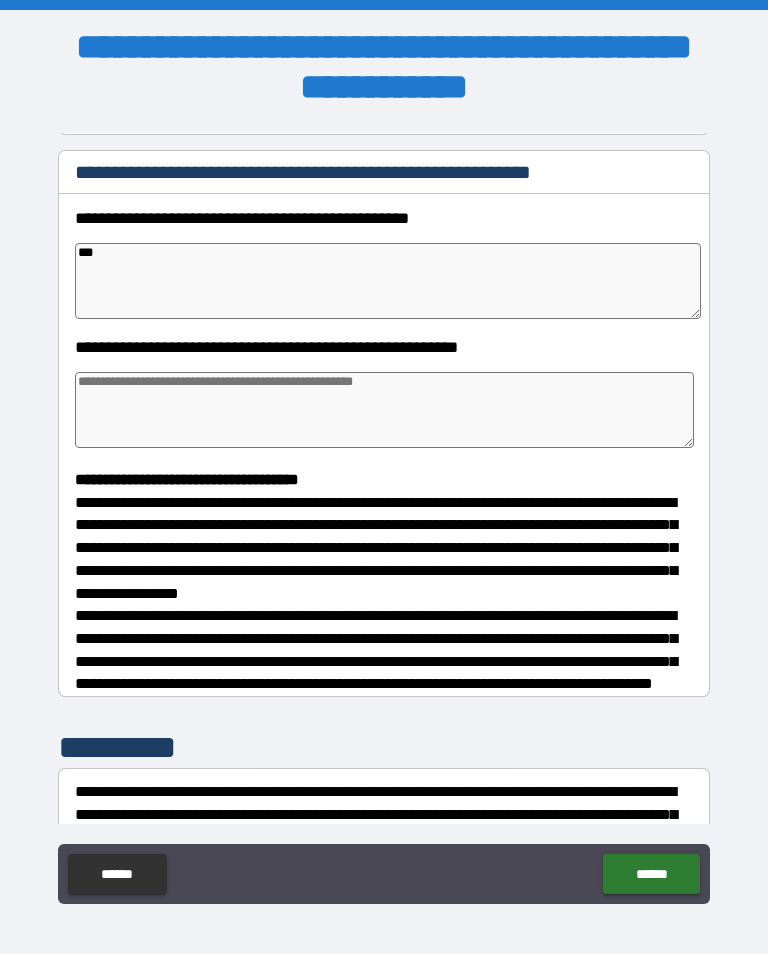 type on "*" 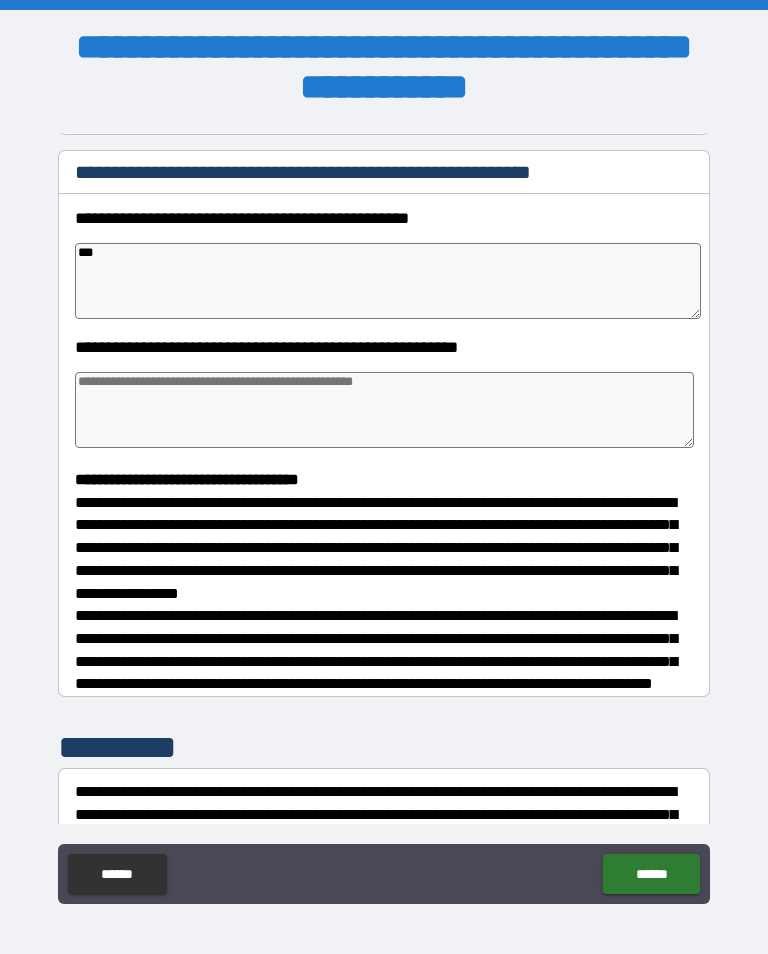 type on "*" 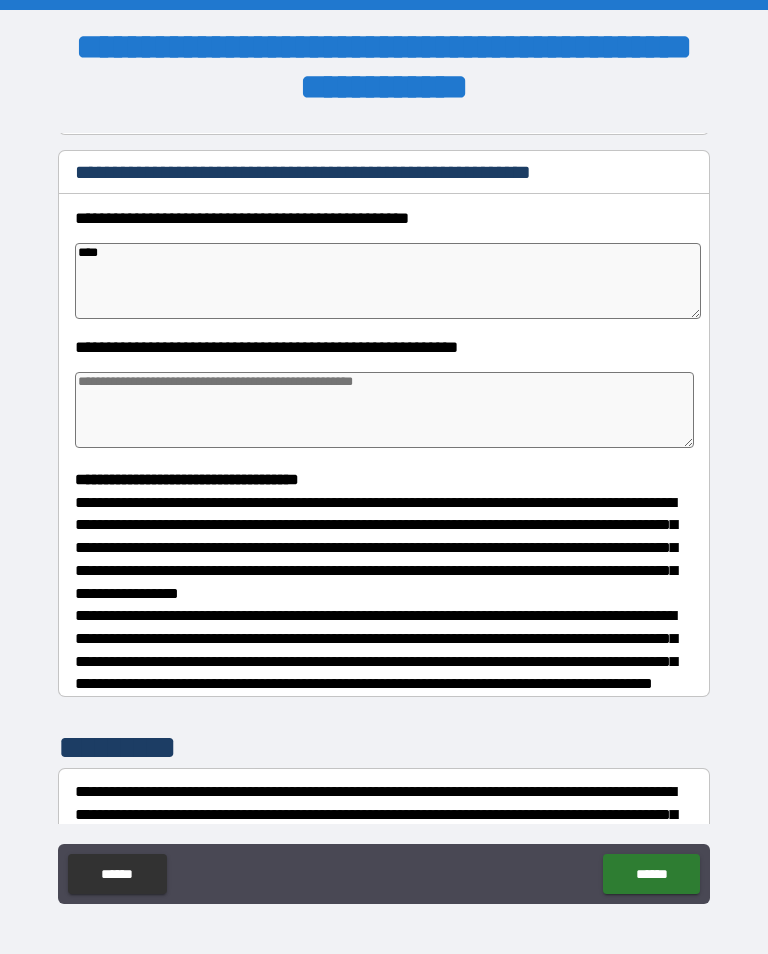 type on "*" 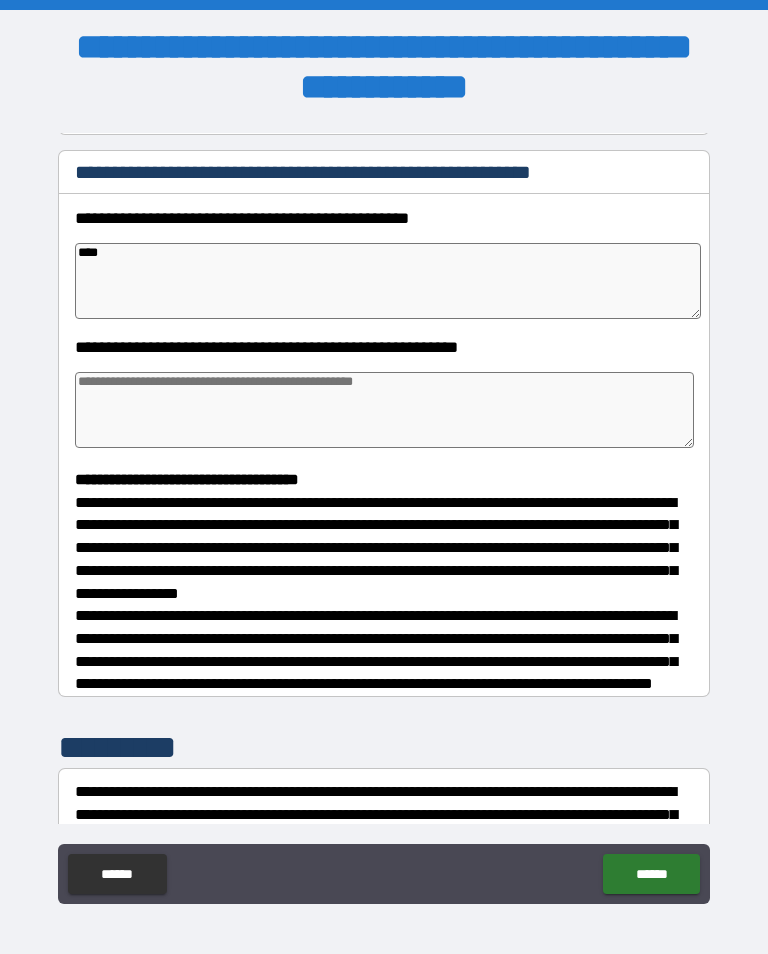 type on "*****" 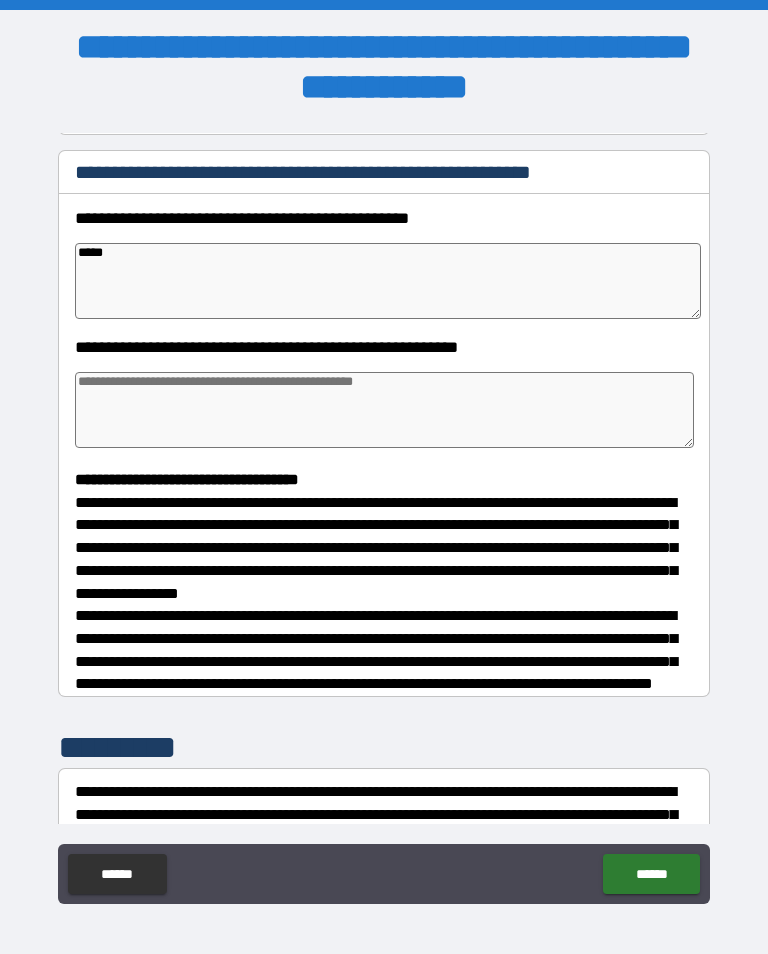 type on "*" 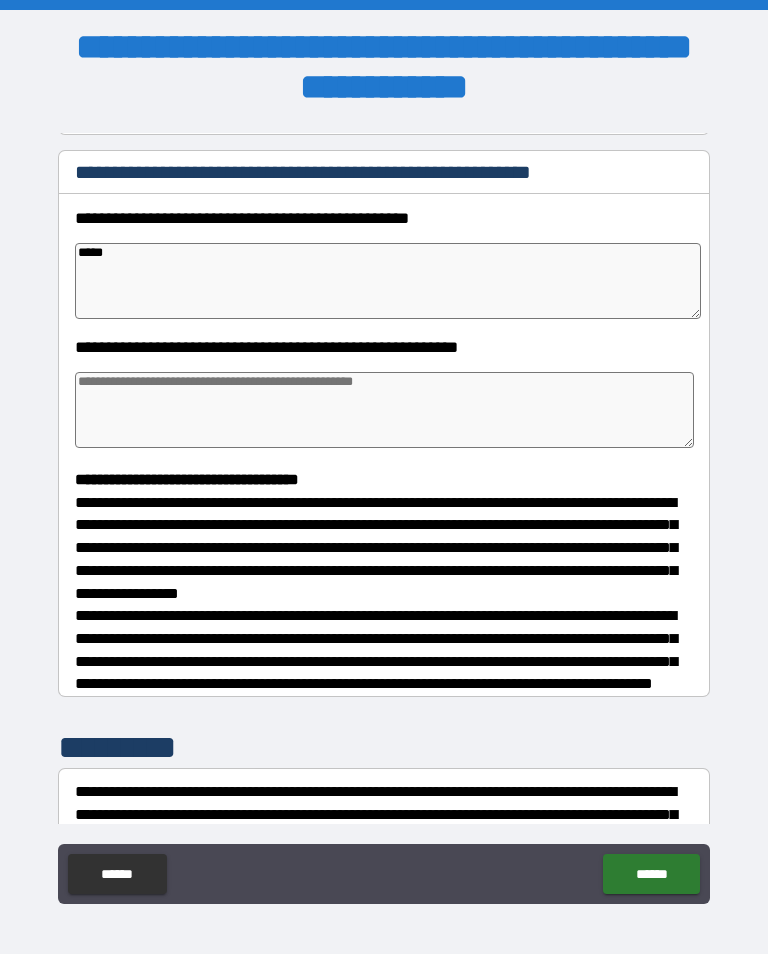 type on "*" 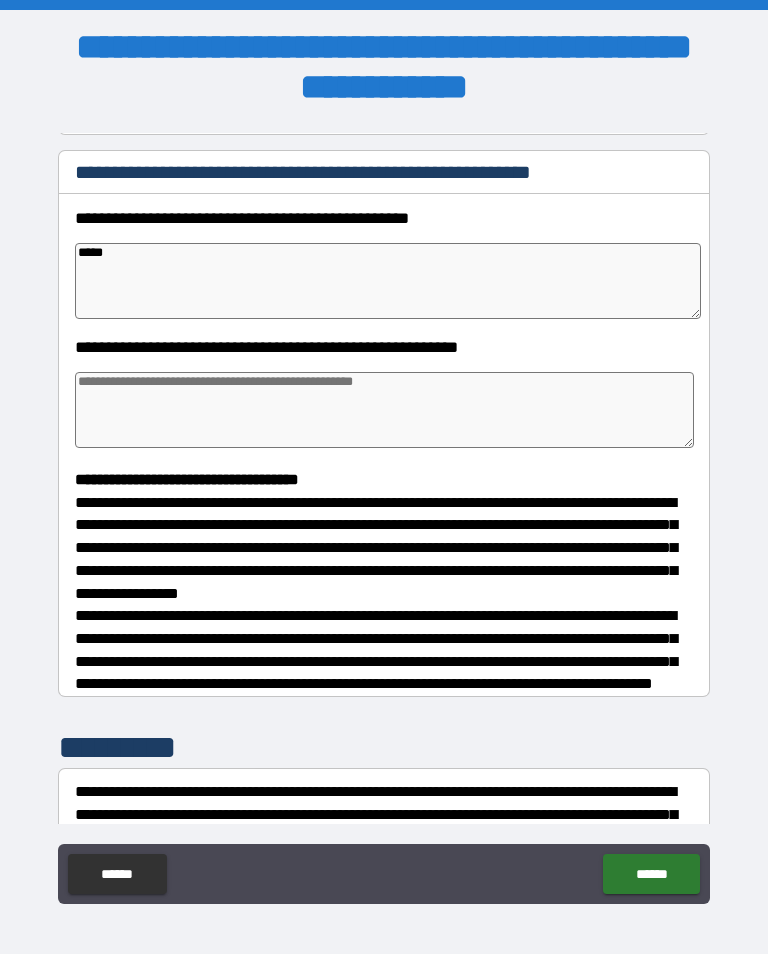 type on "*" 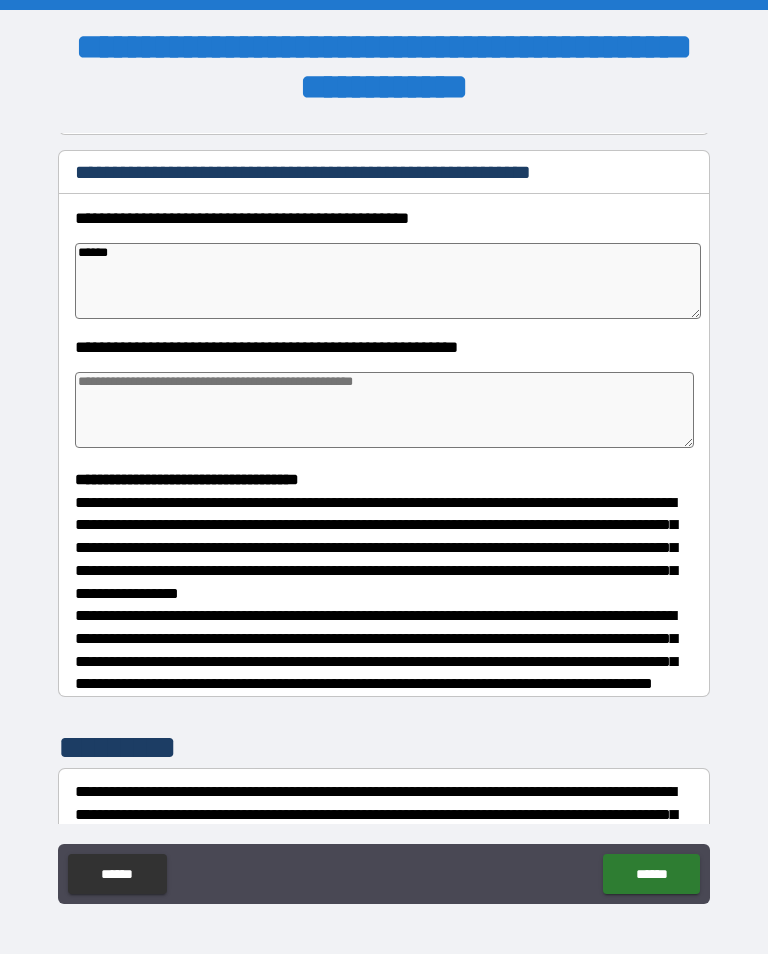 type on "*" 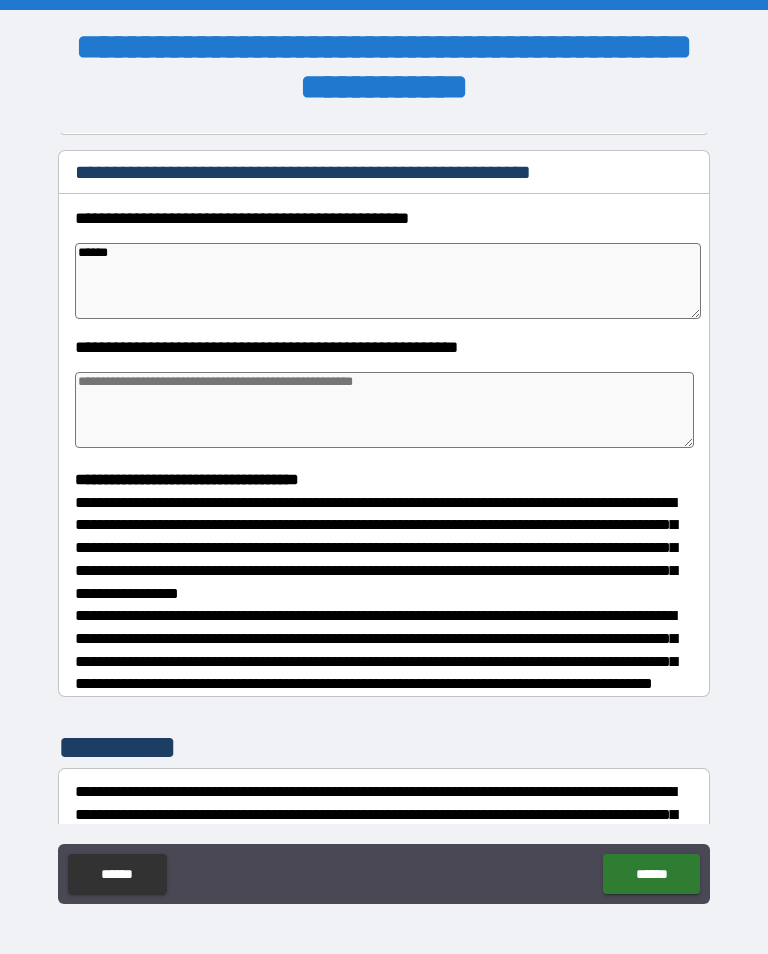 type on "*" 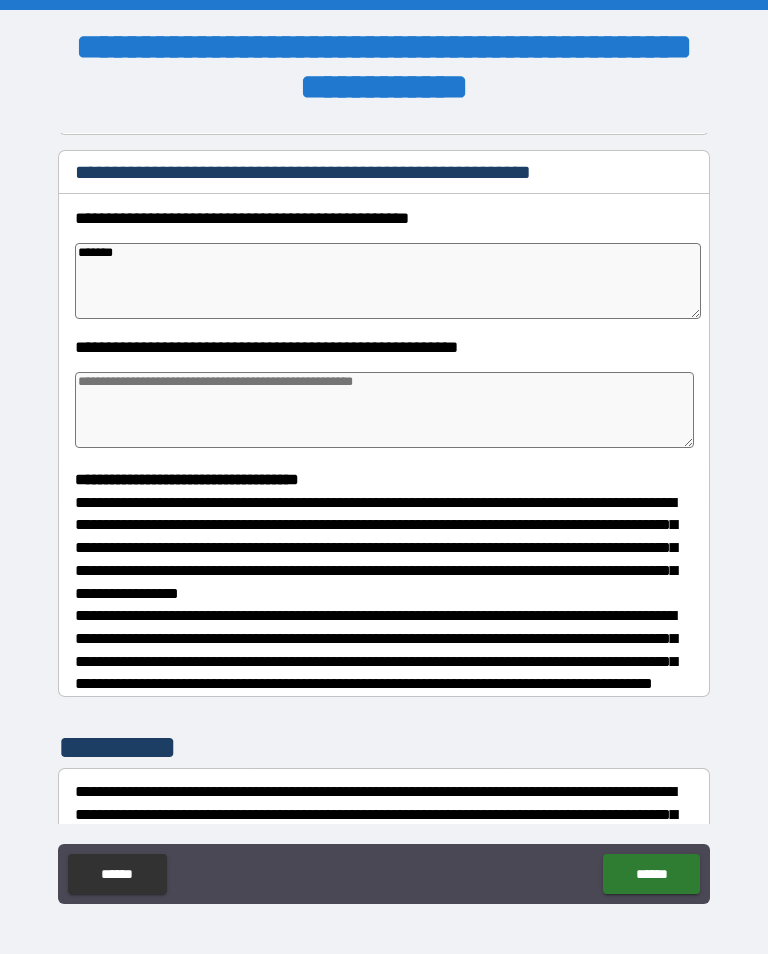 type on "*" 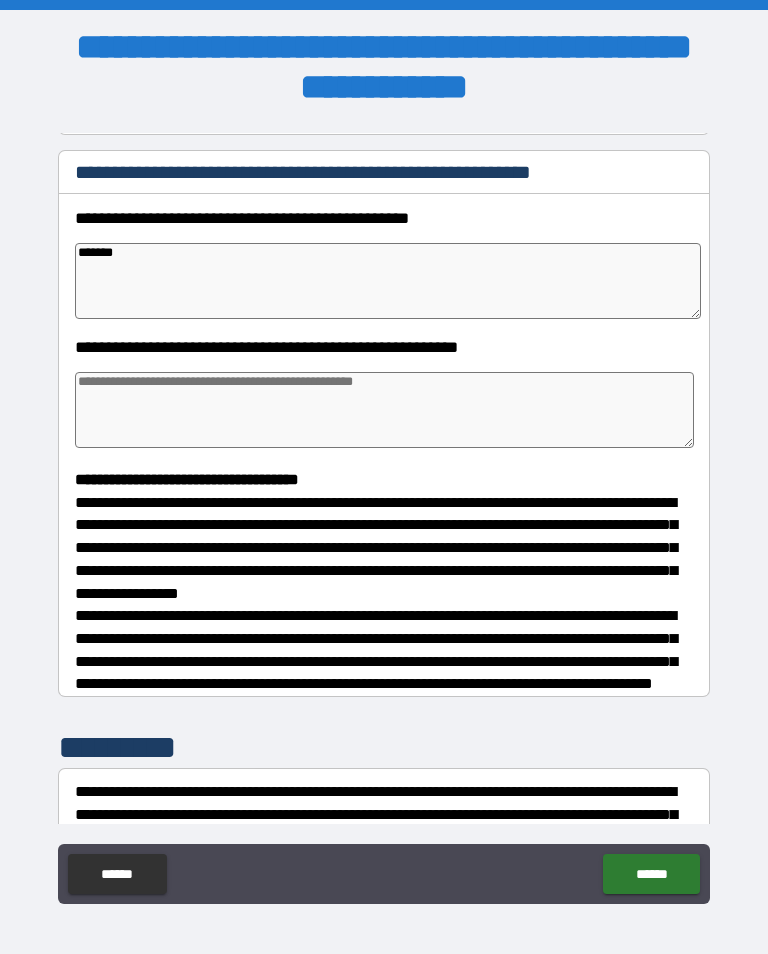 type on "********" 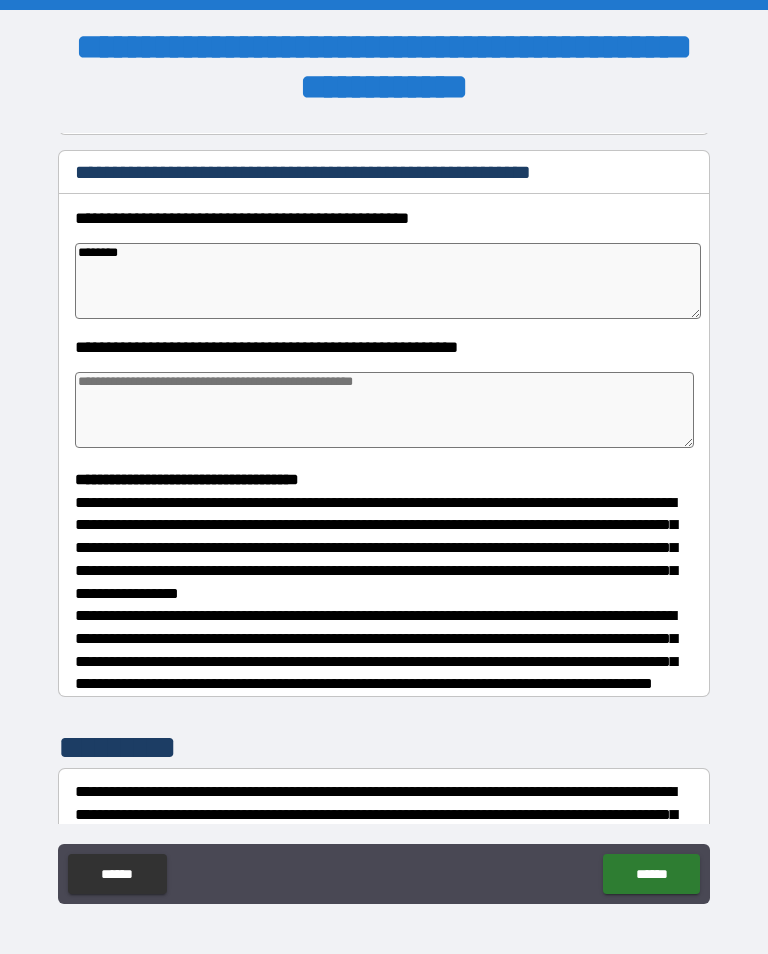 type on "*" 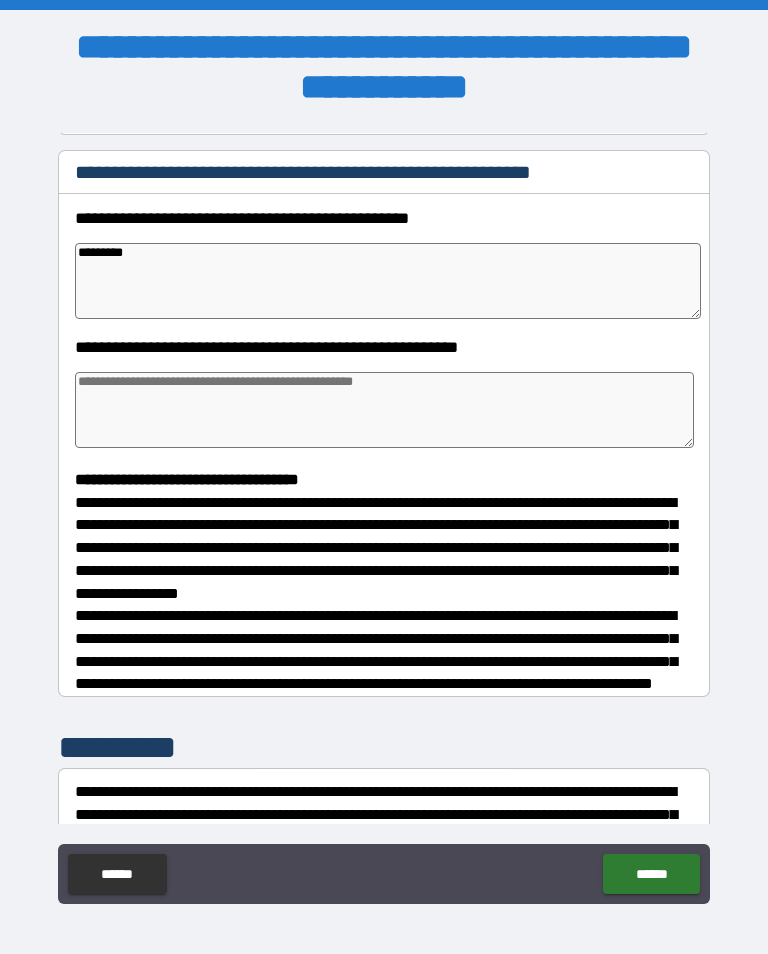 type on "*" 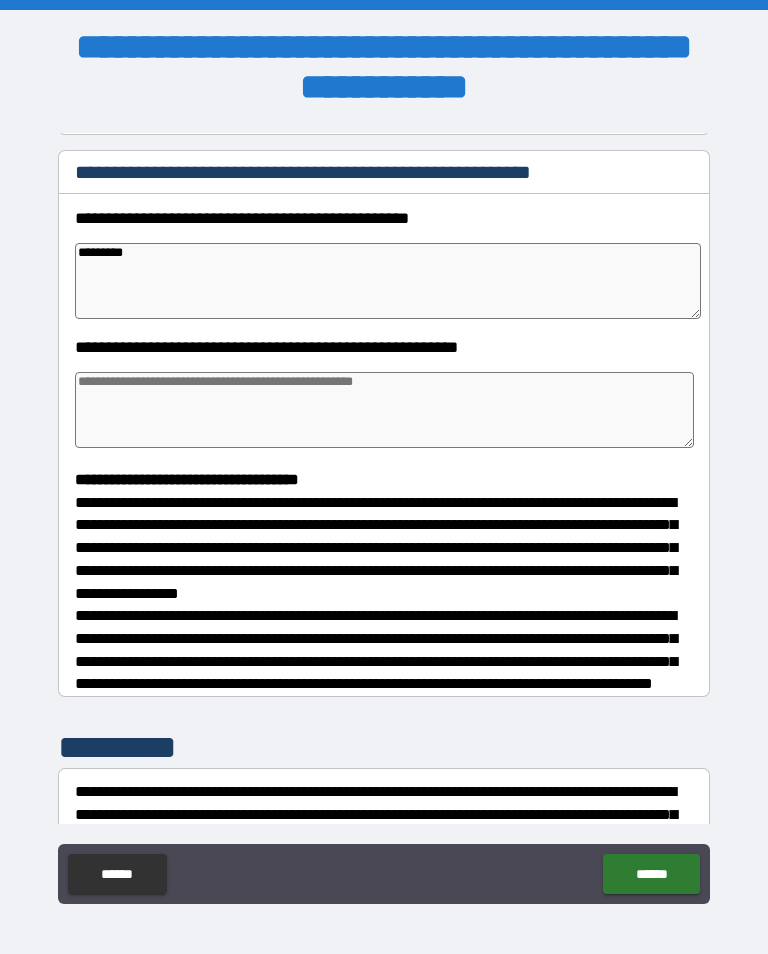 type on "*" 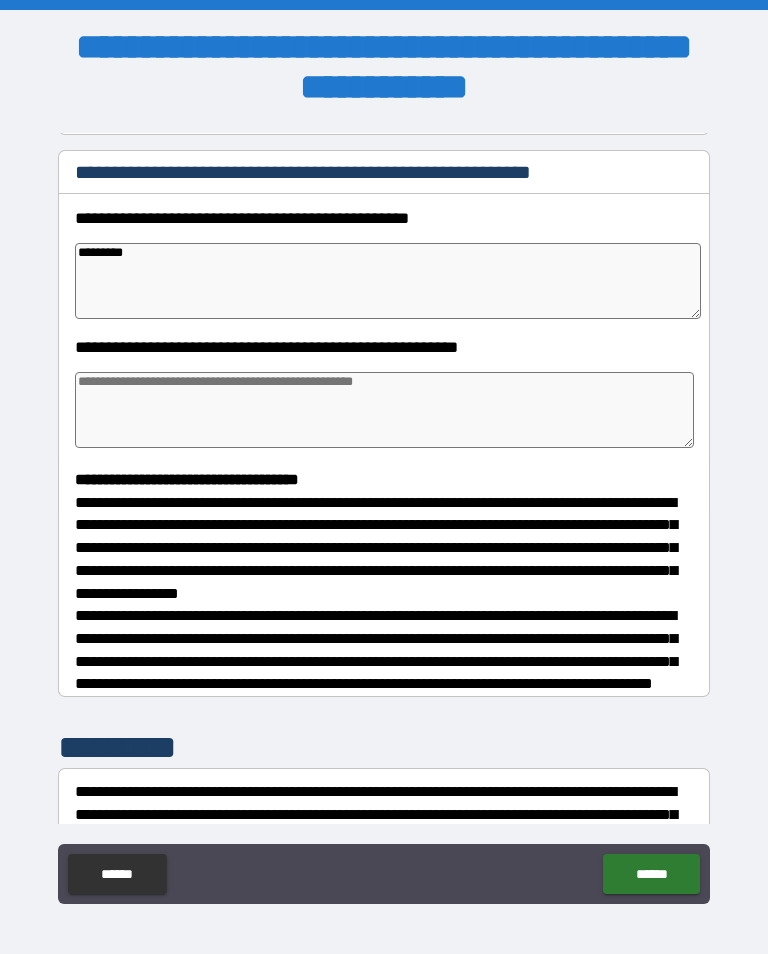 type on "*" 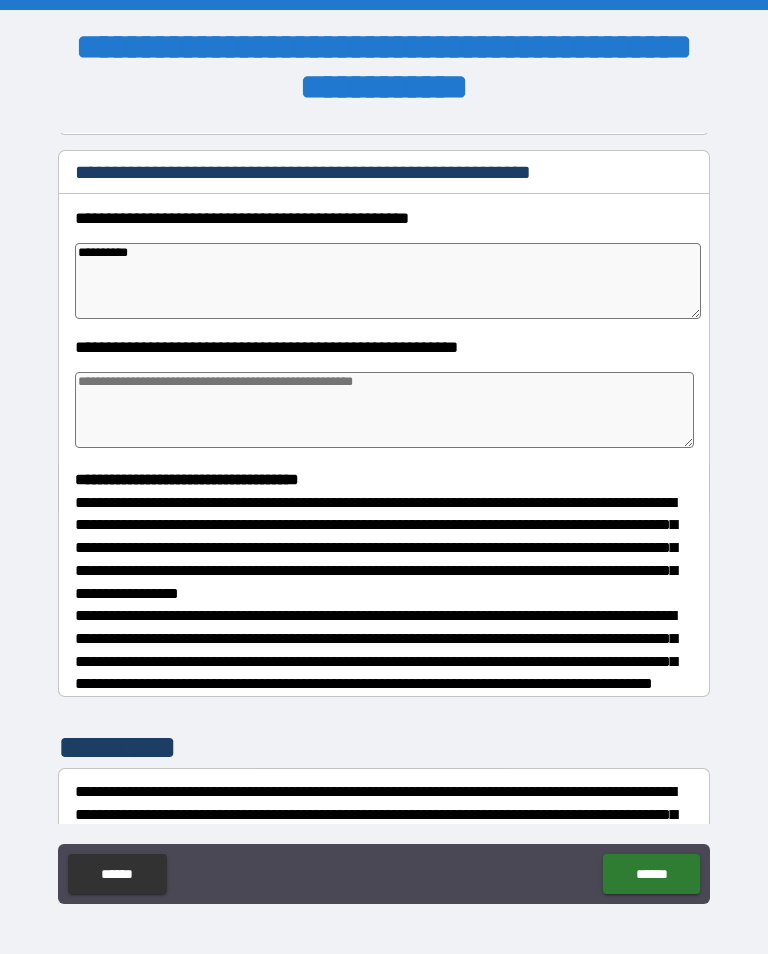 type on "*" 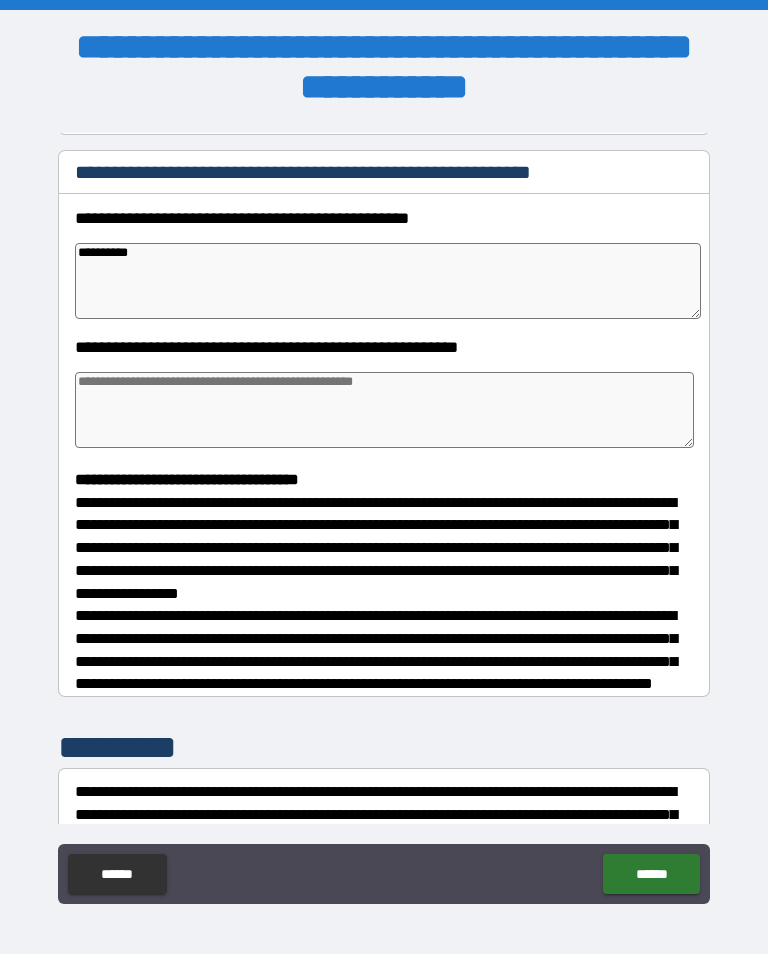 type on "**********" 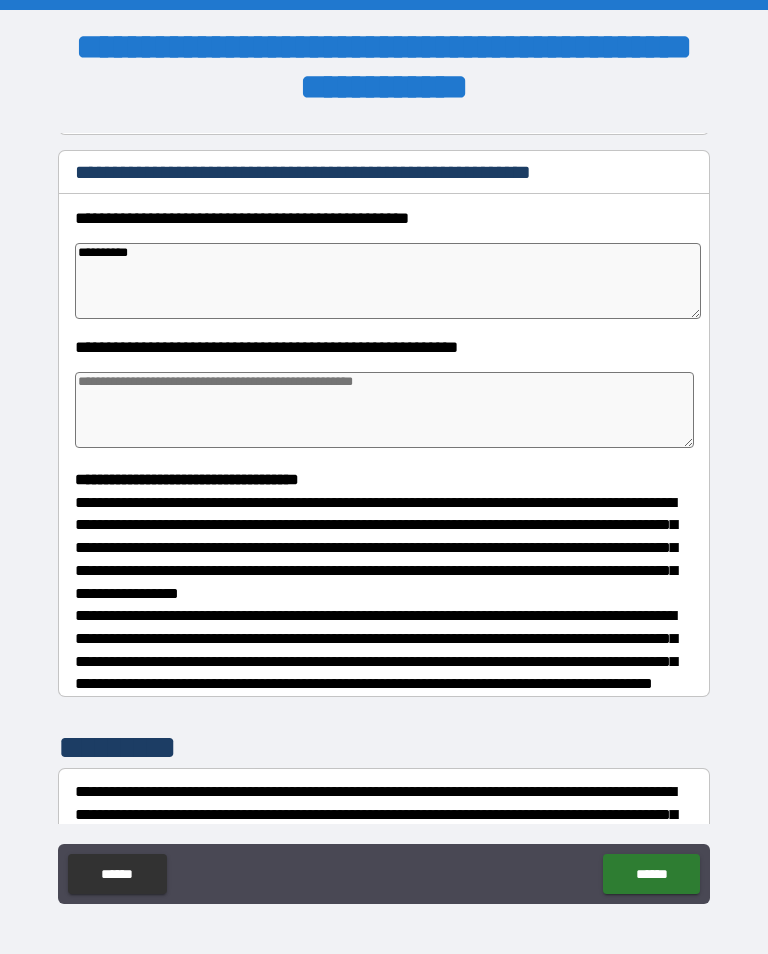 type on "*" 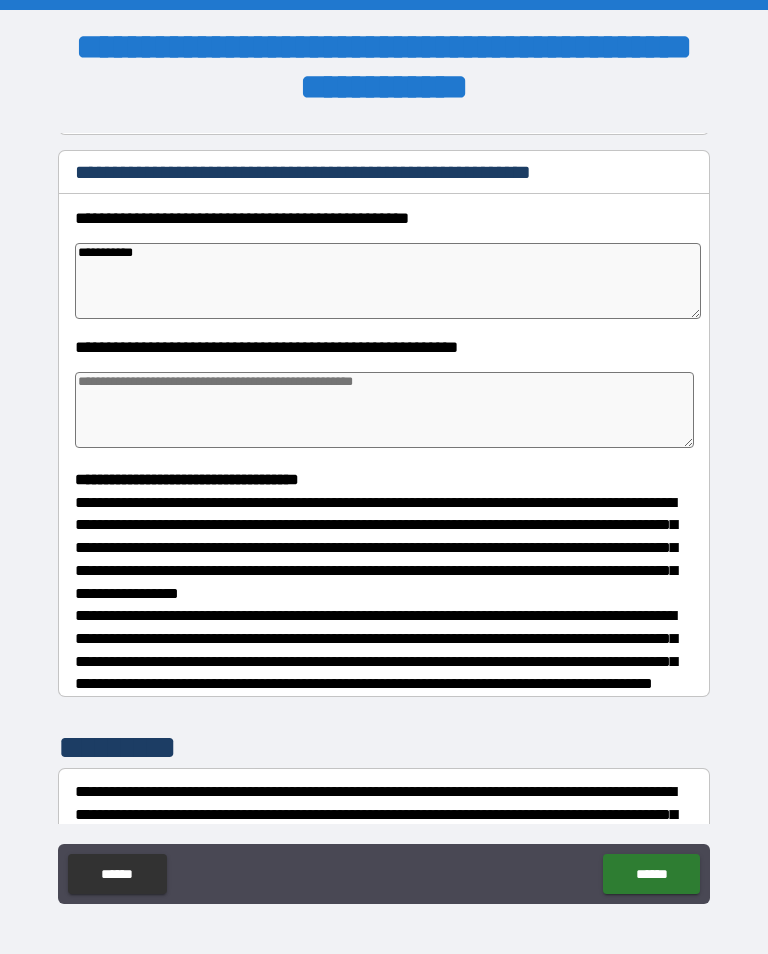 type on "*" 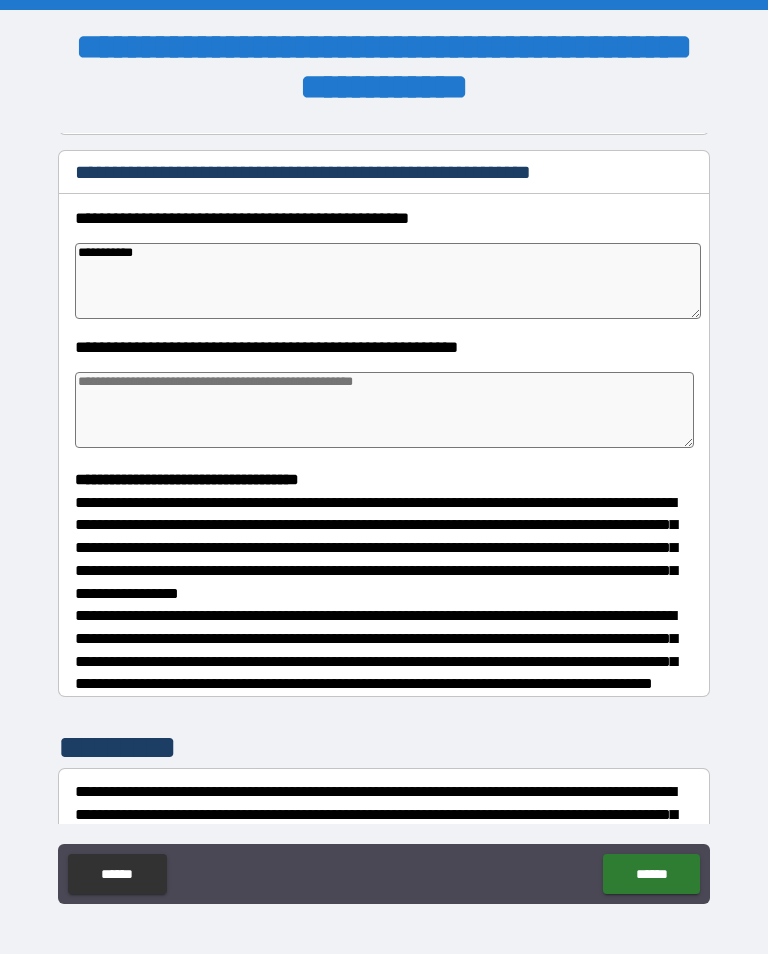 type on "*" 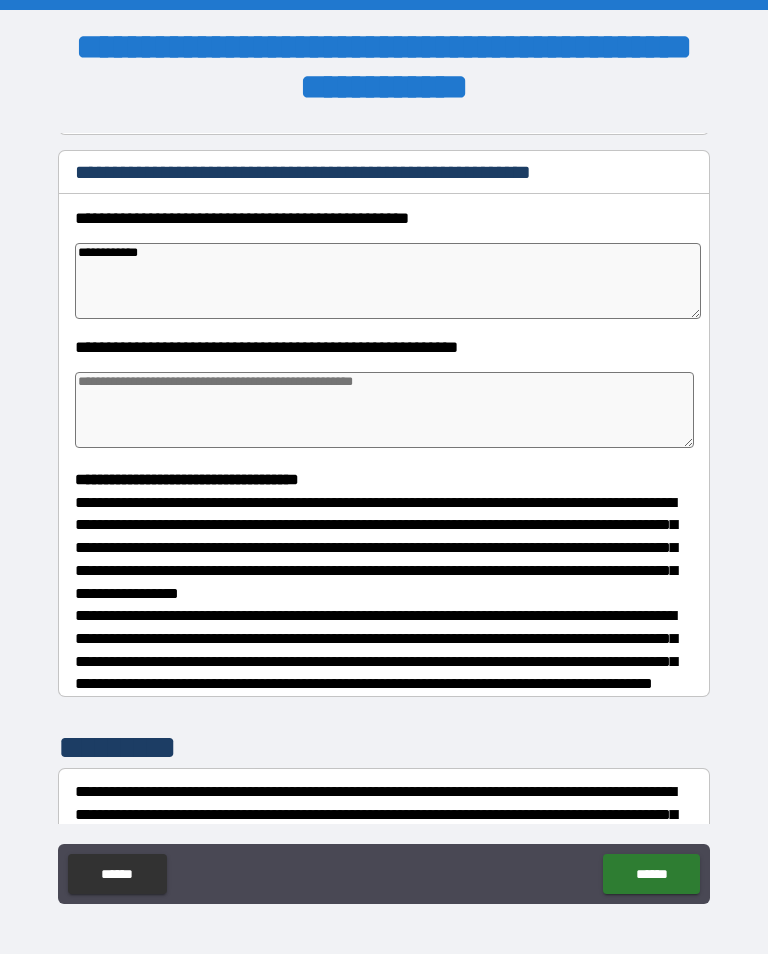 type on "*" 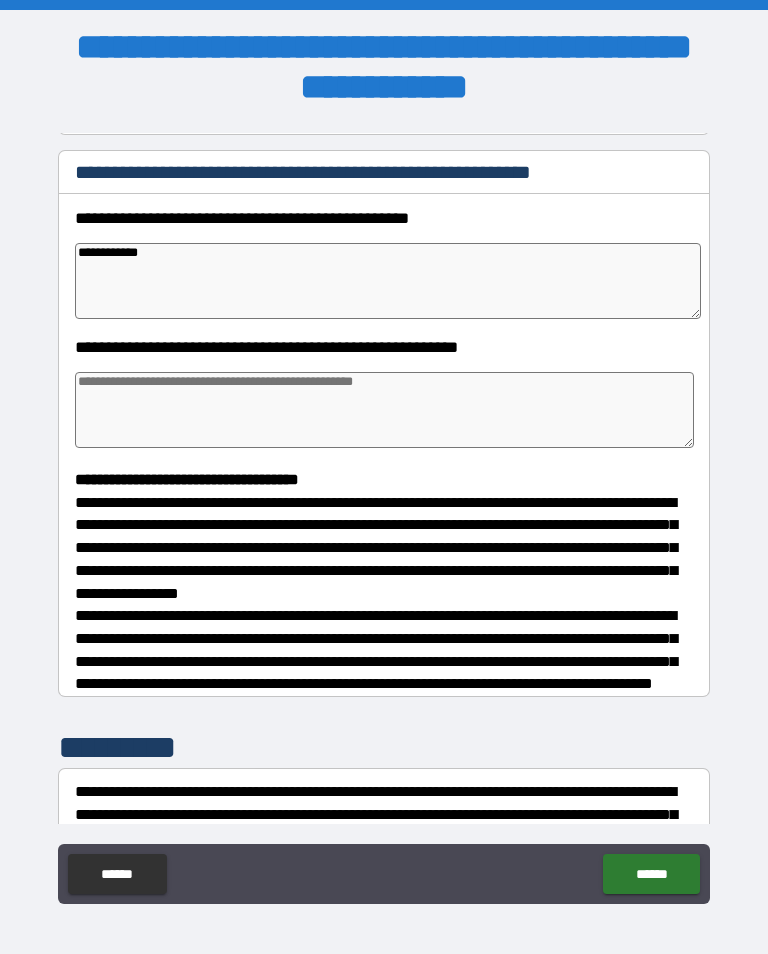 type on "**********" 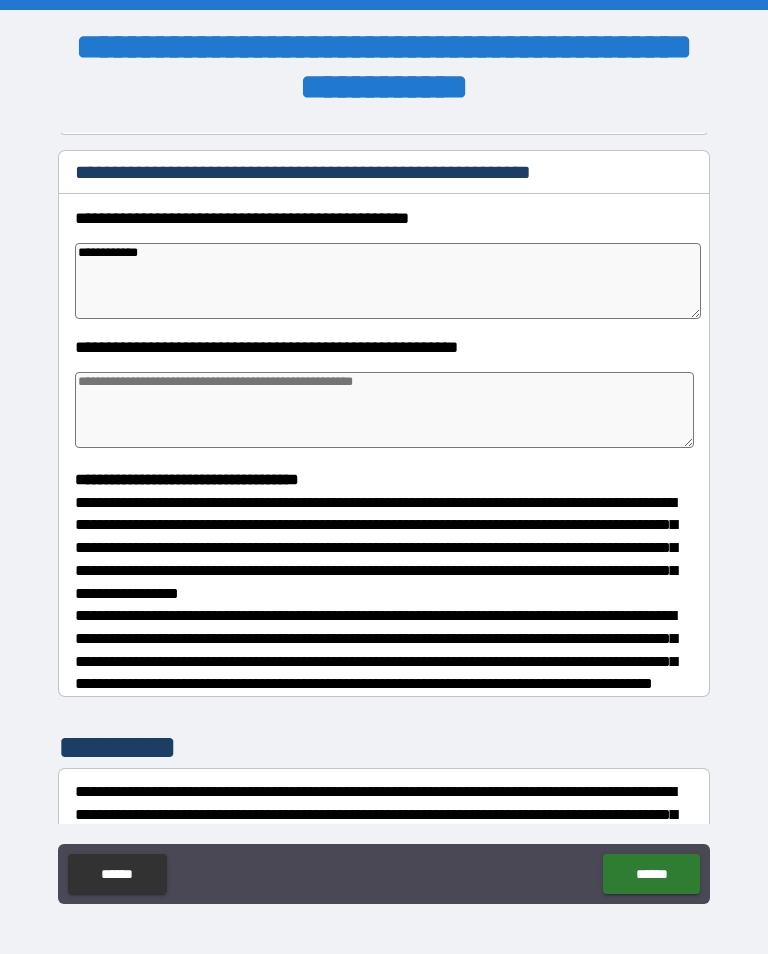 type on "*" 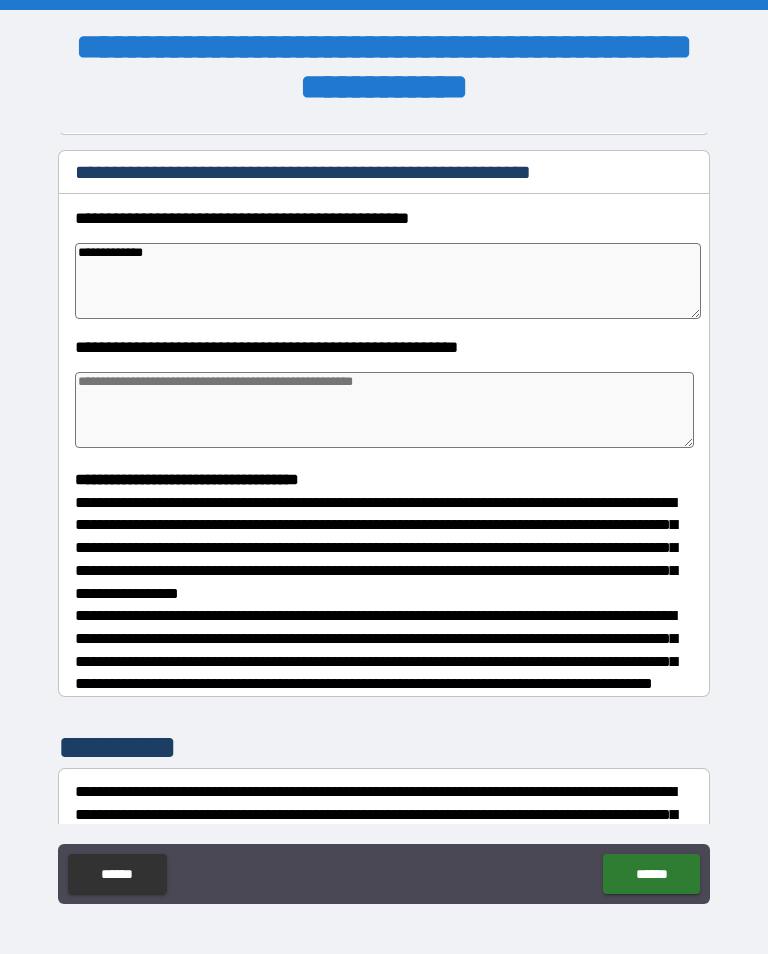 type on "*" 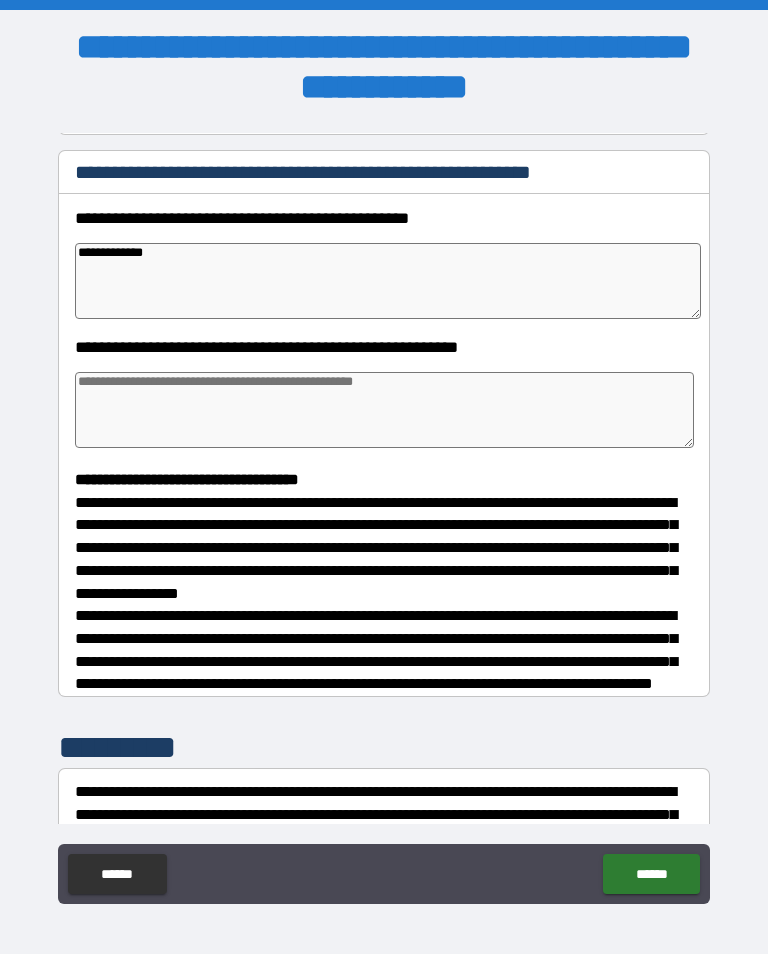 type on "**********" 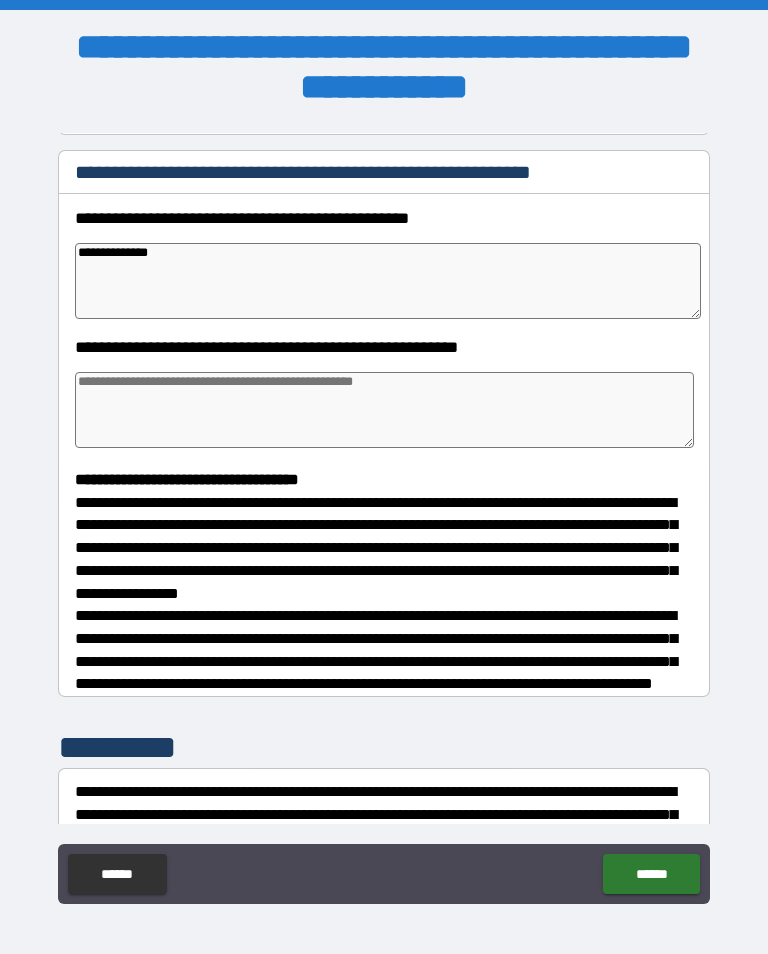 type on "*" 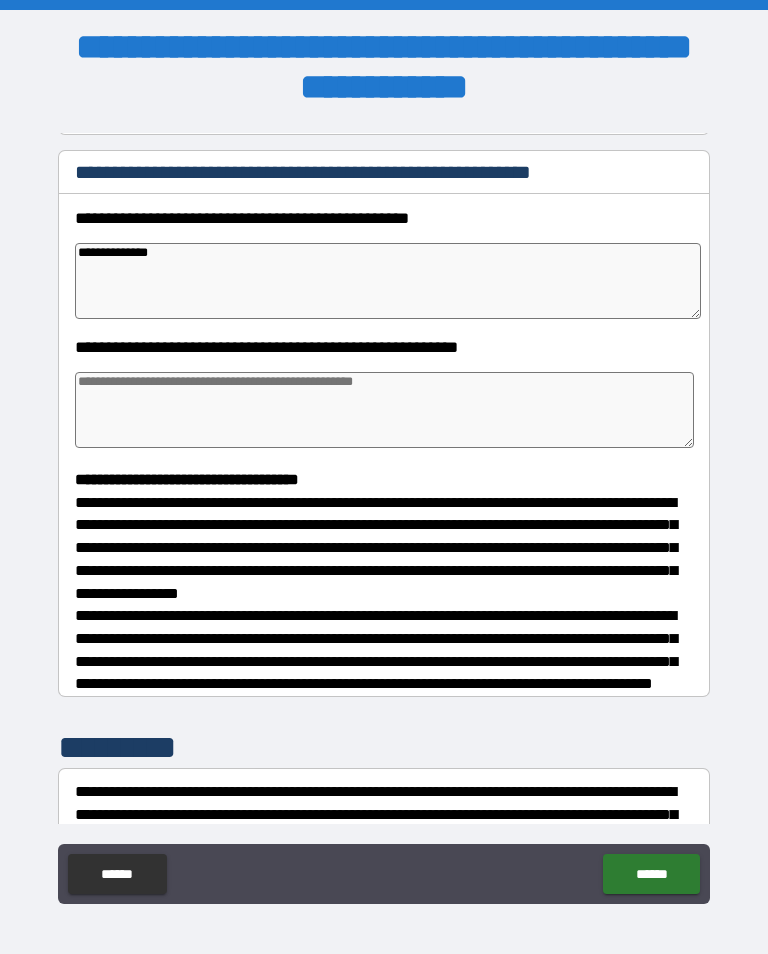 type on "**********" 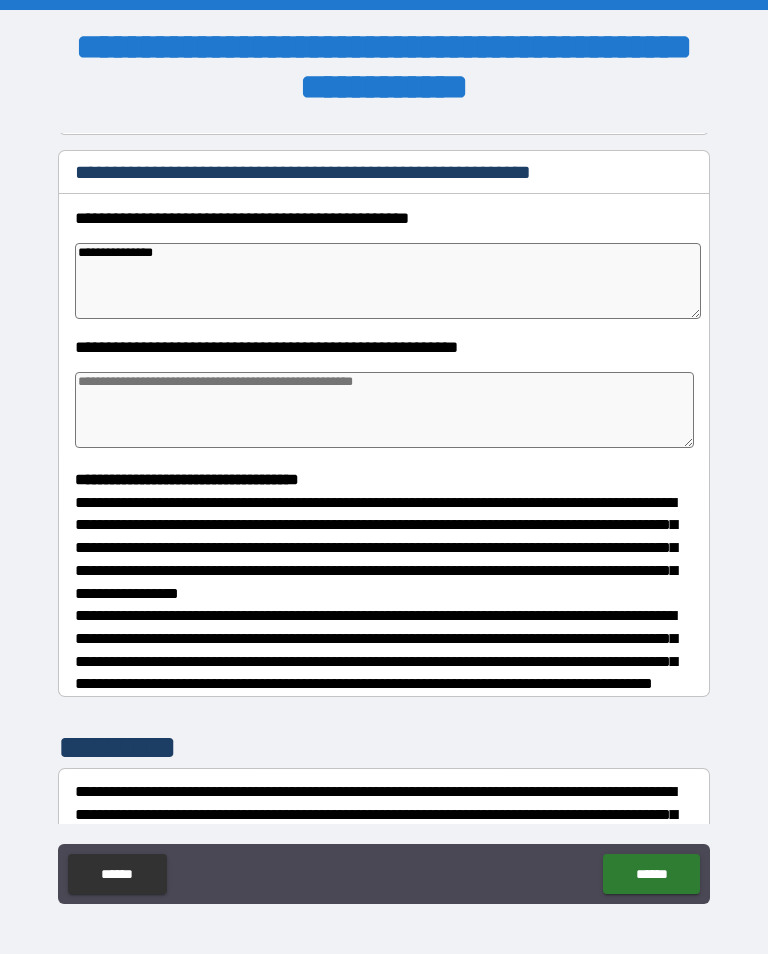 type on "*" 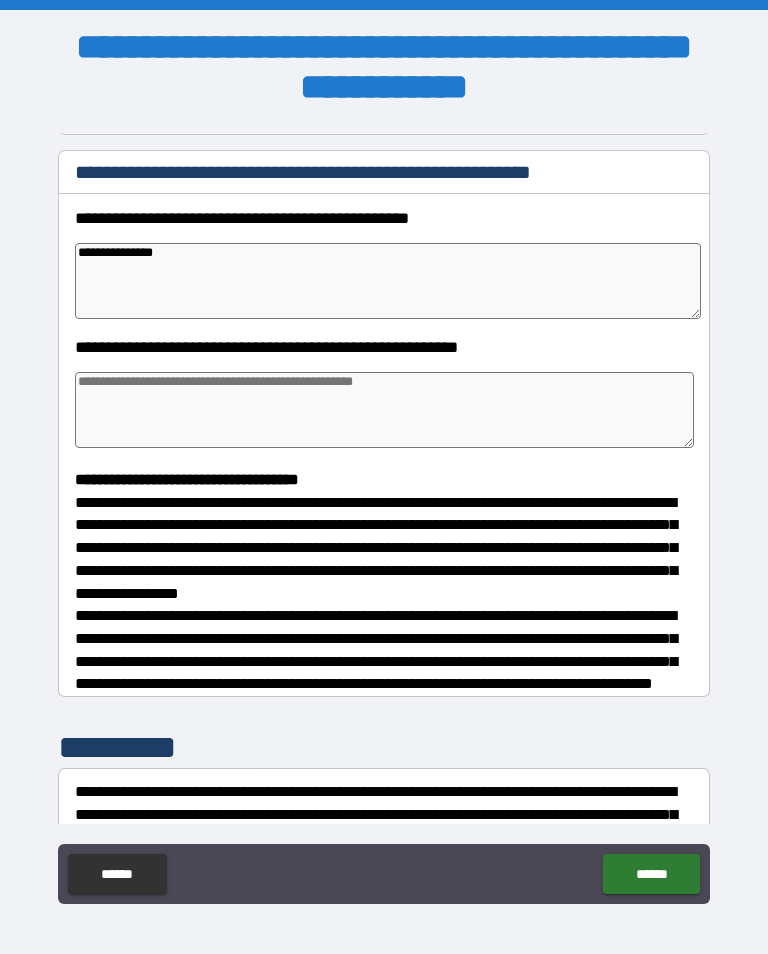 type on "**********" 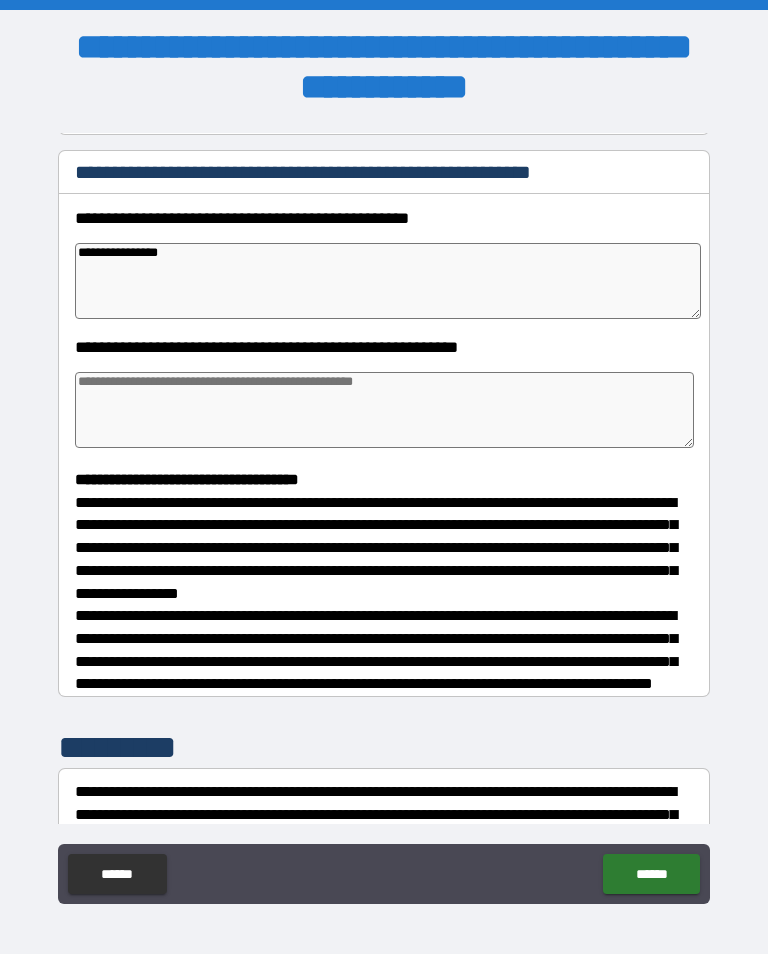 type on "*" 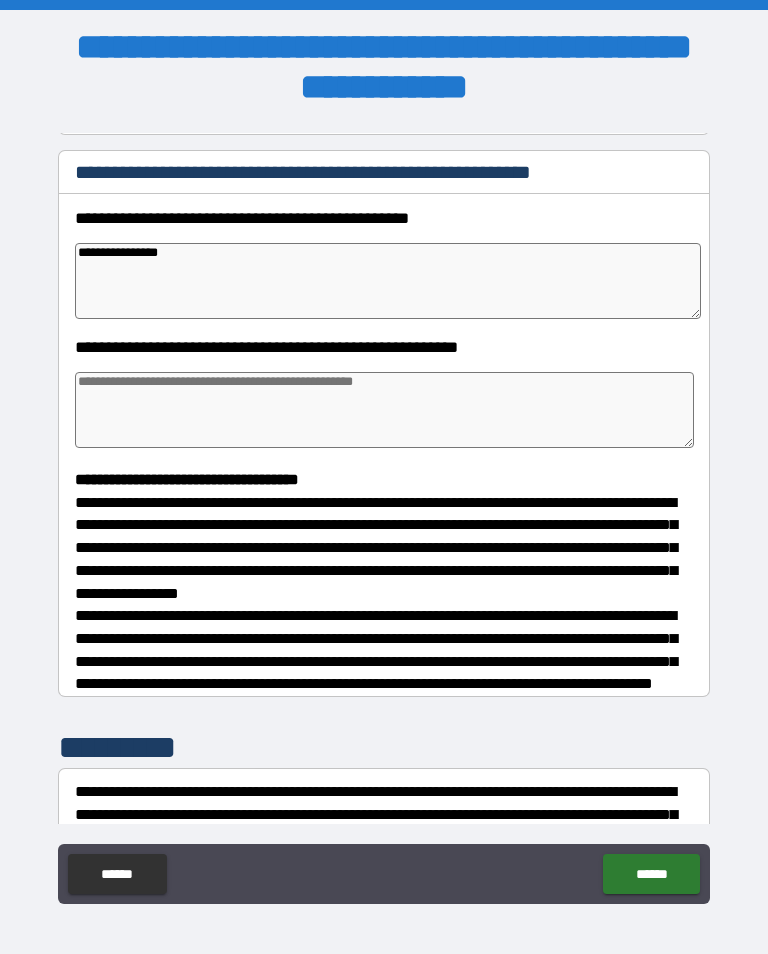 type on "*" 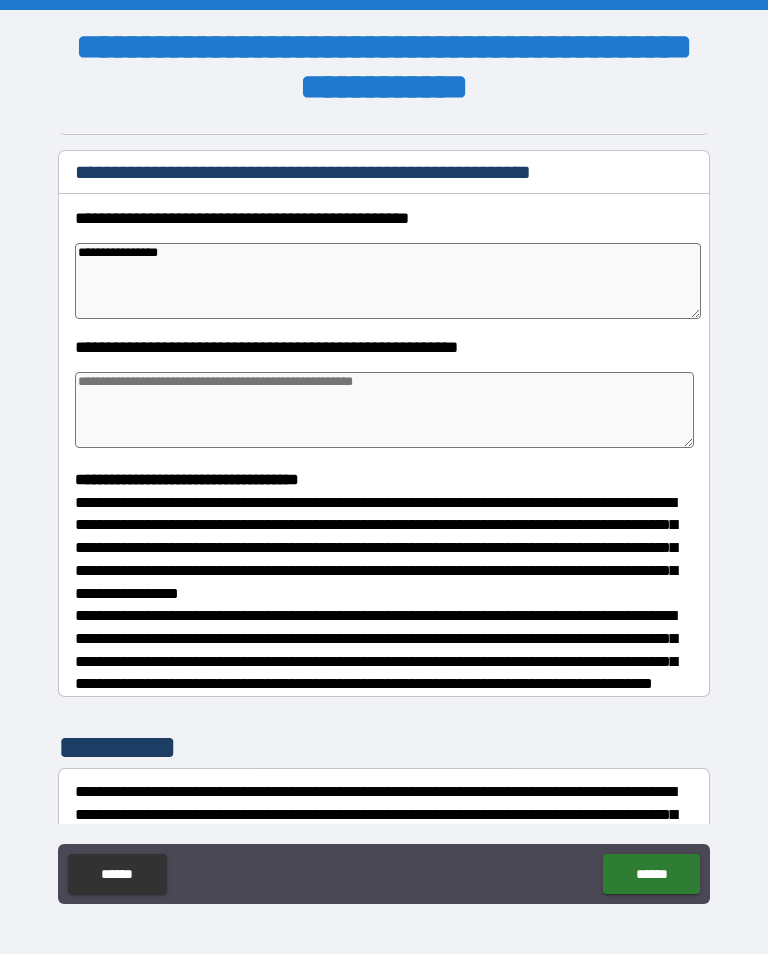 type on "*" 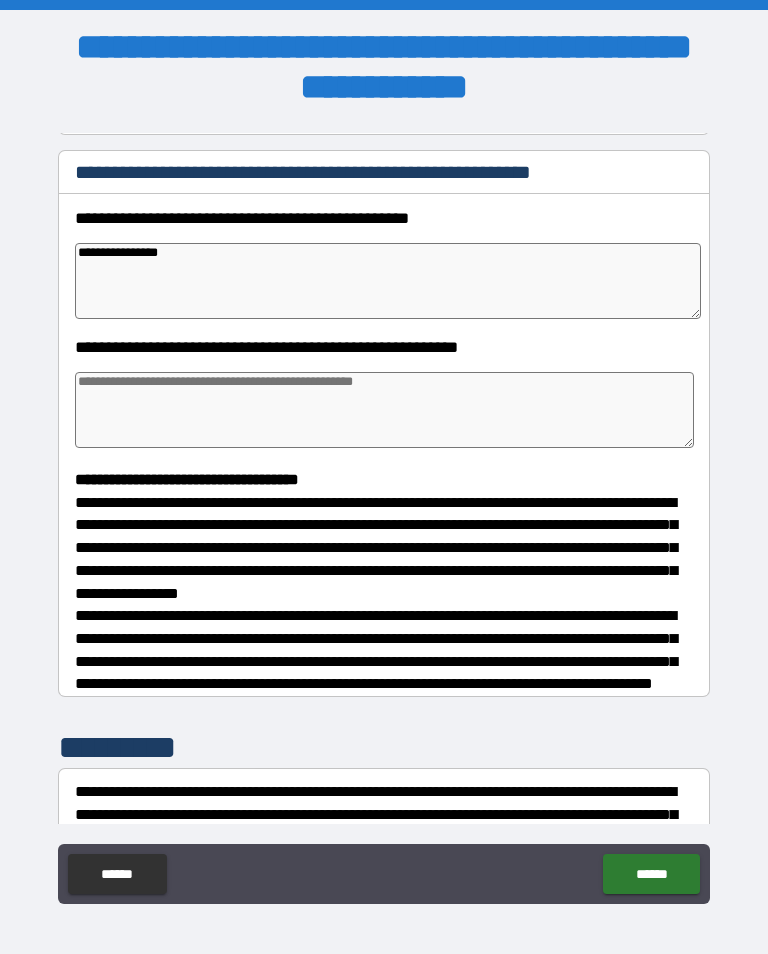 type on "**********" 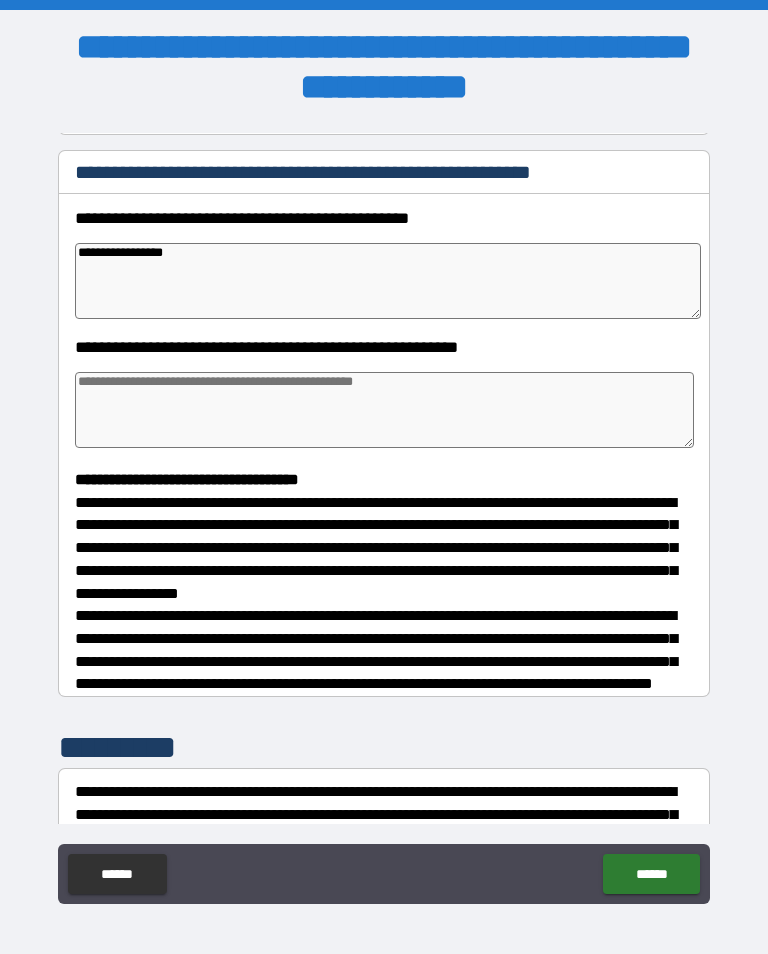type on "*" 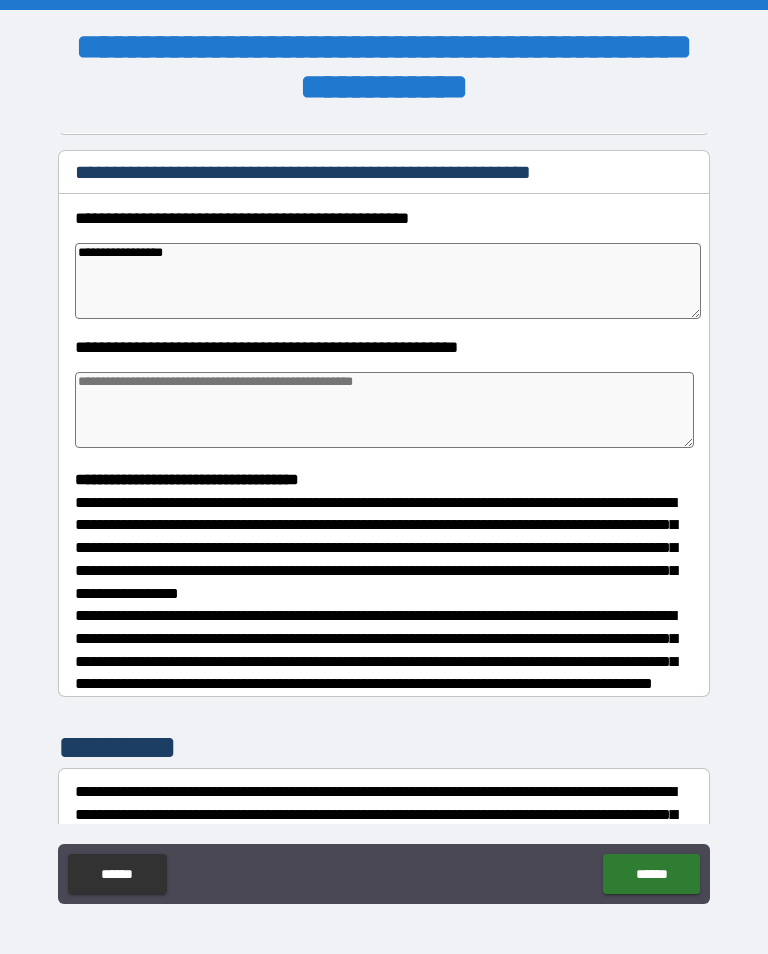 type on "*" 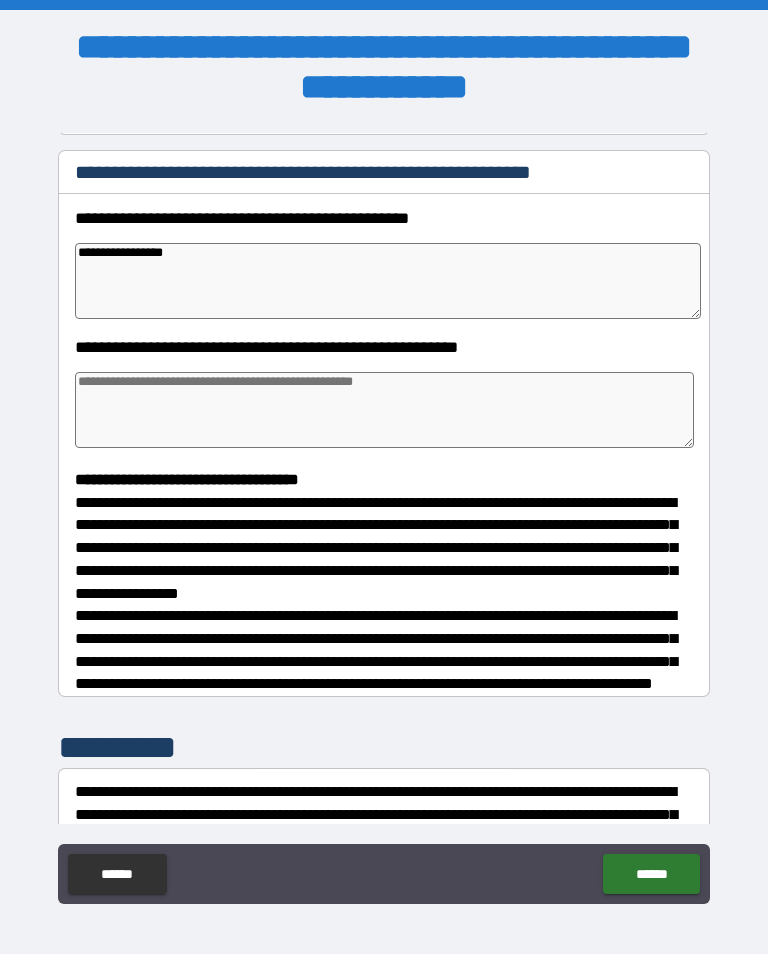 type on "*" 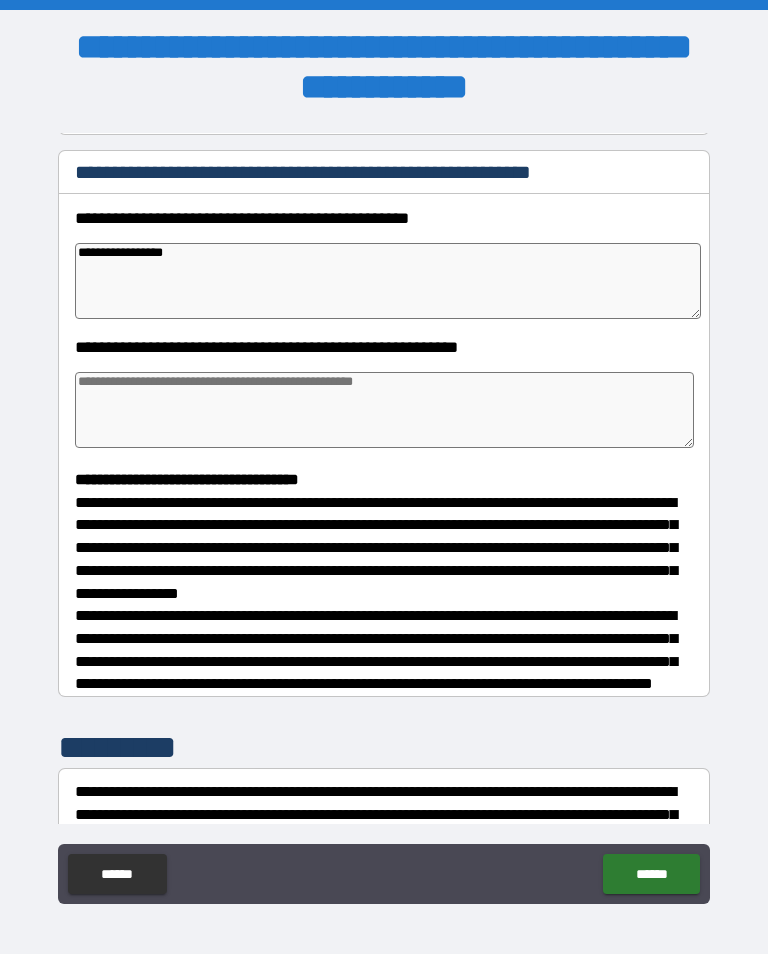 type on "*" 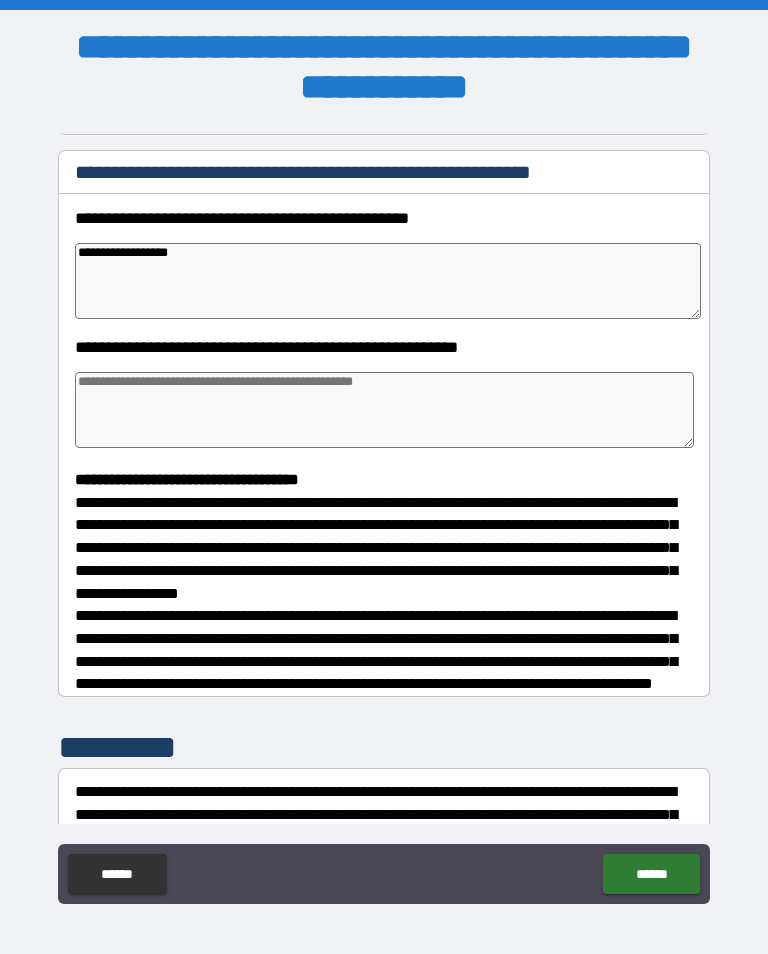 type on "*" 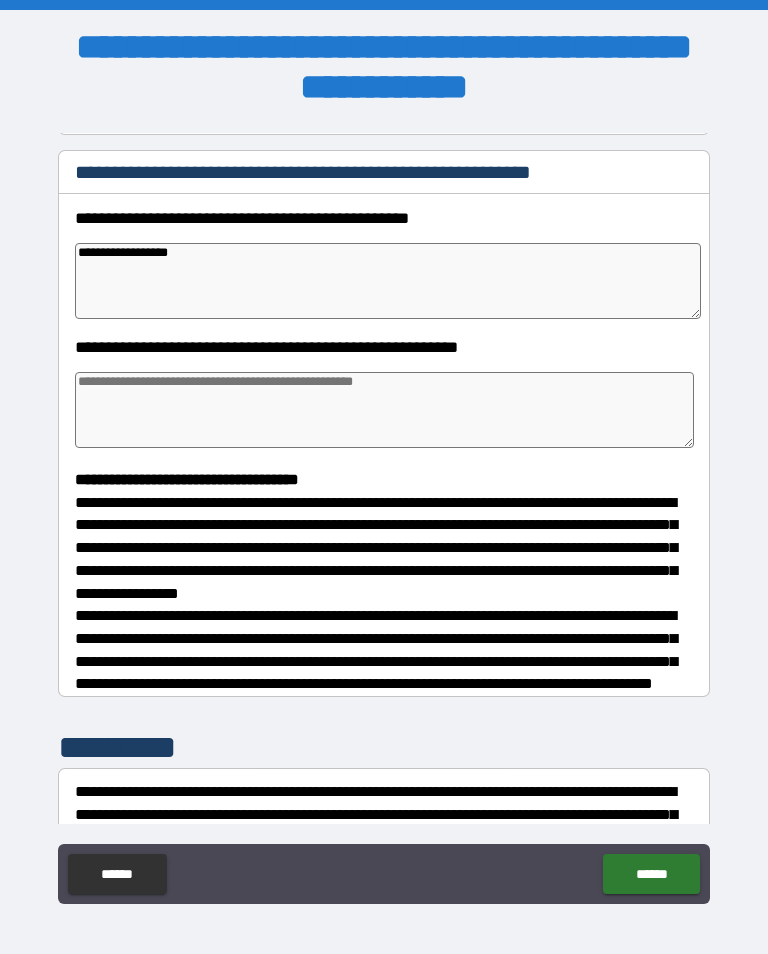 type on "*" 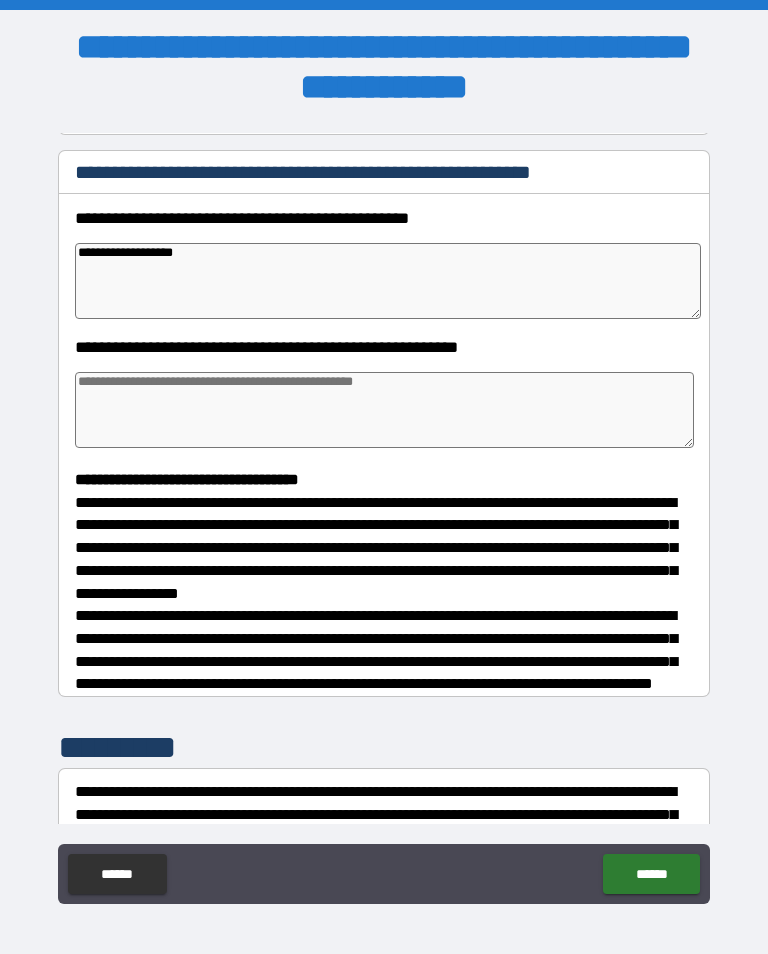 type on "*" 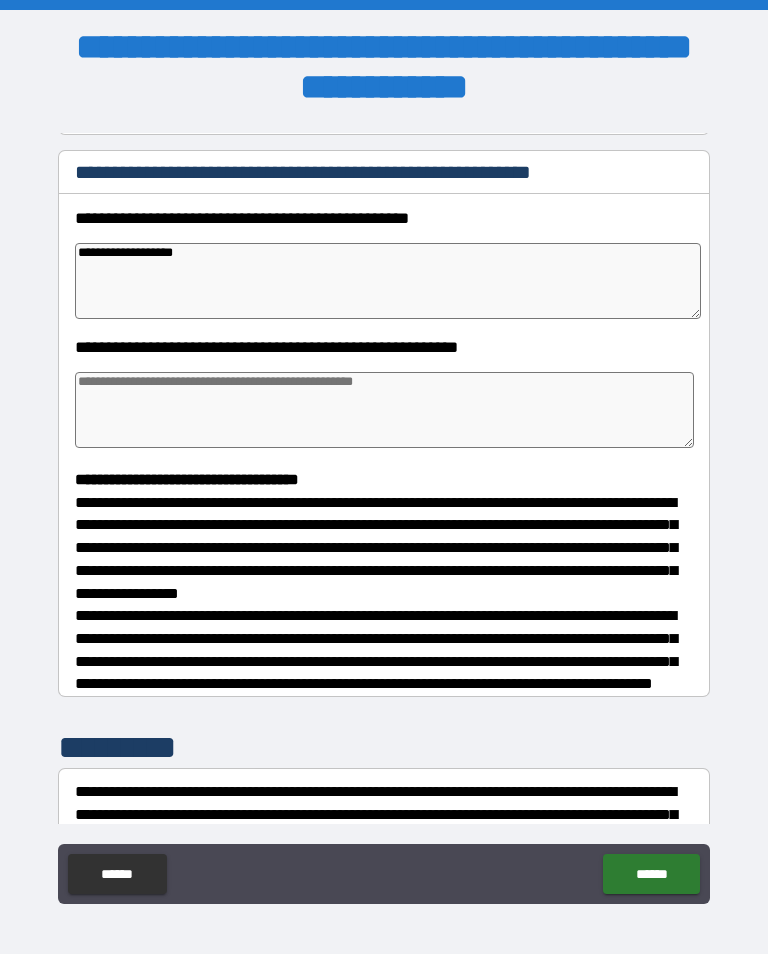 type on "*" 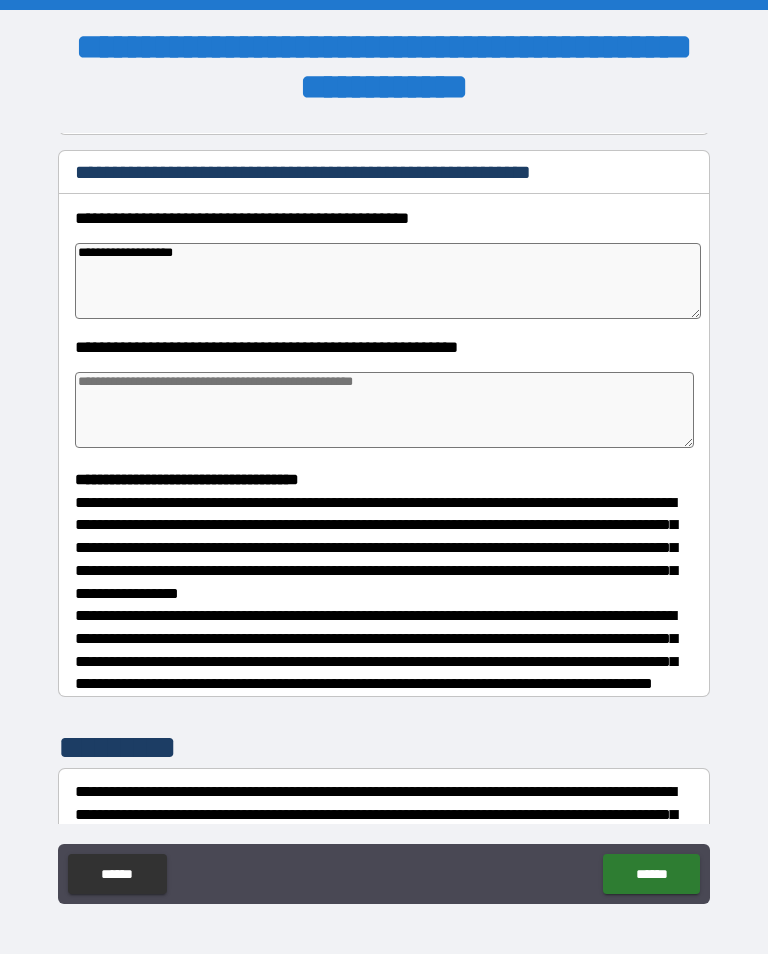 type on "*" 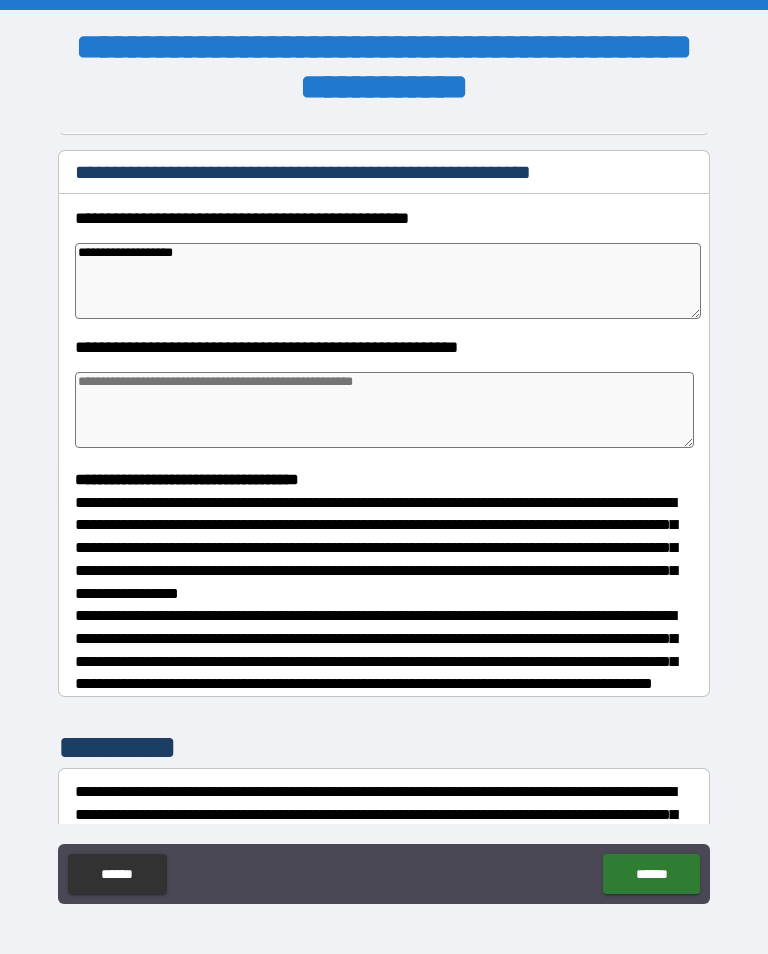 type on "**********" 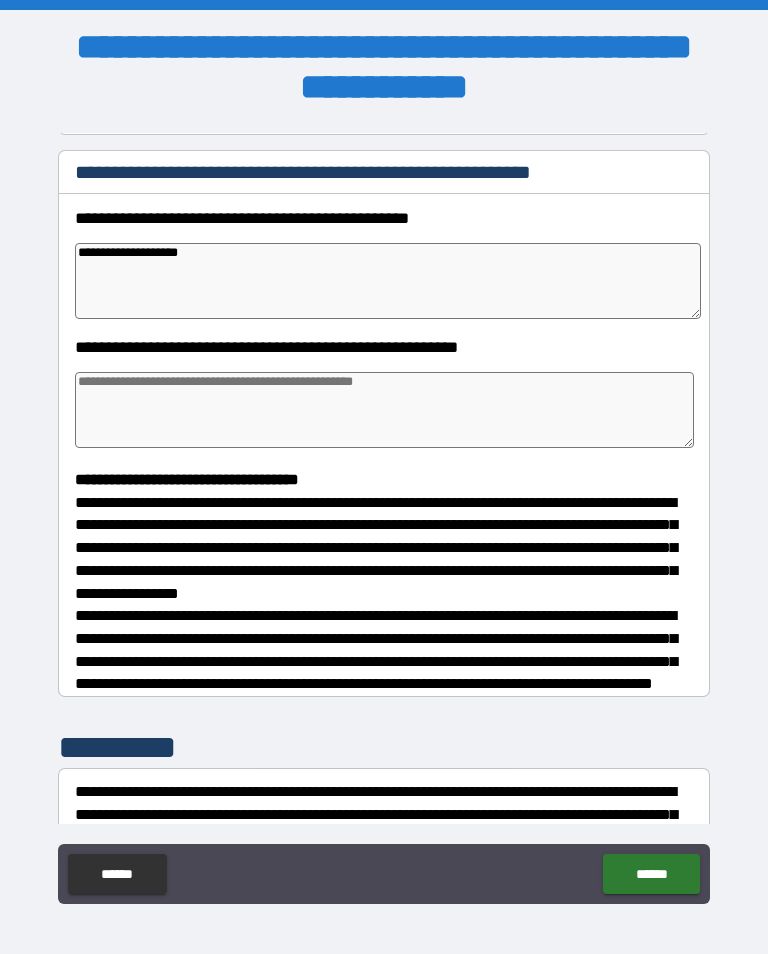 type on "*" 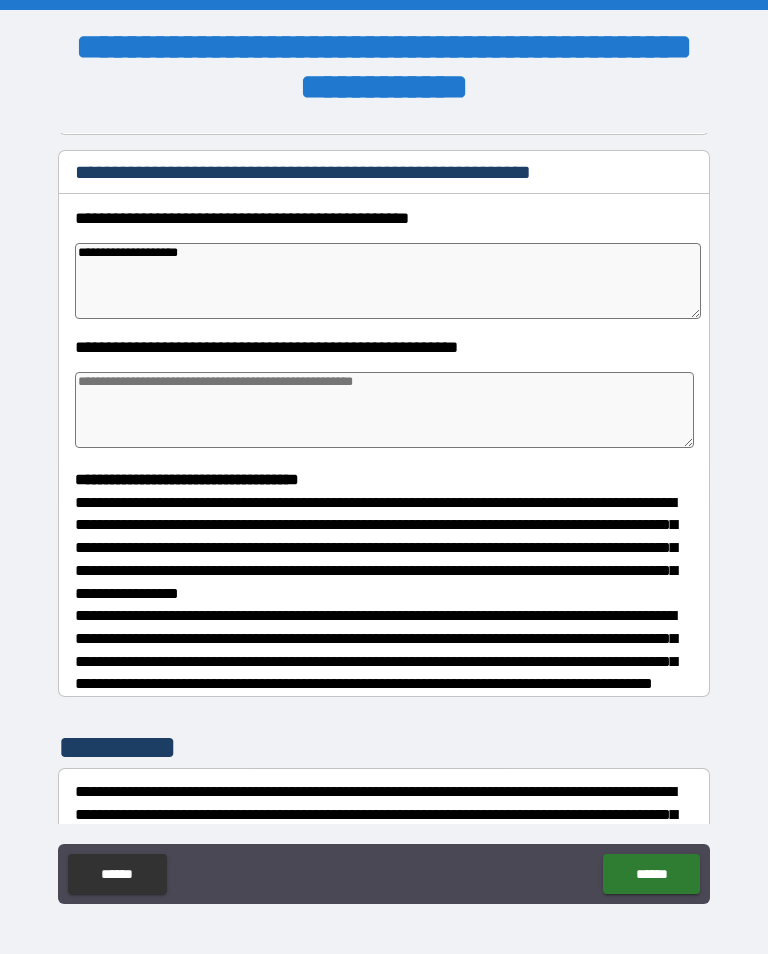 type on "*" 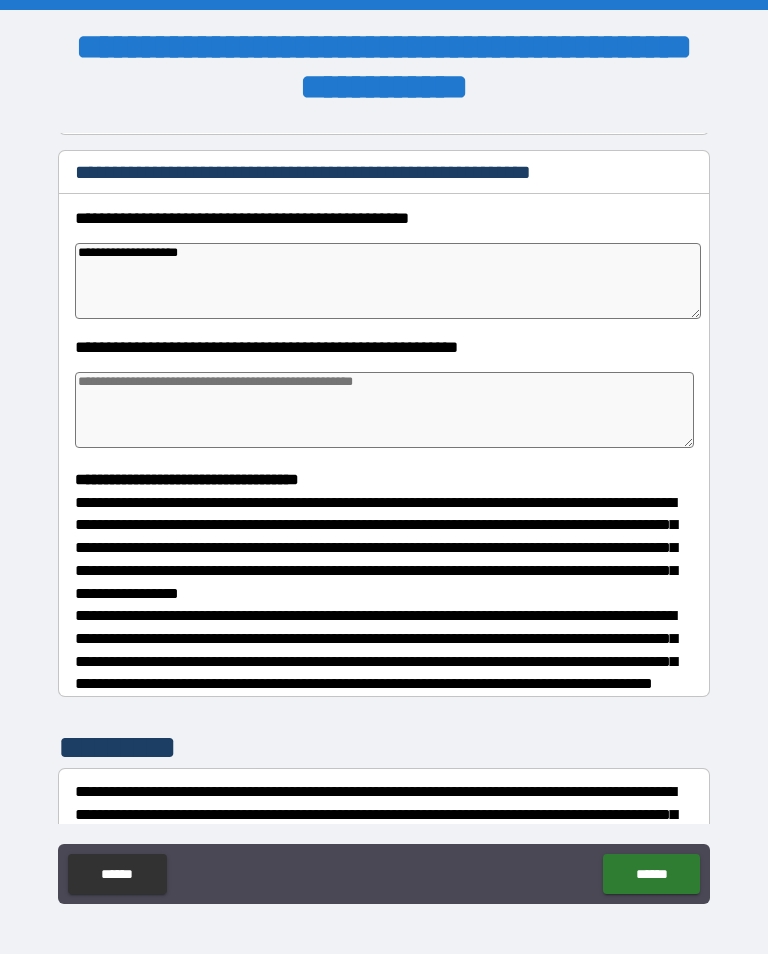 type on "*" 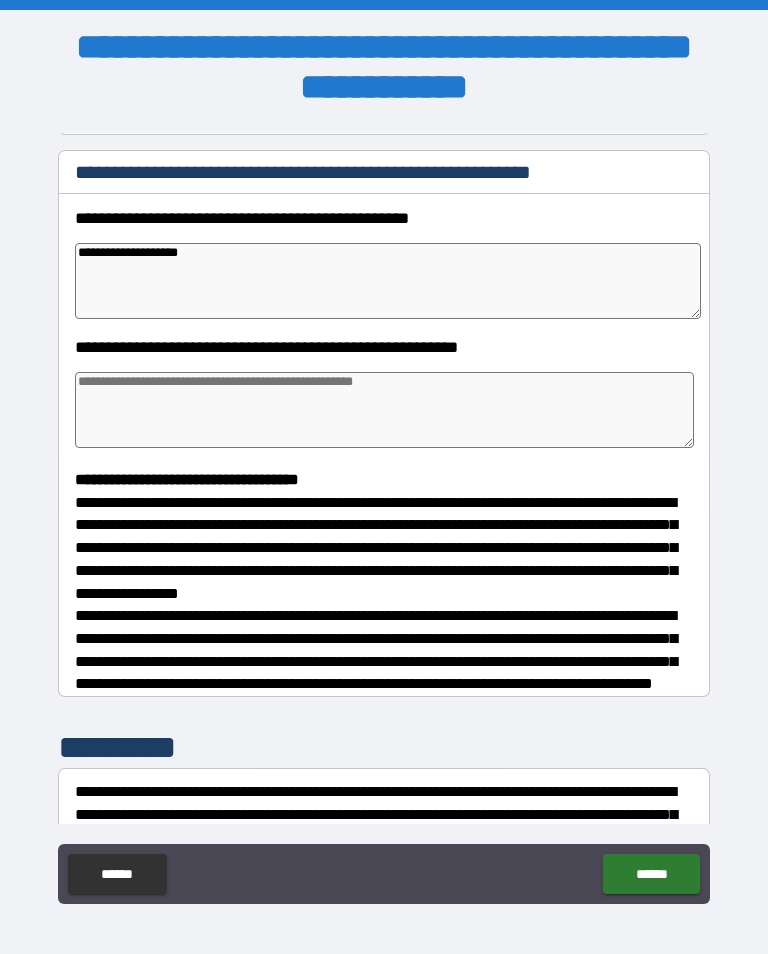 type on "**********" 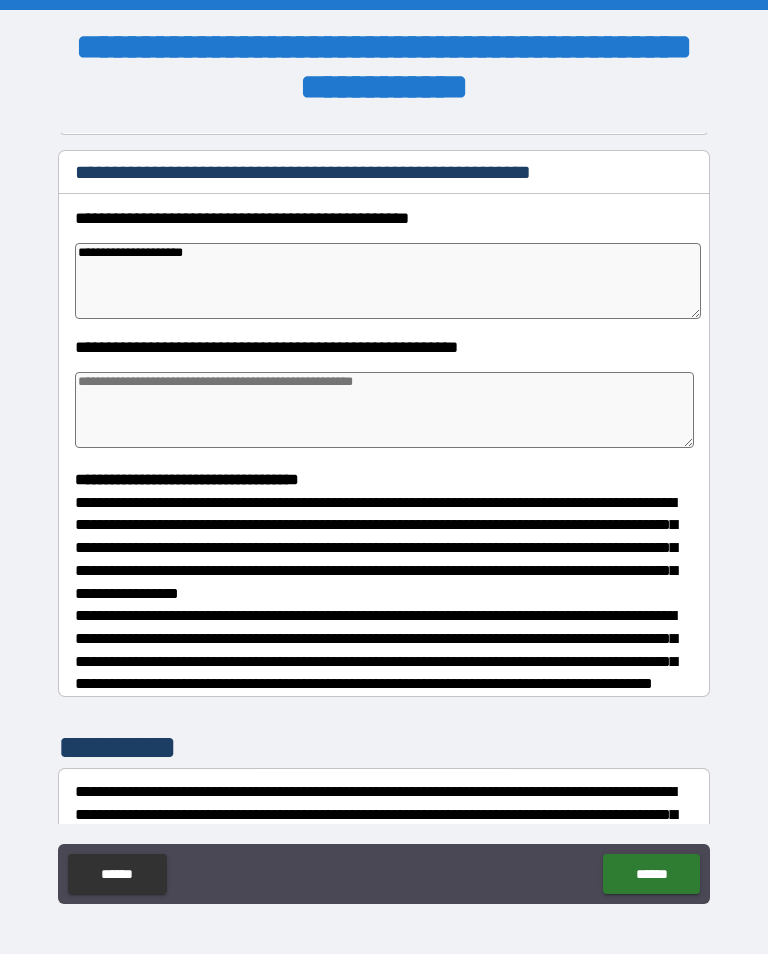 type on "*" 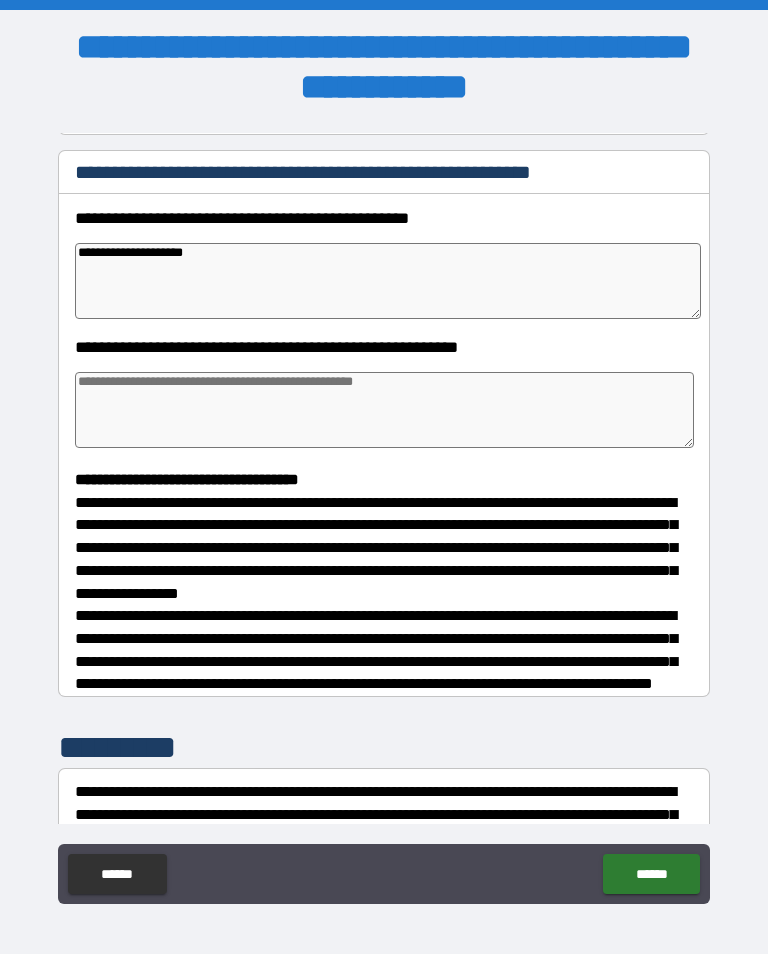 type 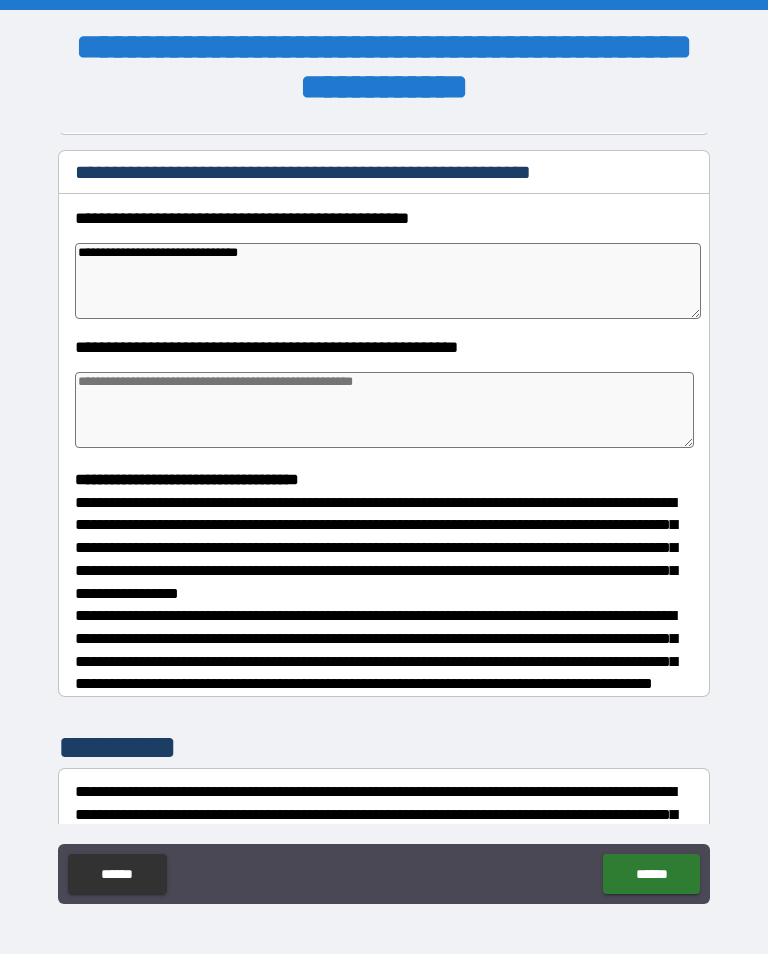 click at bounding box center [384, 410] 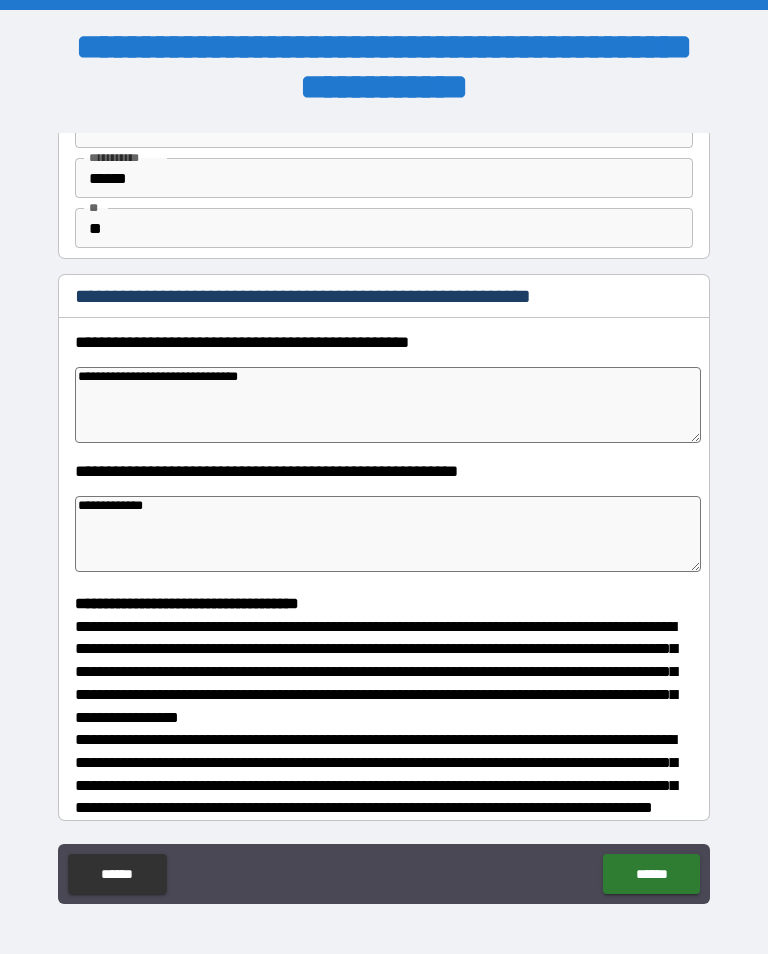 scroll, scrollTop: 99, scrollLeft: 0, axis: vertical 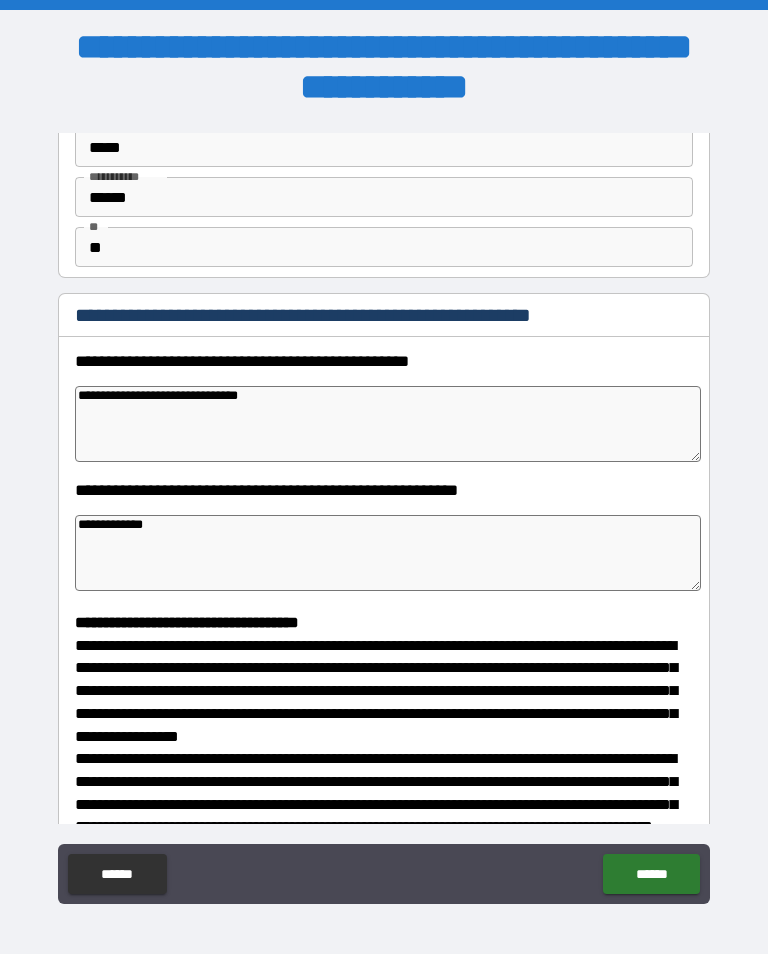 click on "**********" at bounding box center [388, 424] 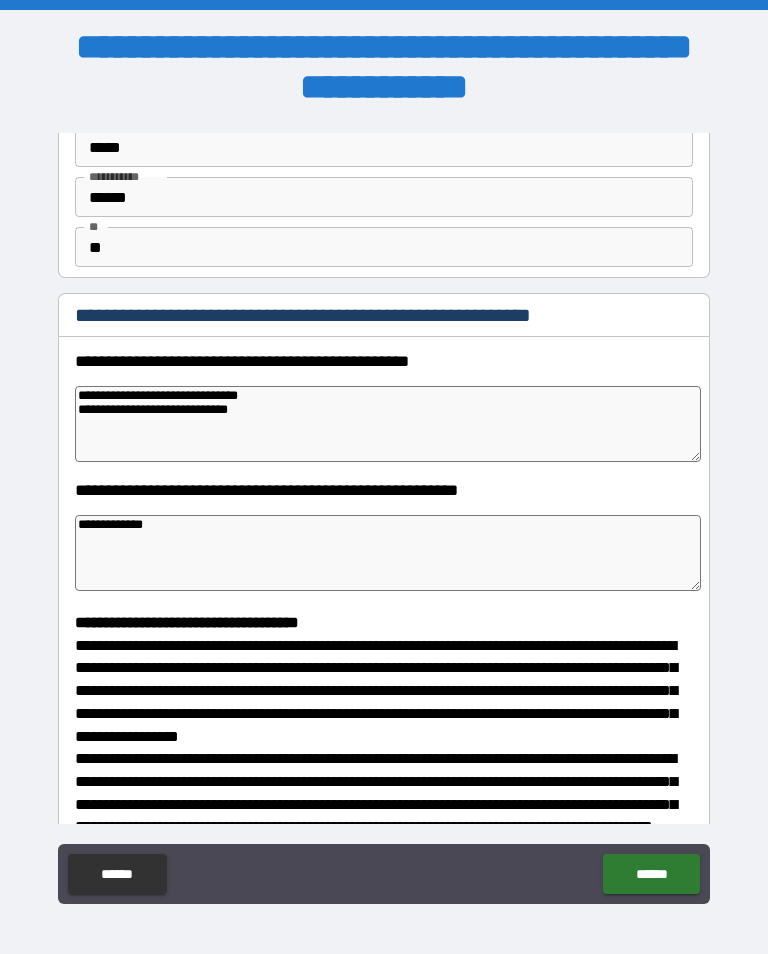 click on "**********" at bounding box center (388, 553) 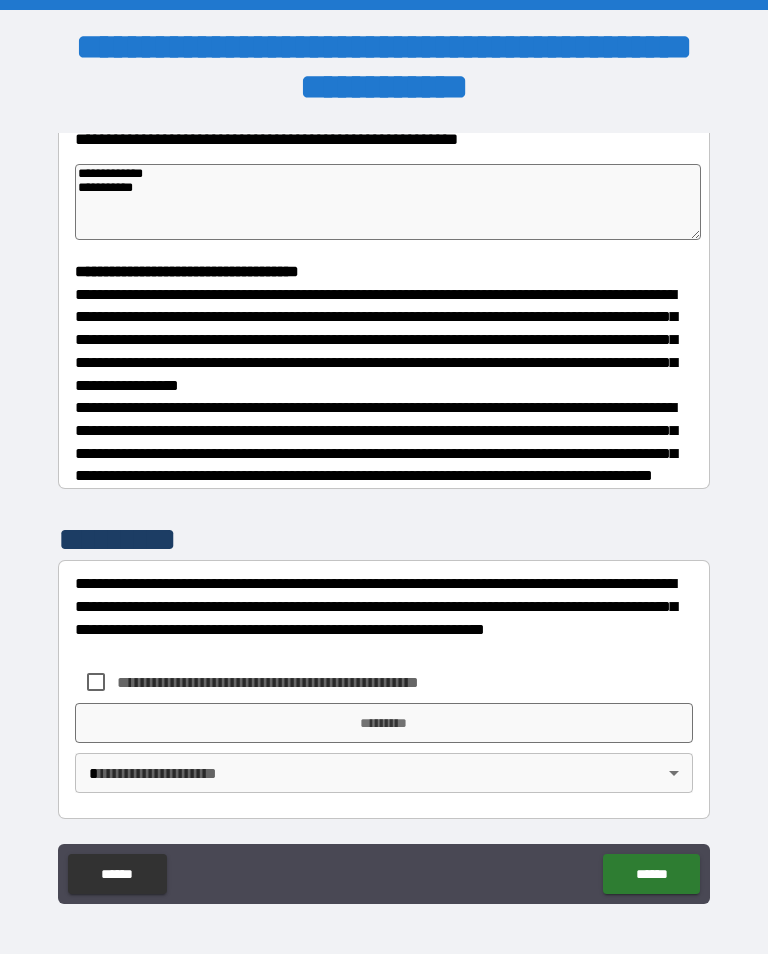 scroll, scrollTop: 465, scrollLeft: 0, axis: vertical 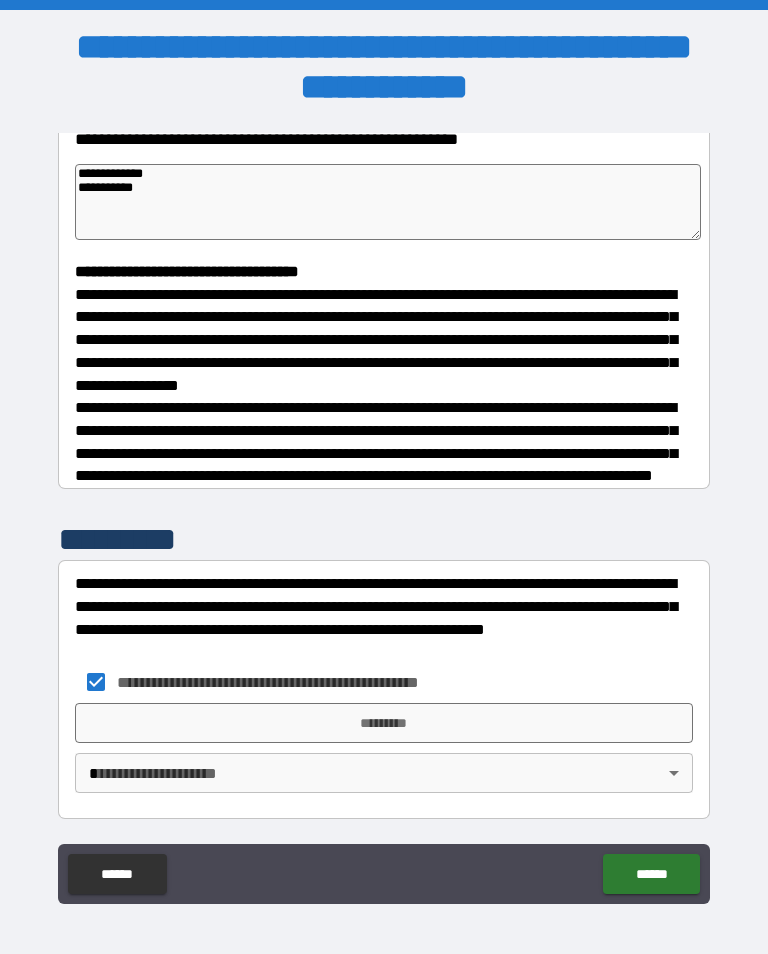 click on "*********" at bounding box center (384, 723) 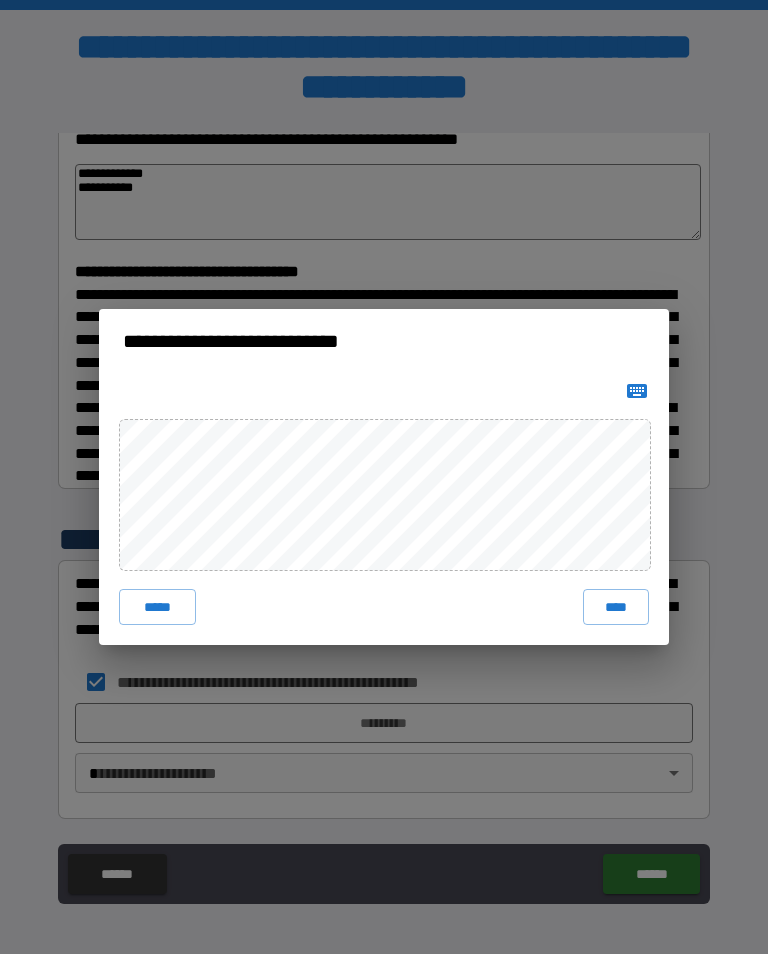 click on "*****" at bounding box center [157, 607] 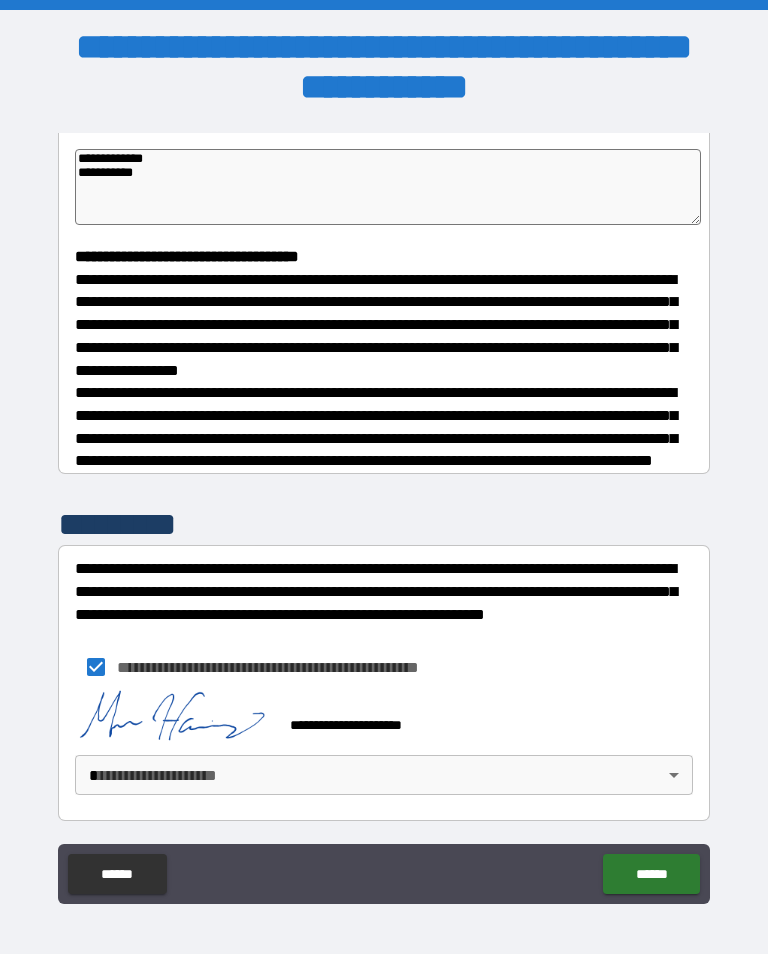 scroll, scrollTop: 455, scrollLeft: 0, axis: vertical 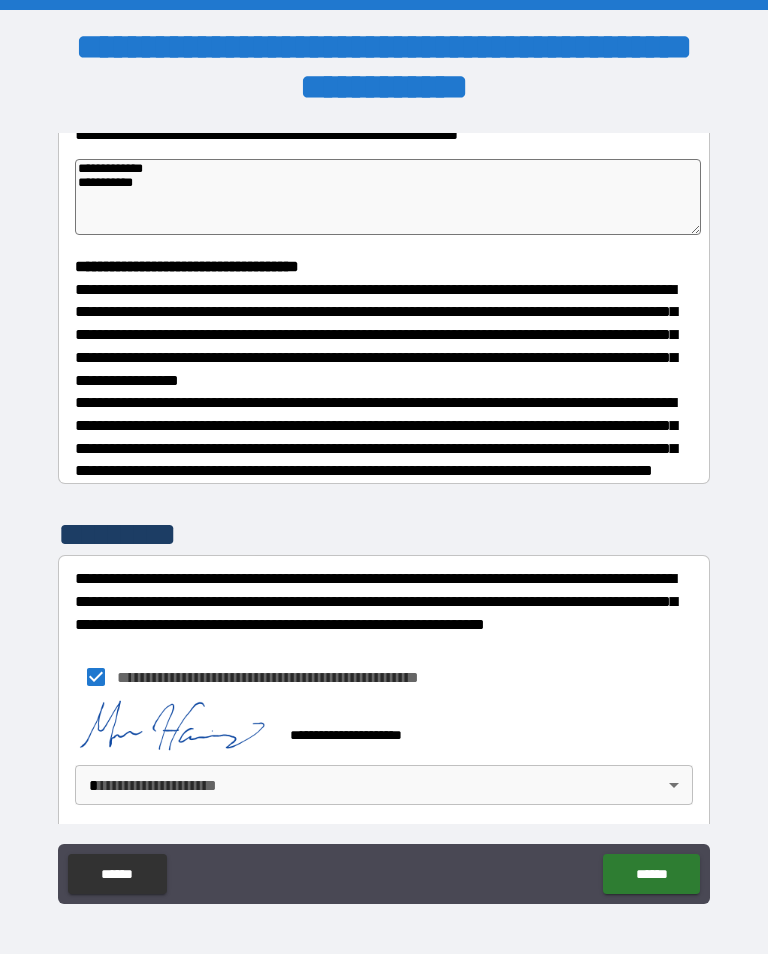 click on "******" at bounding box center [651, 874] 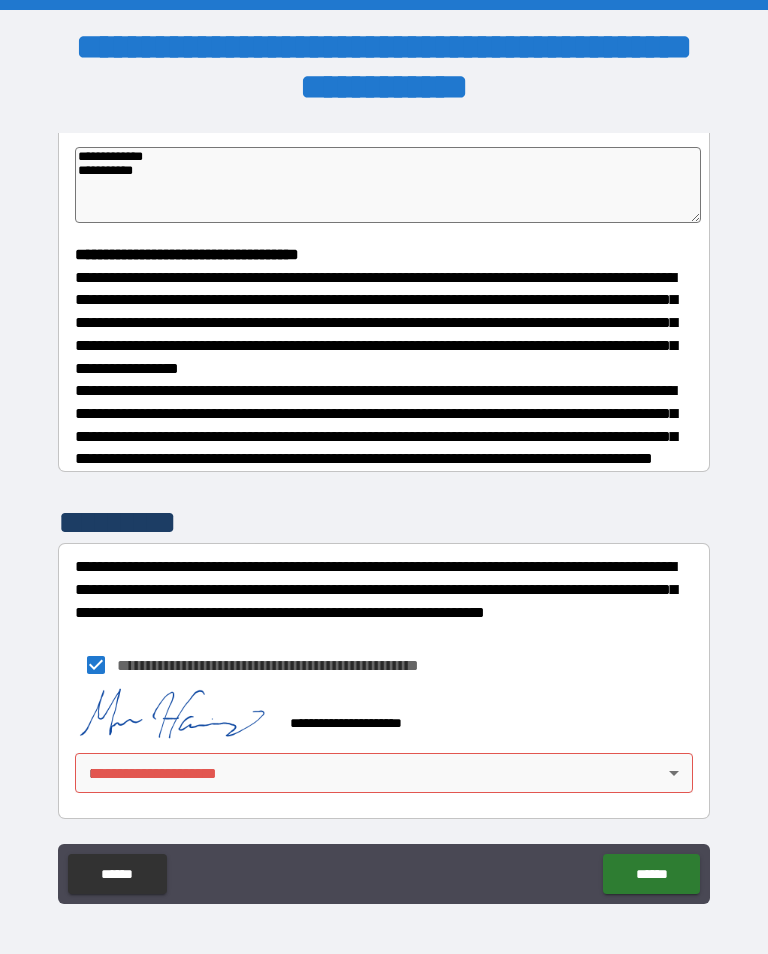scroll, scrollTop: 482, scrollLeft: 0, axis: vertical 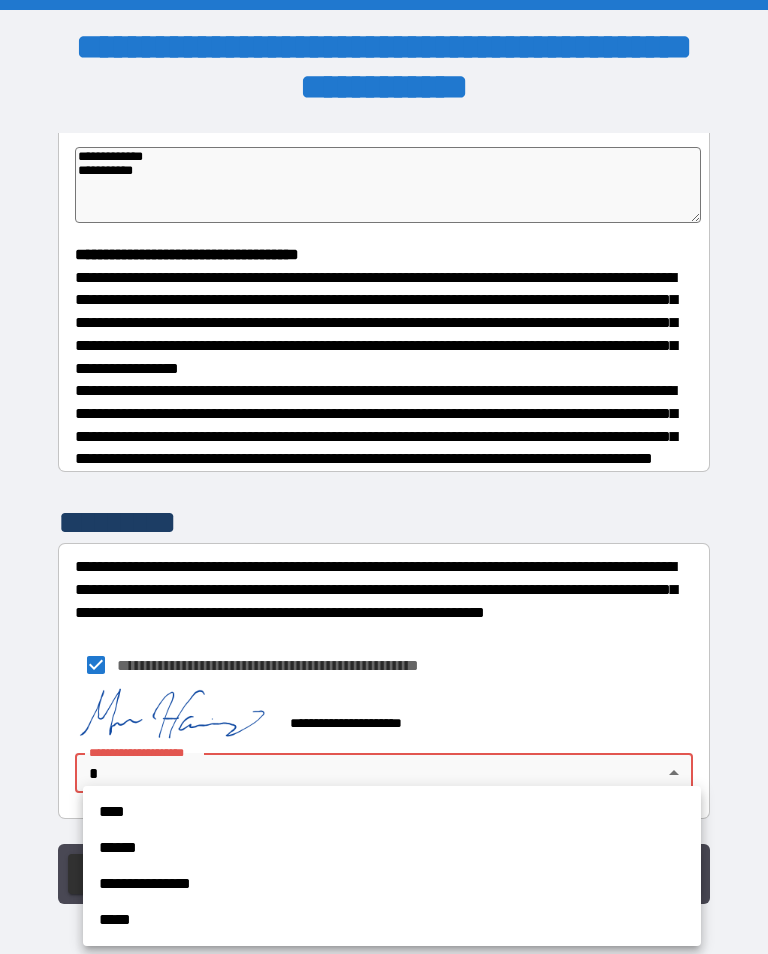 click on "****" at bounding box center [392, 812] 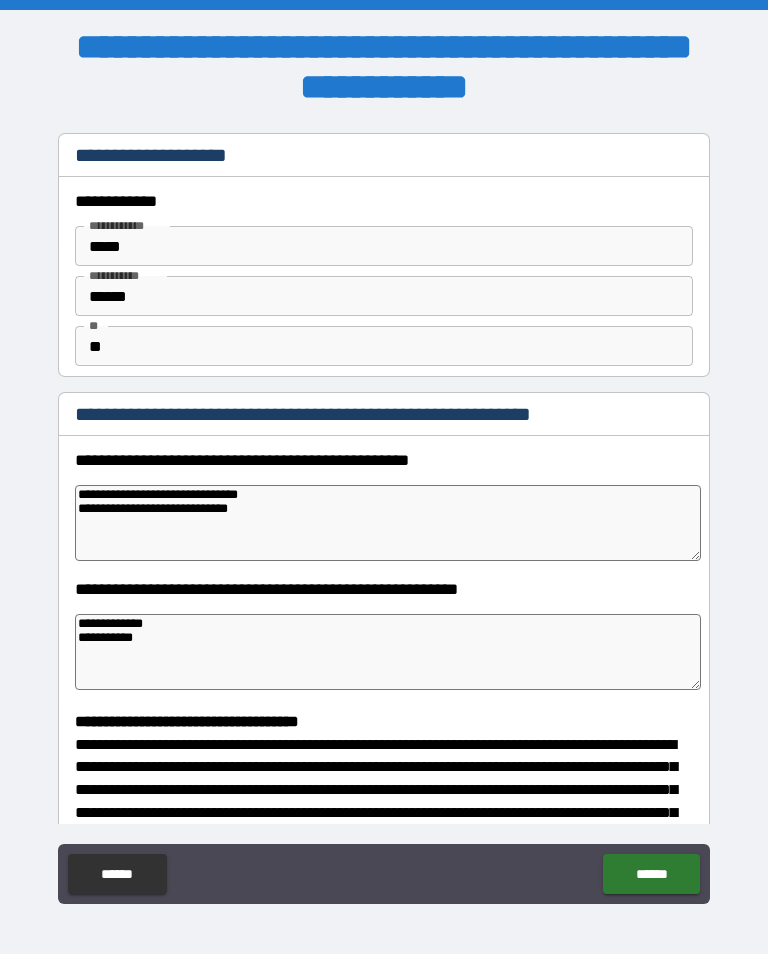 scroll, scrollTop: 0, scrollLeft: 0, axis: both 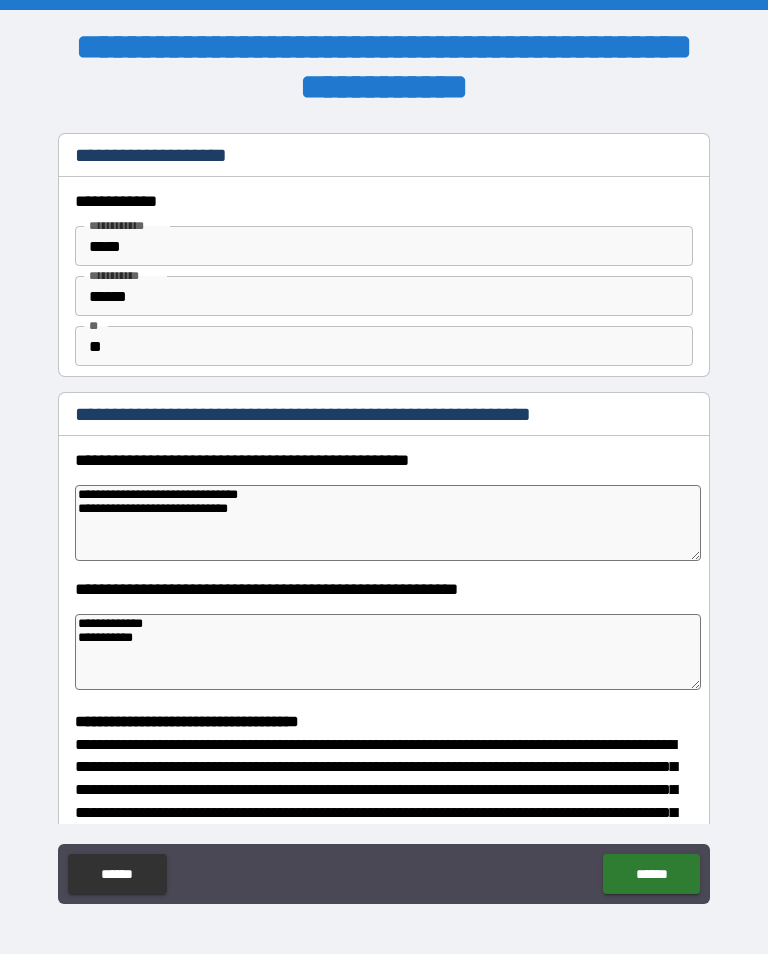 click on "******" at bounding box center [651, 874] 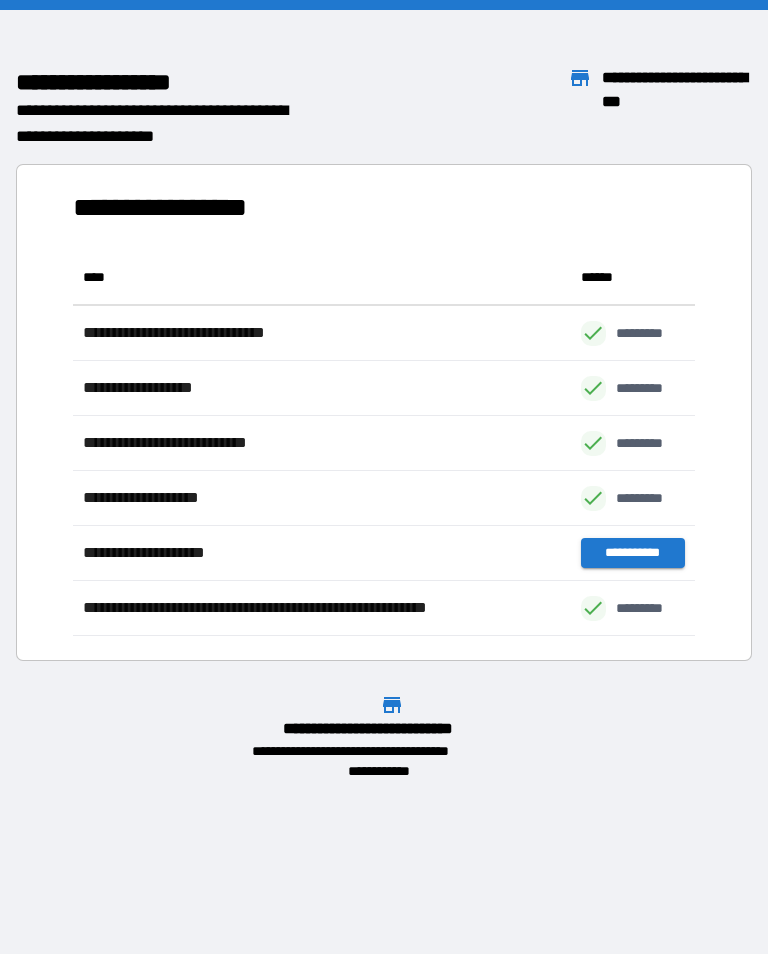scroll, scrollTop: 386, scrollLeft: 622, axis: both 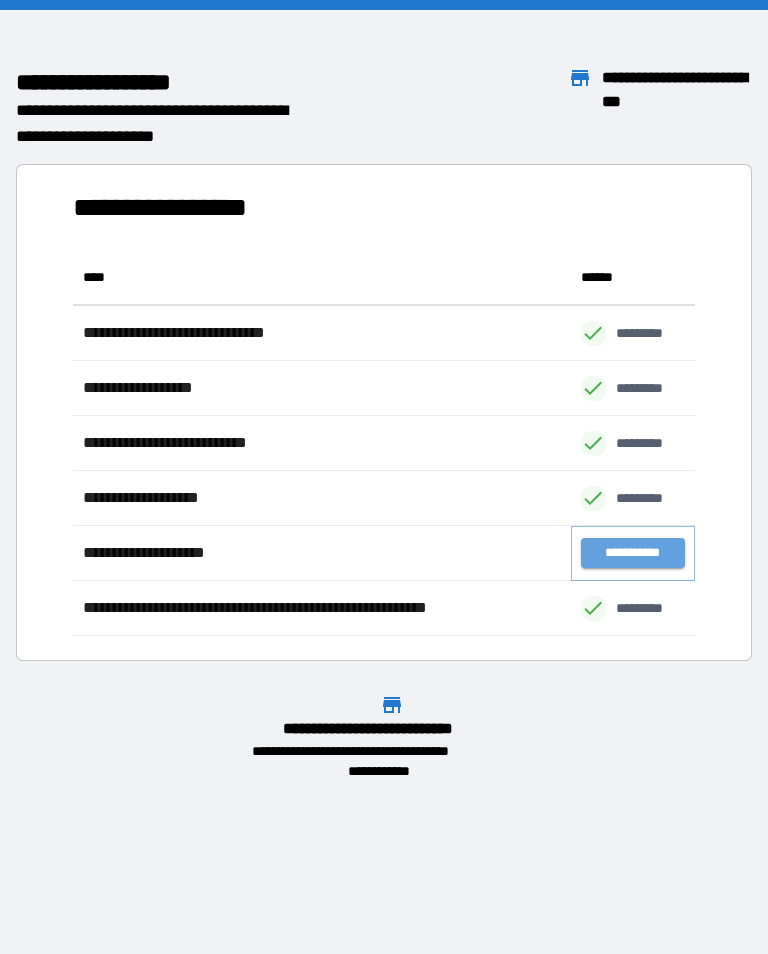 click on "**********" at bounding box center (633, 553) 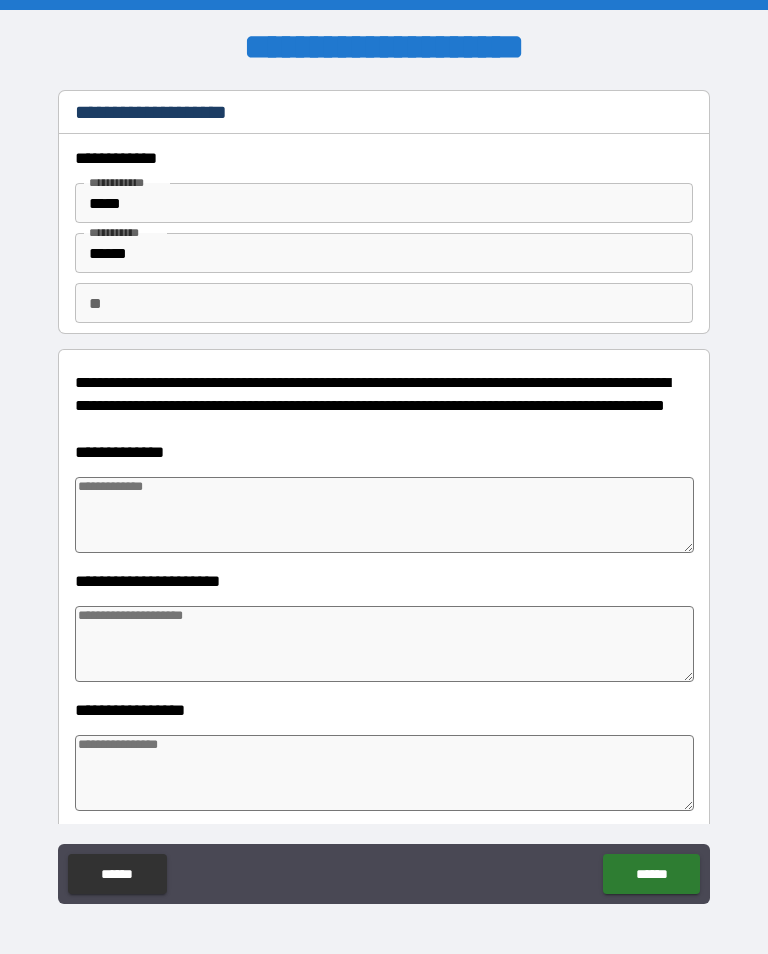 click on "**" at bounding box center (384, 303) 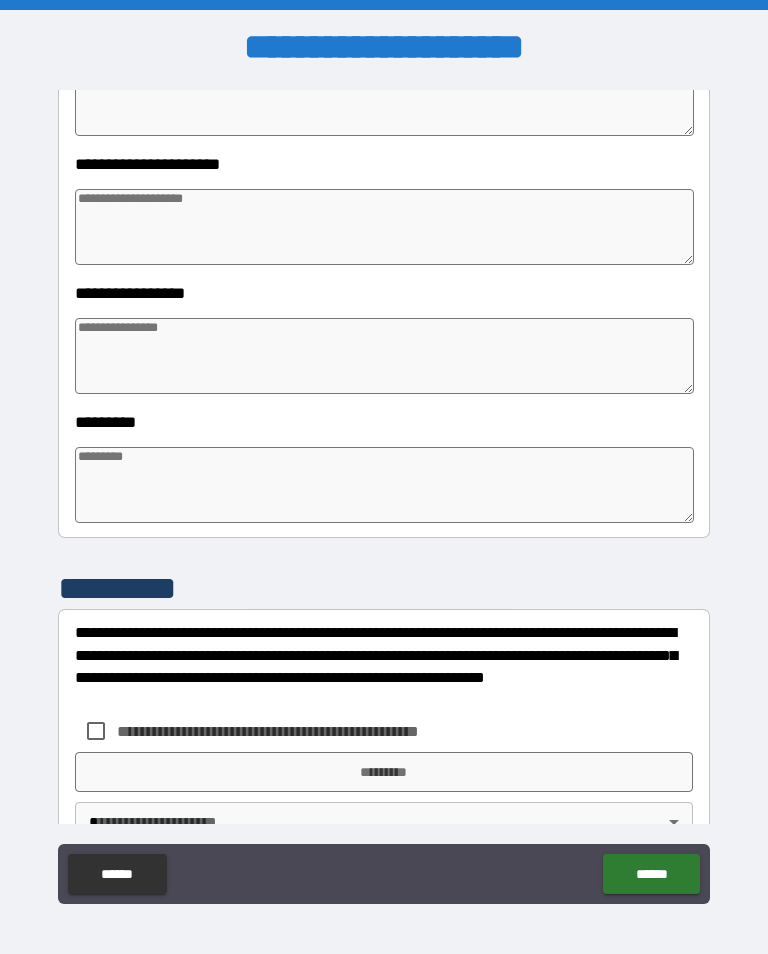 scroll, scrollTop: 456, scrollLeft: 0, axis: vertical 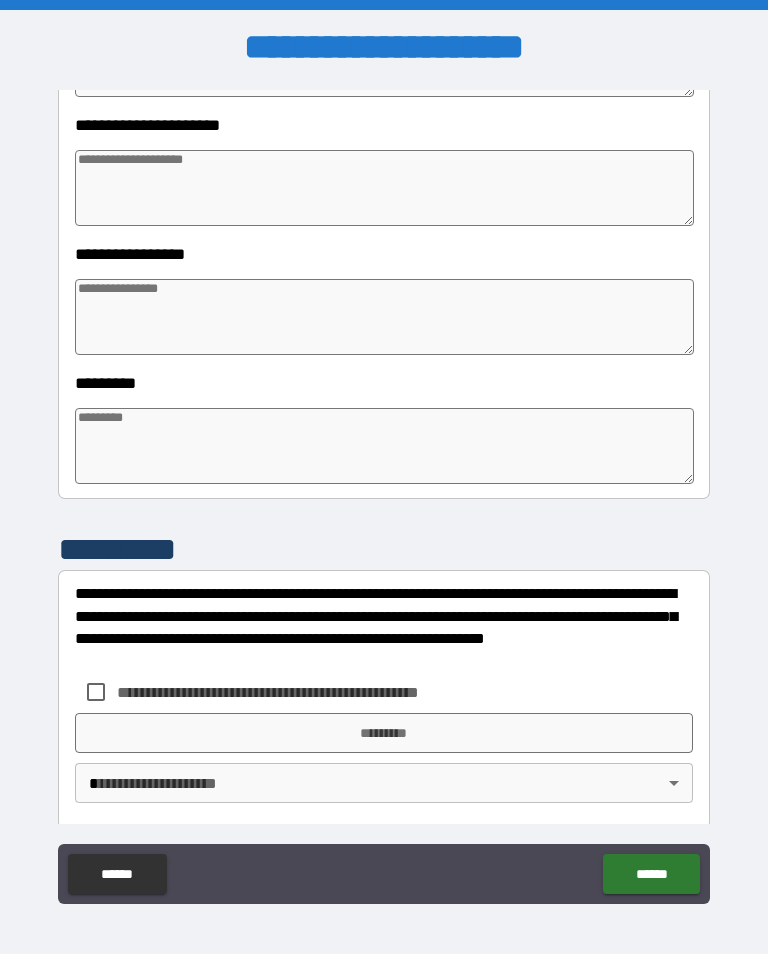 click at bounding box center [384, 446] 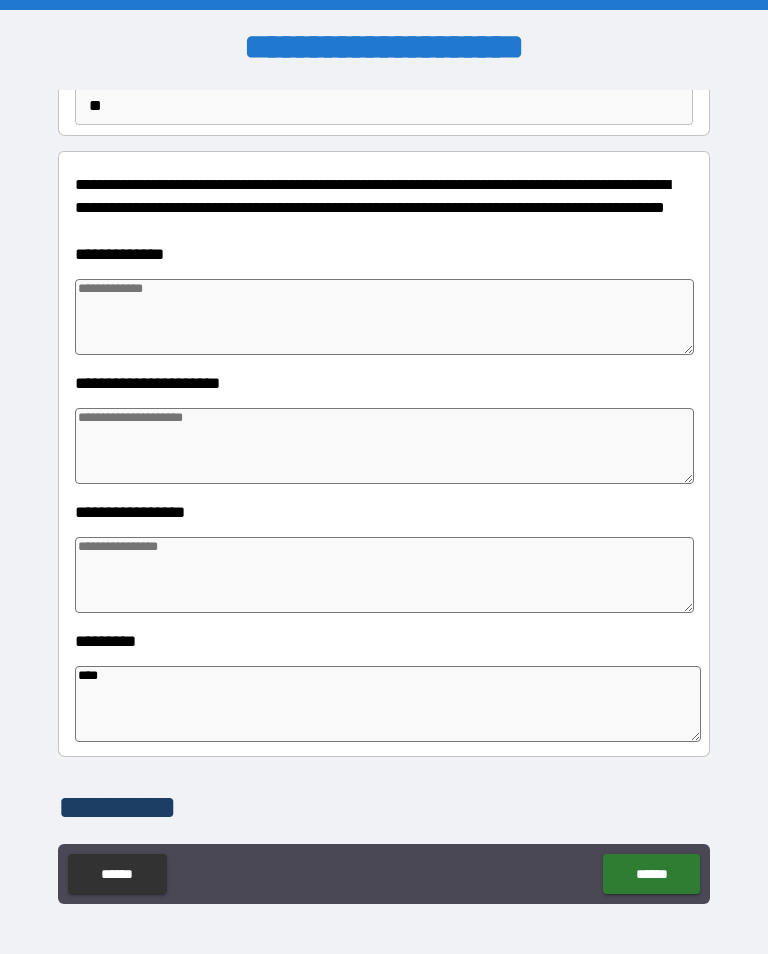 scroll, scrollTop: 180, scrollLeft: 0, axis: vertical 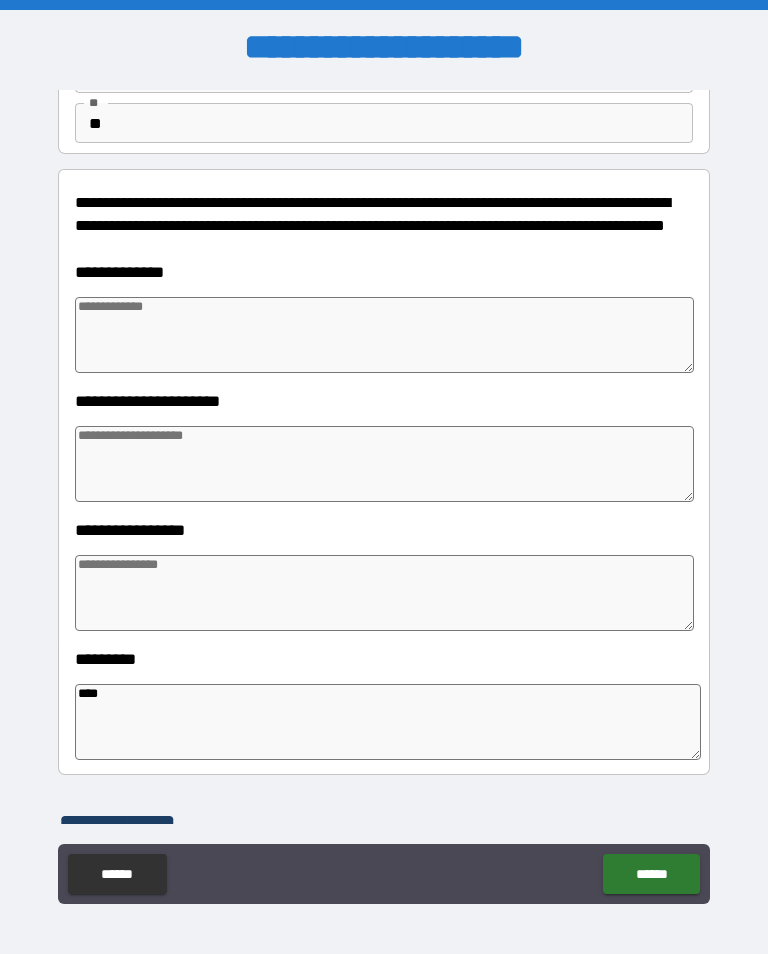click at bounding box center (384, 335) 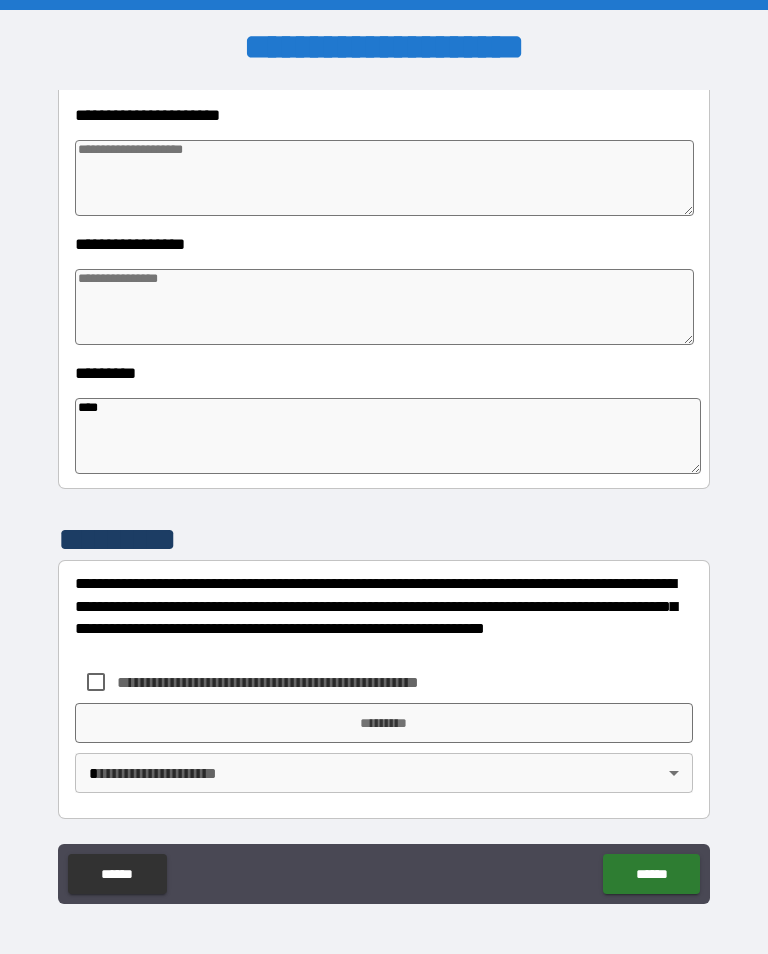 scroll, scrollTop: 466, scrollLeft: 0, axis: vertical 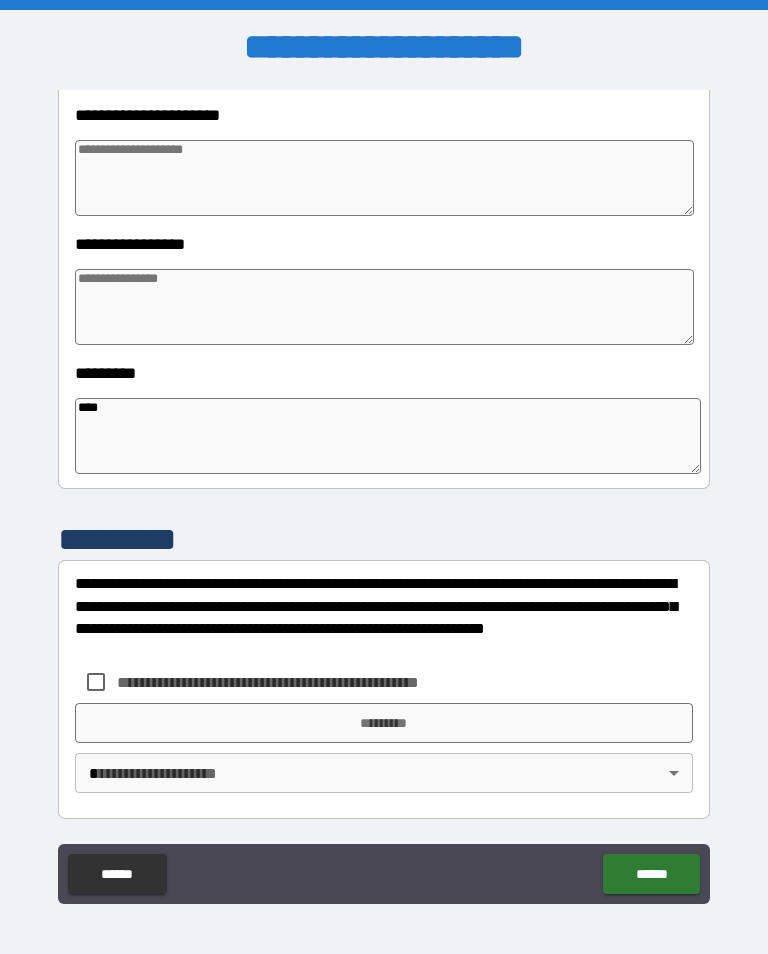 click on "**********" at bounding box center [384, 495] 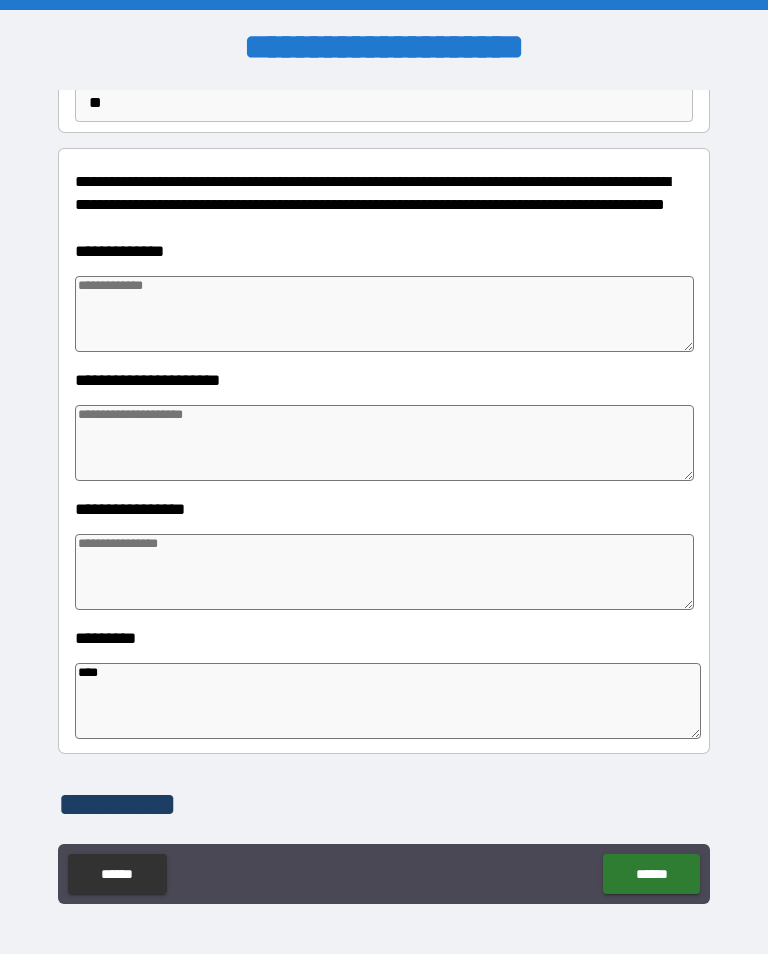scroll, scrollTop: 162, scrollLeft: 0, axis: vertical 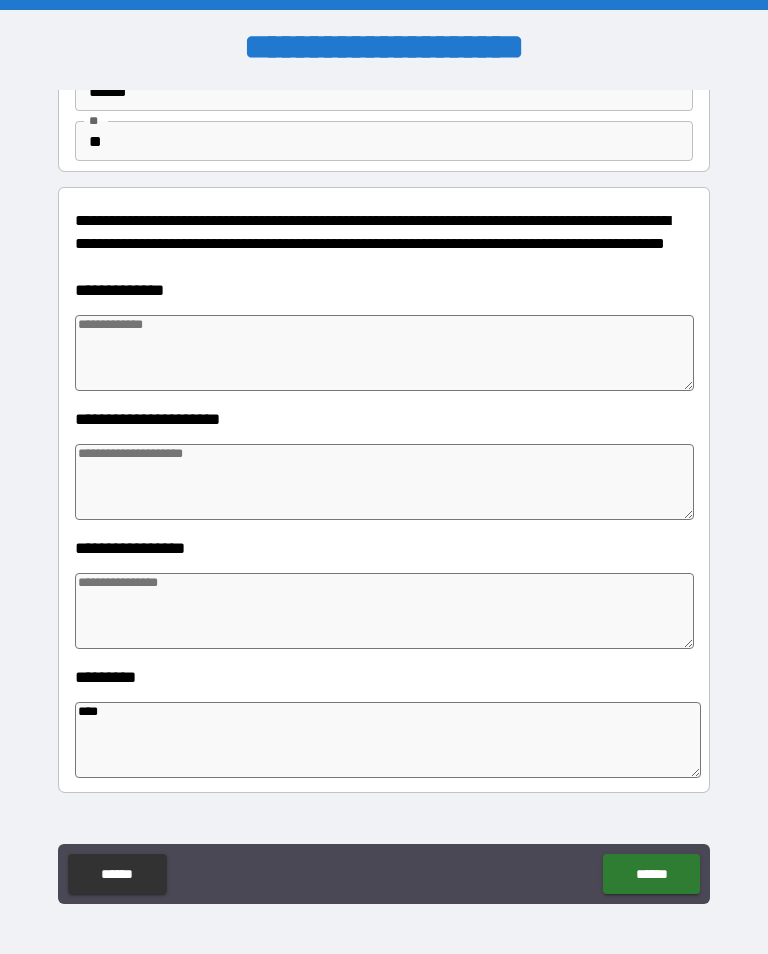 click at bounding box center [384, 353] 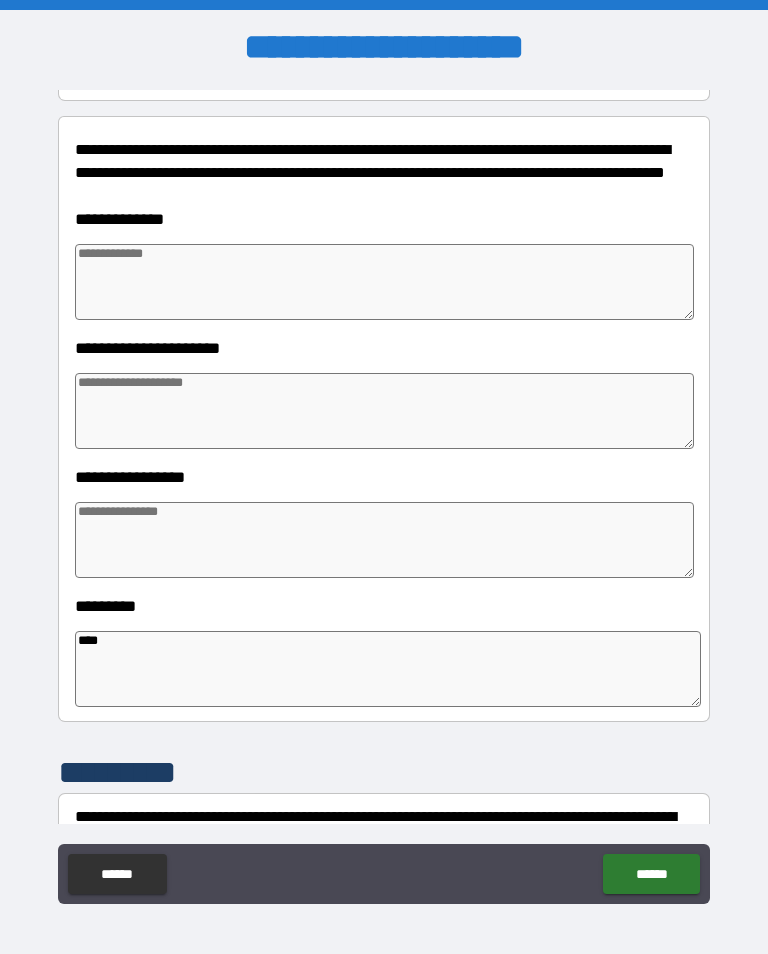 scroll, scrollTop: 206, scrollLeft: 0, axis: vertical 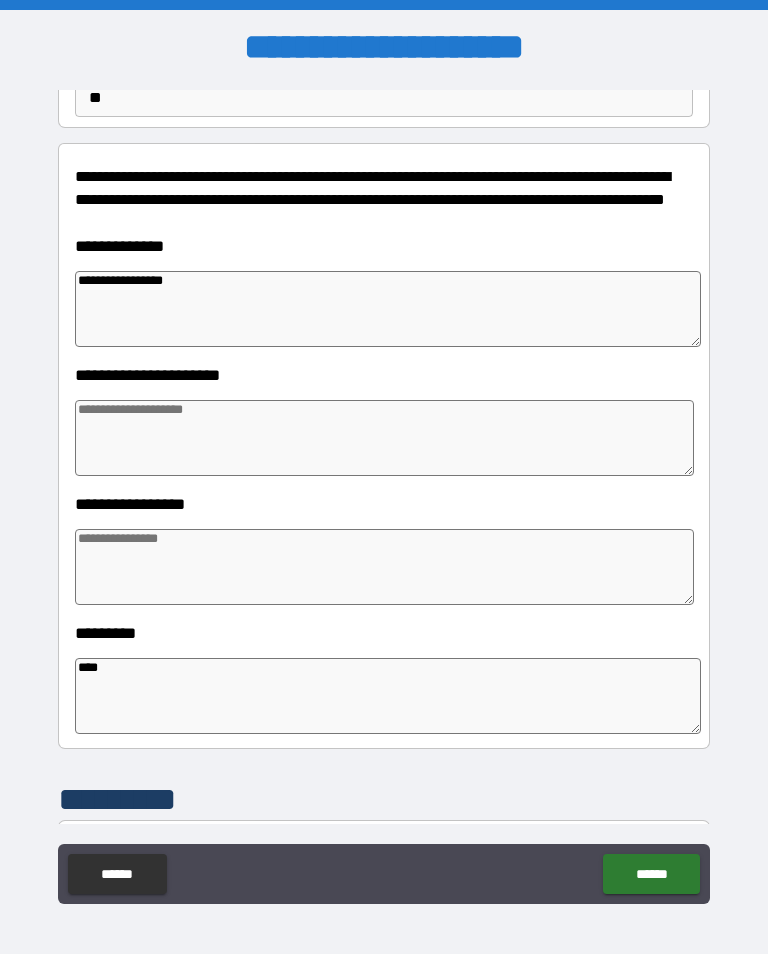 click at bounding box center (384, 438) 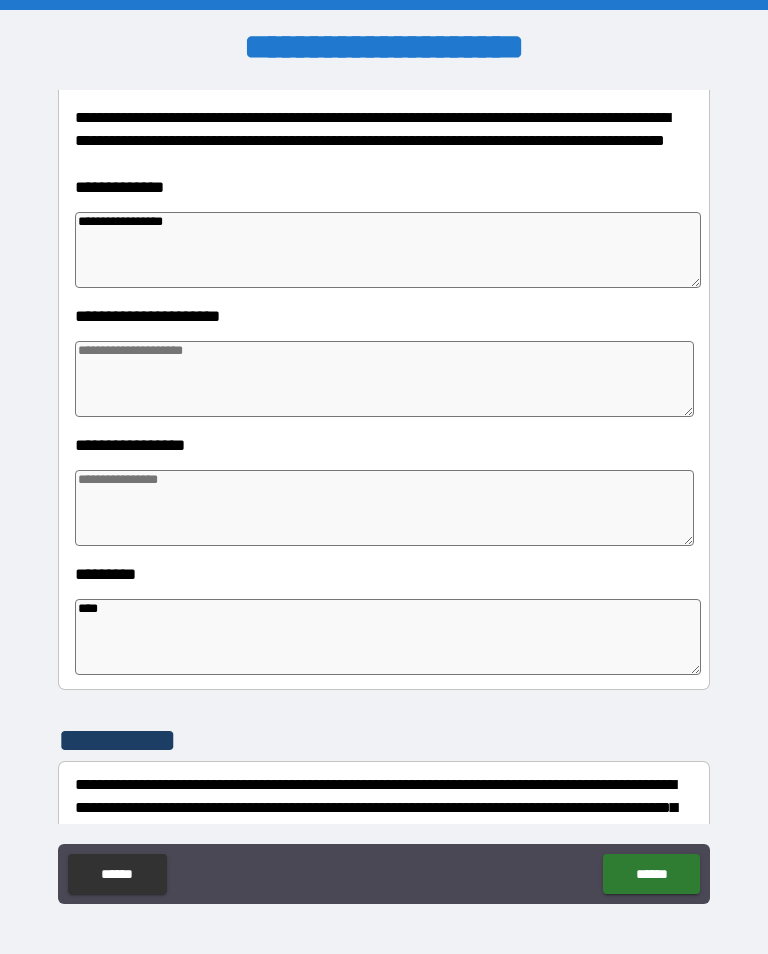 scroll, scrollTop: 266, scrollLeft: 0, axis: vertical 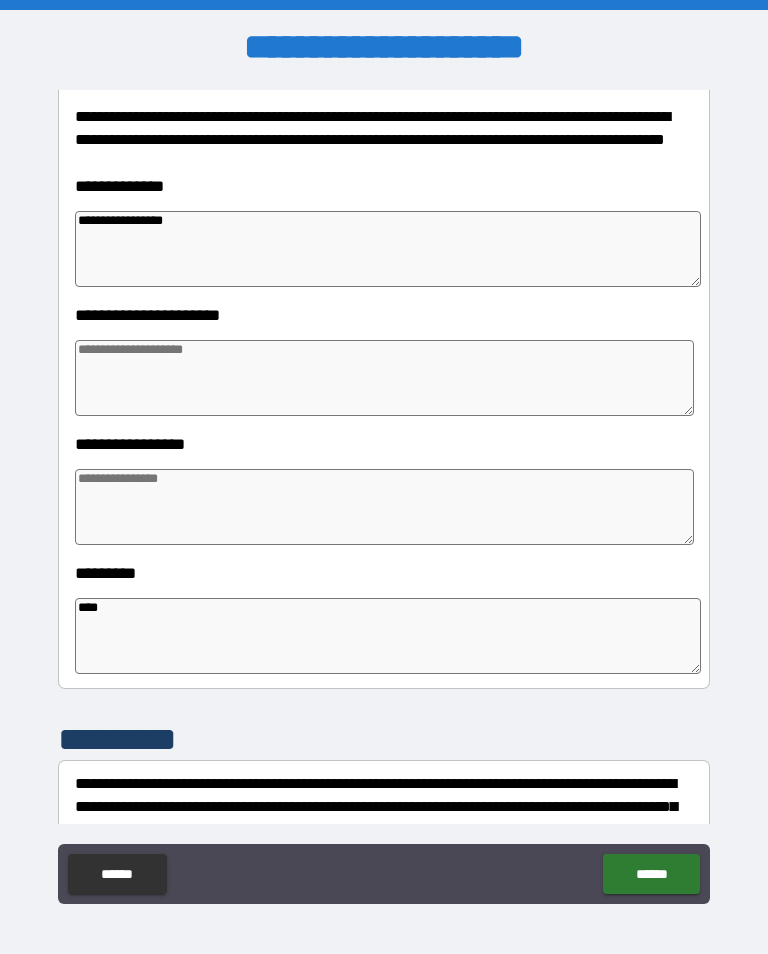 click at bounding box center [384, 378] 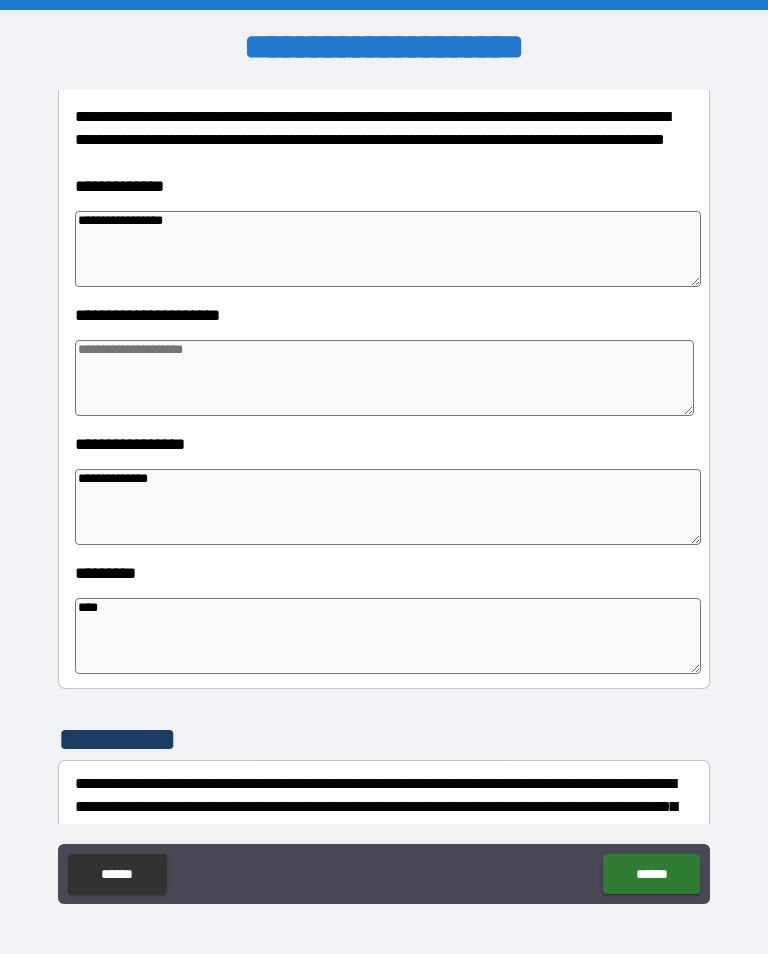 click on "**********" at bounding box center [388, 507] 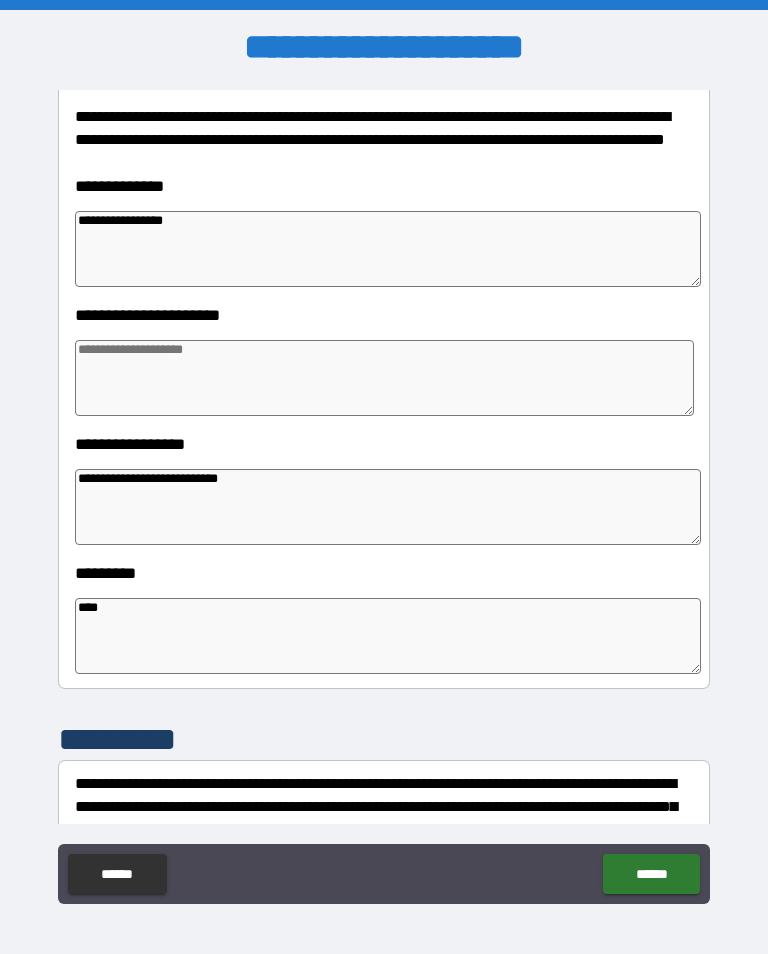 click on "**********" at bounding box center [388, 507] 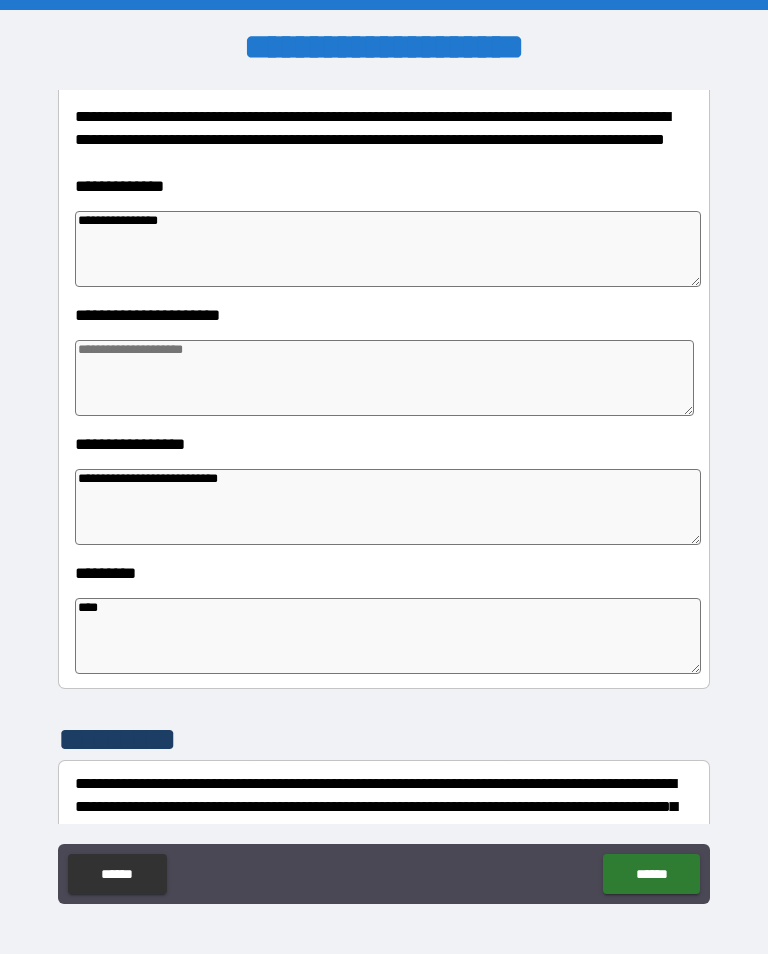 click on "**********" at bounding box center [388, 507] 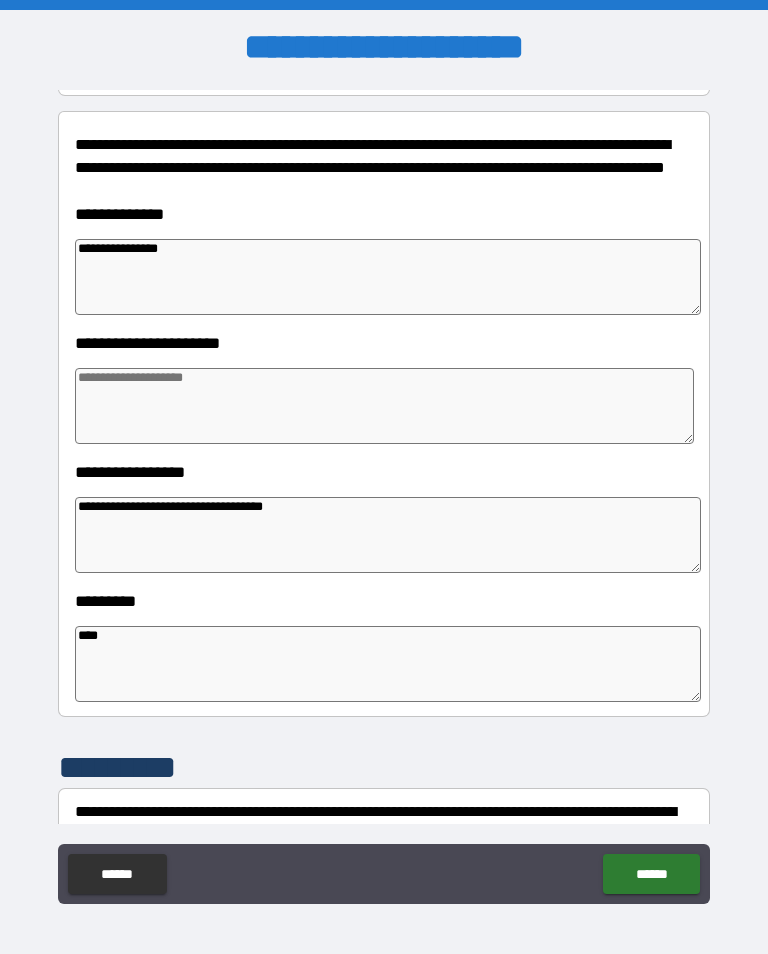 scroll, scrollTop: 233, scrollLeft: 0, axis: vertical 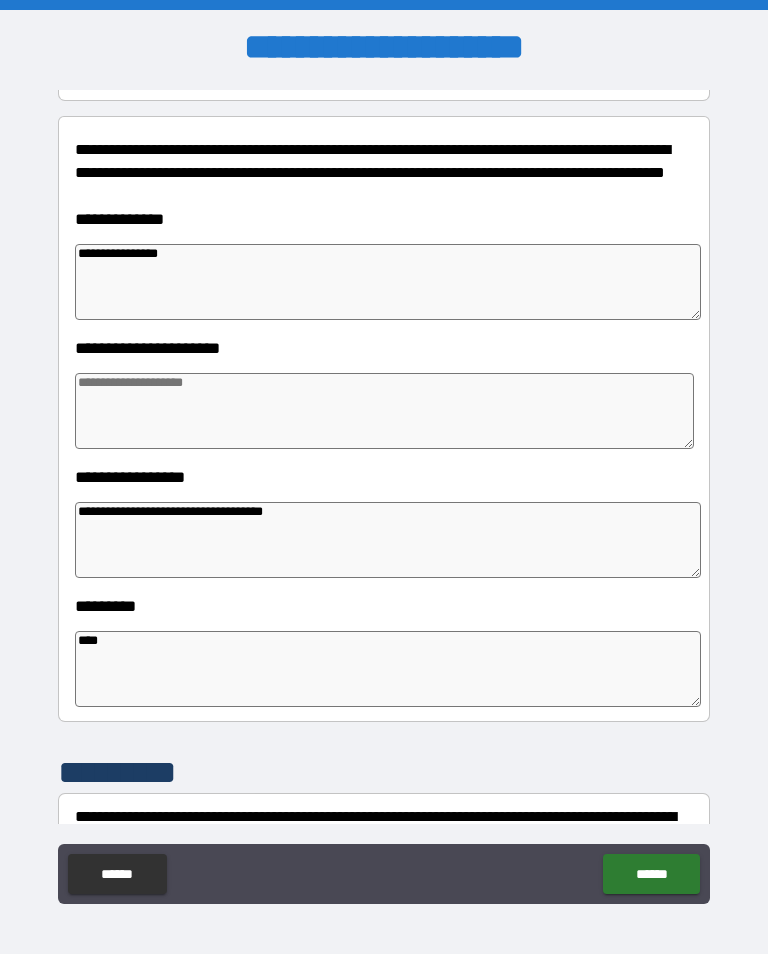 click at bounding box center (384, 411) 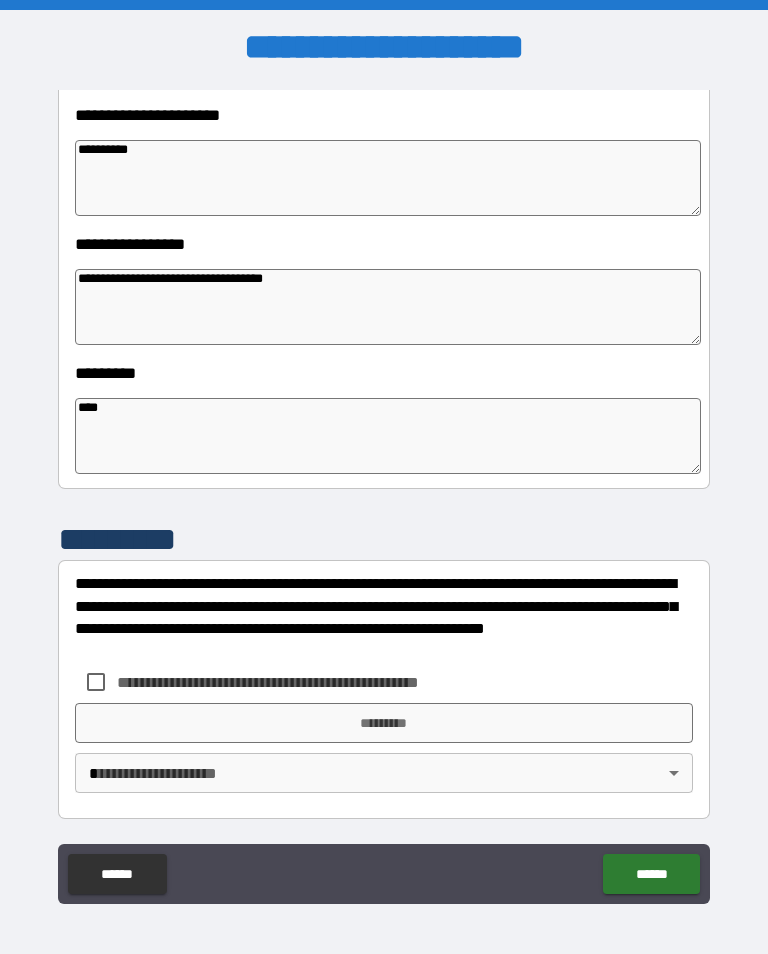 scroll, scrollTop: 466, scrollLeft: 0, axis: vertical 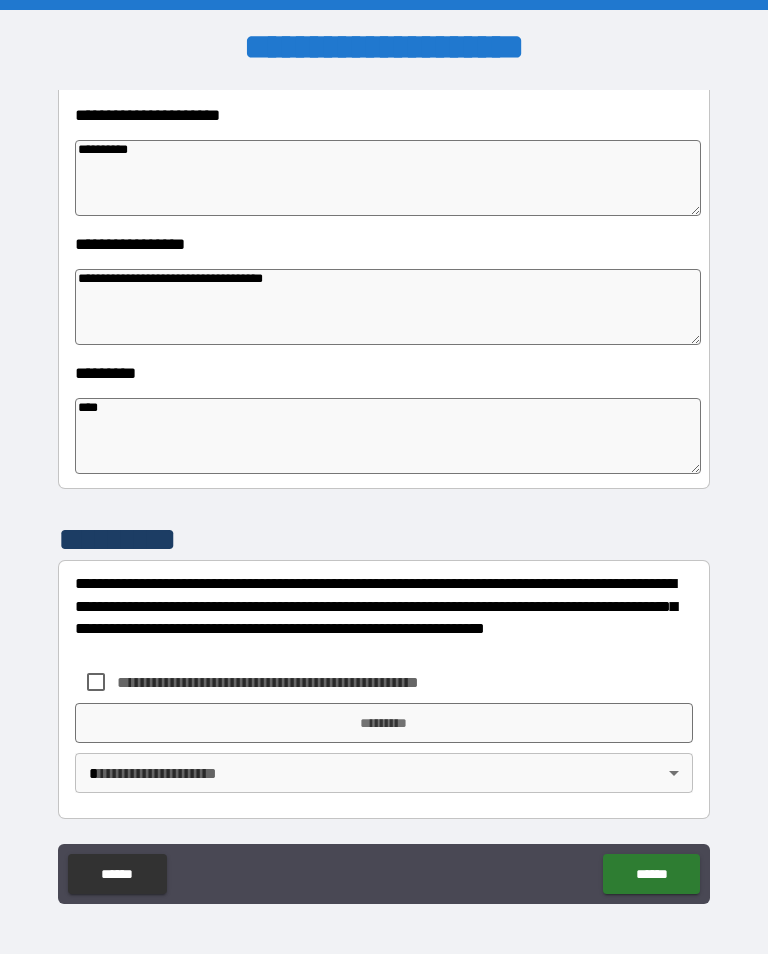 click on "*********" at bounding box center [384, 539] 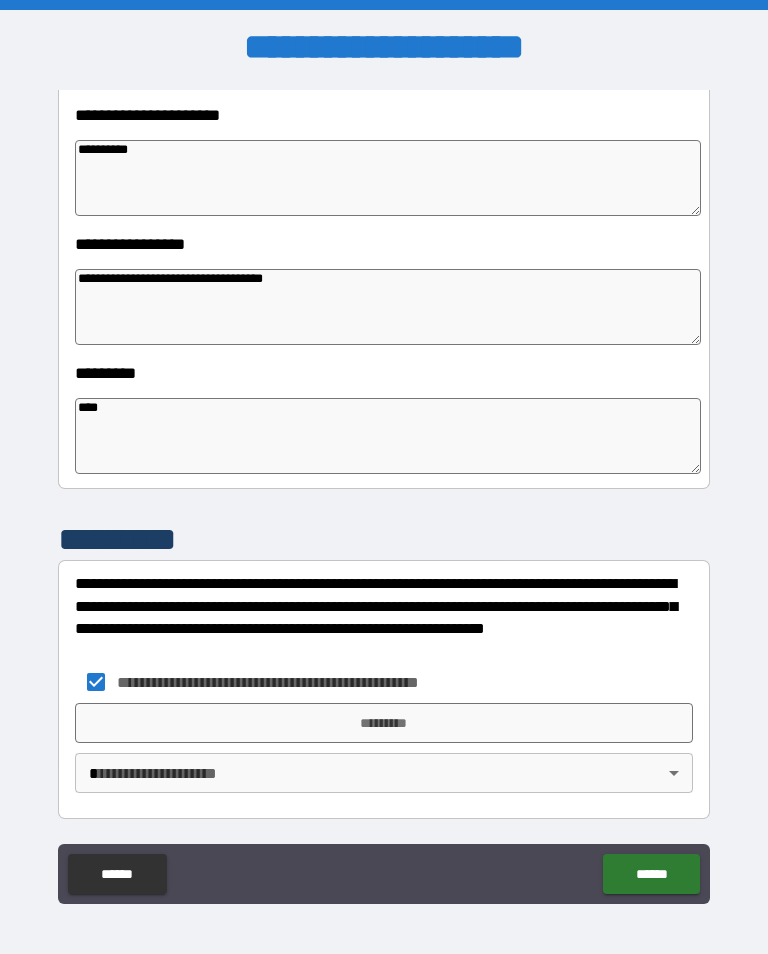 click on "*********" at bounding box center [384, 723] 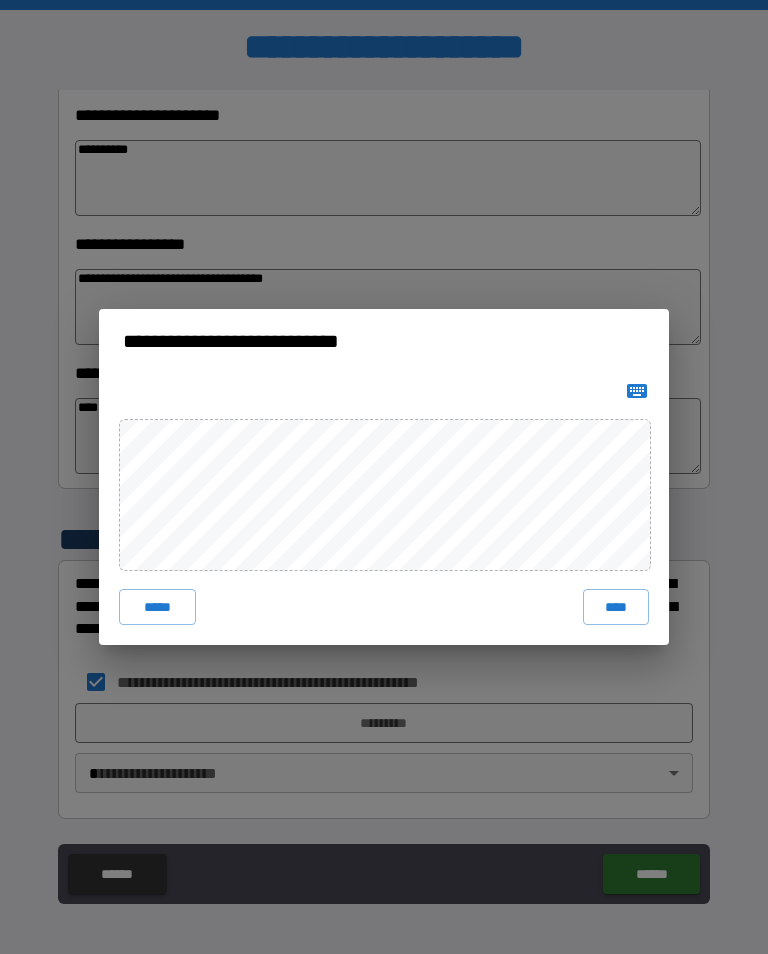 click on "****" at bounding box center [616, 607] 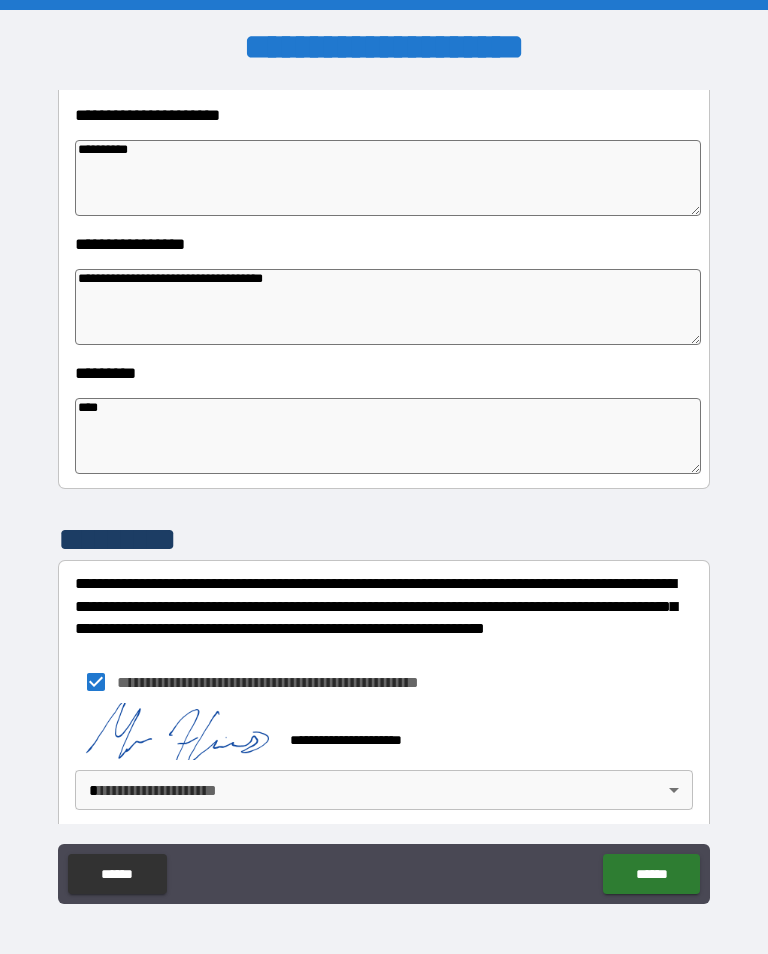 scroll, scrollTop: 456, scrollLeft: 0, axis: vertical 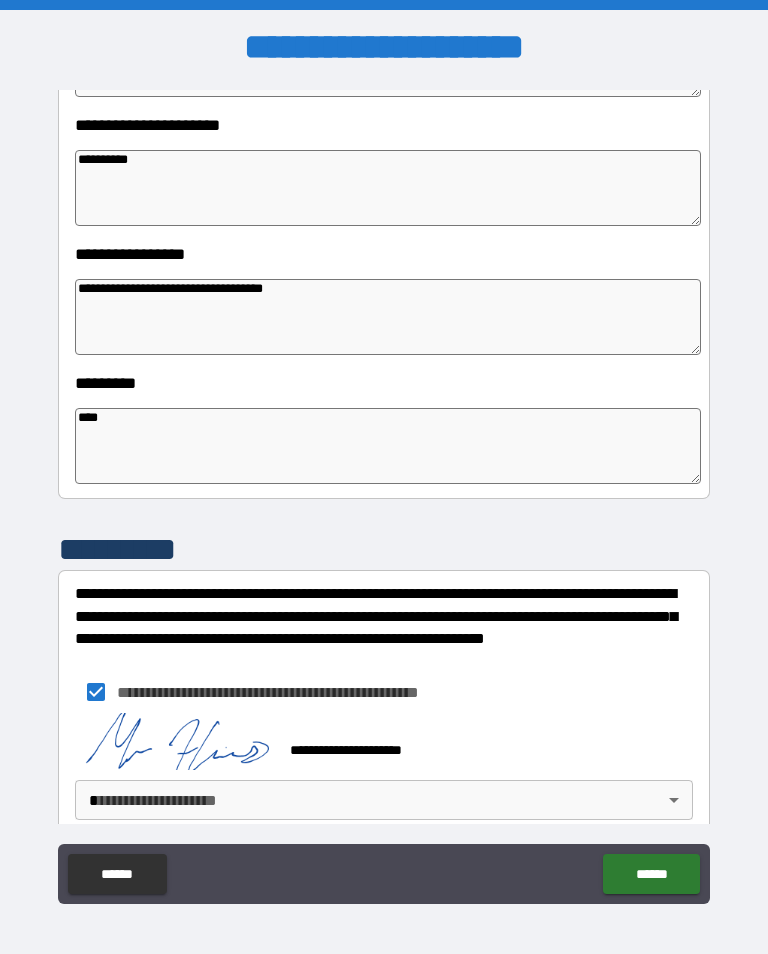 click on "**********" at bounding box center (384, 492) 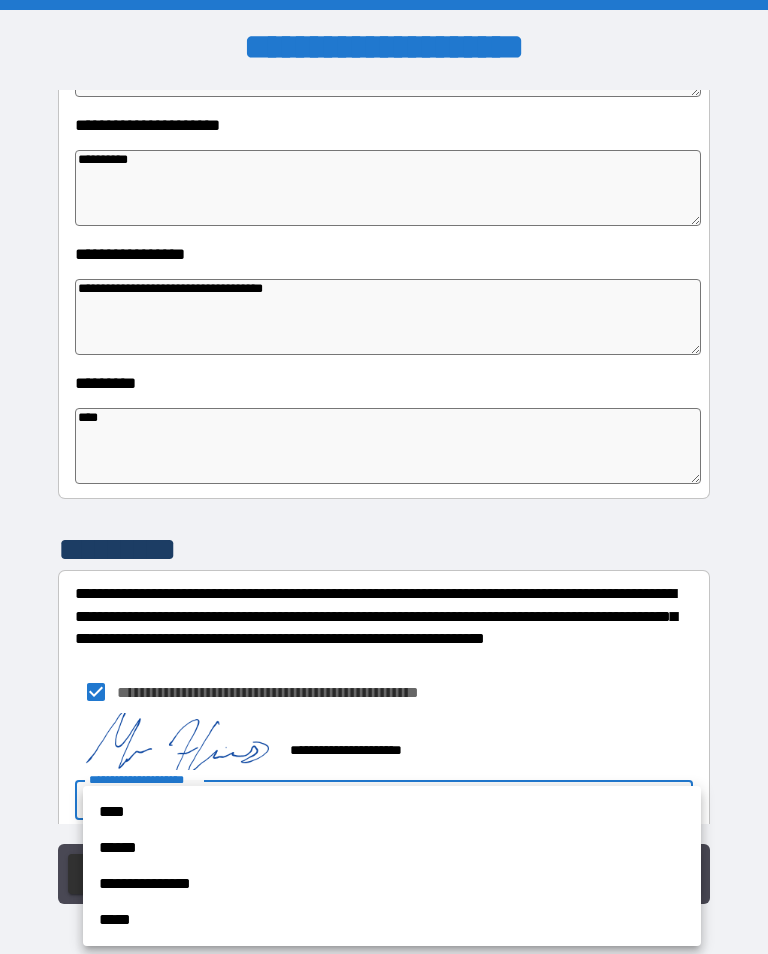click on "****" at bounding box center [392, 812] 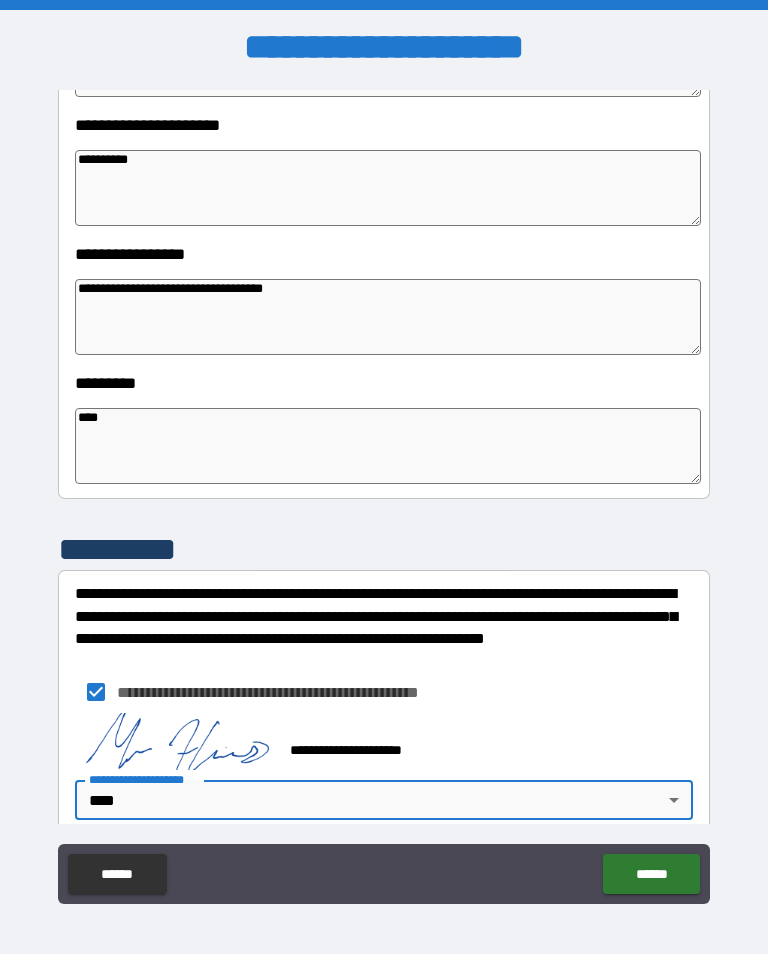 click on "******" at bounding box center (651, 874) 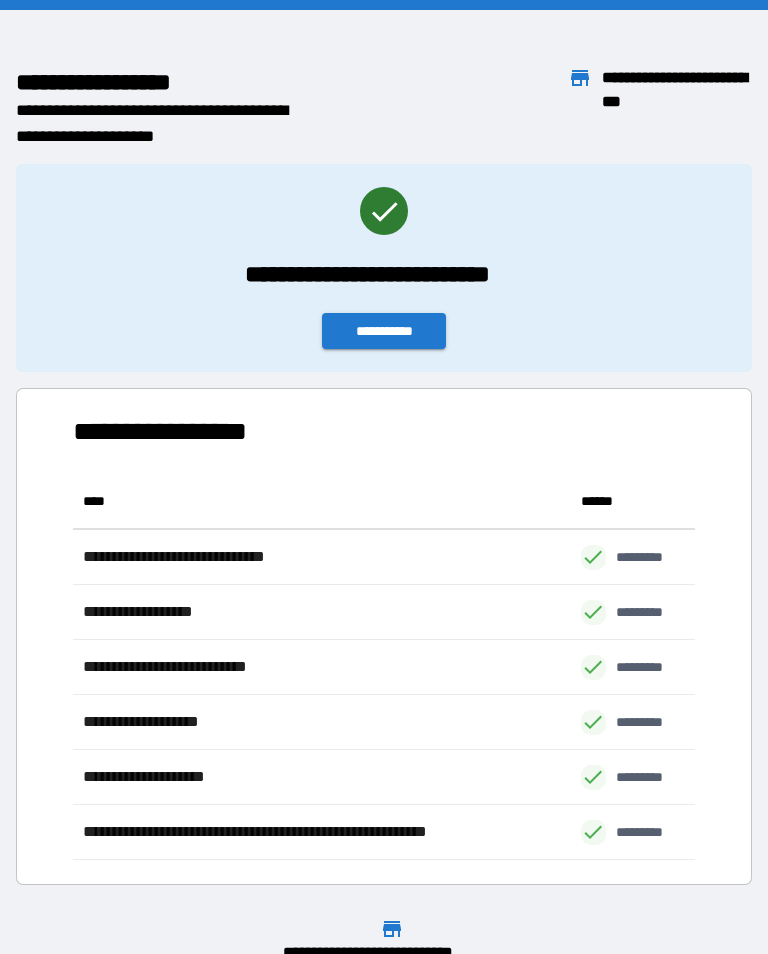 scroll, scrollTop: 386, scrollLeft: 622, axis: both 